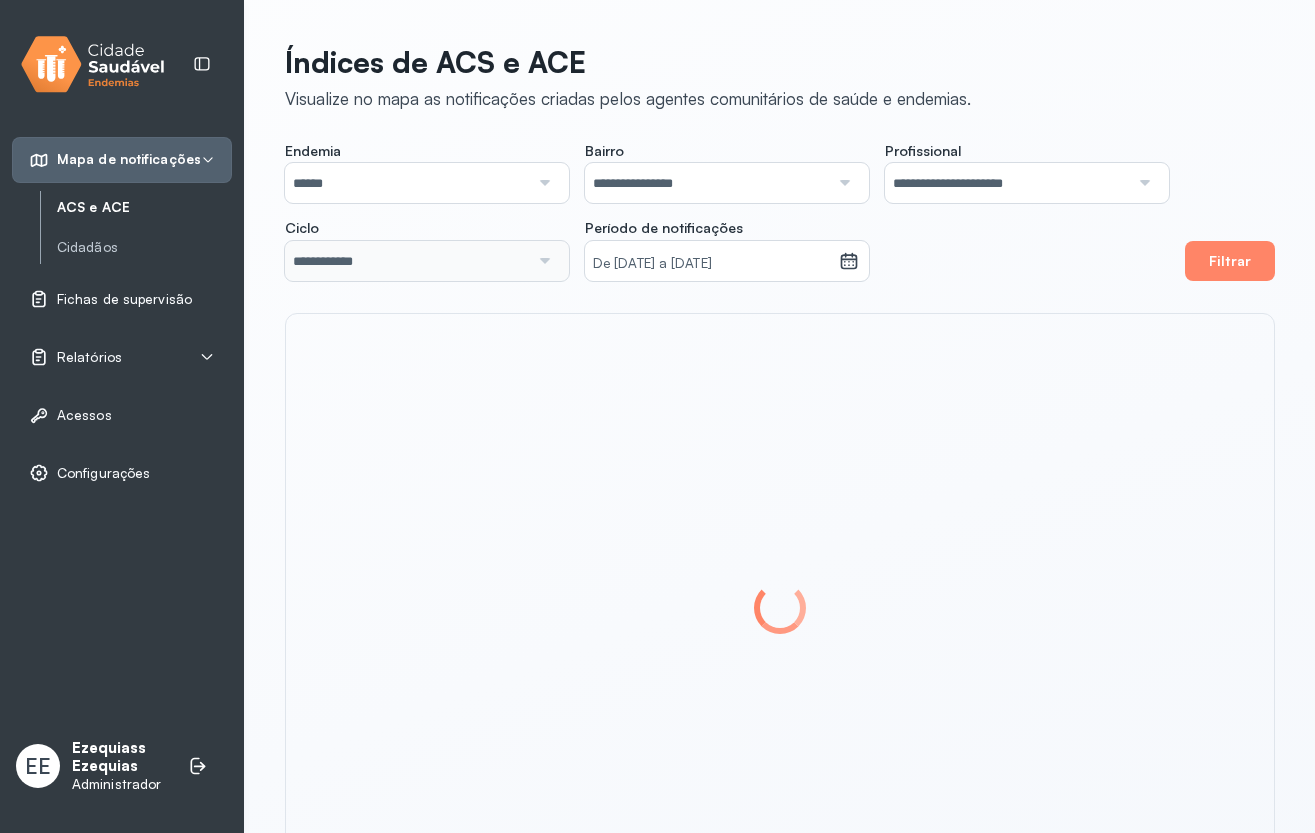 scroll, scrollTop: 0, scrollLeft: 0, axis: both 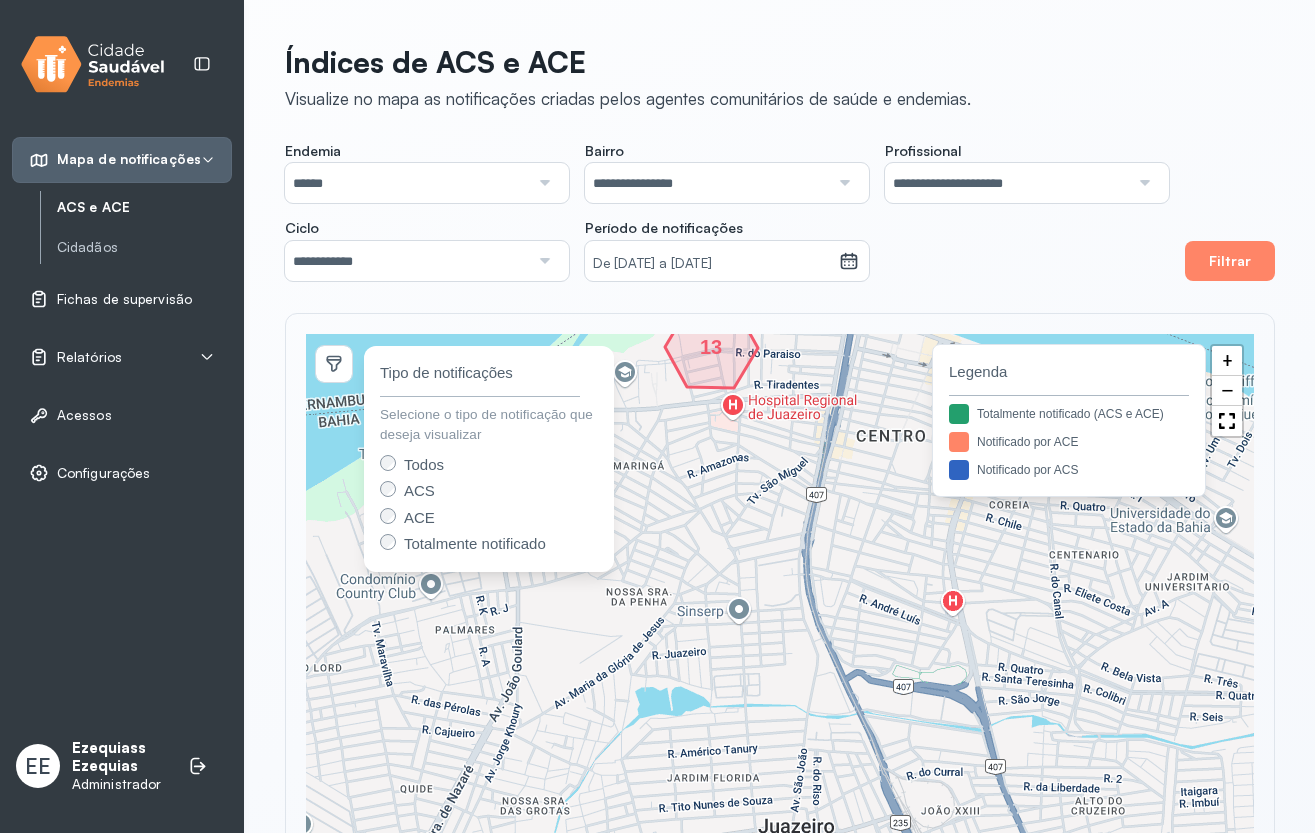 click on "Relatórios" at bounding box center [122, 357] 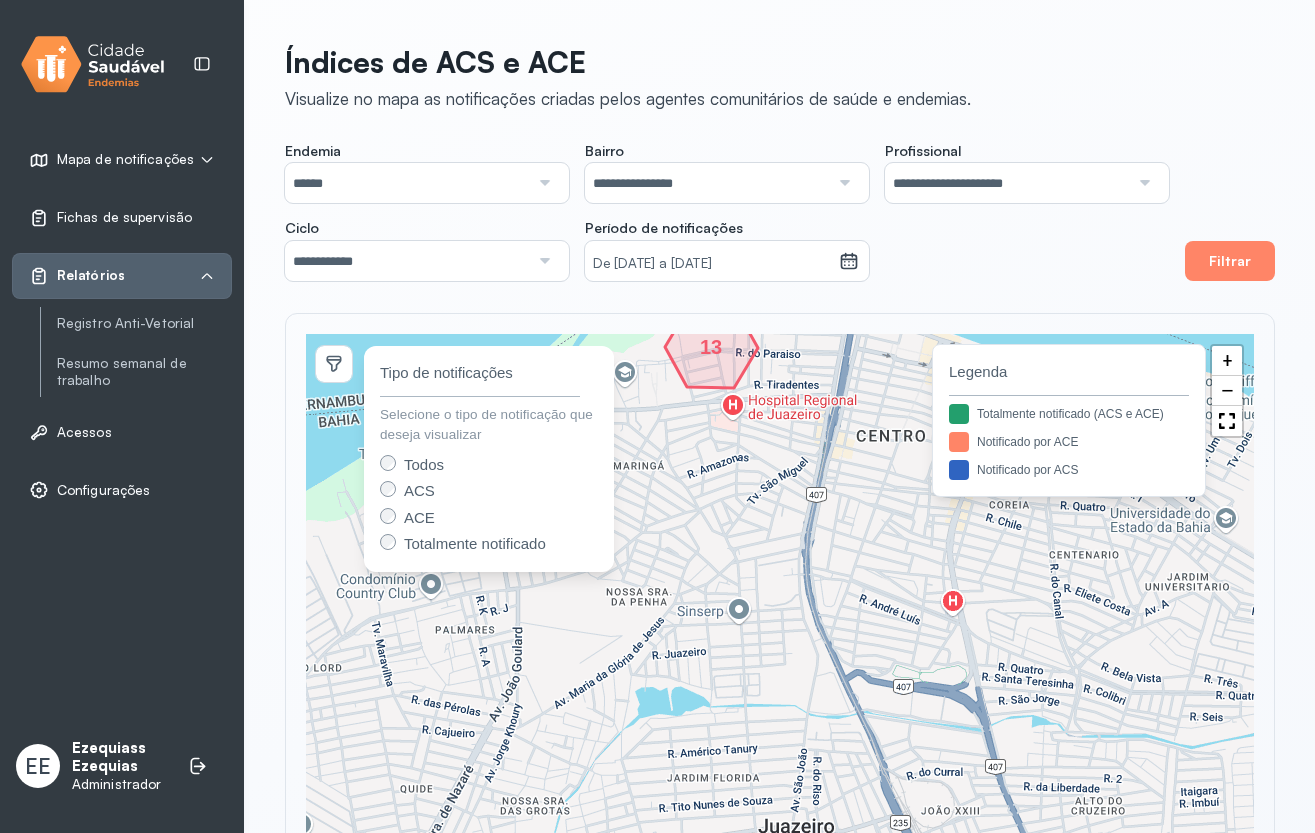 click on "Mapa de notificações ACS e ACE Cidadãos Fichas de supervisão Relatórios Registro Anti-Vetorial Resumo semanal de trabalho Acessos Configurações" at bounding box center [122, 325] 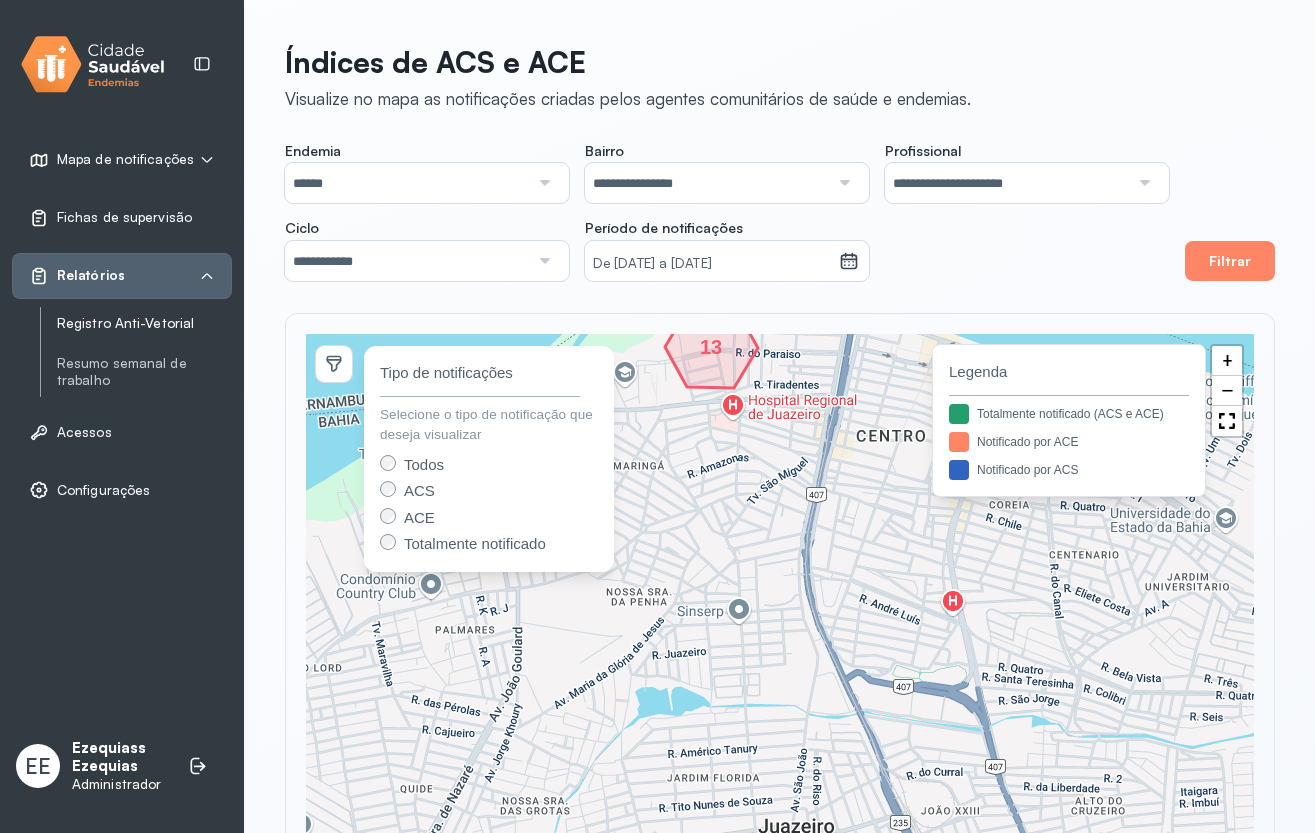 click on "Registro Anti-Vetorial" at bounding box center (144, 323) 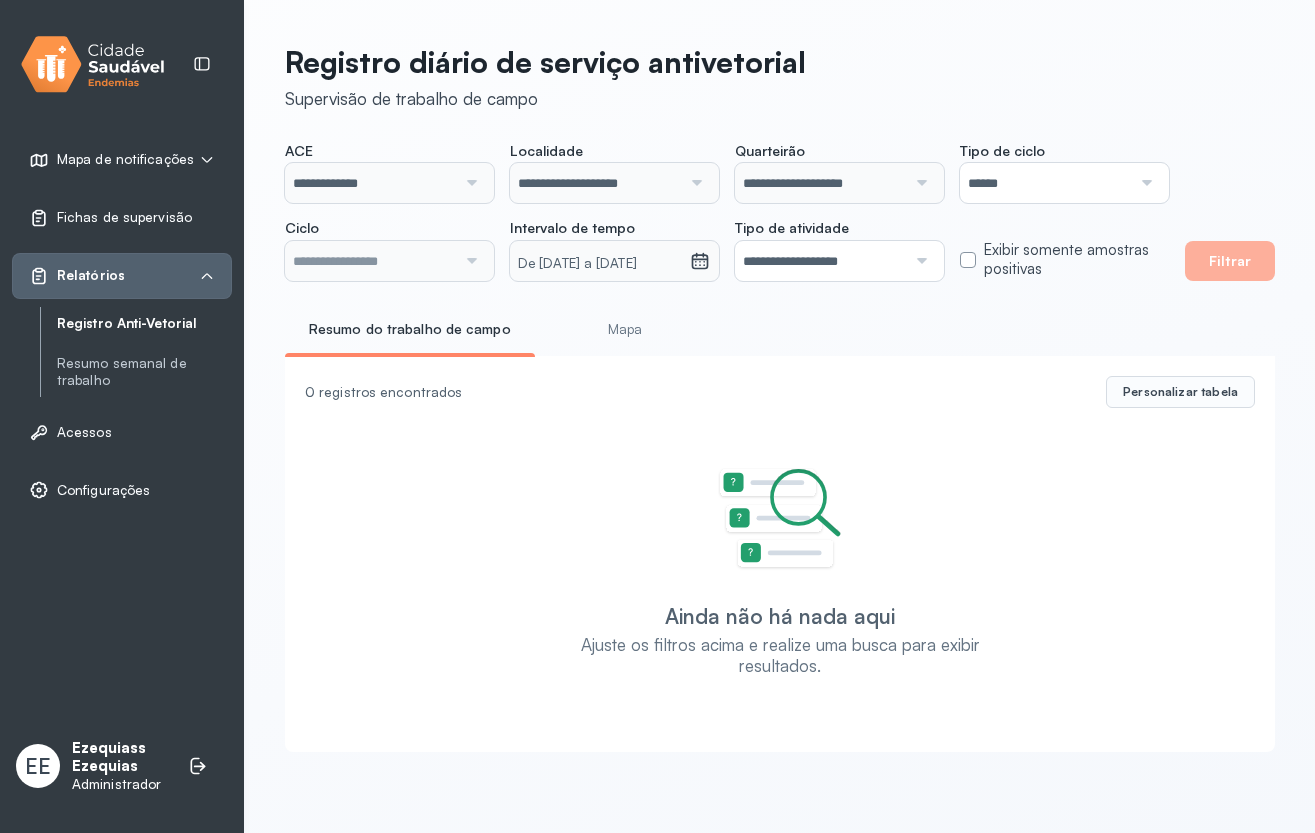 type on "**********" 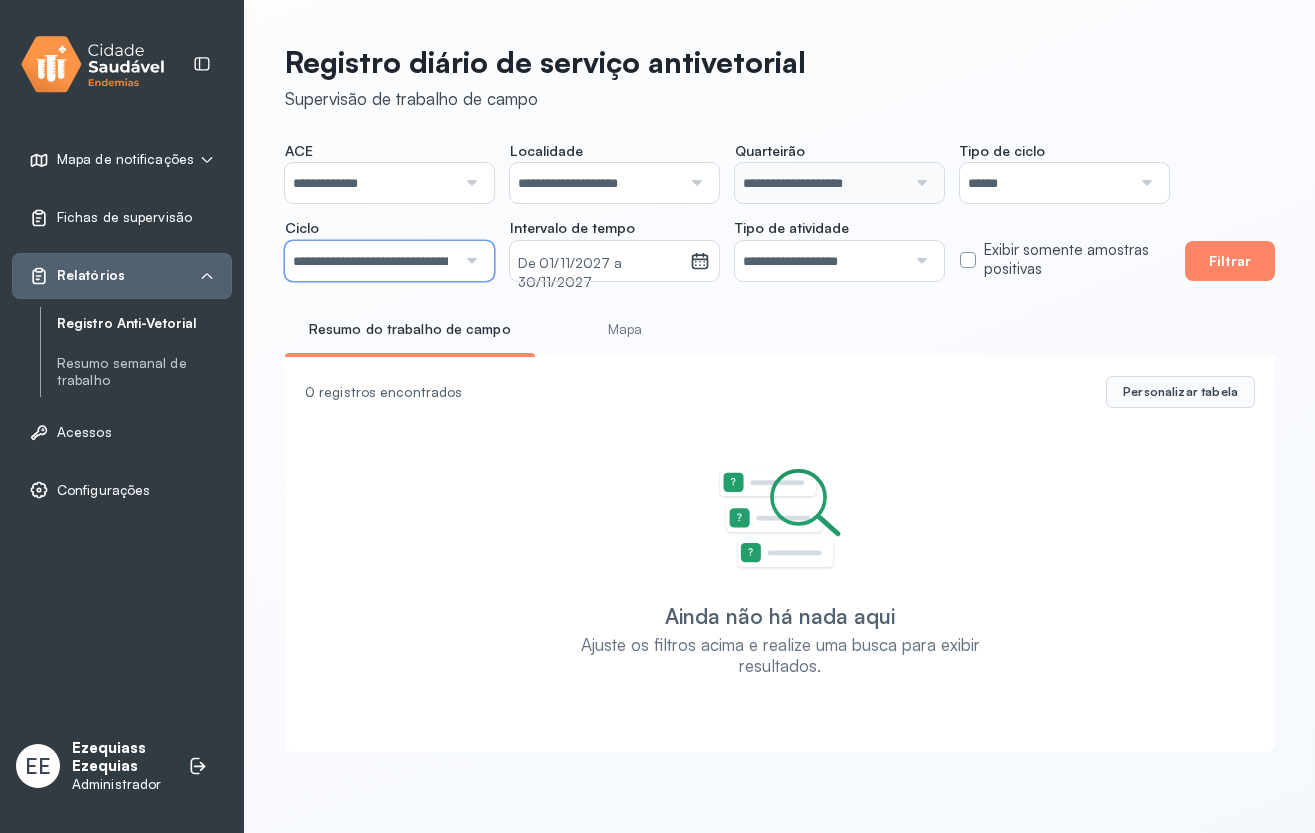 click on "**********" at bounding box center (370, 261) 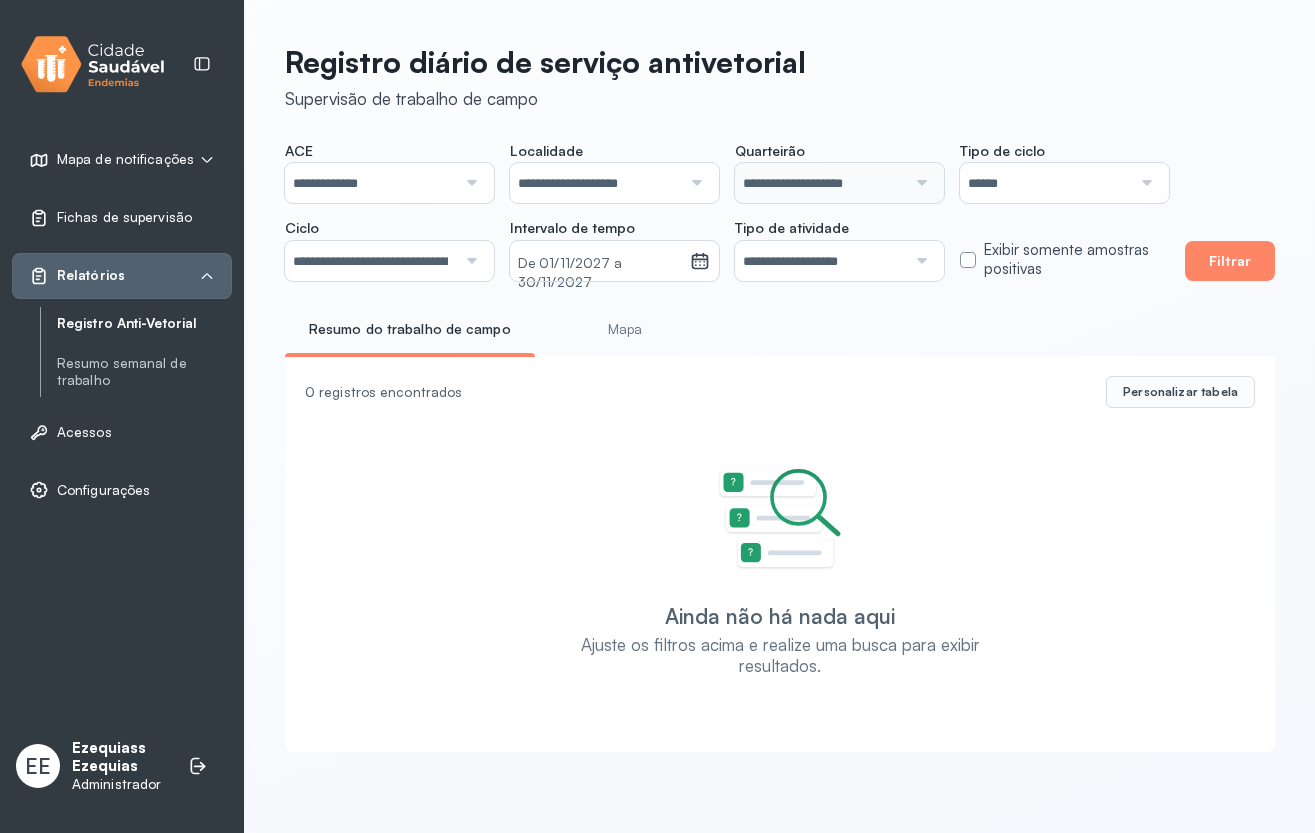 drag, startPoint x: 846, startPoint y: 335, endPoint x: 856, endPoint y: 320, distance: 18.027756 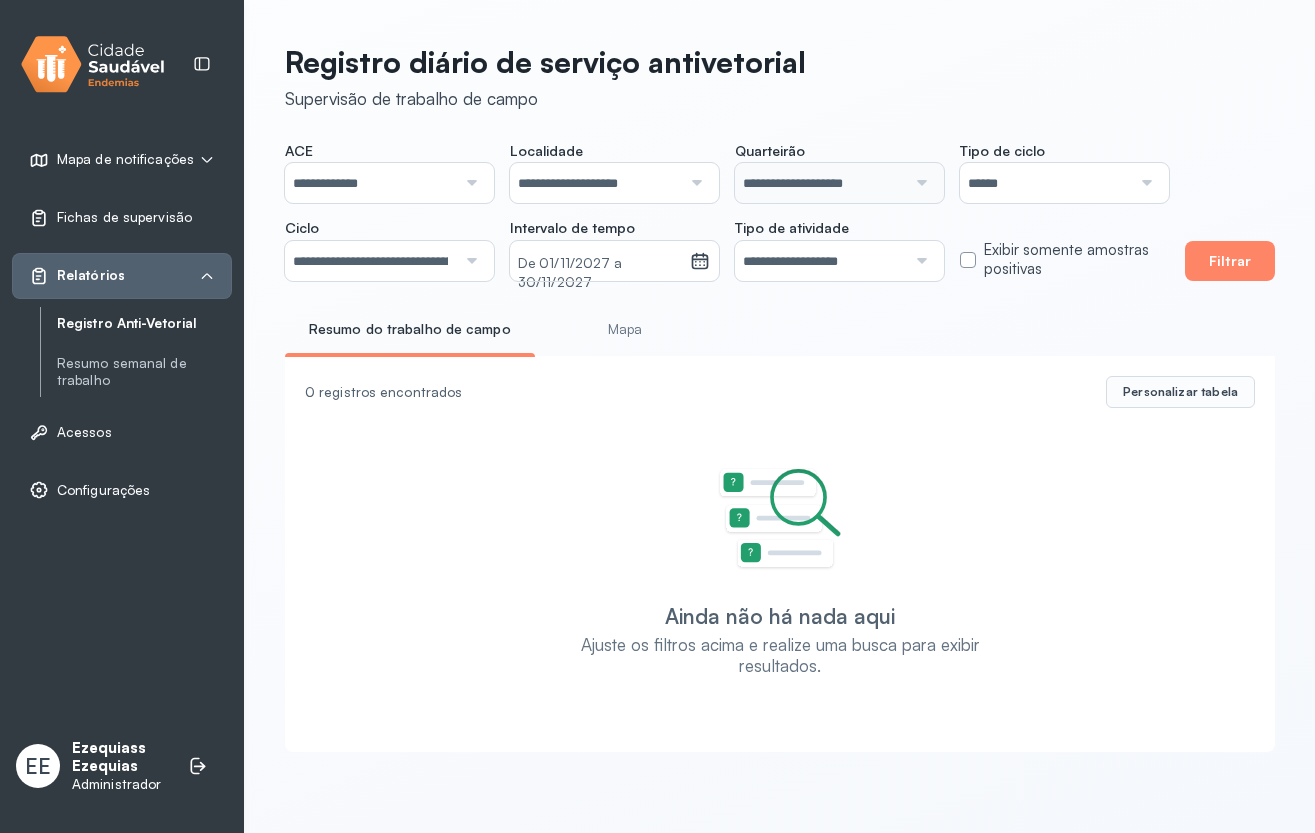 click on "**********" at bounding box center (370, 261) 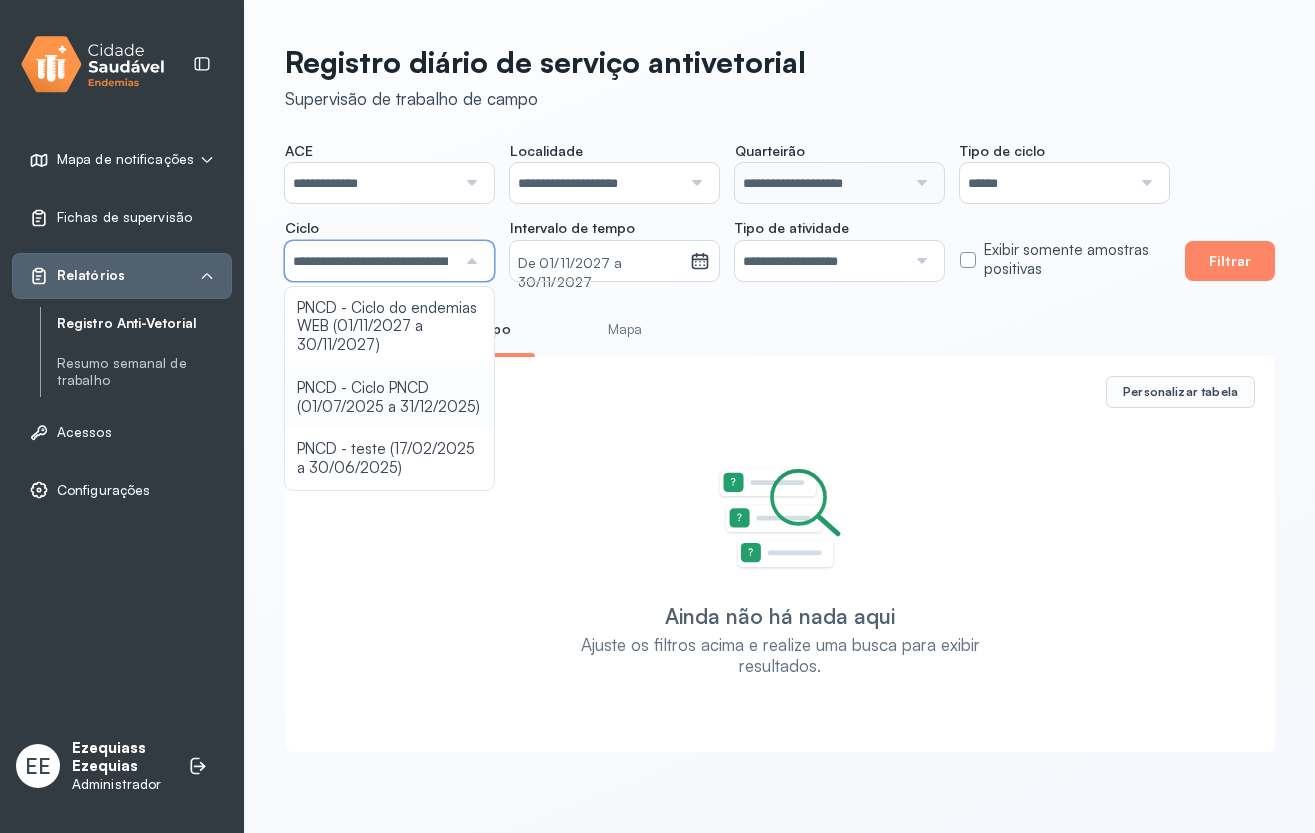 click on "**********" 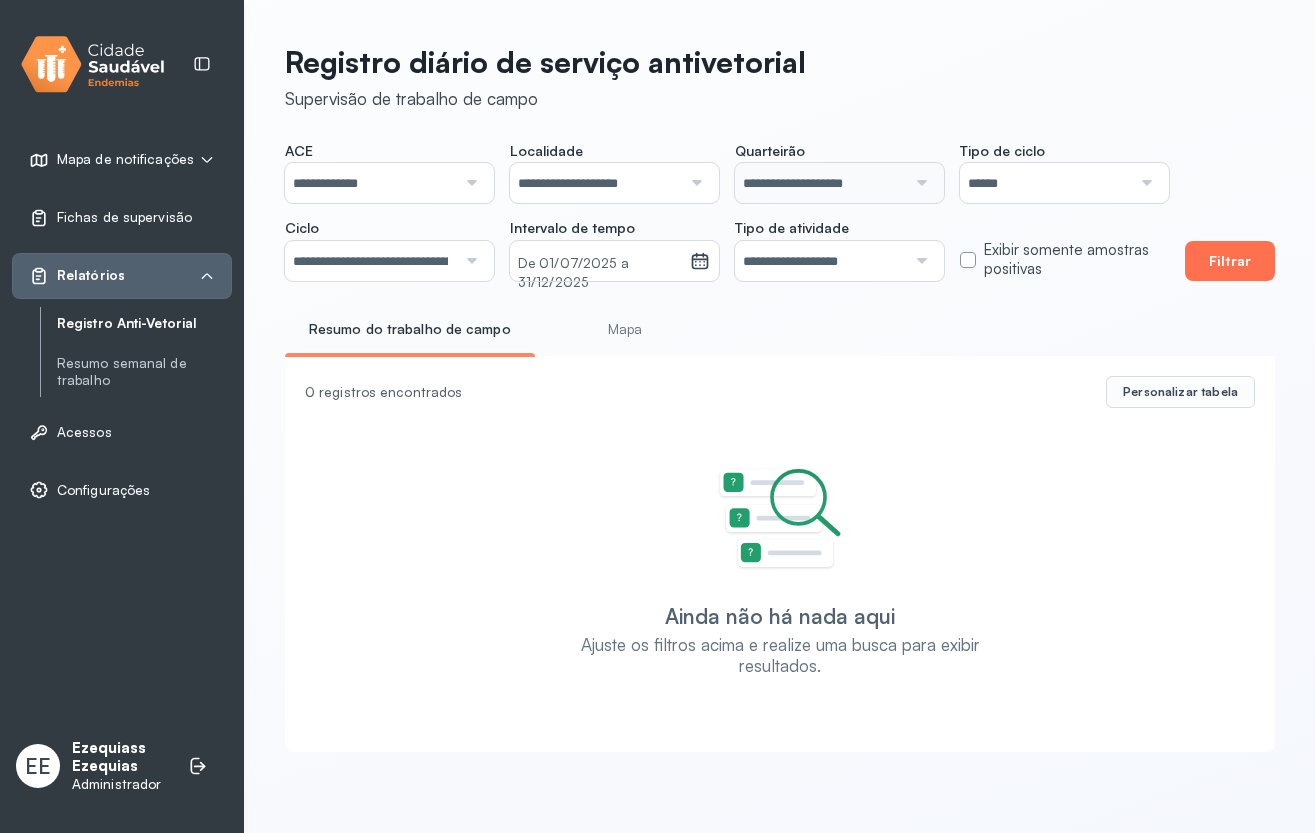 click on "Filtrar" at bounding box center [1230, 261] 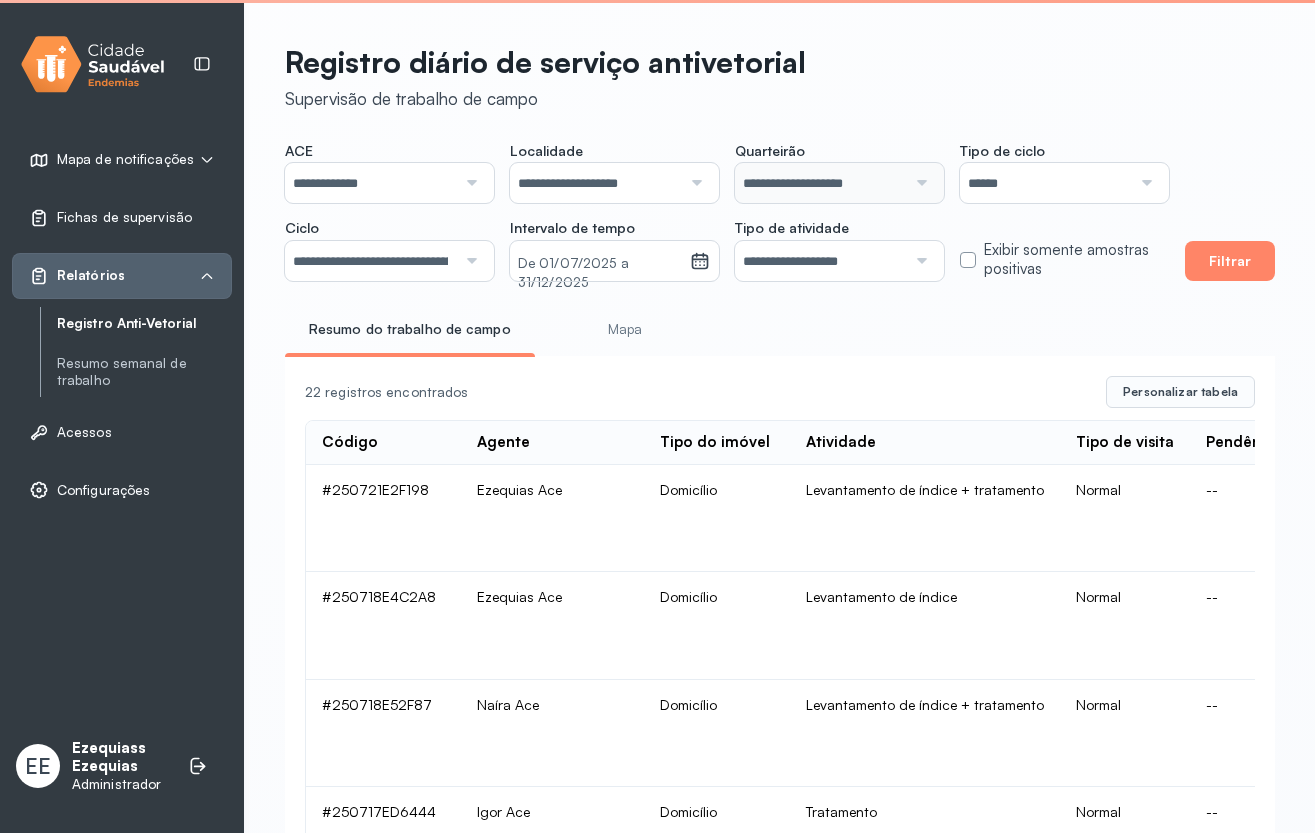 click on "Mapa" at bounding box center [625, 329] 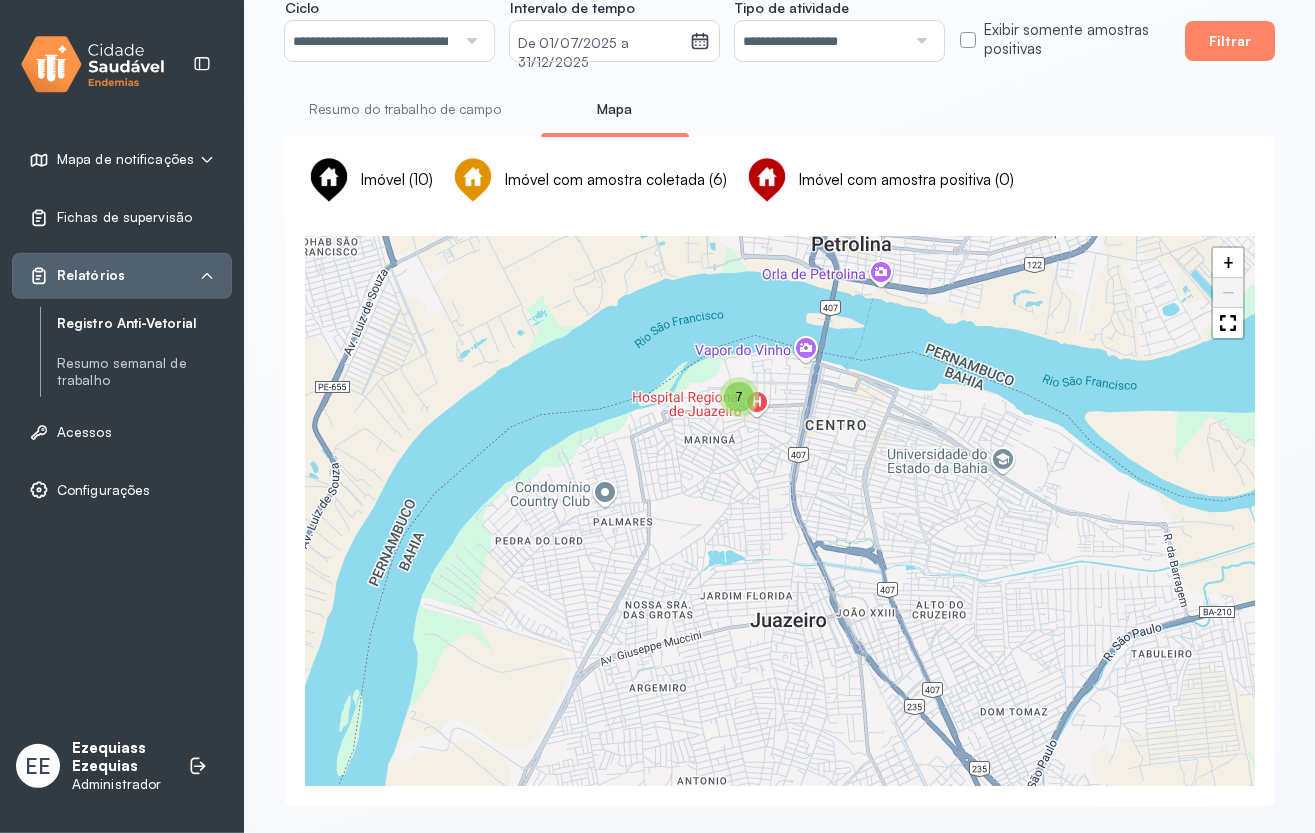 scroll, scrollTop: 225, scrollLeft: 0, axis: vertical 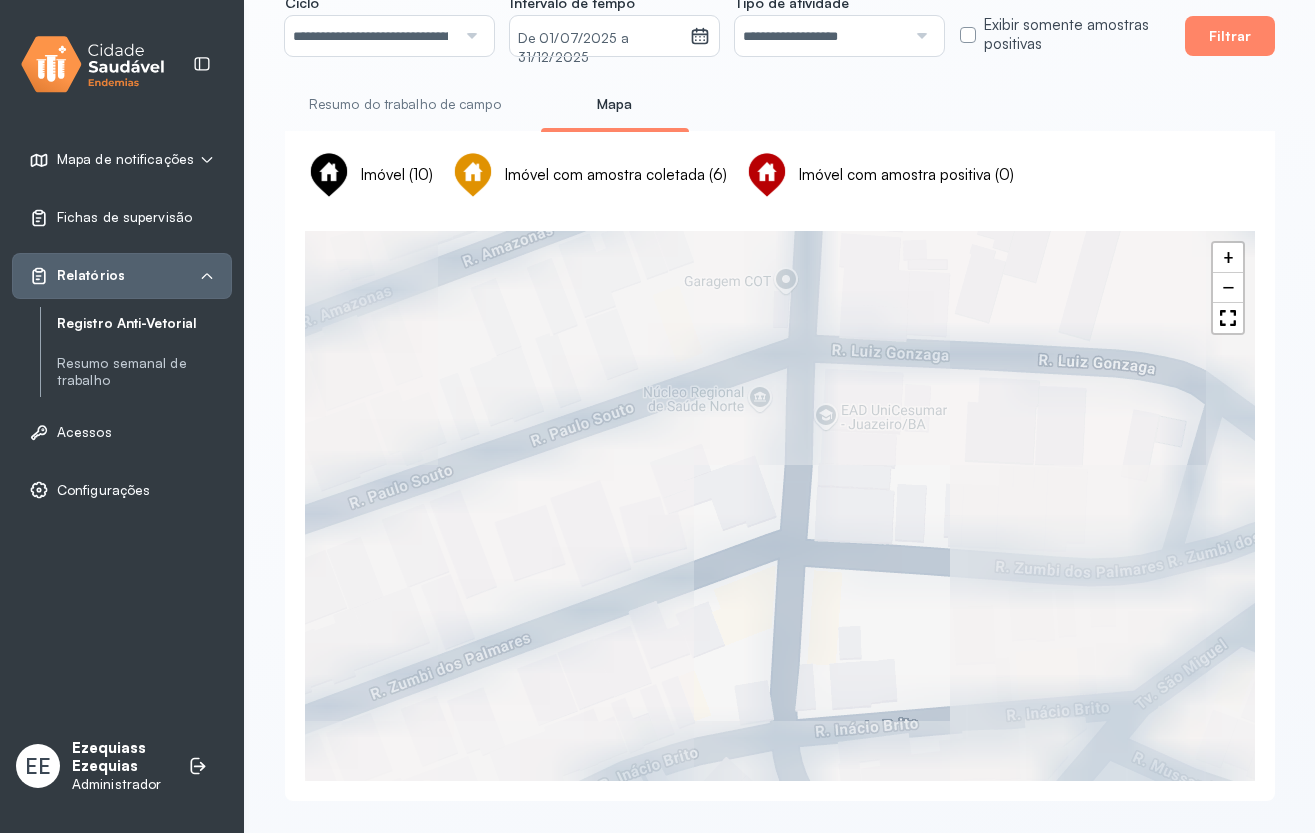 drag, startPoint x: 786, startPoint y: 611, endPoint x: 787, endPoint y: 713, distance: 102.0049 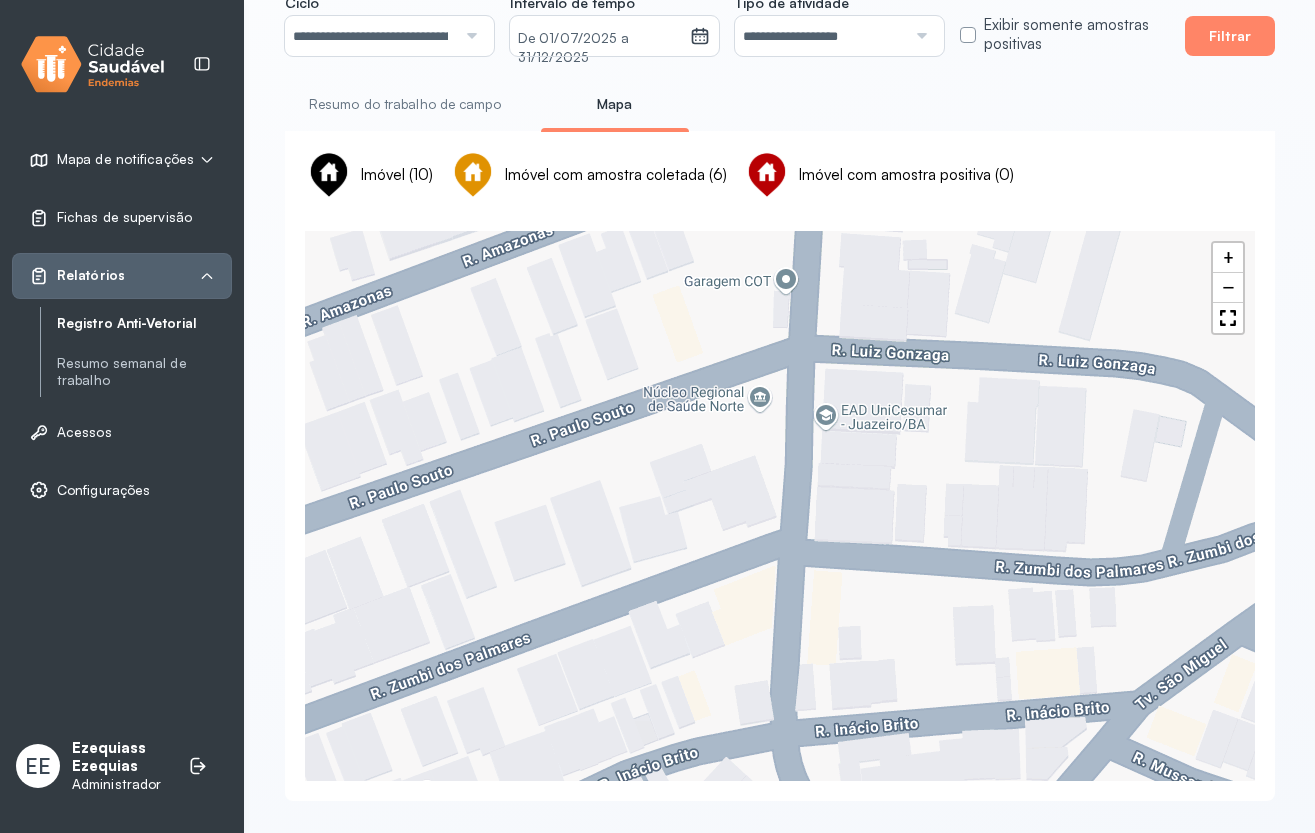 drag, startPoint x: 834, startPoint y: 677, endPoint x: 795, endPoint y: 809, distance: 137.64084 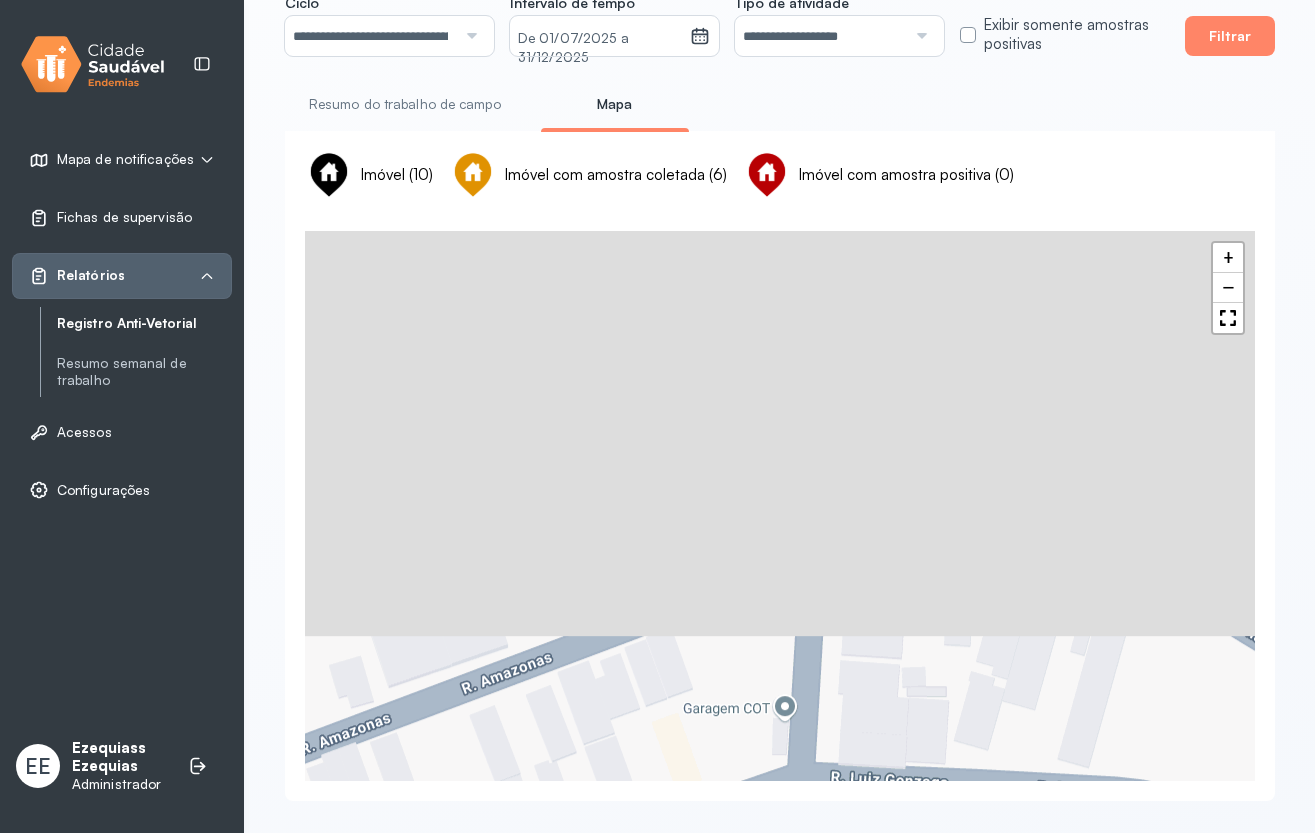 drag, startPoint x: 812, startPoint y: 467, endPoint x: 834, endPoint y: 668, distance: 202.2004 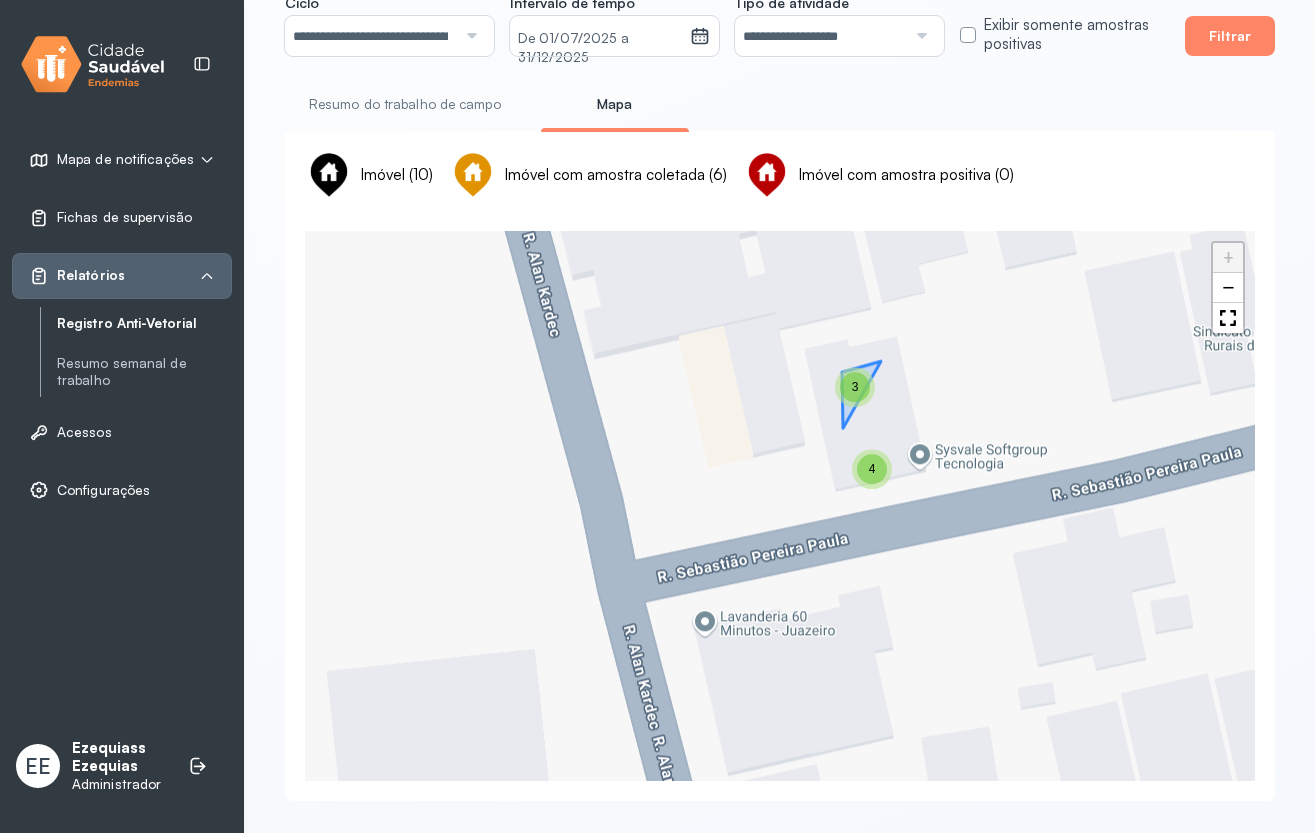 click on "3" at bounding box center (855, 388) 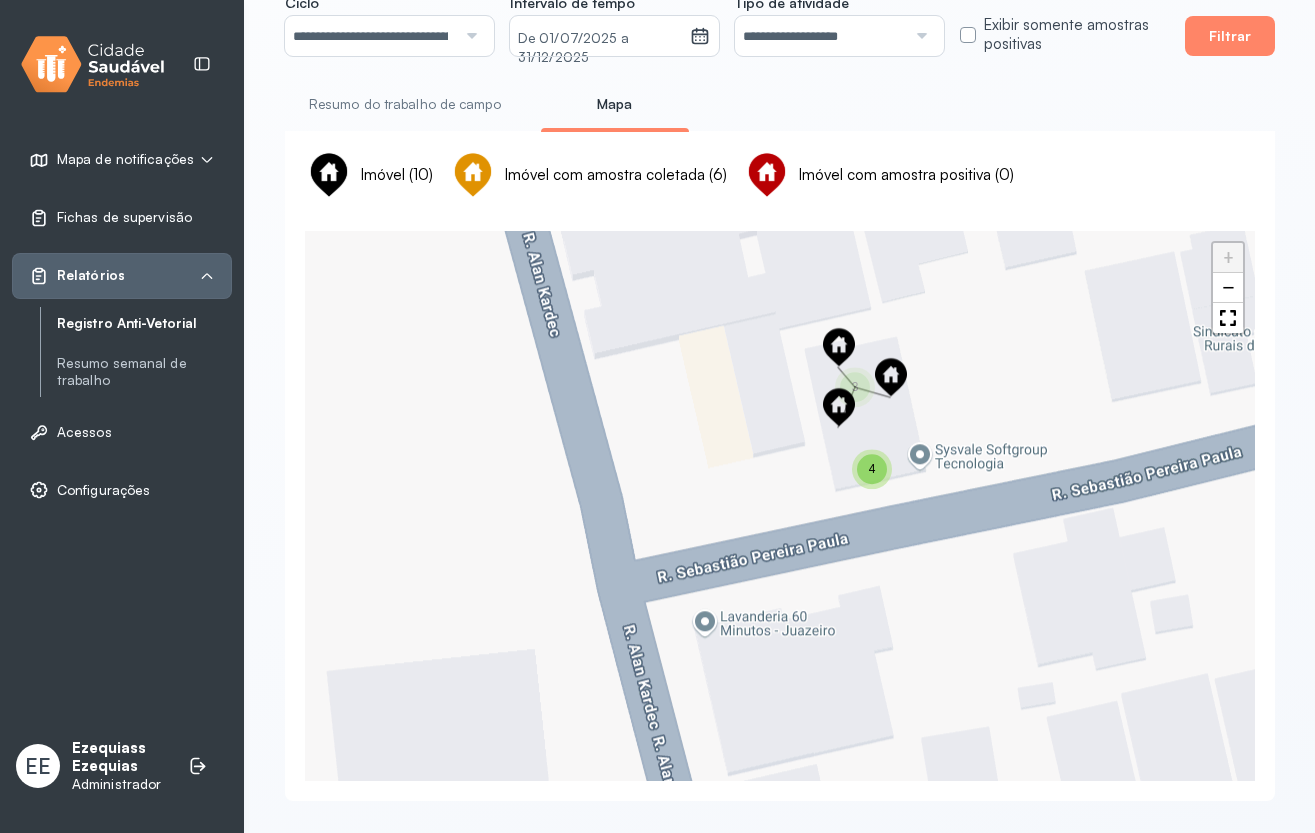 click at bounding box center [839, 348] 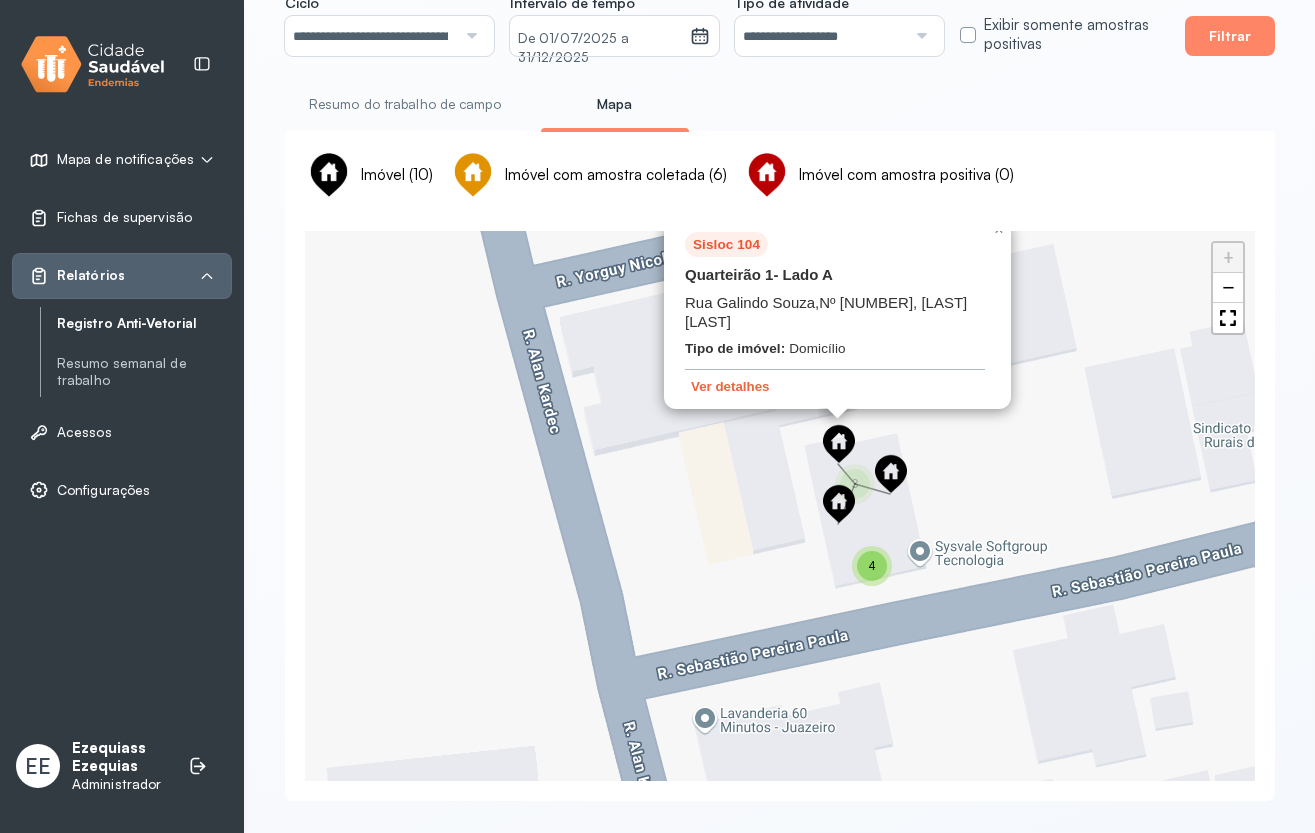 click at bounding box center (891, 474) 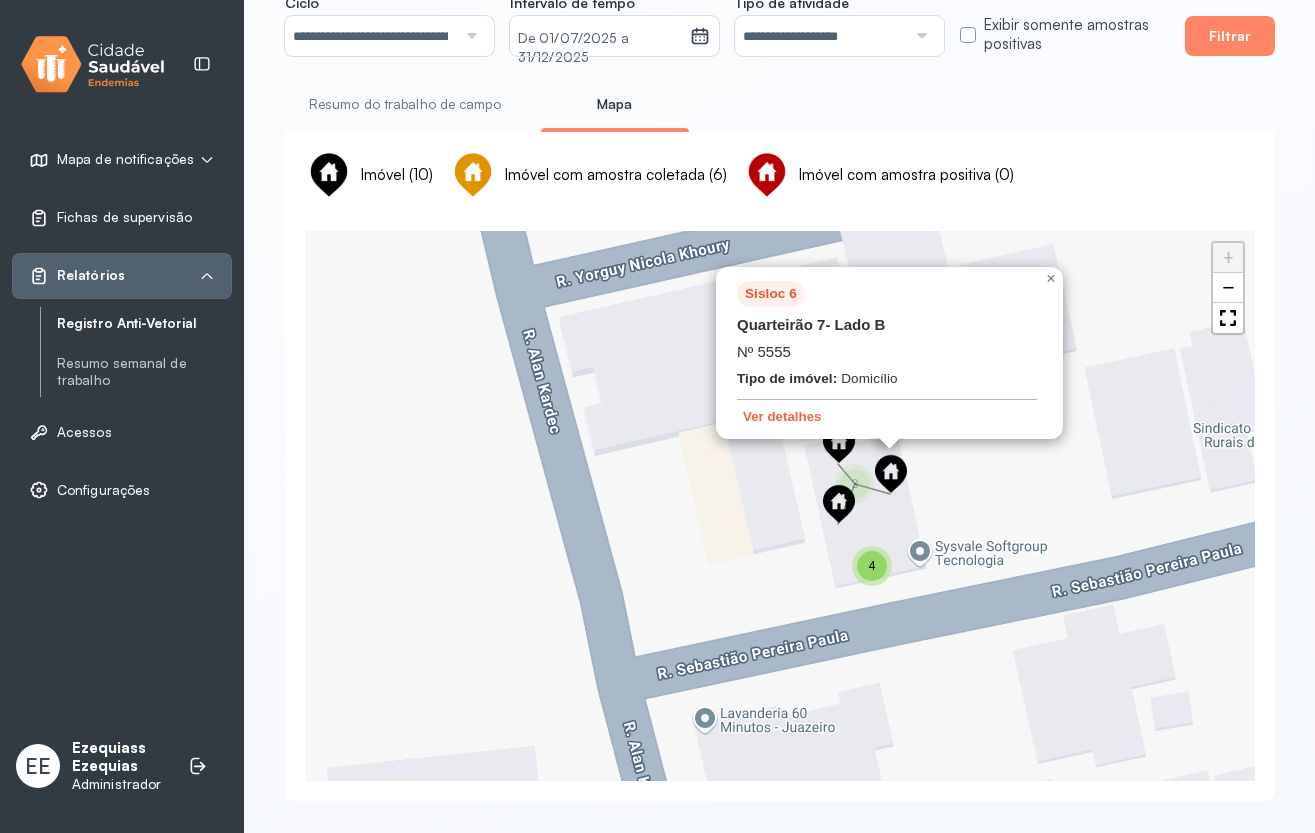 click at bounding box center (839, 504) 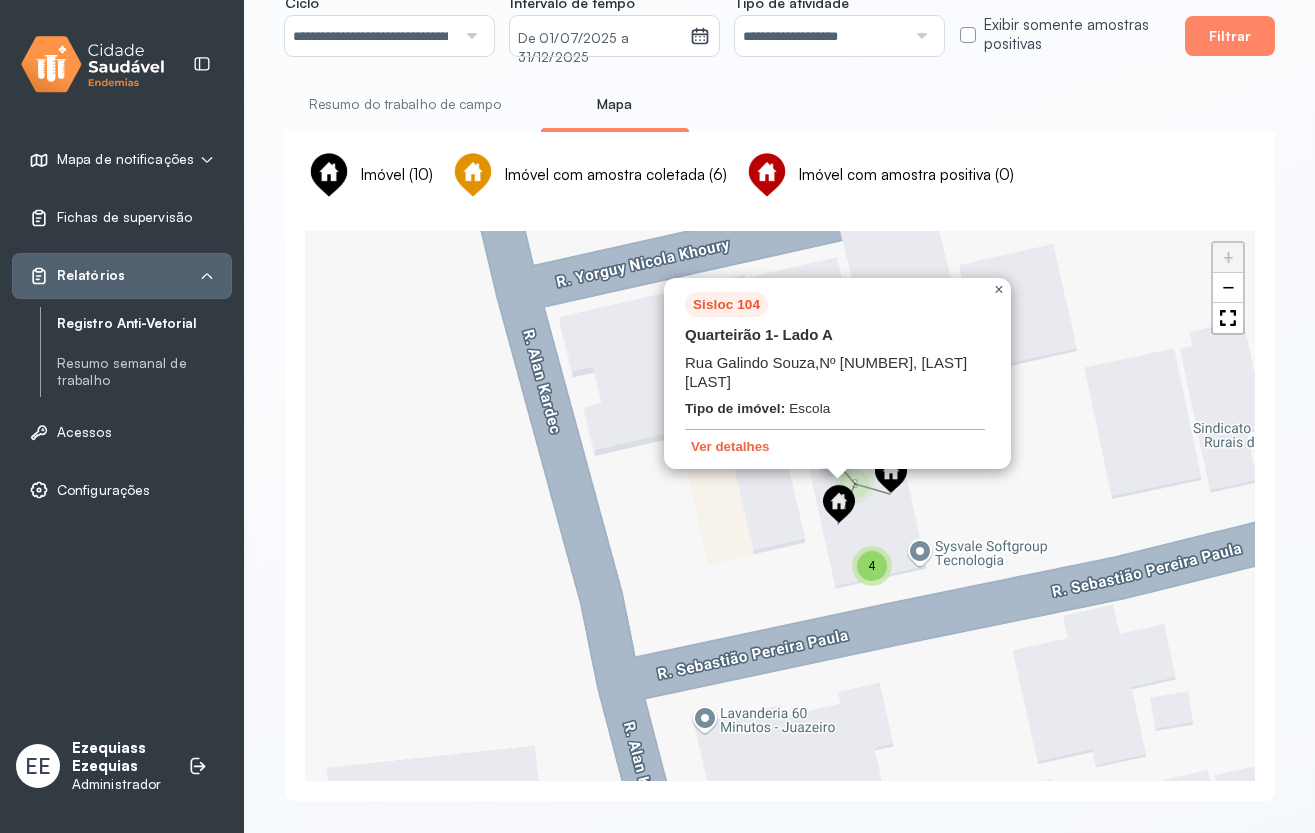 click on "×" at bounding box center (999, 290) 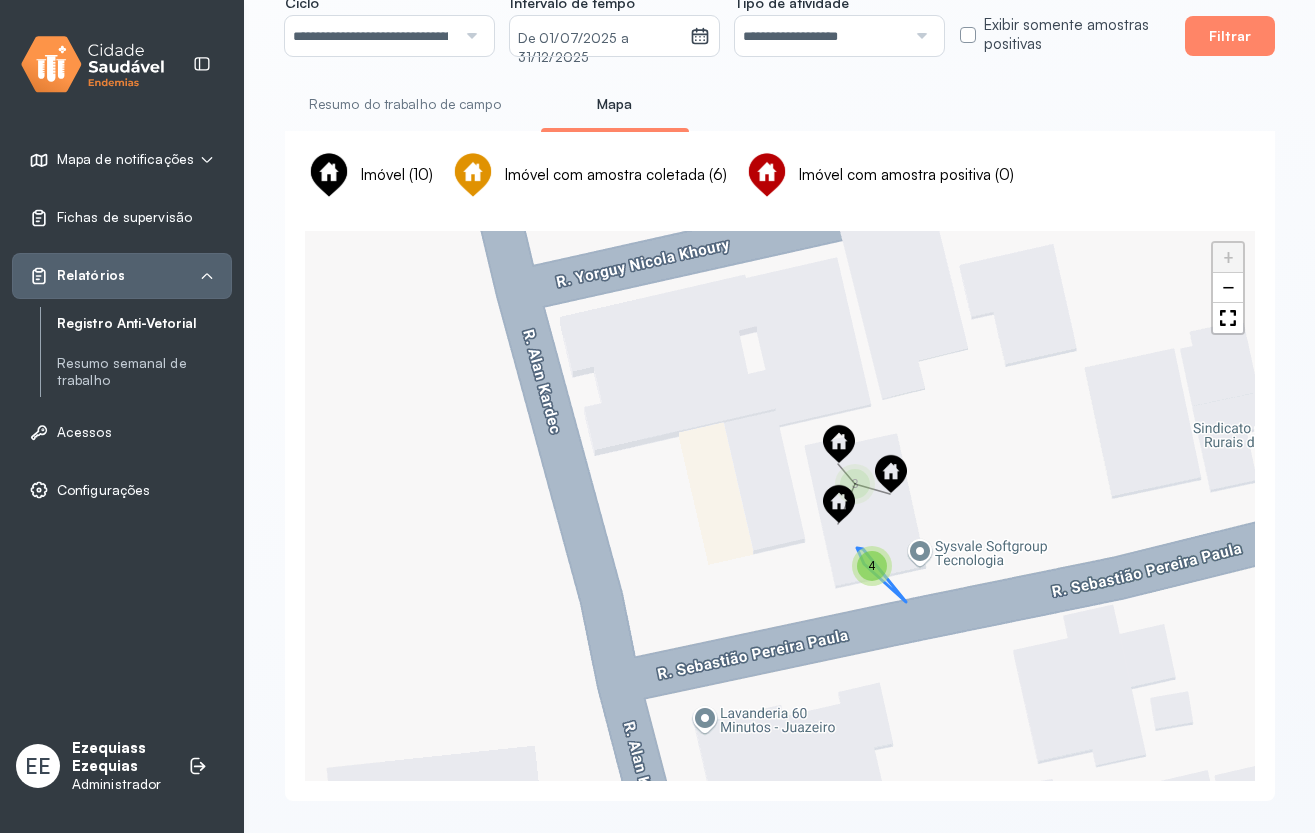 click on "4" at bounding box center [872, 566] 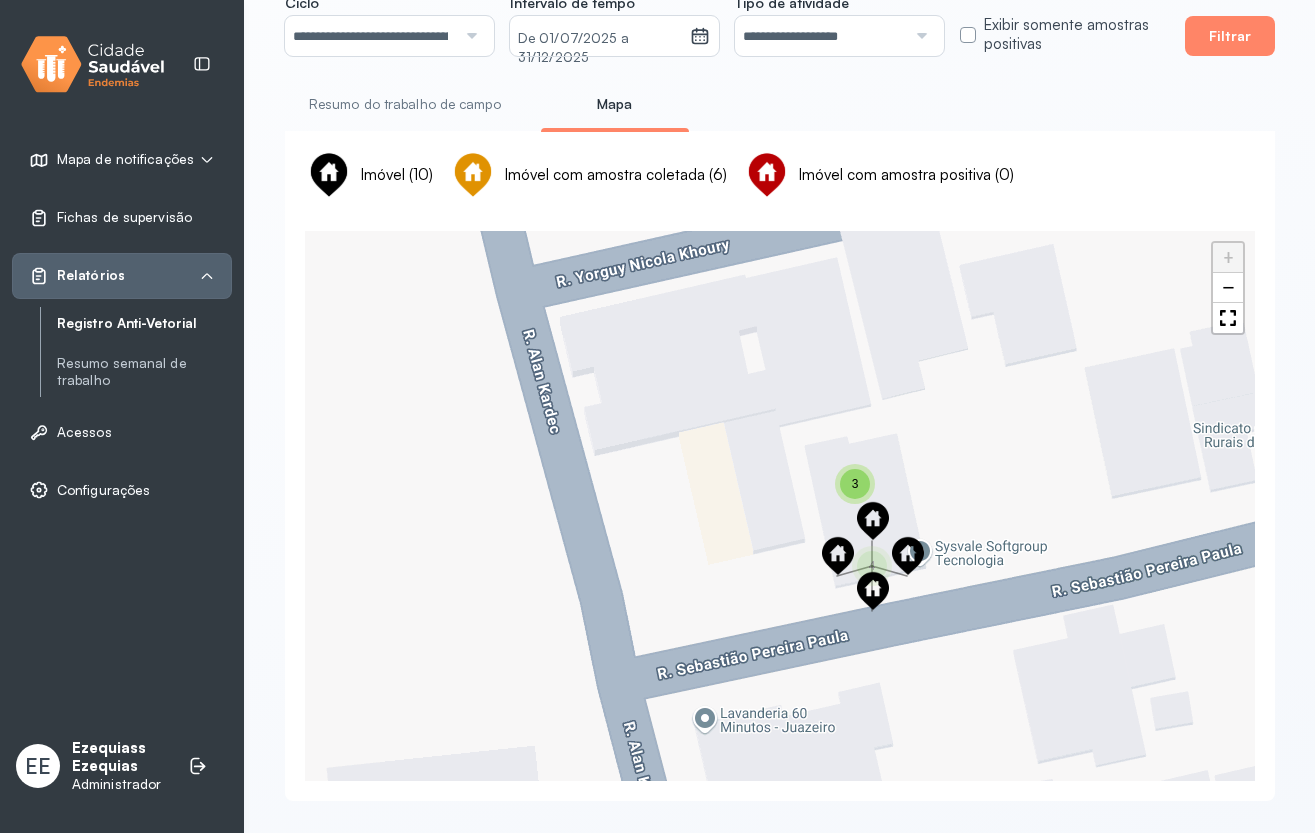 click on "4 3 + −" at bounding box center (780, 506) 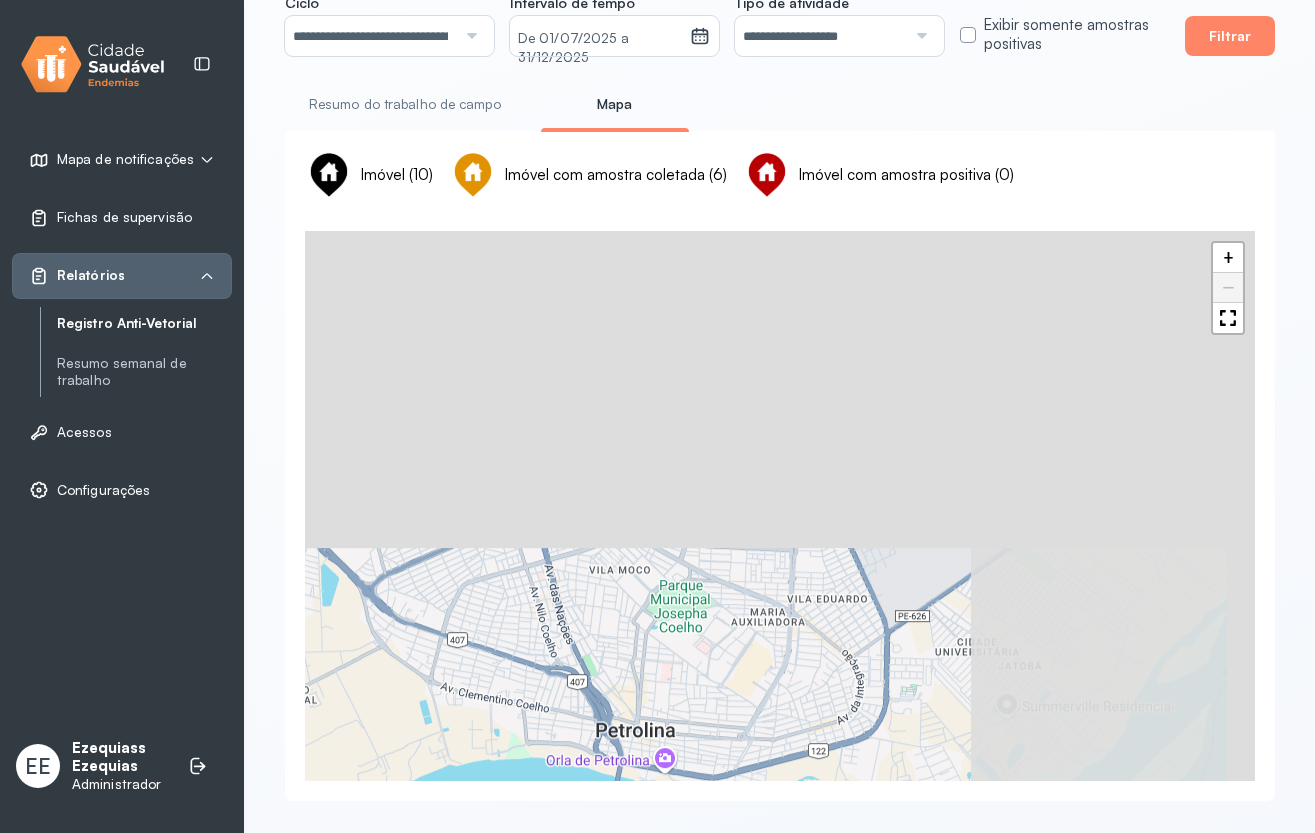 drag, startPoint x: 936, startPoint y: 448, endPoint x: 643, endPoint y: 786, distance: 447.31757 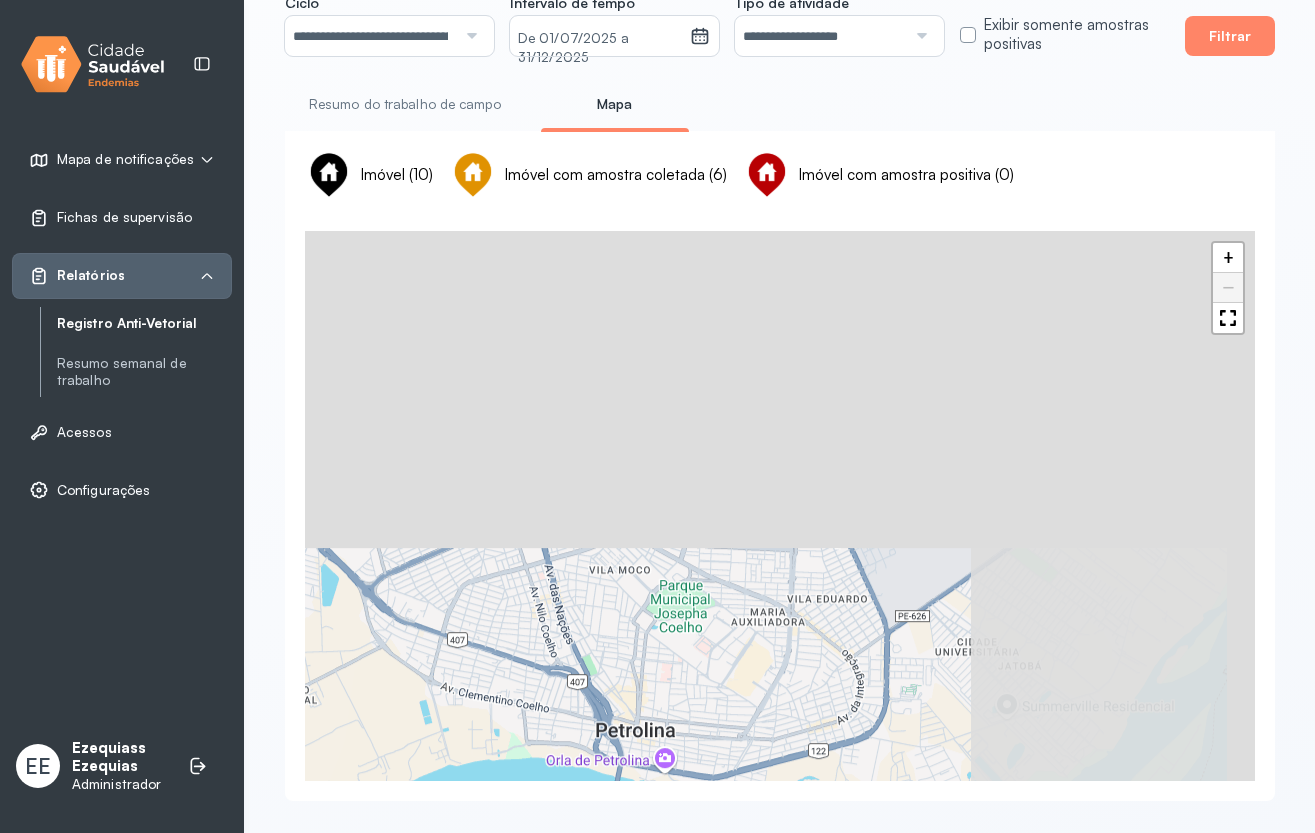 click on "7 3 + −" at bounding box center (780, 506) 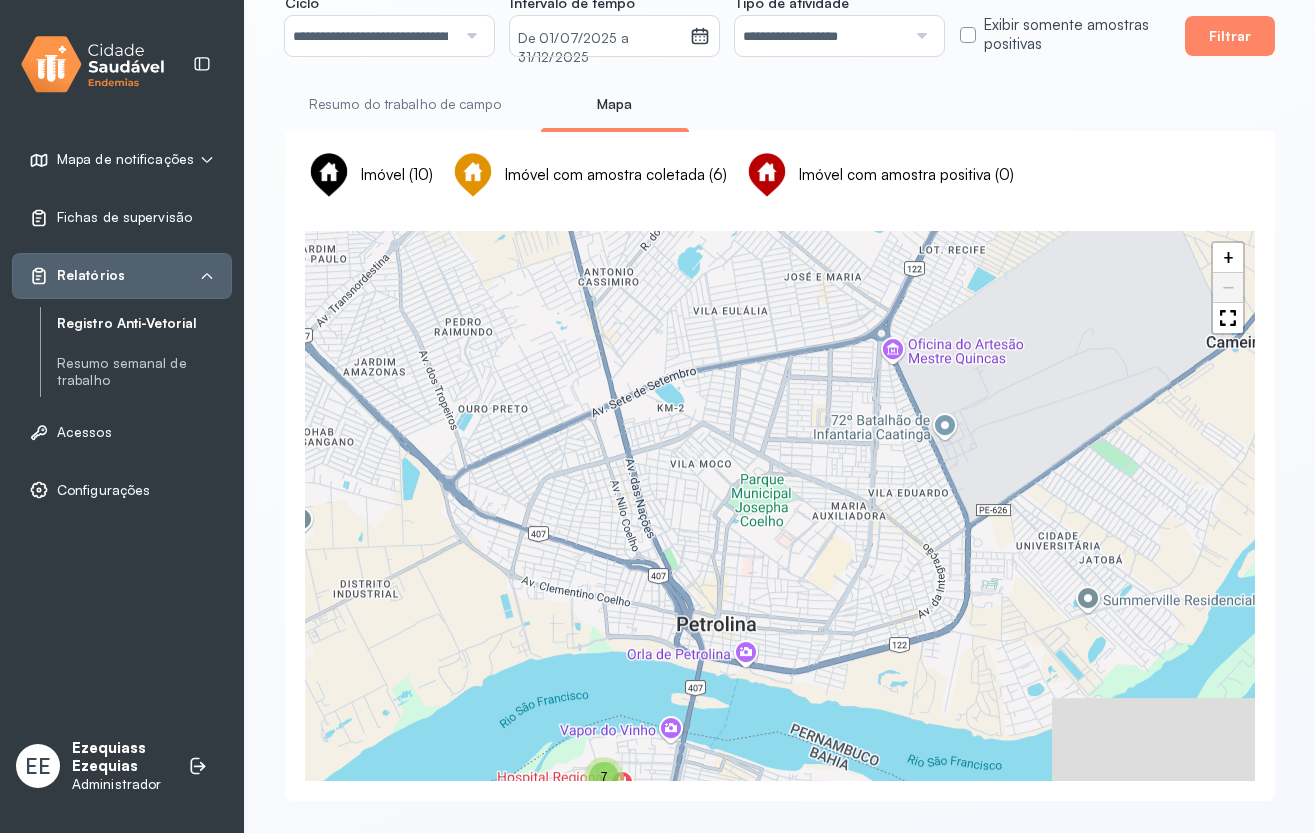 drag, startPoint x: 735, startPoint y: 669, endPoint x: 894, endPoint y: 430, distance: 287.0575 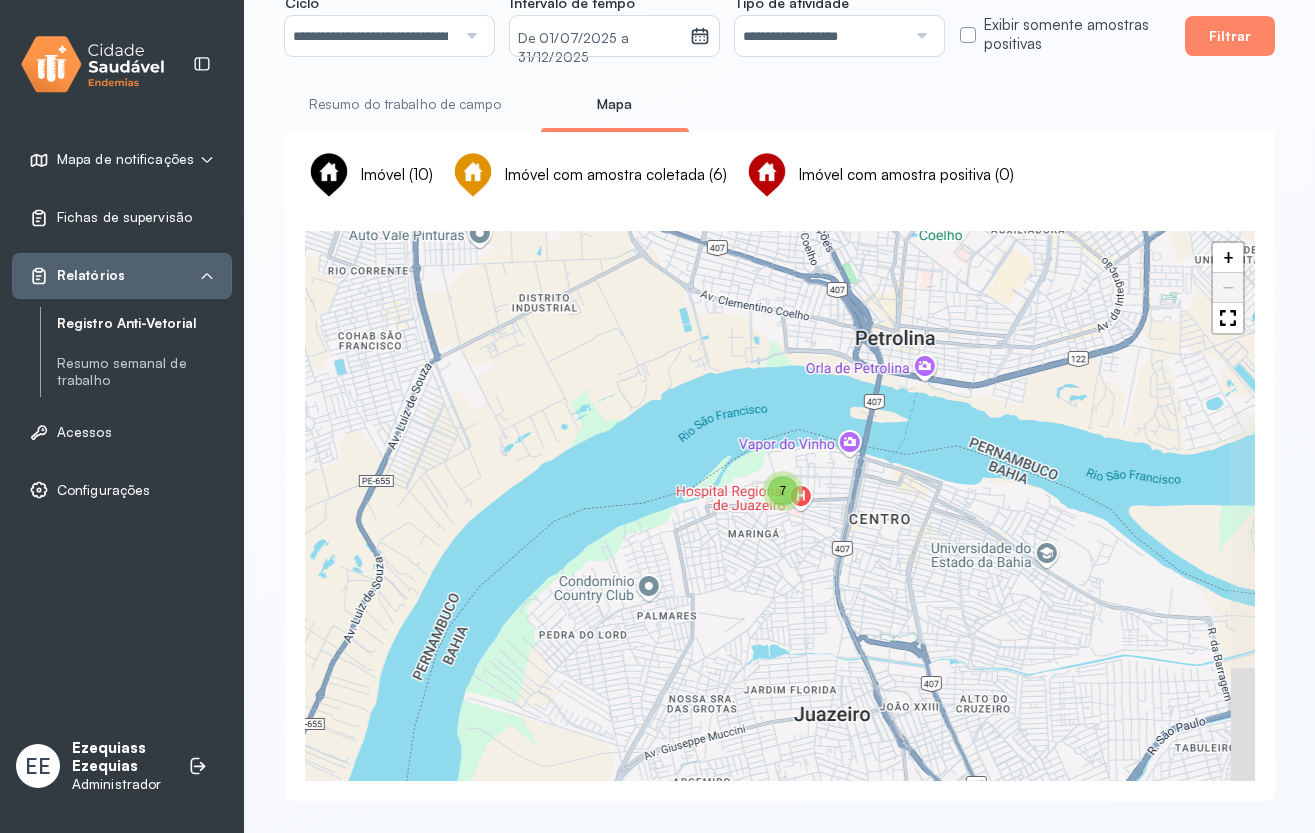 drag, startPoint x: 852, startPoint y: 490, endPoint x: 848, endPoint y: 471, distance: 19.416489 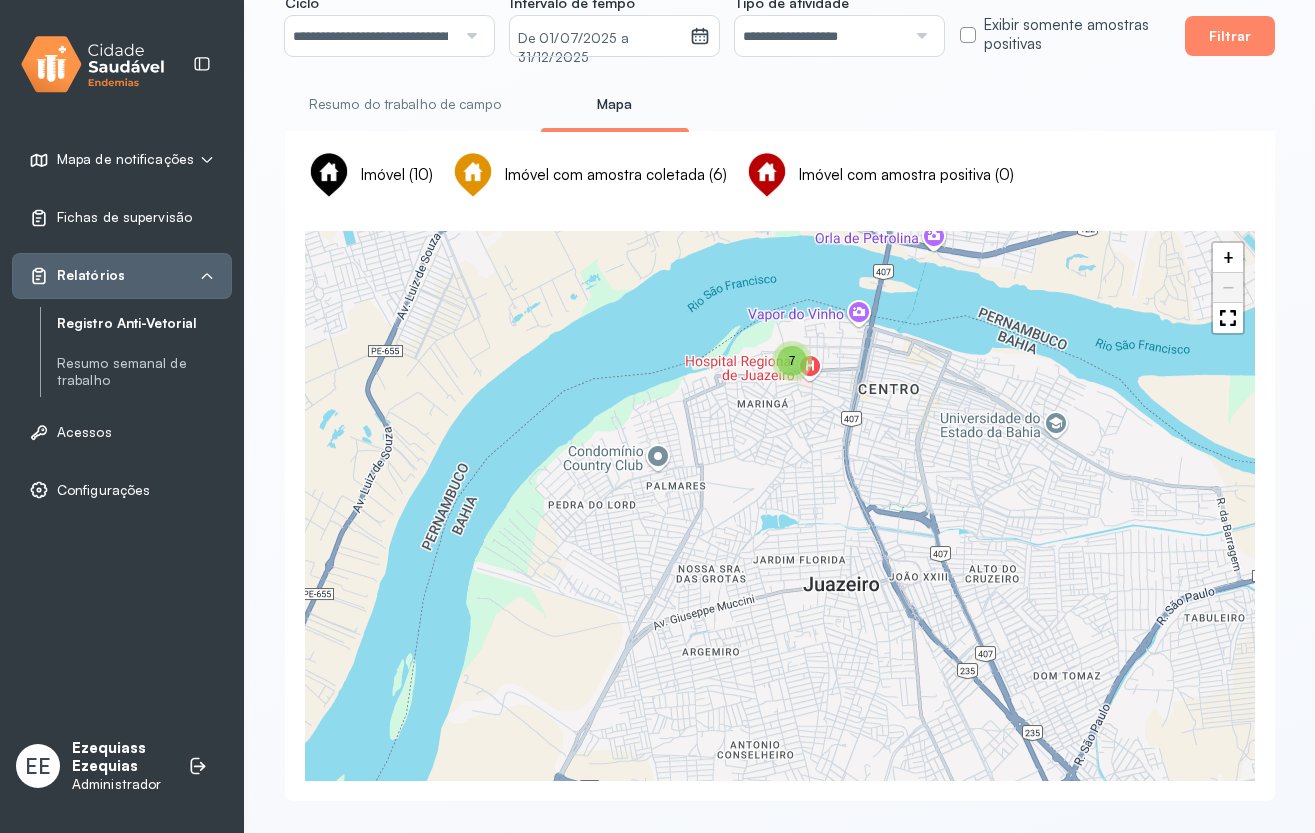 drag, startPoint x: 830, startPoint y: 569, endPoint x: 878, endPoint y: 630, distance: 77.62087 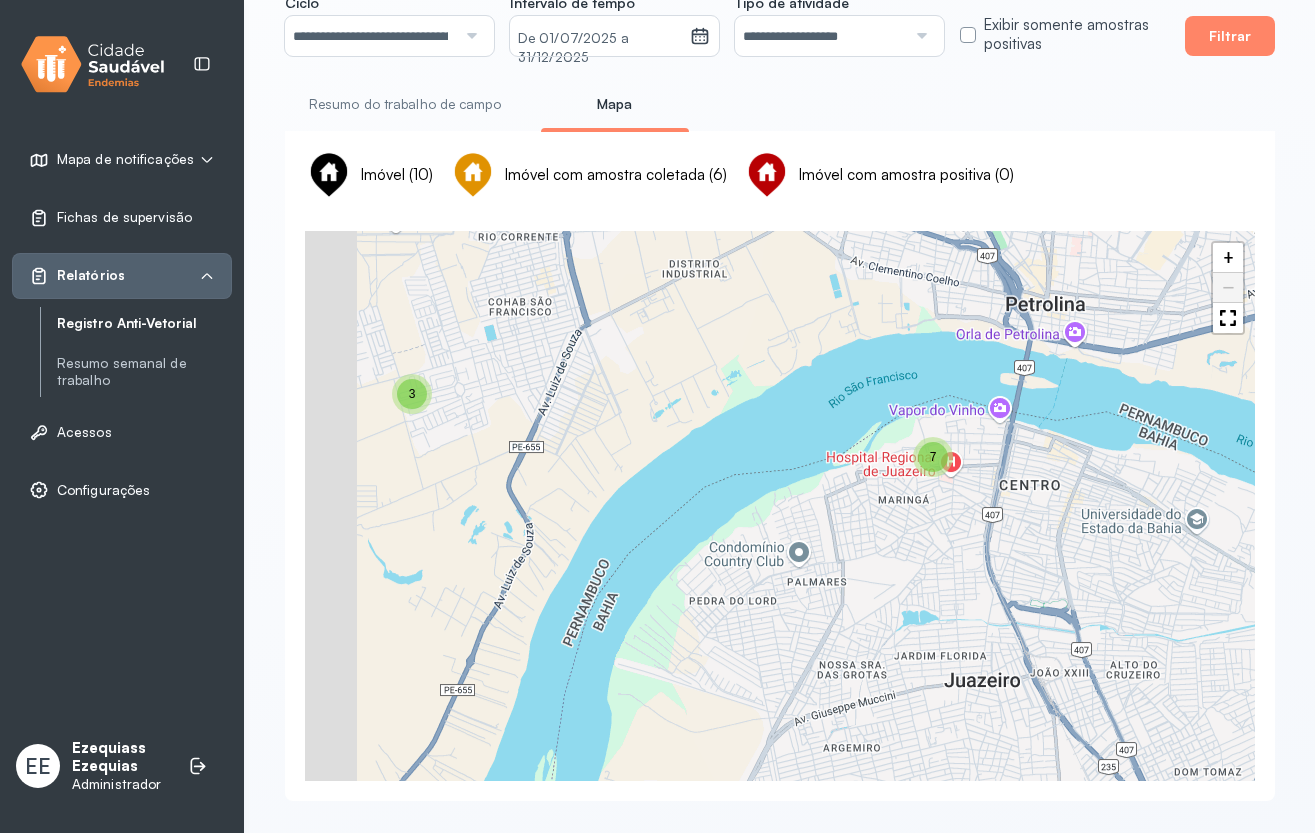 drag, startPoint x: 631, startPoint y: 396, endPoint x: 652, endPoint y: 476, distance: 82.710335 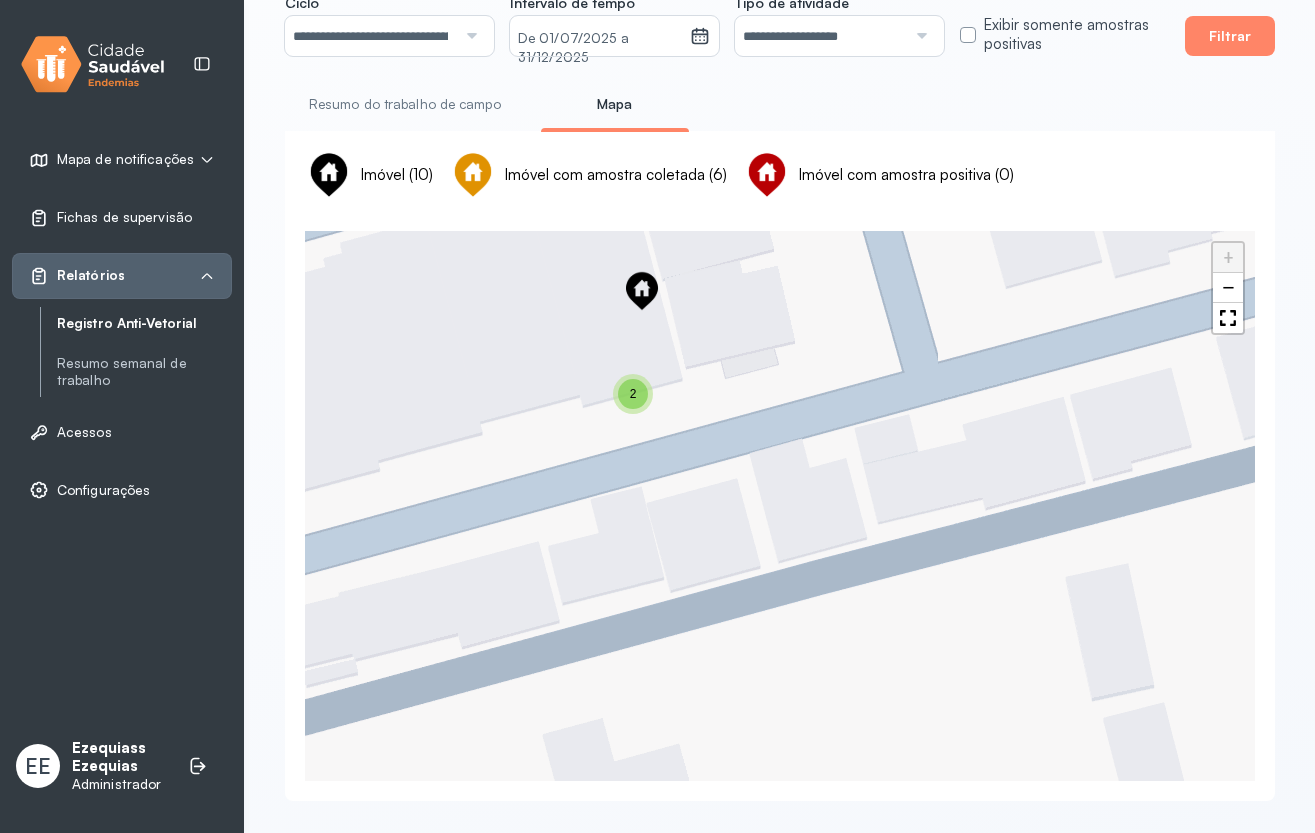 click on "2" at bounding box center (633, 394) 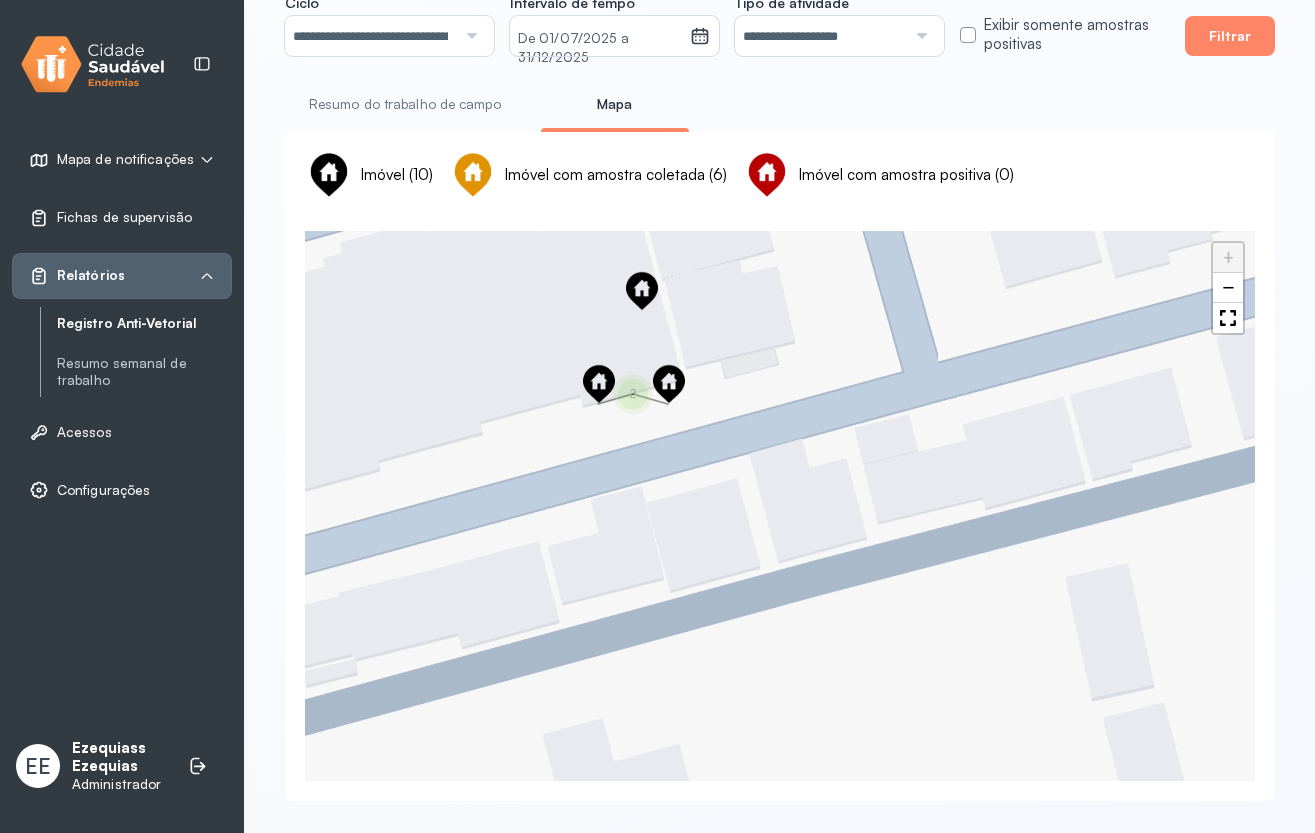 click at bounding box center (599, 384) 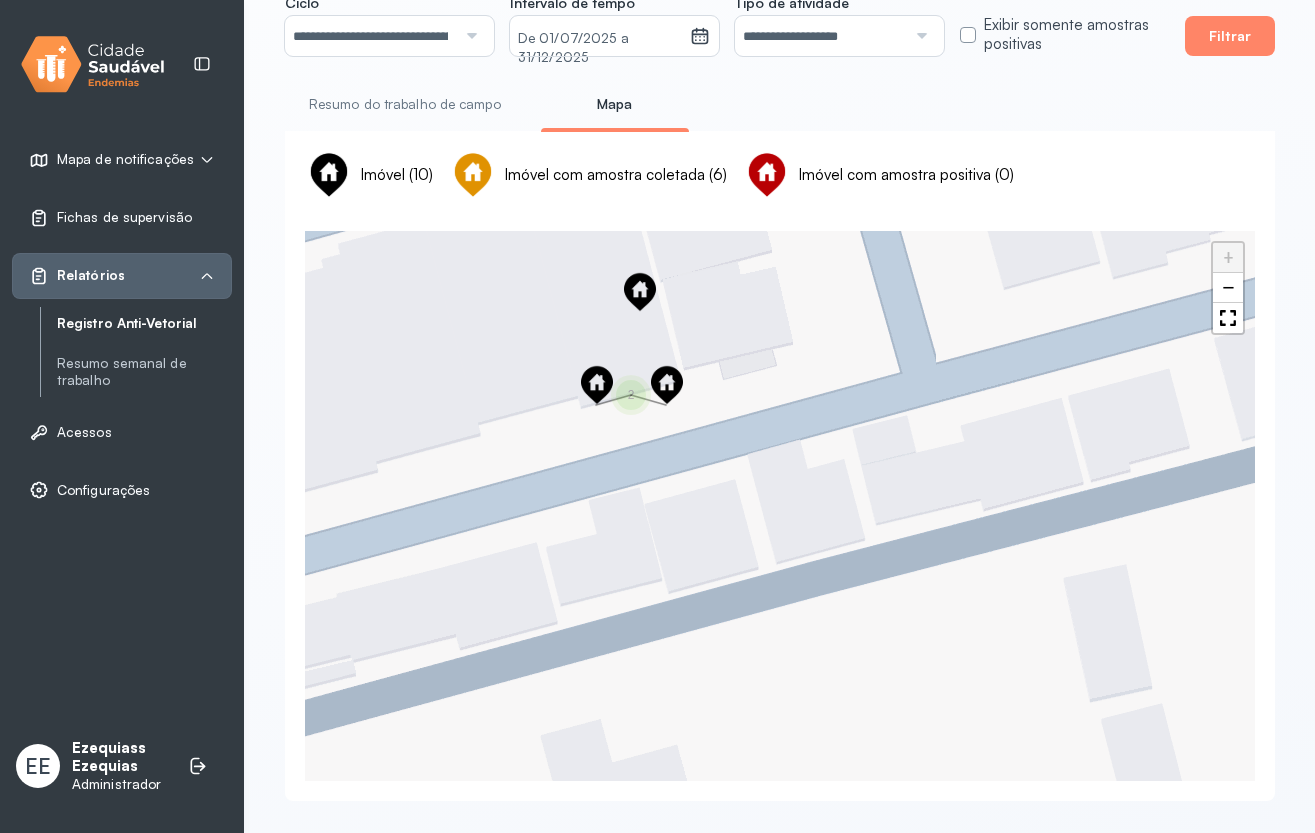 click at bounding box center [640, 292] 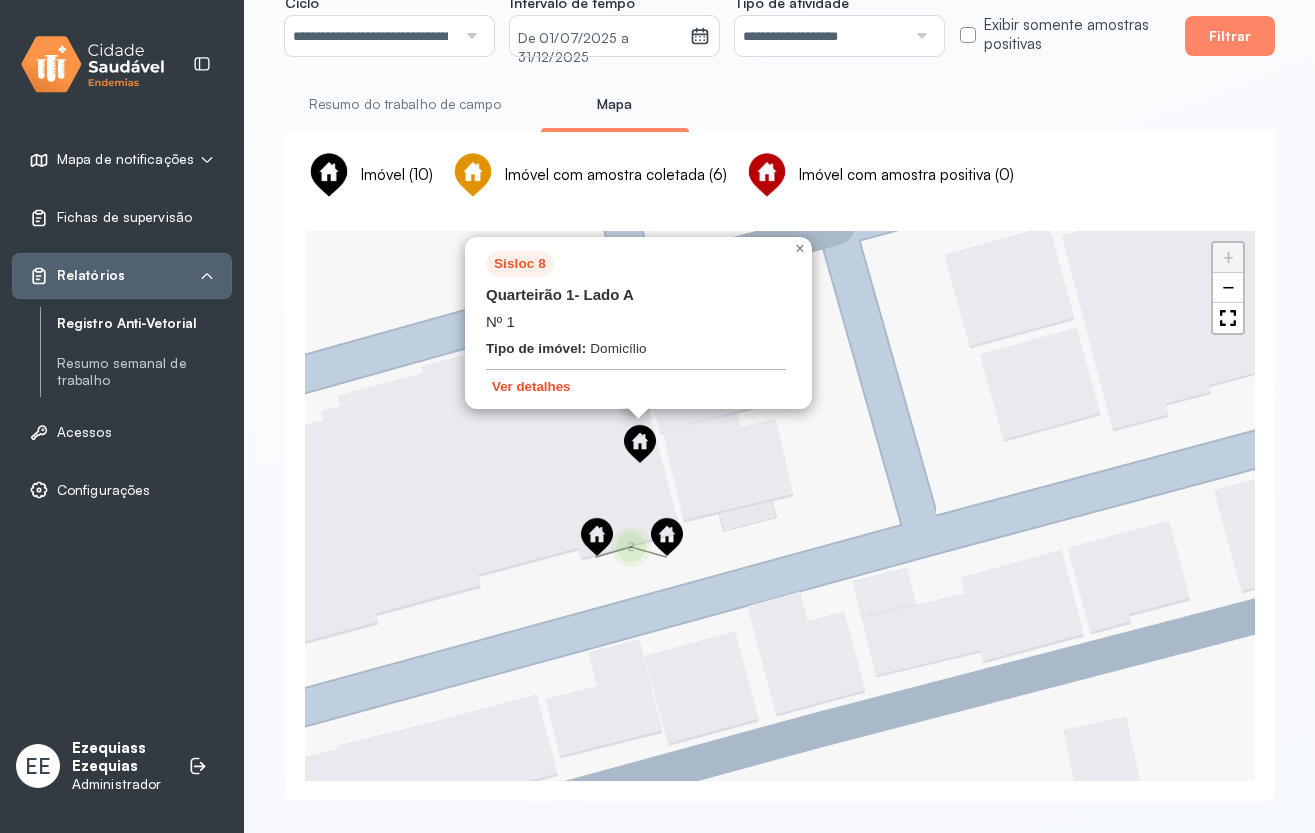 click on "Ver detalhes" at bounding box center [531, 386] 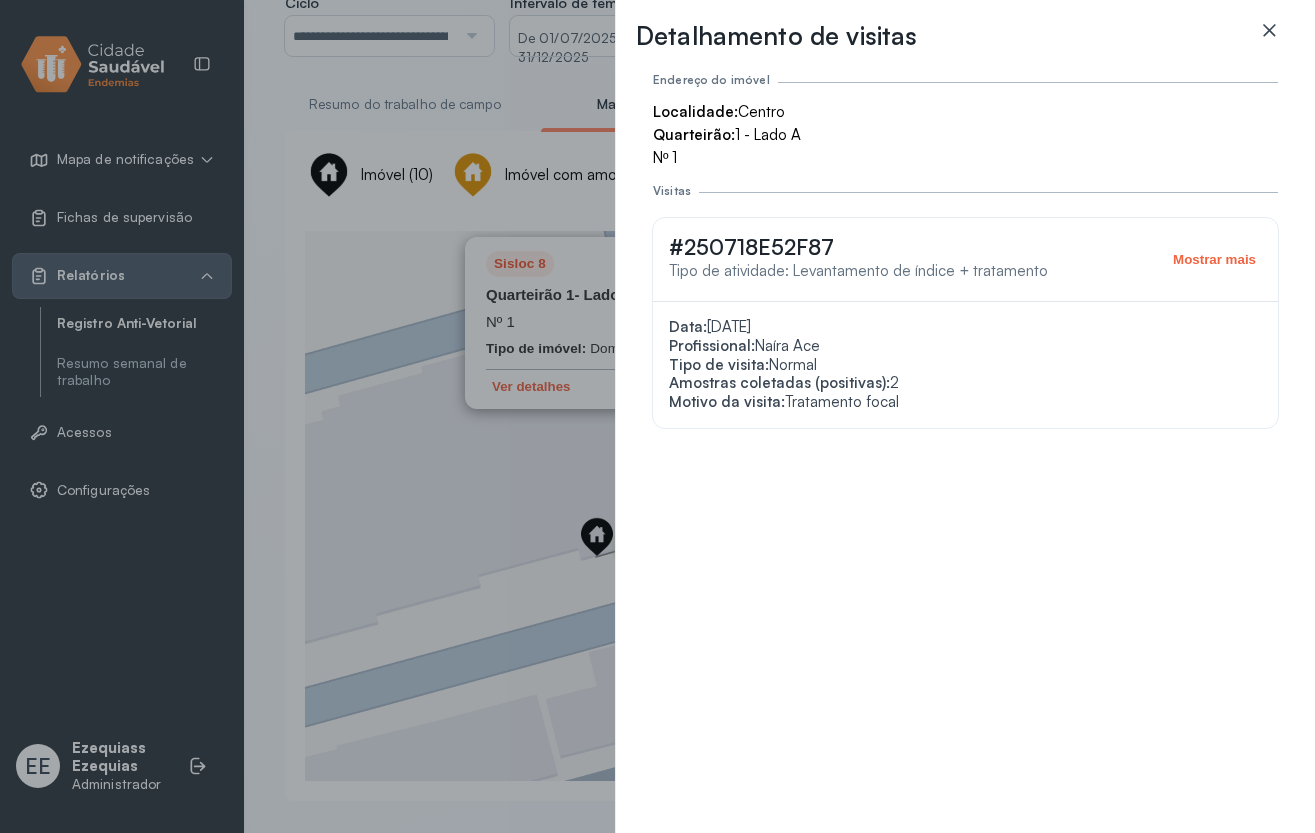 click 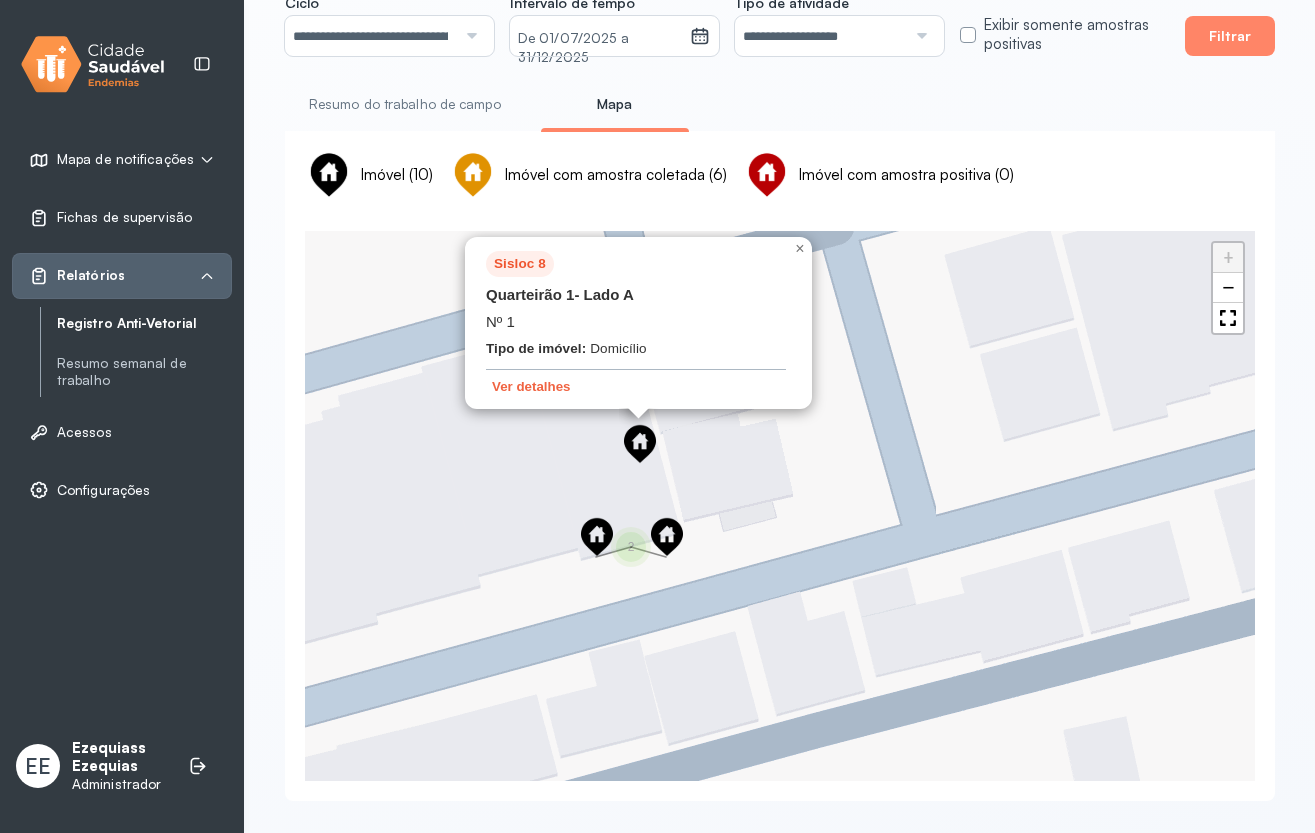 click at bounding box center (597, 537) 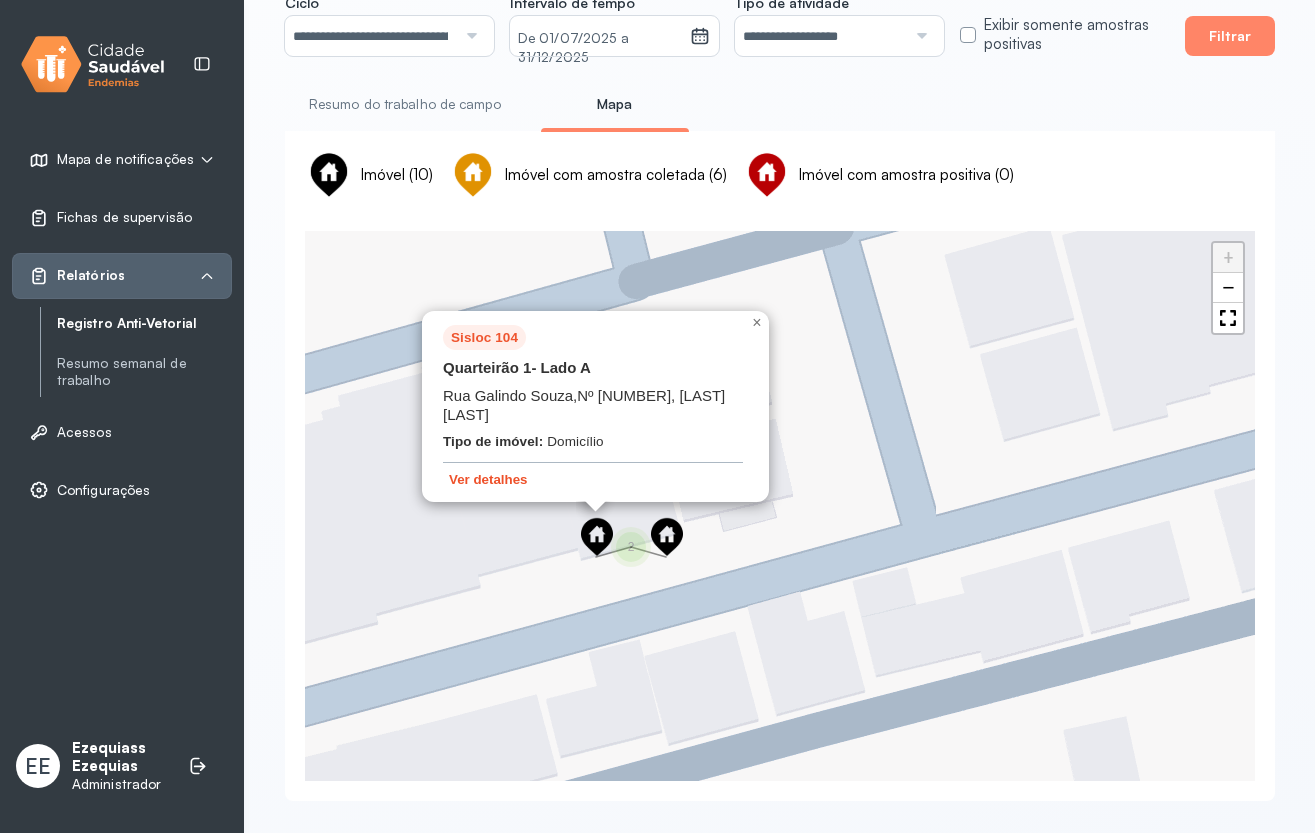 click on "Ver detalhes" at bounding box center (488, 479) 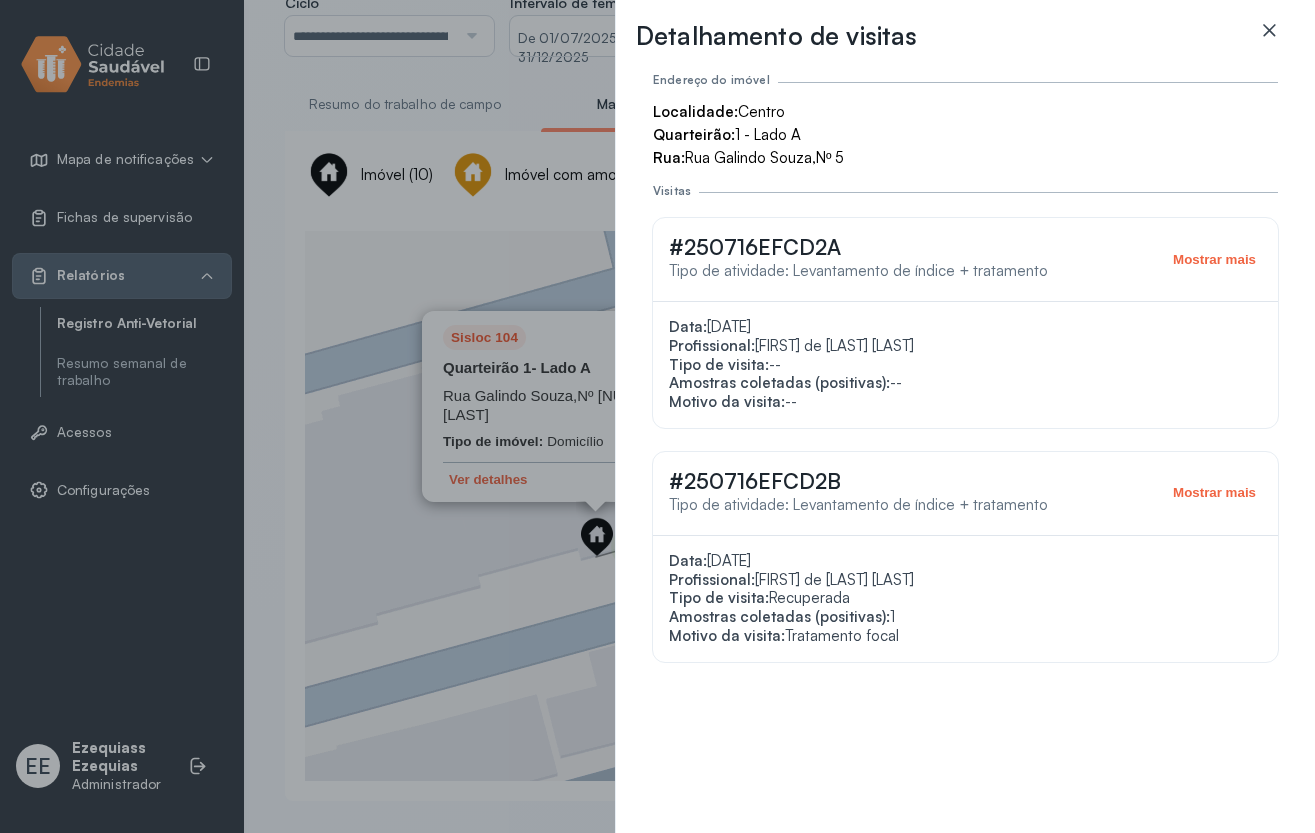 click 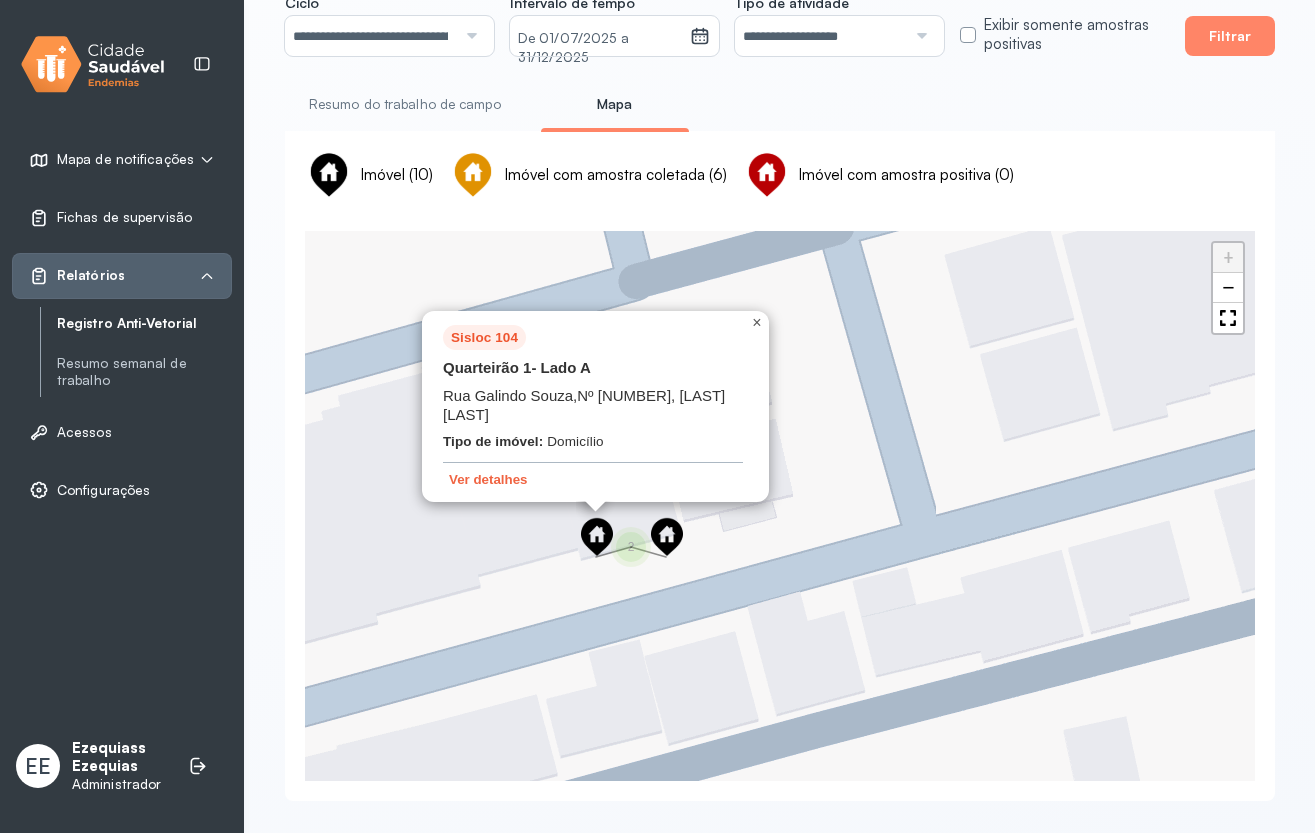 click on "×" at bounding box center (757, 323) 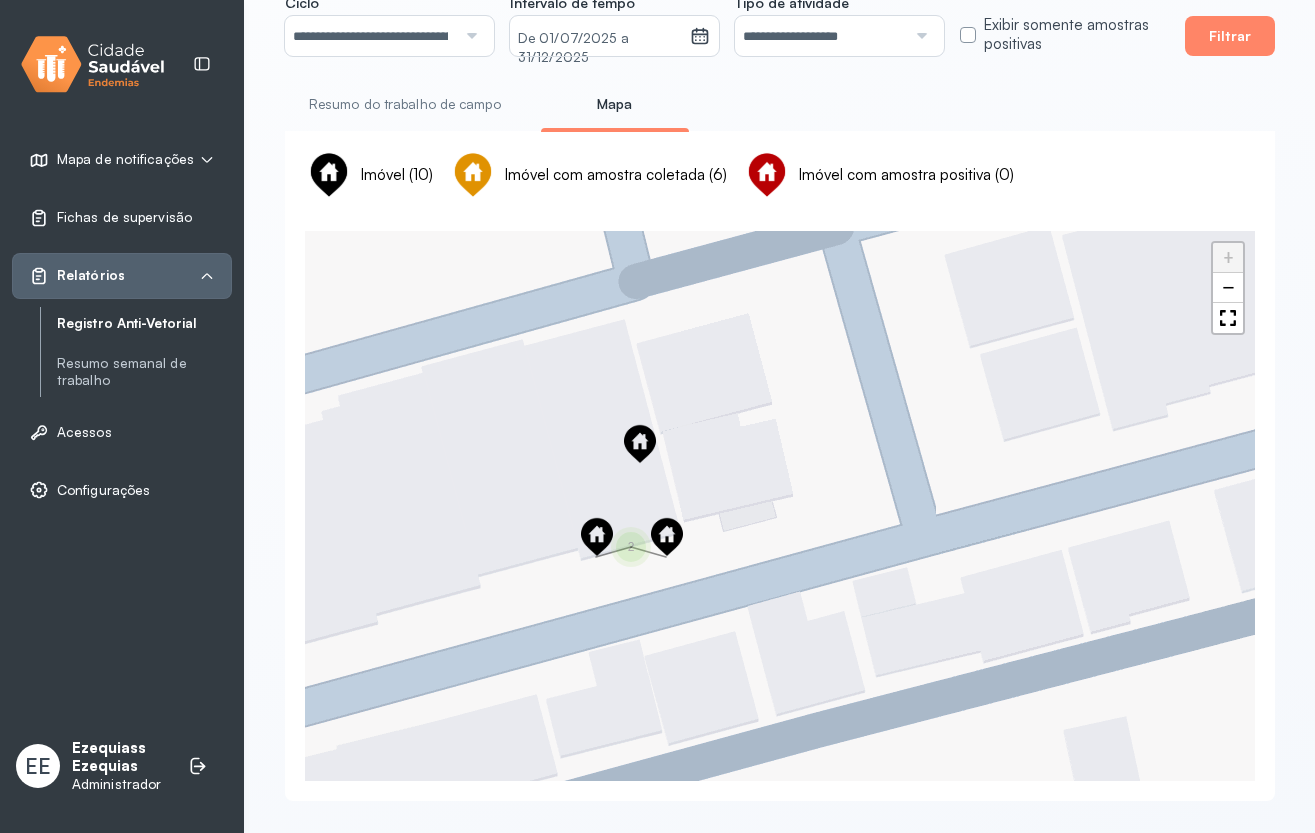 click at bounding box center [667, 537] 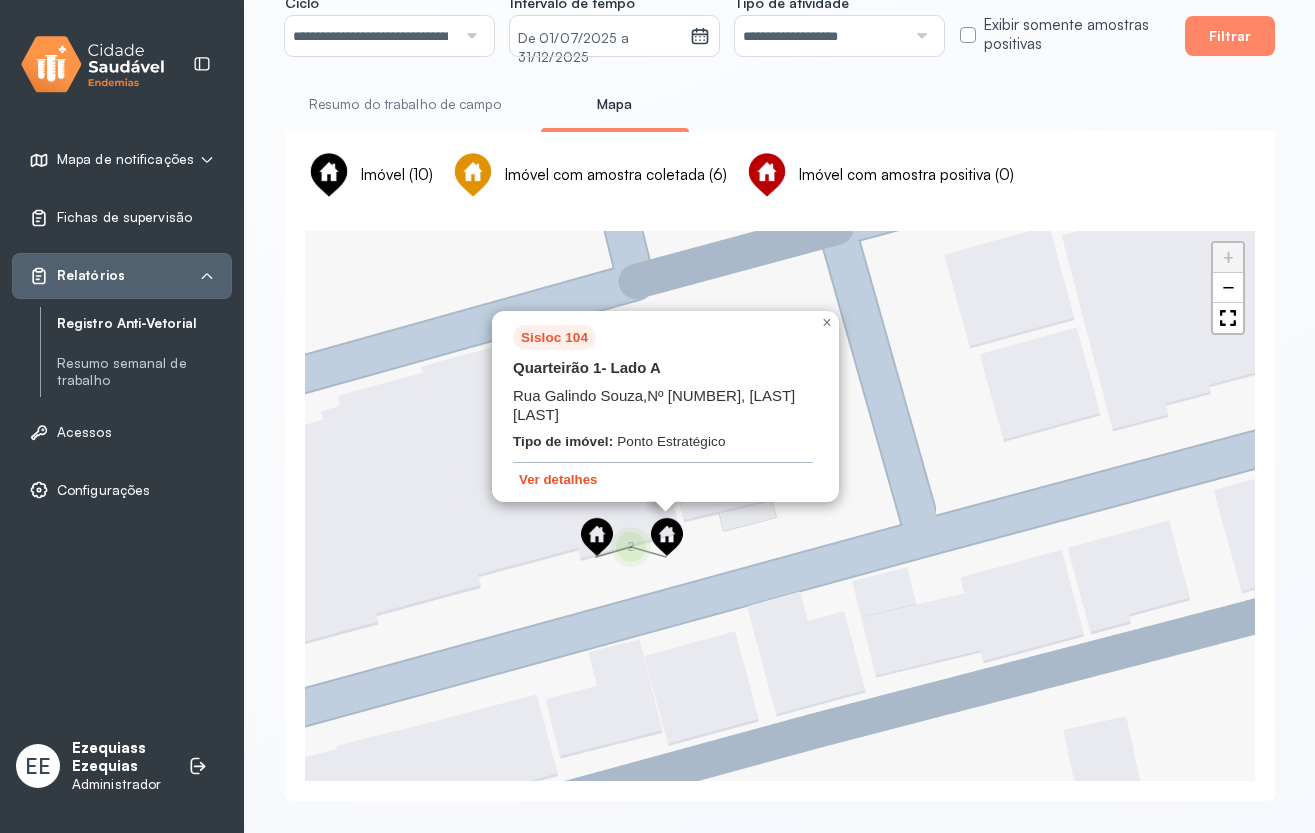 click on "Ver detalhes" at bounding box center (558, 479) 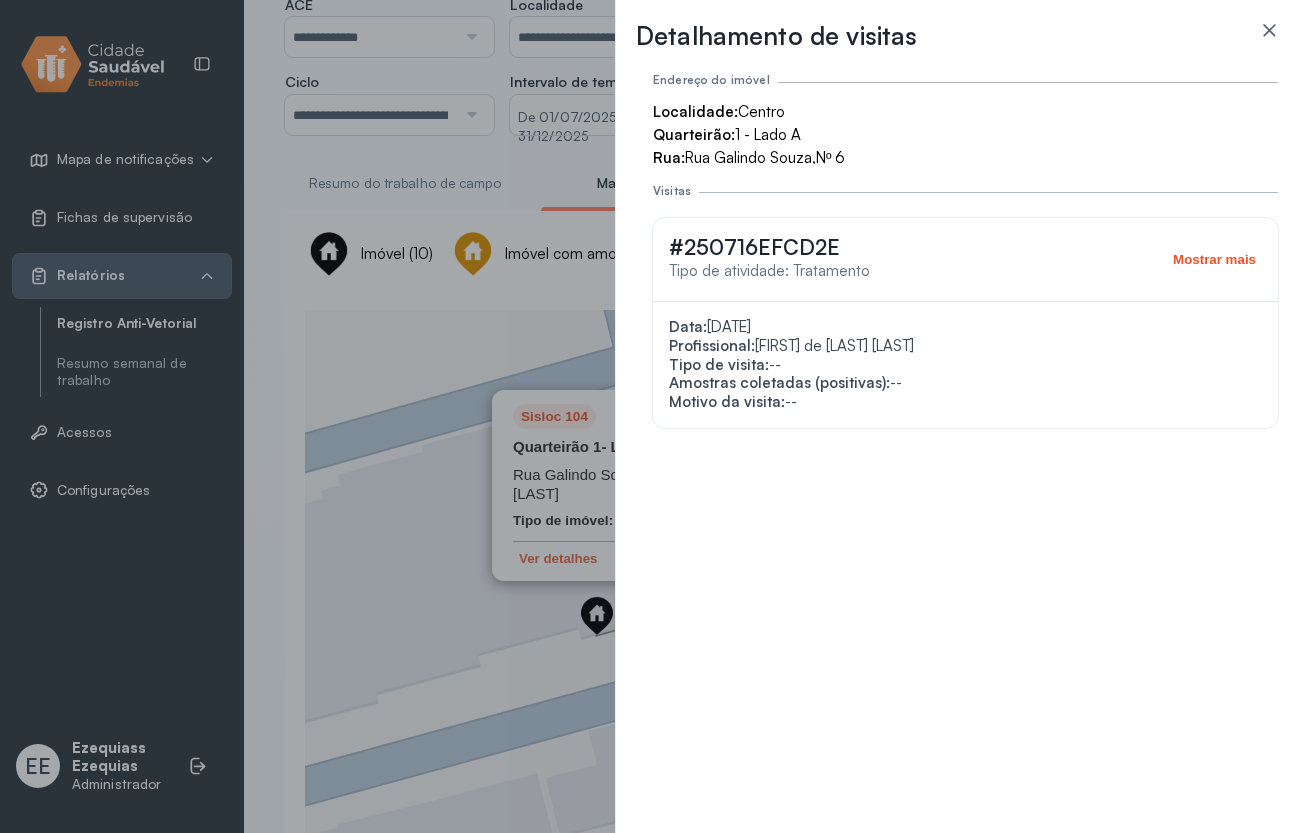 scroll, scrollTop: 111, scrollLeft: 0, axis: vertical 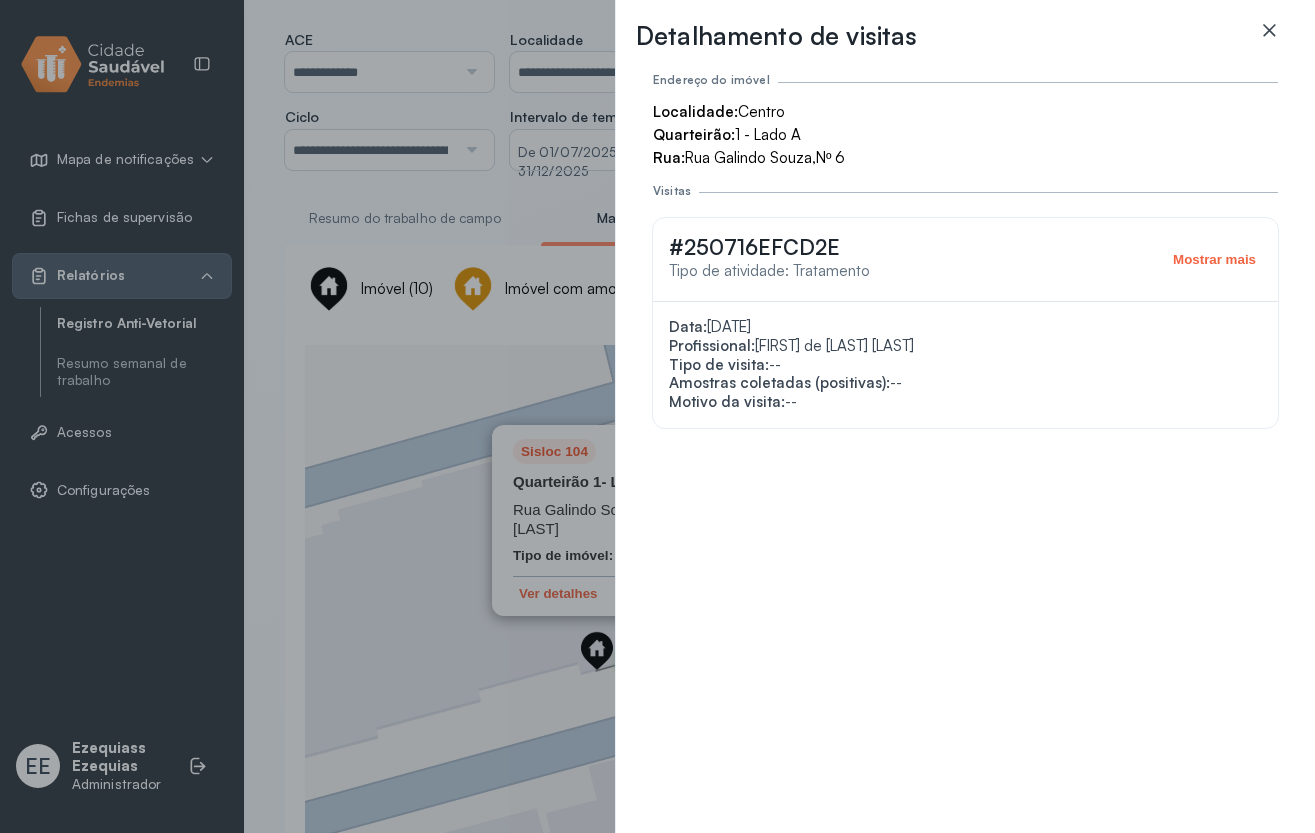 click 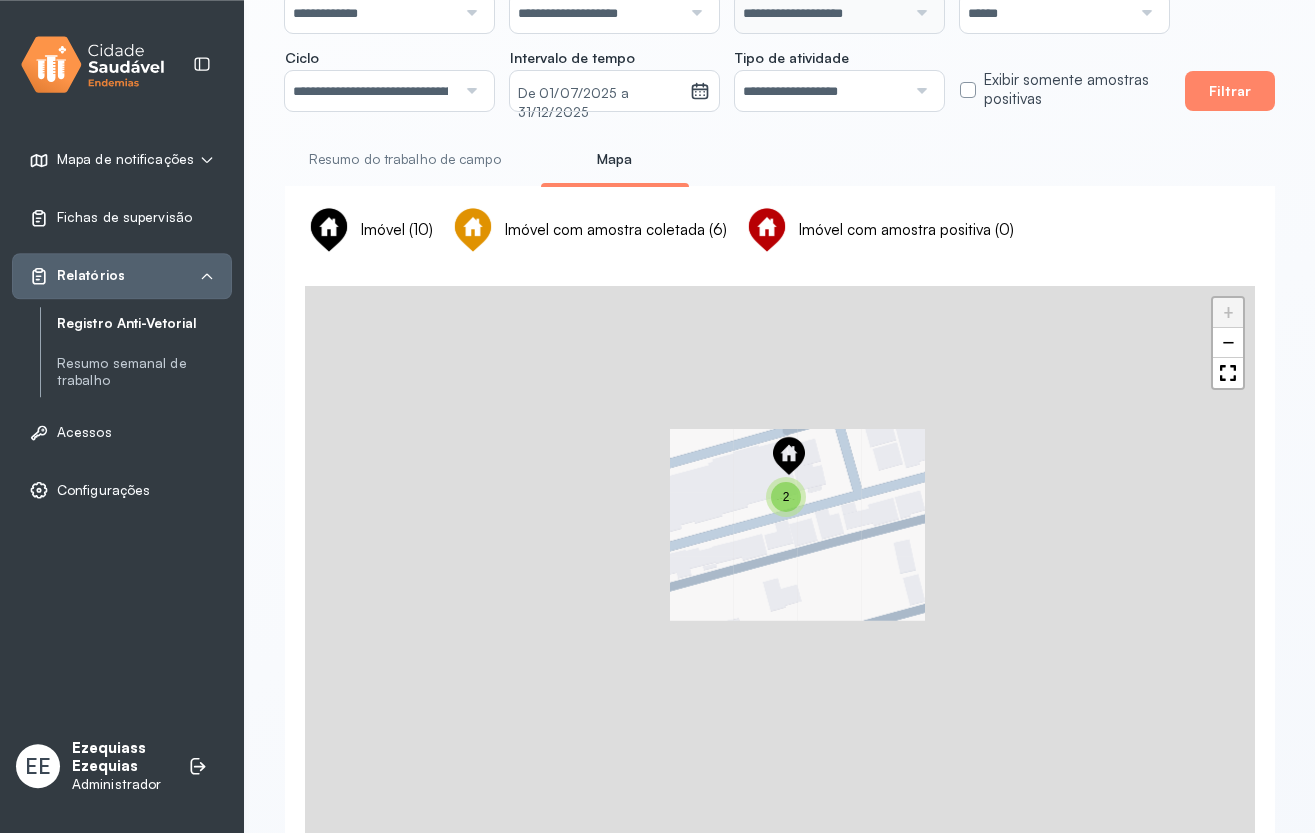 scroll, scrollTop: 225, scrollLeft: 0, axis: vertical 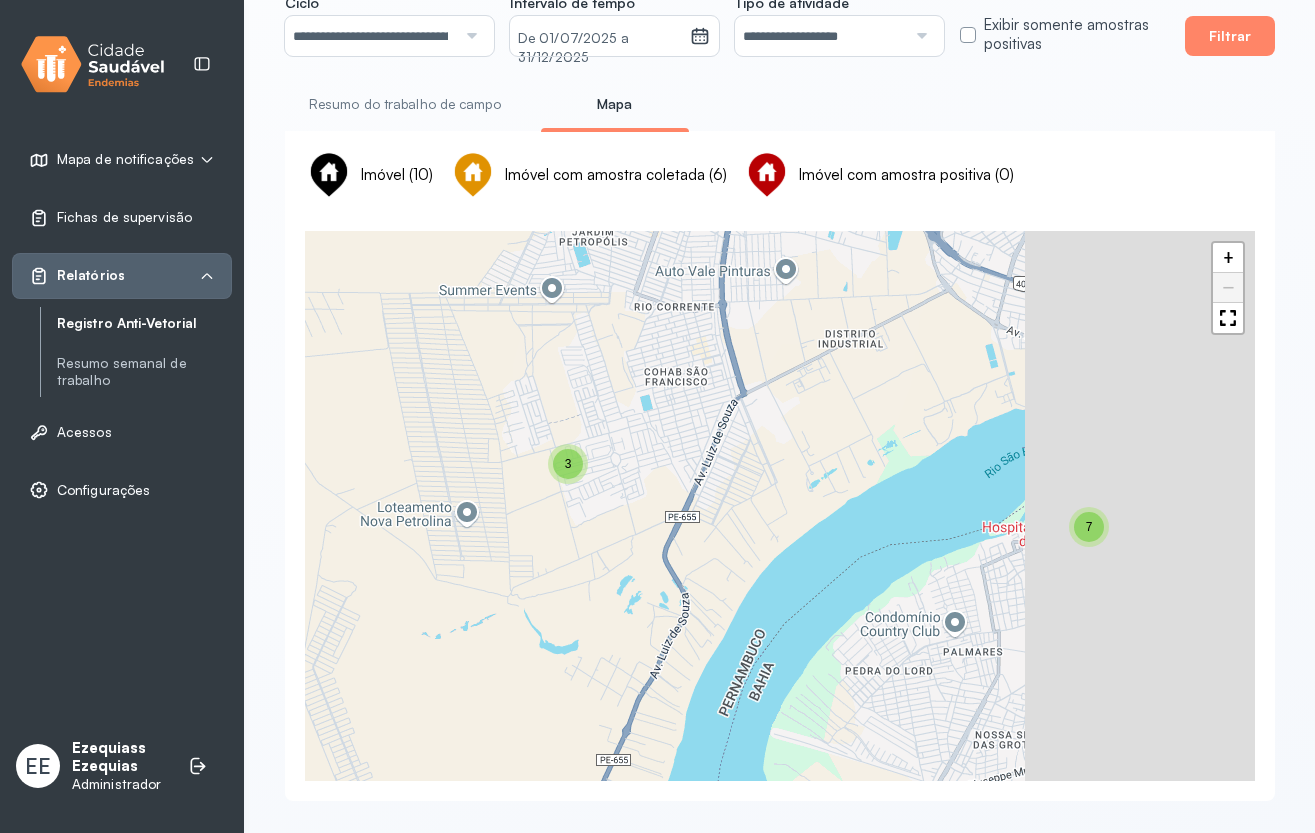 drag, startPoint x: 898, startPoint y: 496, endPoint x: 749, endPoint y: 444, distance: 157.81319 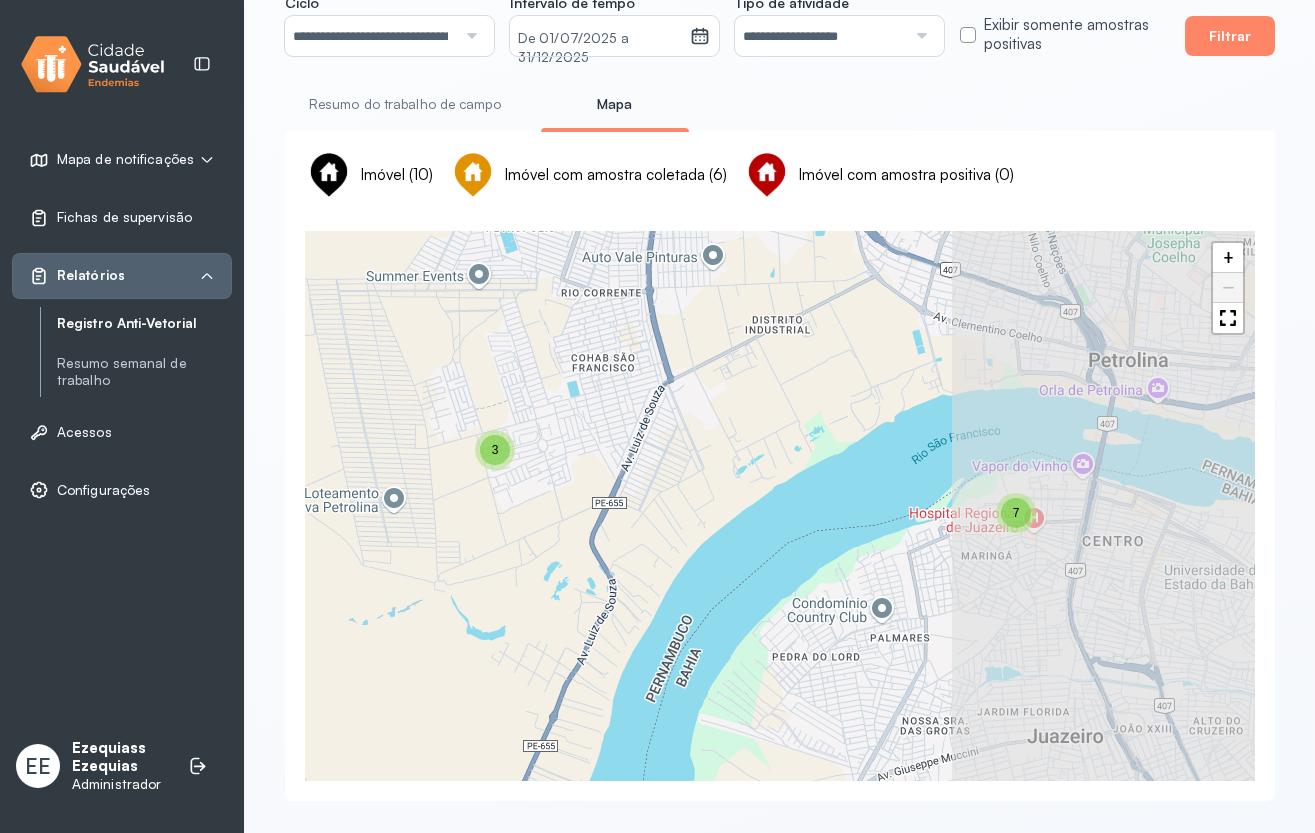 drag, startPoint x: 886, startPoint y: 466, endPoint x: 669, endPoint y: 421, distance: 221.61679 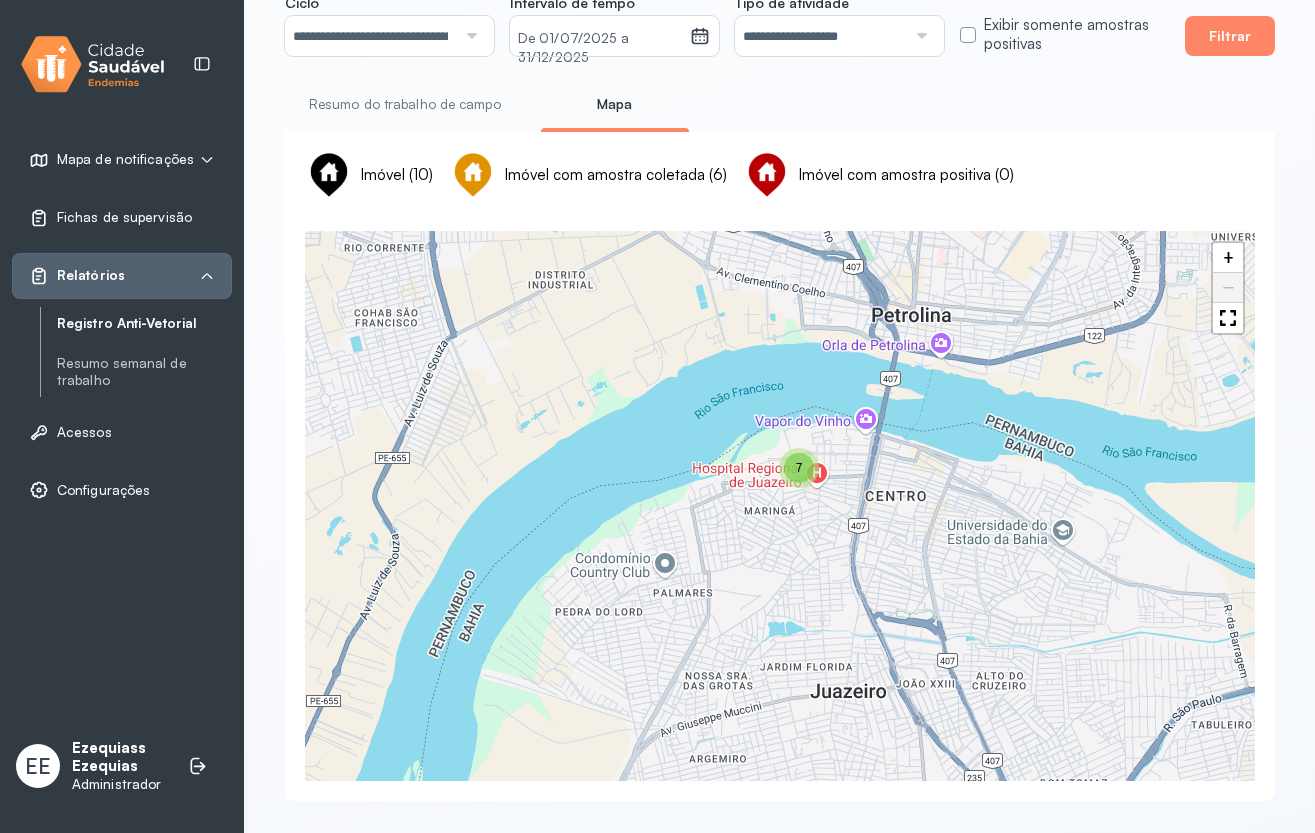 click on "7 3 + −" at bounding box center (780, 506) 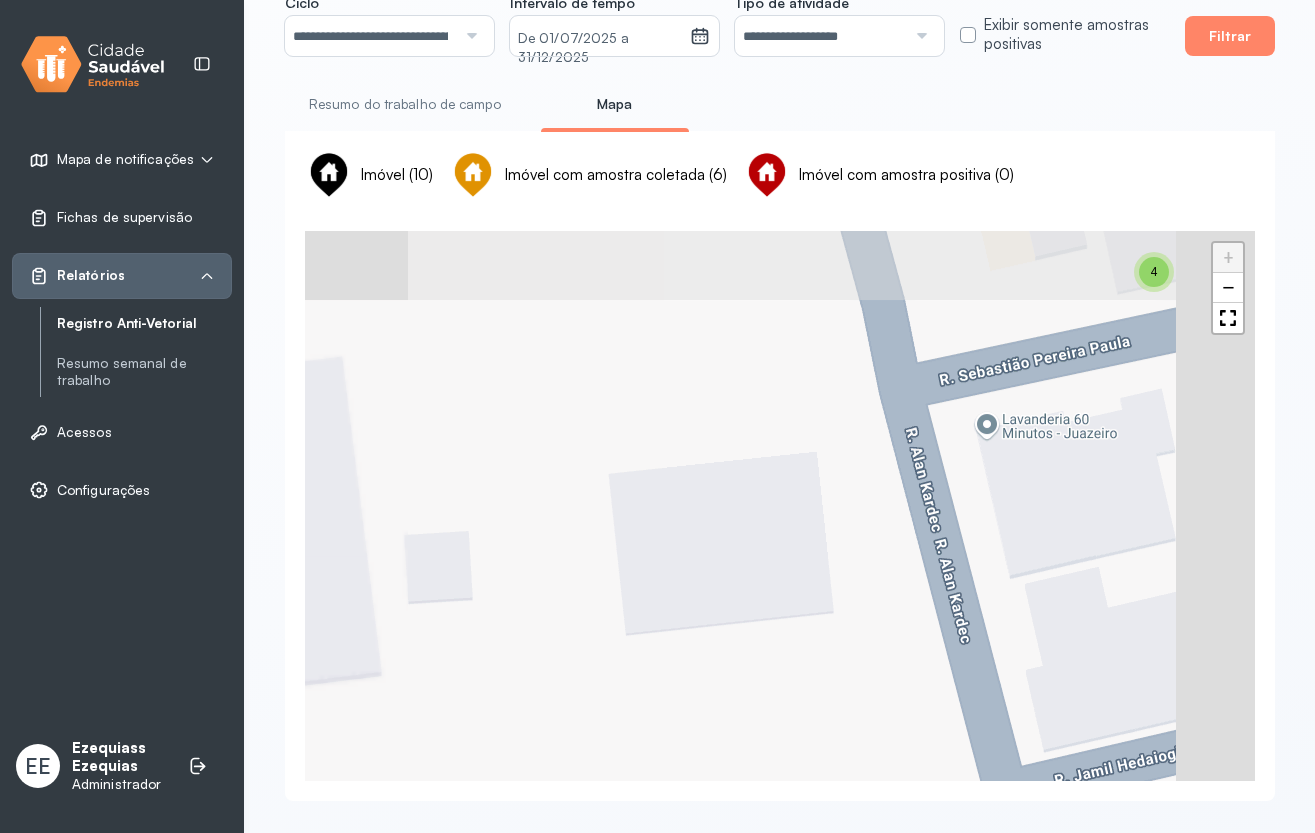 drag, startPoint x: 855, startPoint y: 450, endPoint x: 717, endPoint y: 518, distance: 153.84407 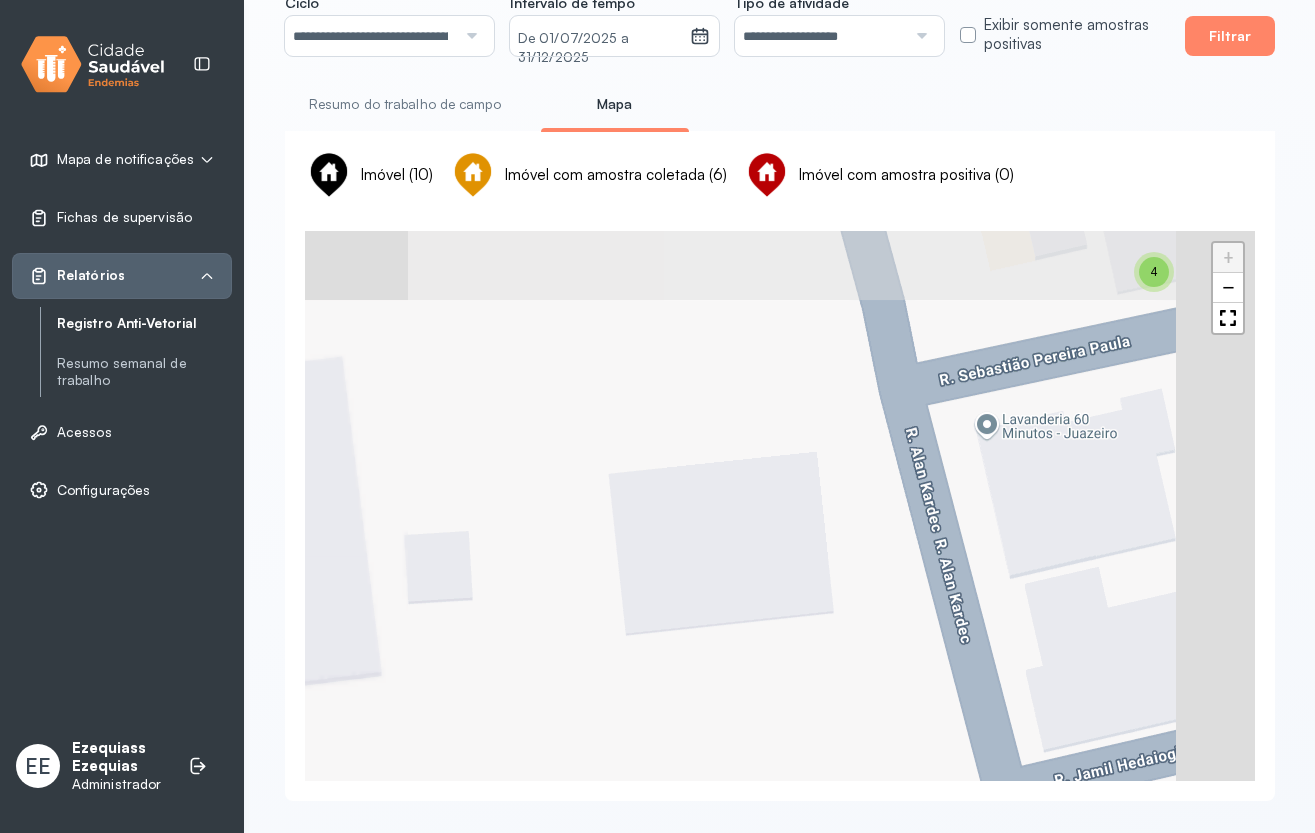 click on "4 3 + −" at bounding box center (780, 506) 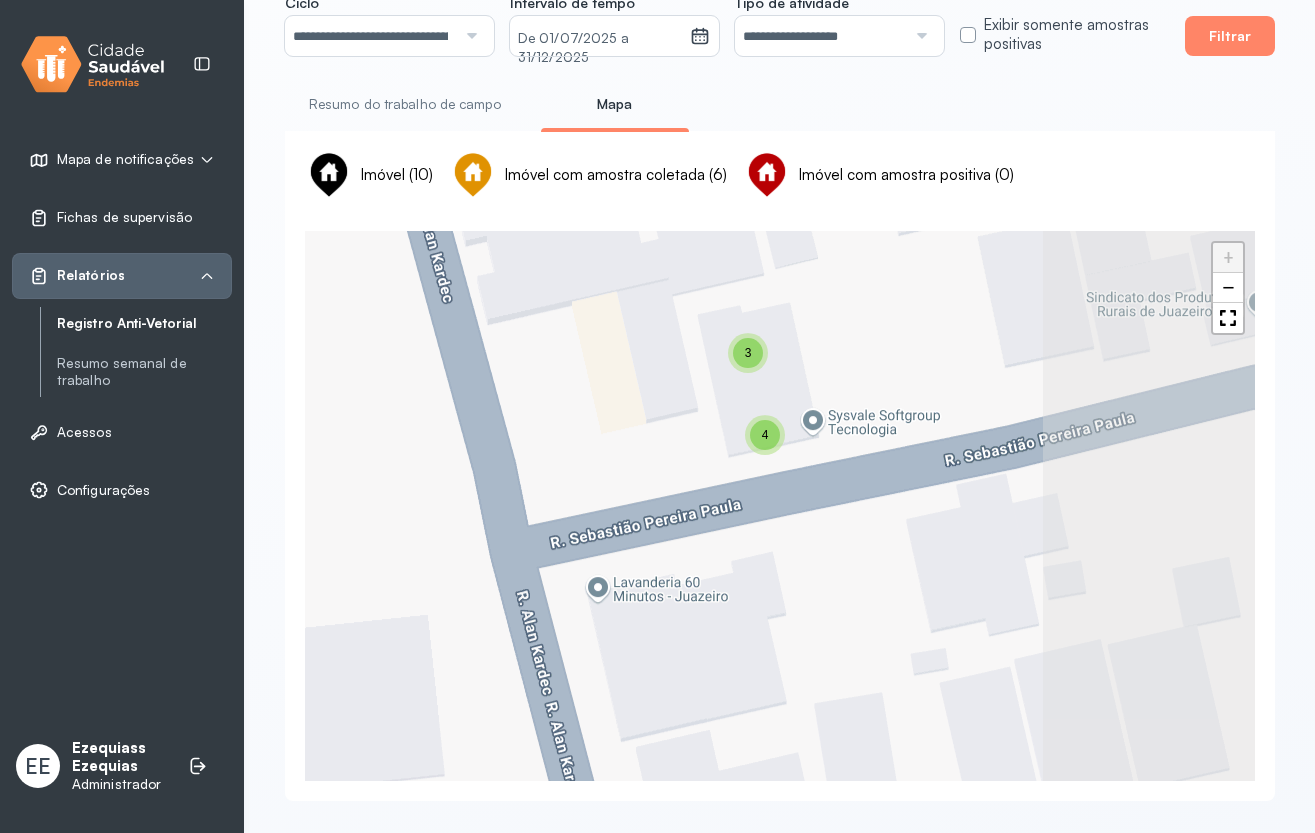 drag, startPoint x: 870, startPoint y: 420, endPoint x: 575, endPoint y: 531, distance: 315.19202 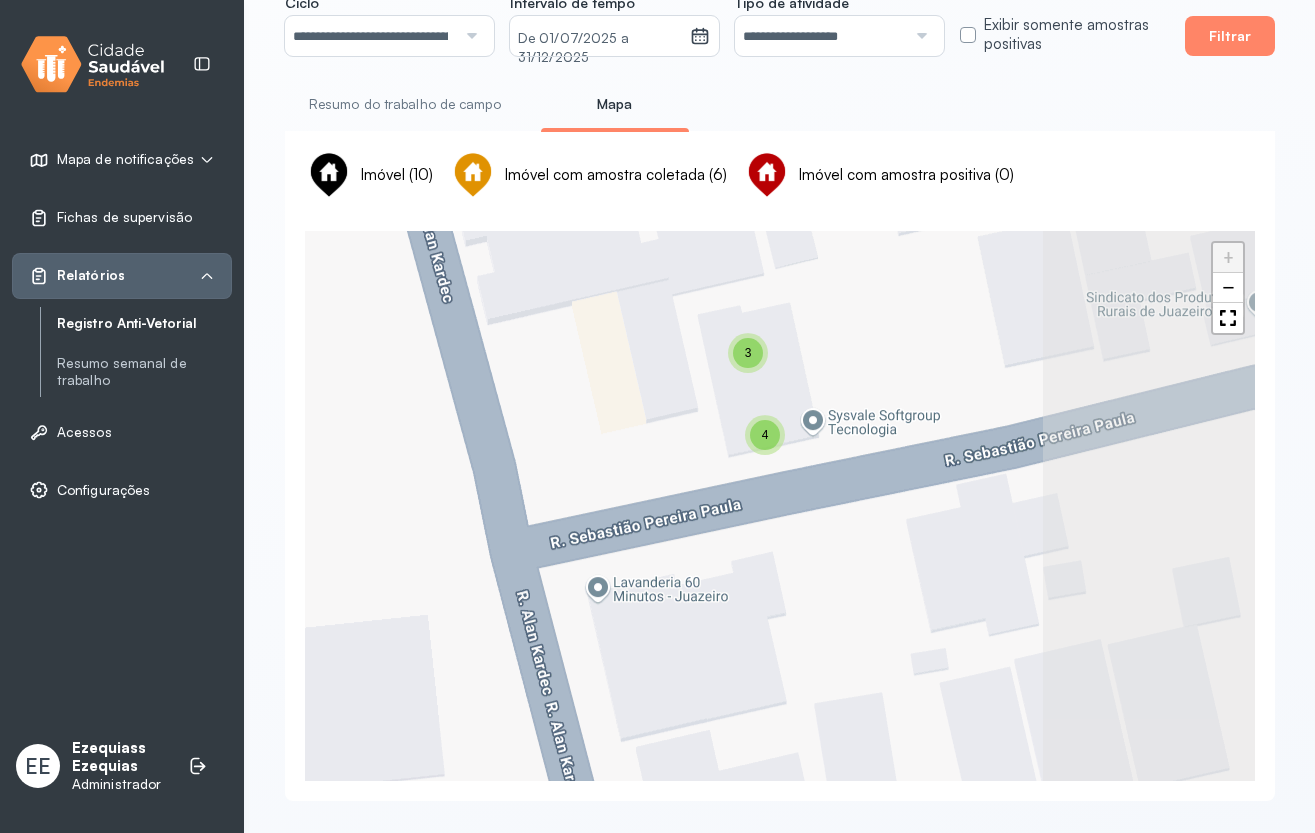 click on "4 3 + −" at bounding box center [780, 506] 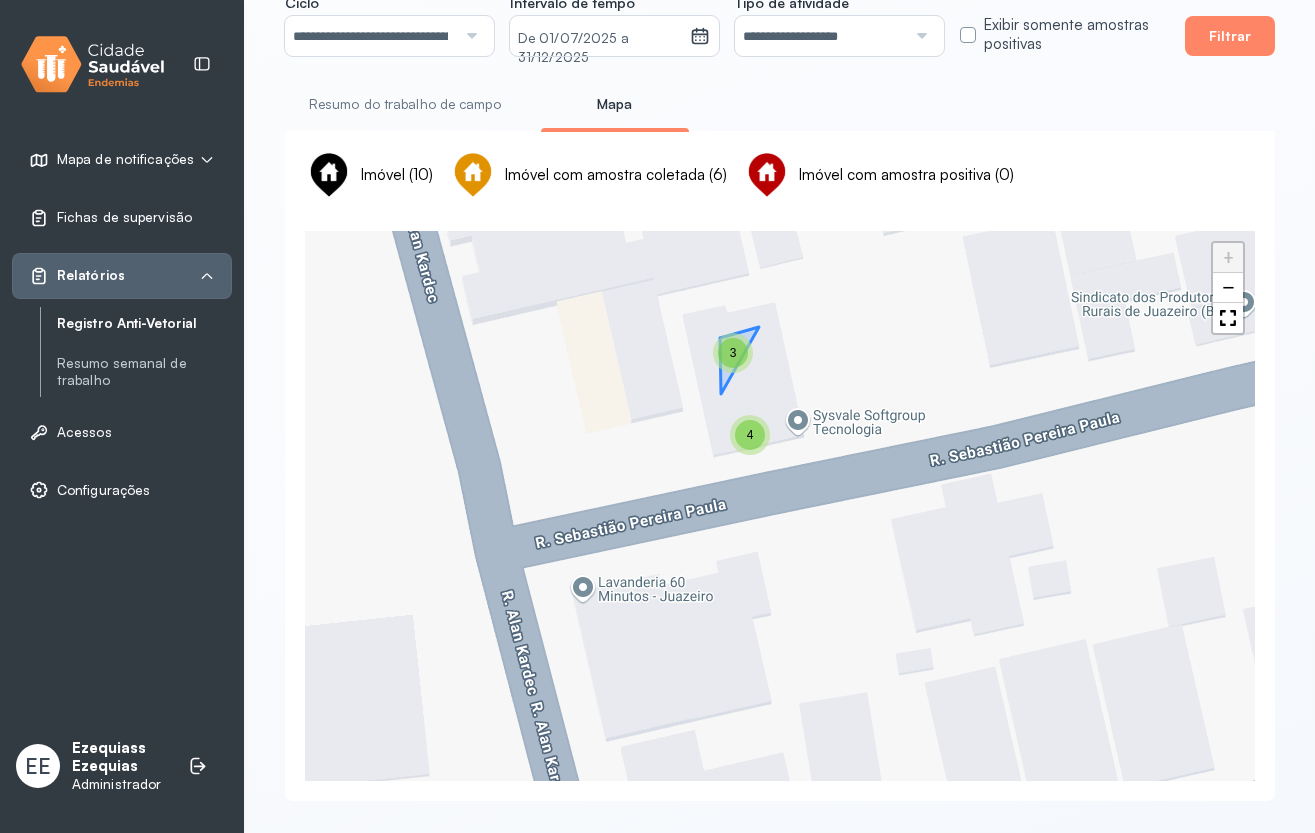 click on "3" at bounding box center (733, 353) 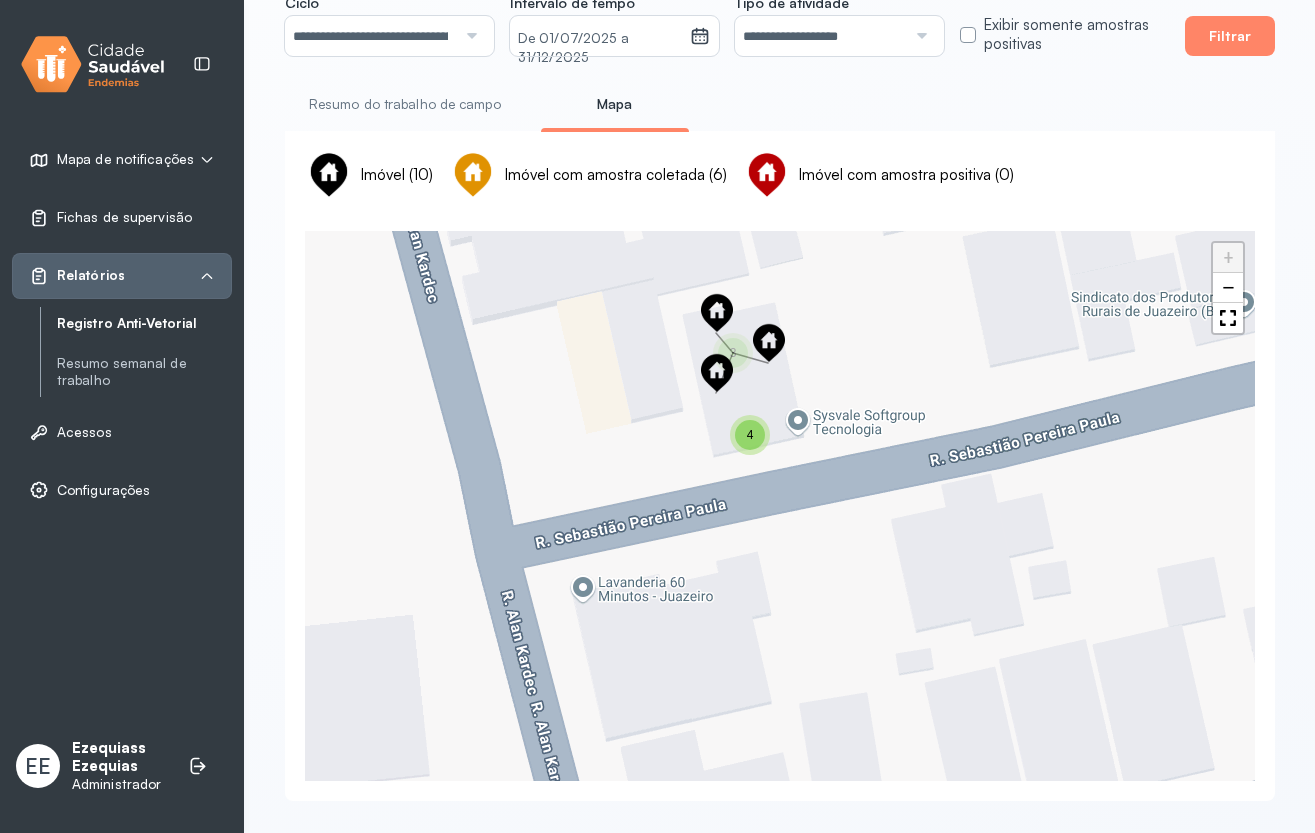 click at bounding box center [717, 313] 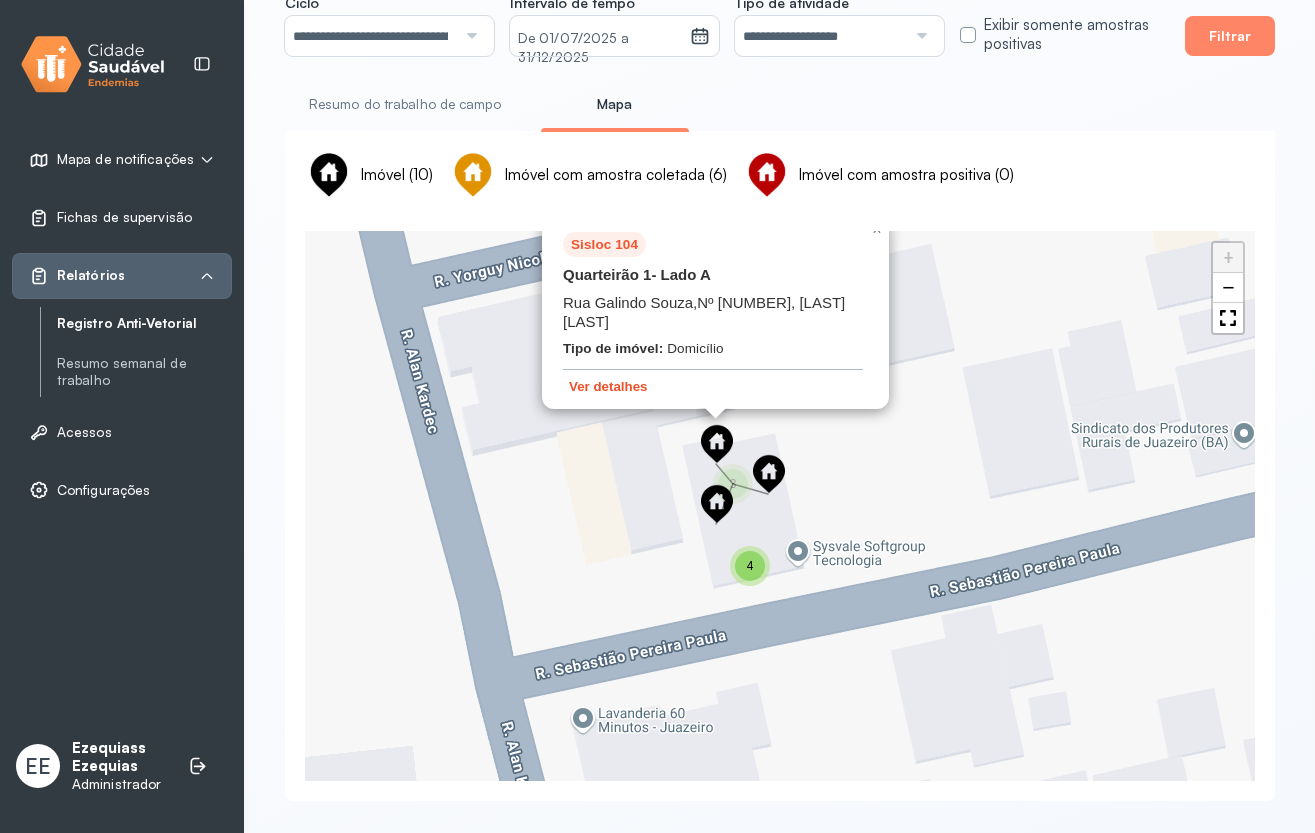 click on "Ver detalhes" at bounding box center (608, 386) 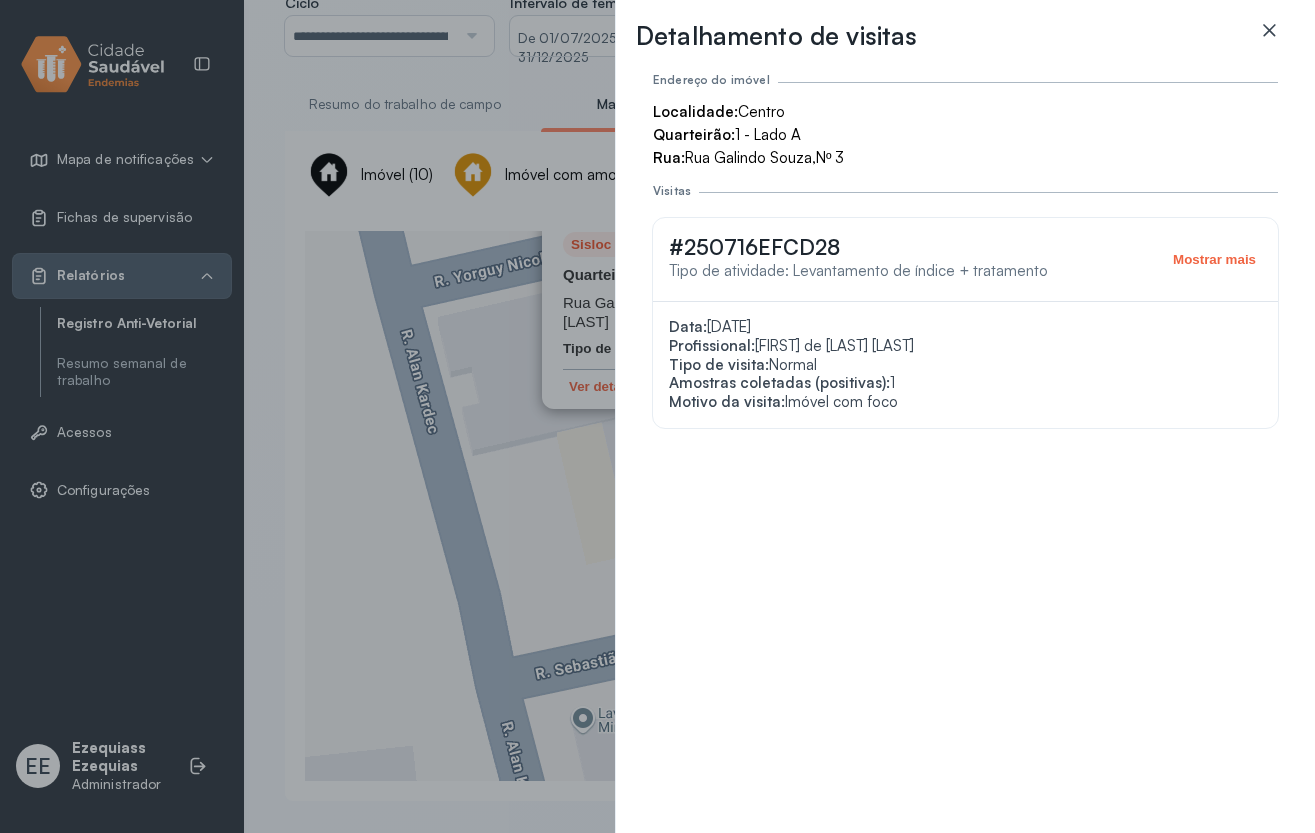 click 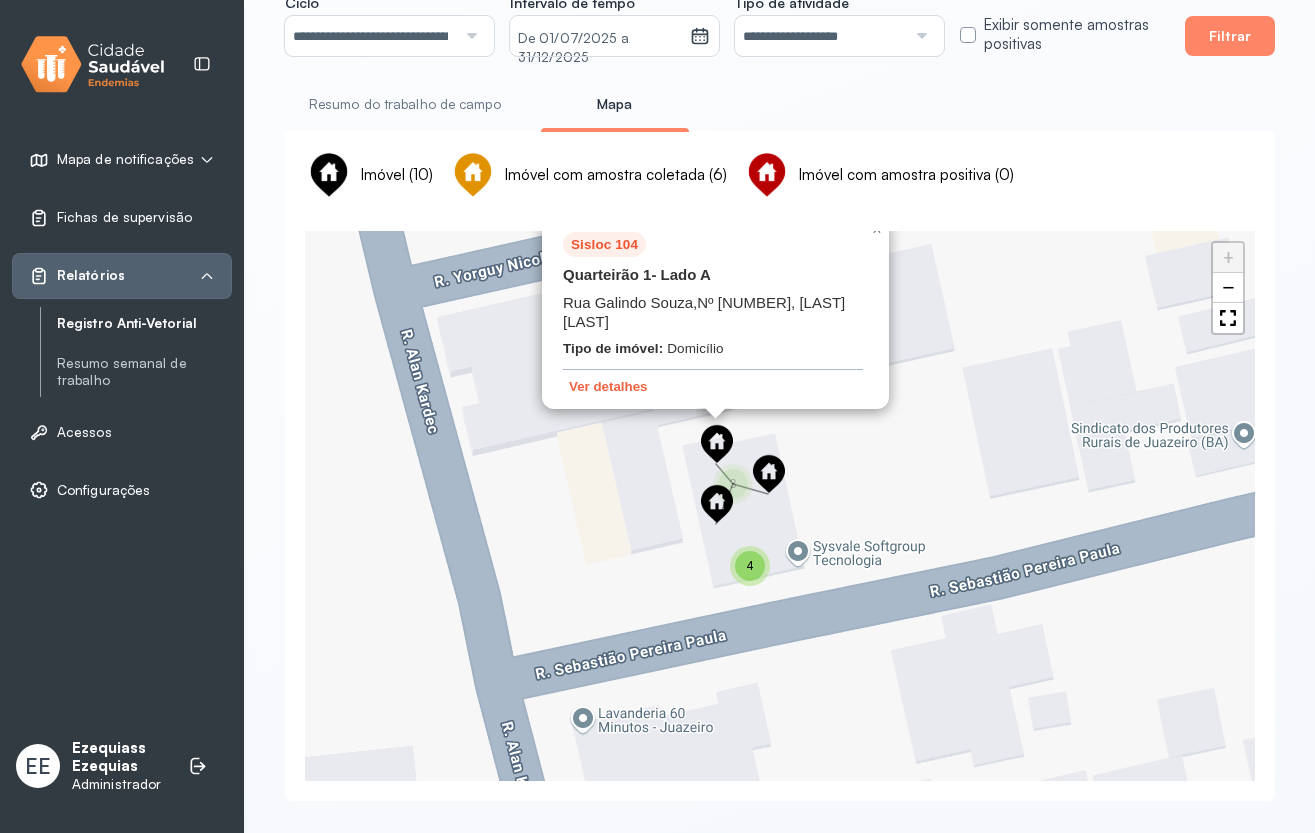 click at bounding box center (769, 474) 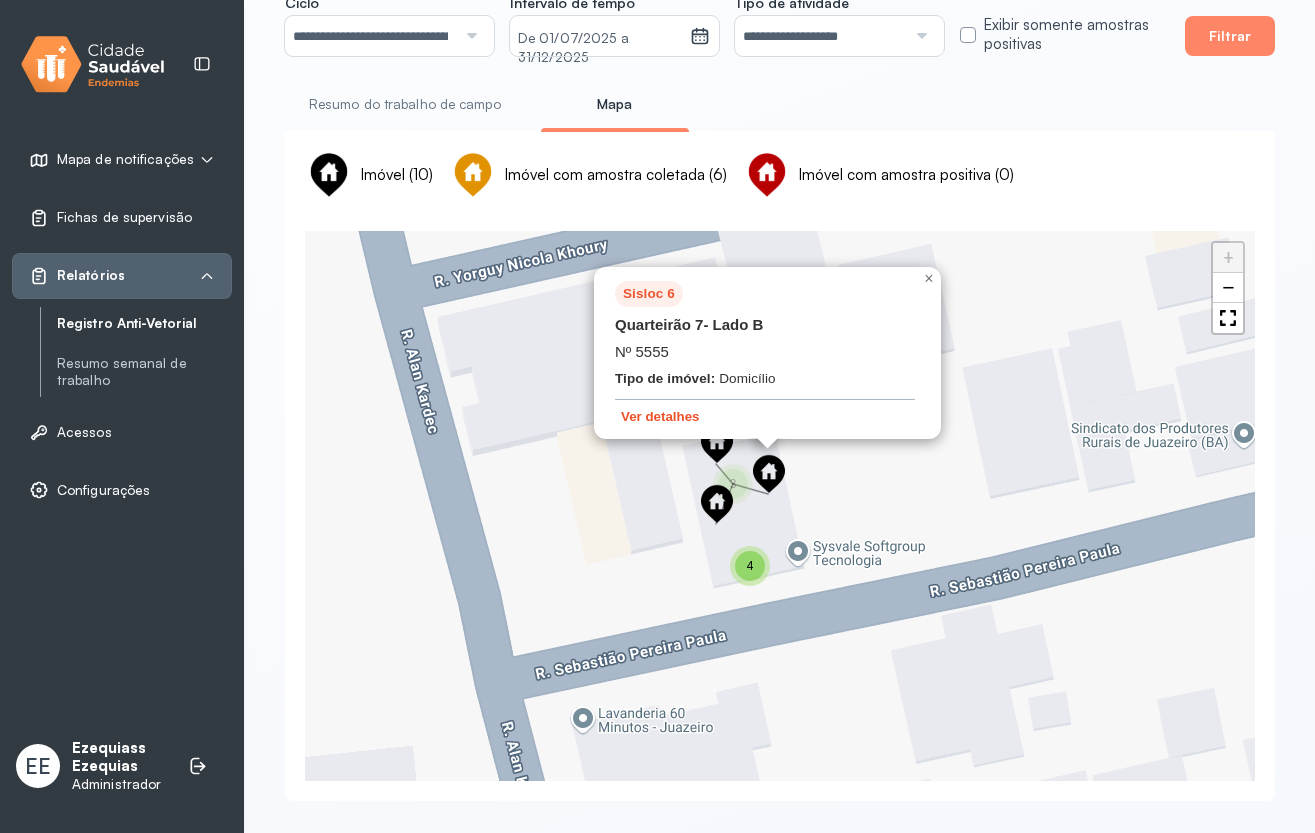 click on "Ver detalhes" at bounding box center [660, 416] 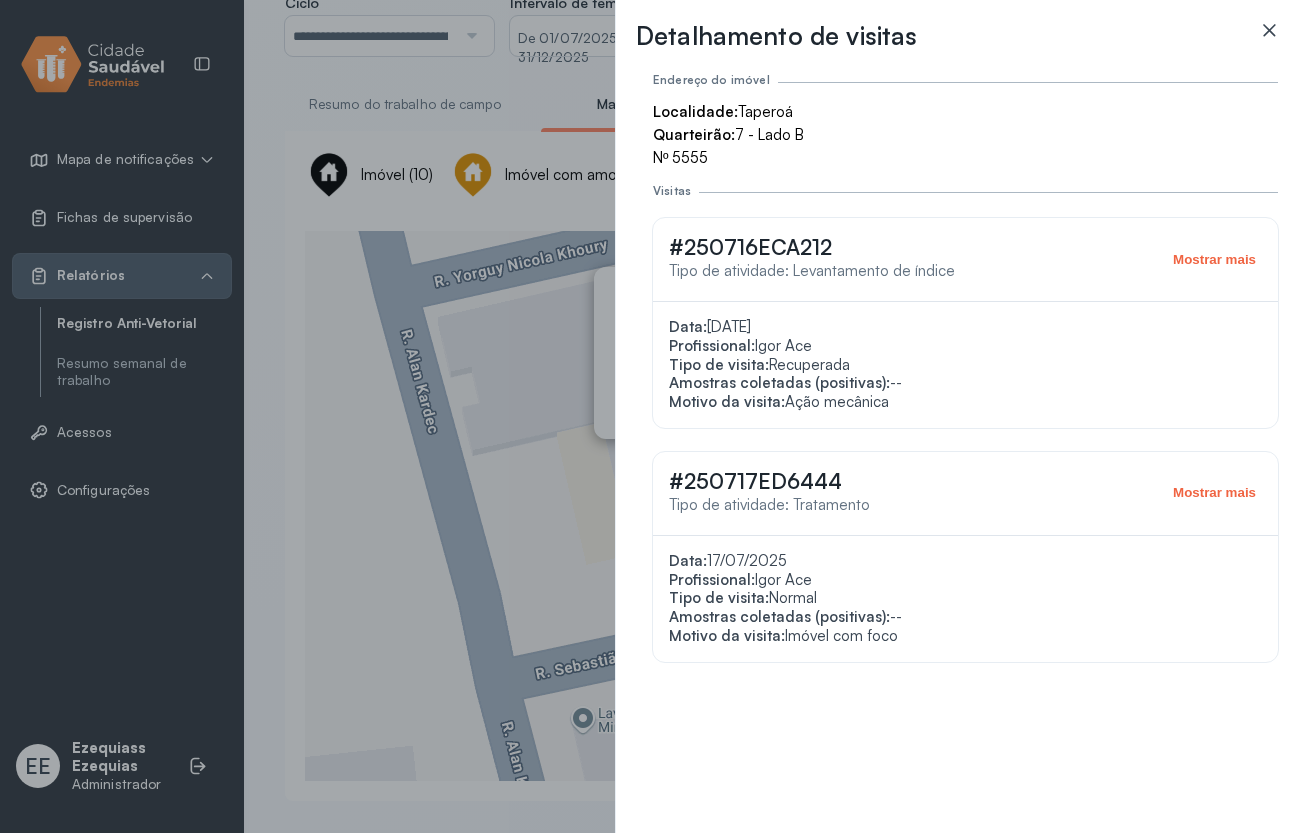 click 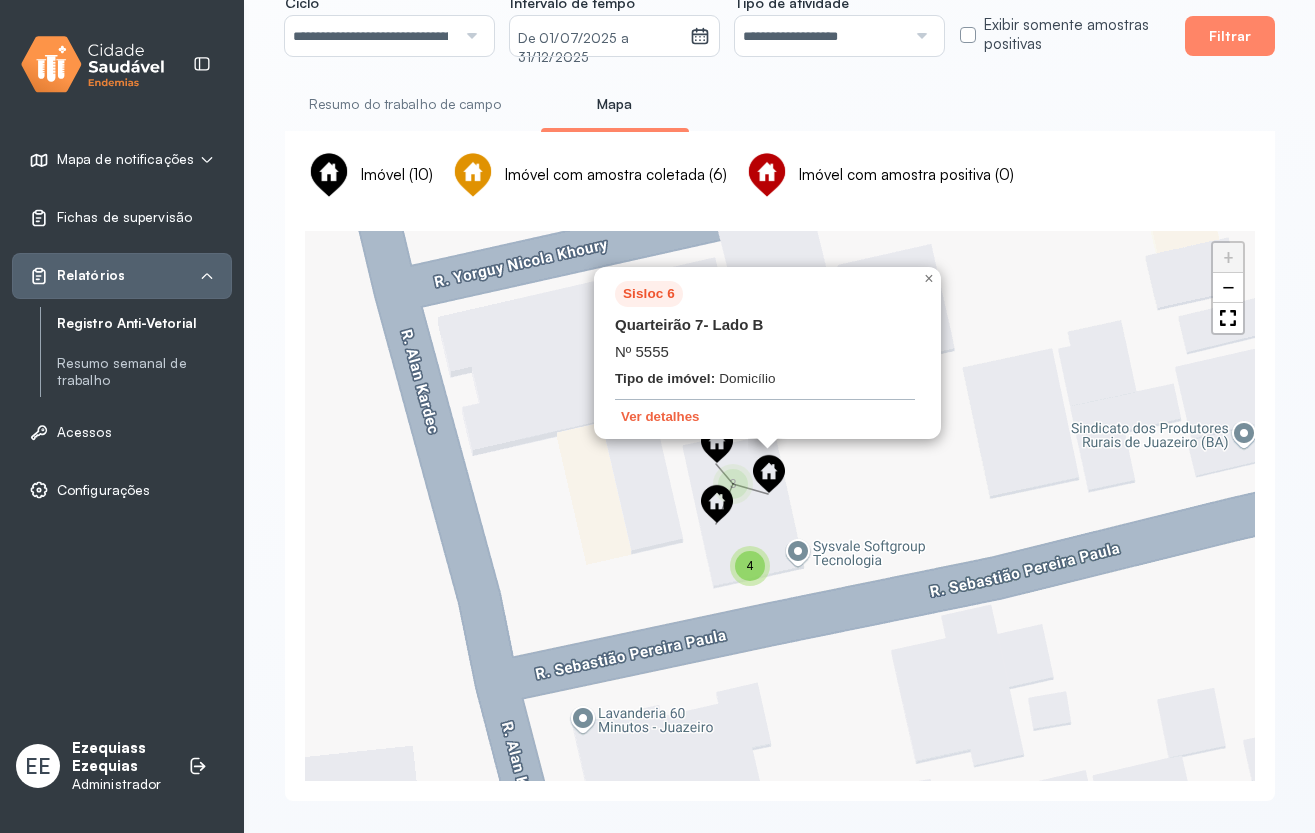 click at bounding box center (717, 504) 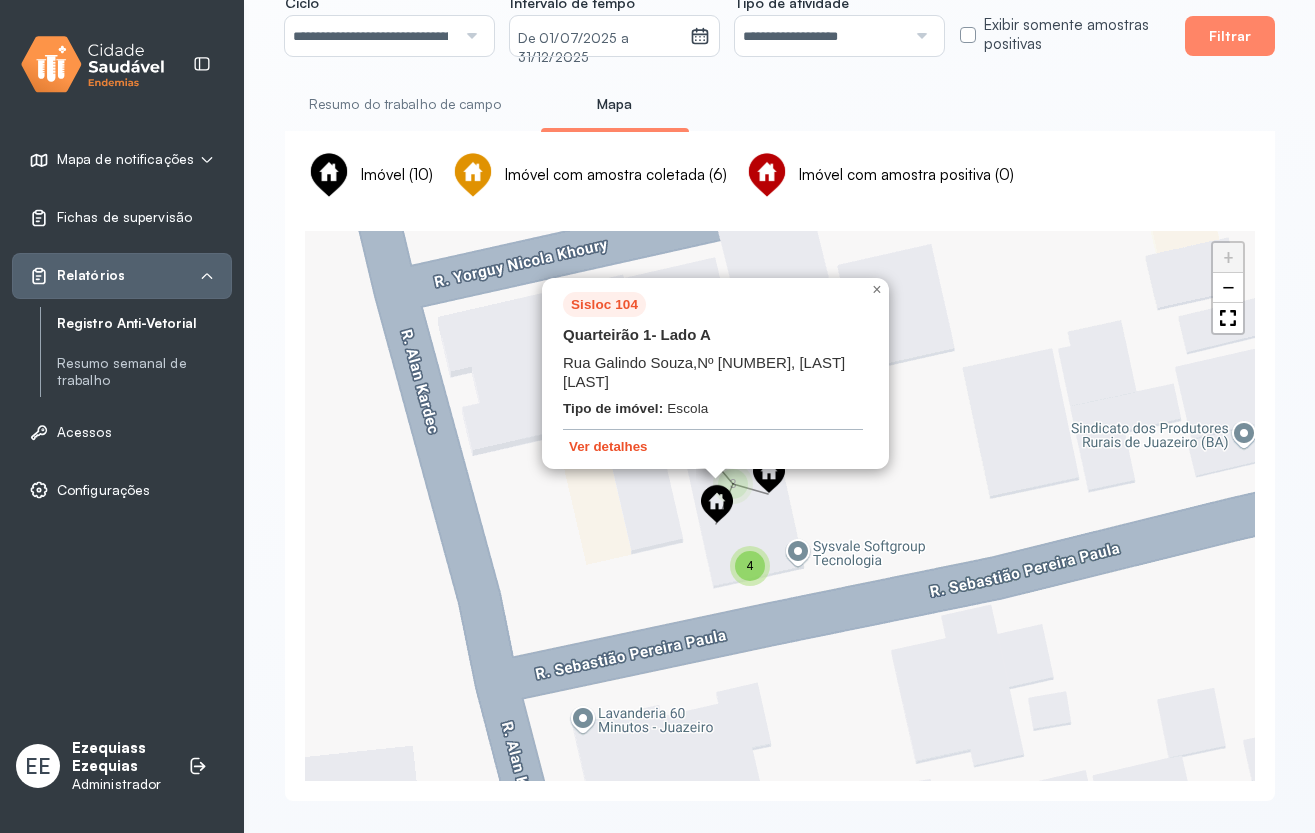 click on "Ver detalhes" at bounding box center (608, 446) 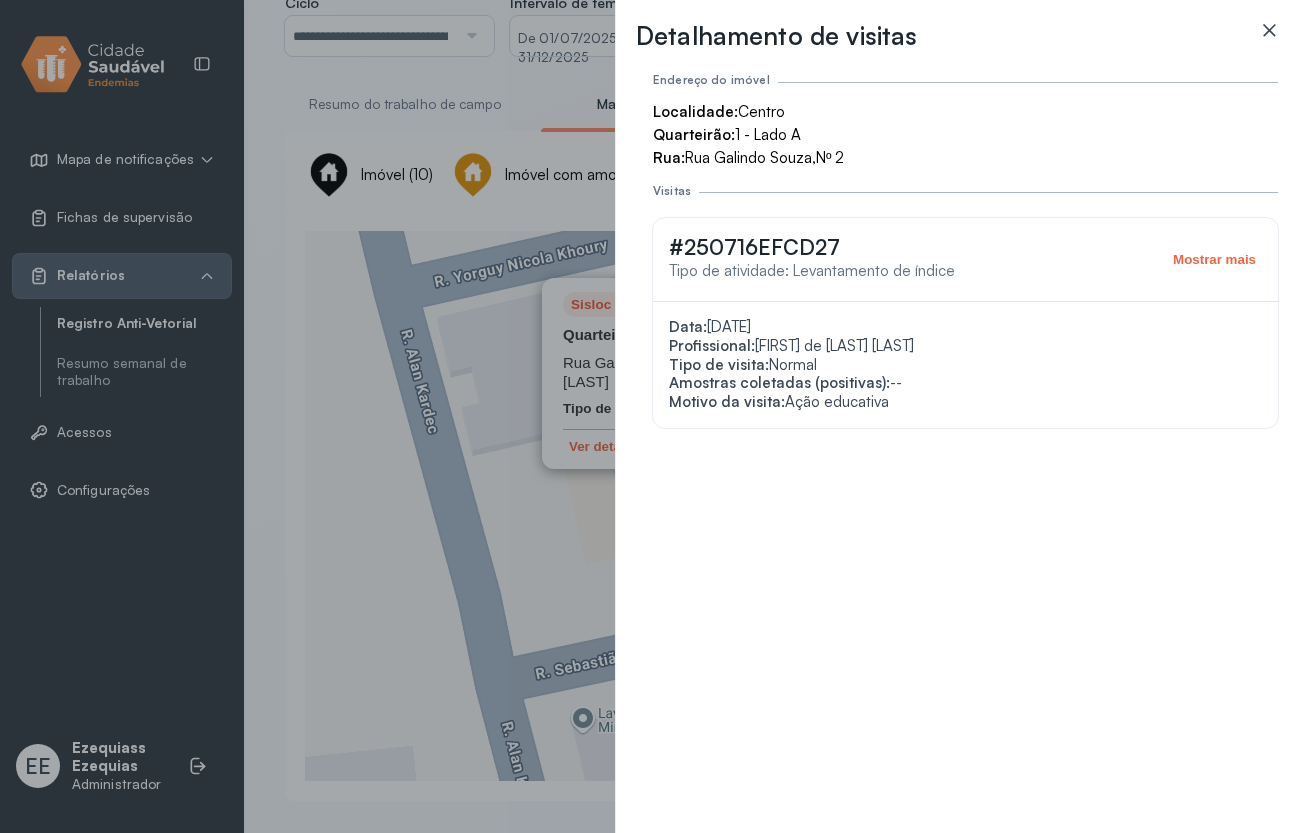 click at bounding box center (1269, 40) 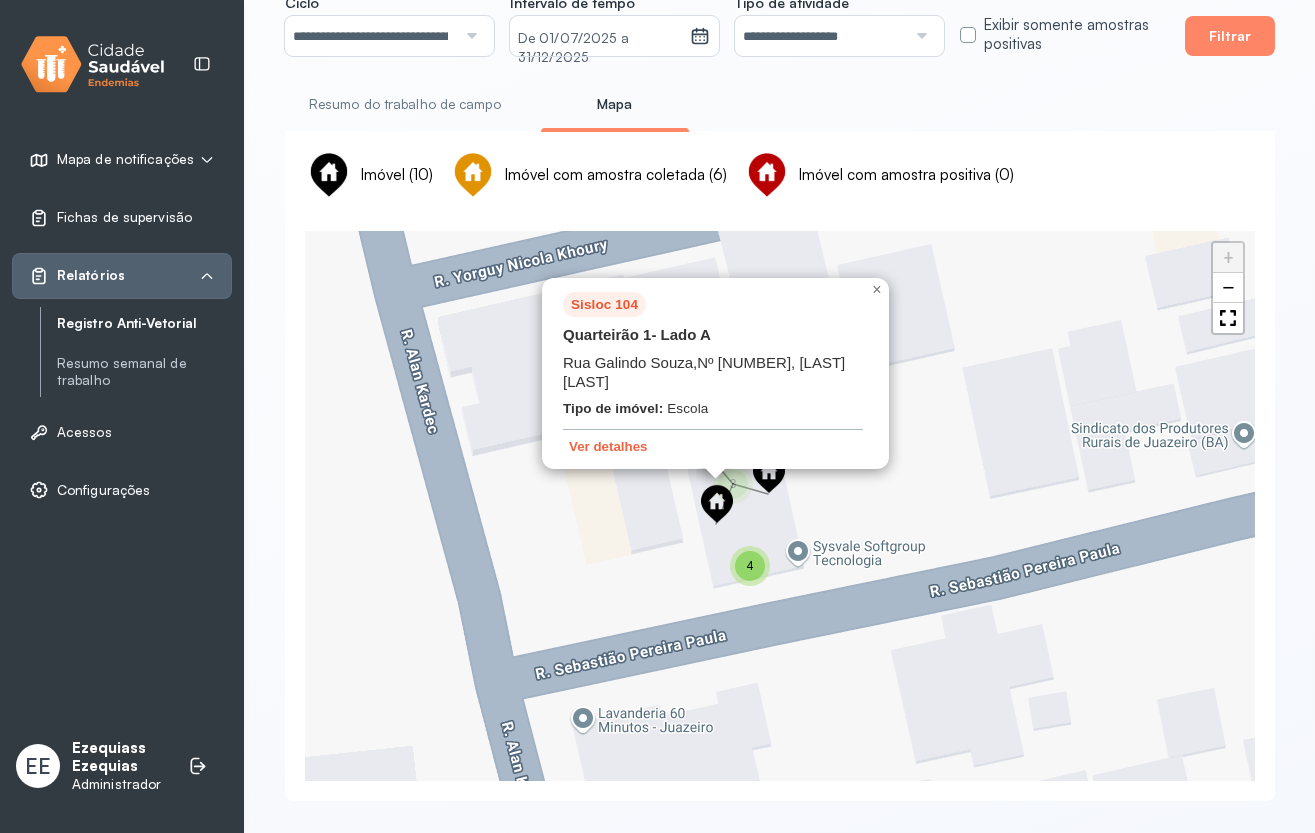 click on "**********" 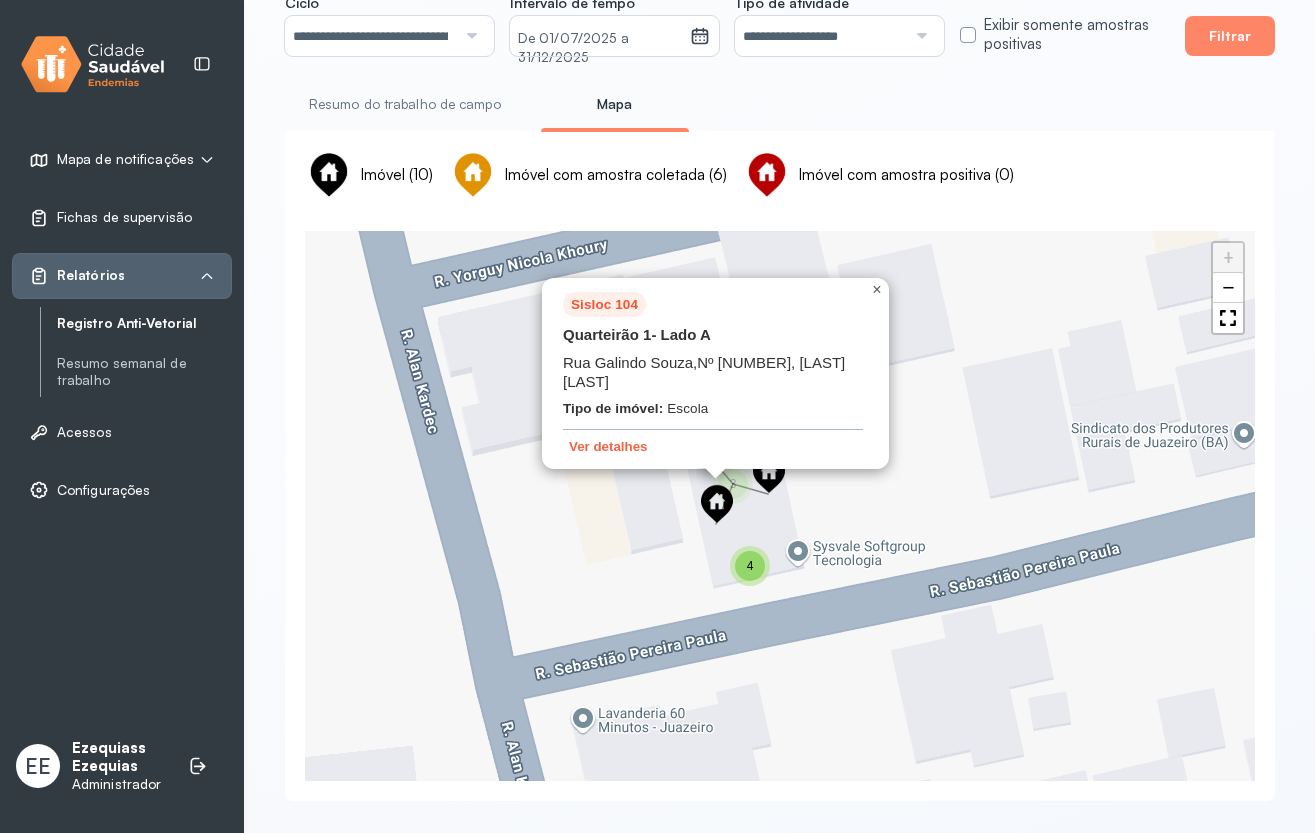 click on "×" at bounding box center [876, 289] 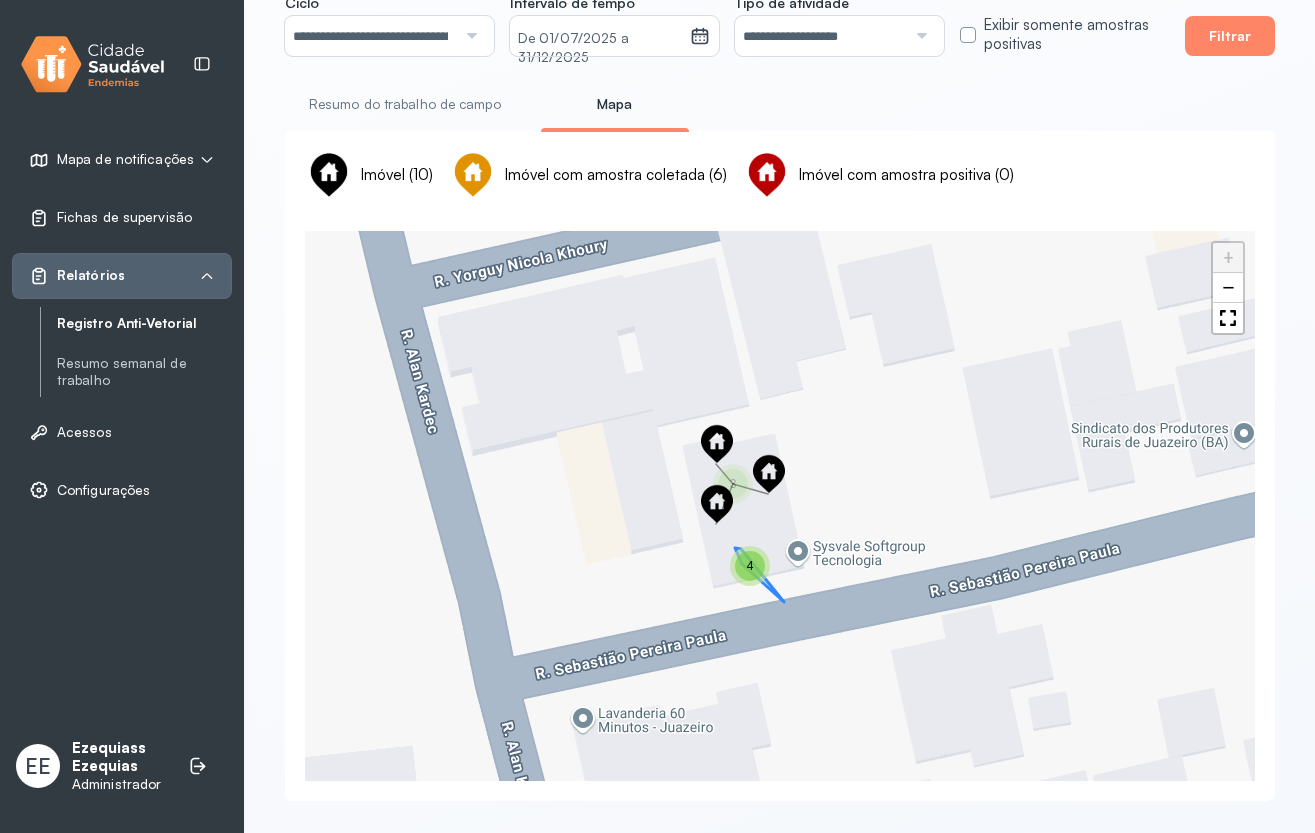 click on "4" at bounding box center [750, 566] 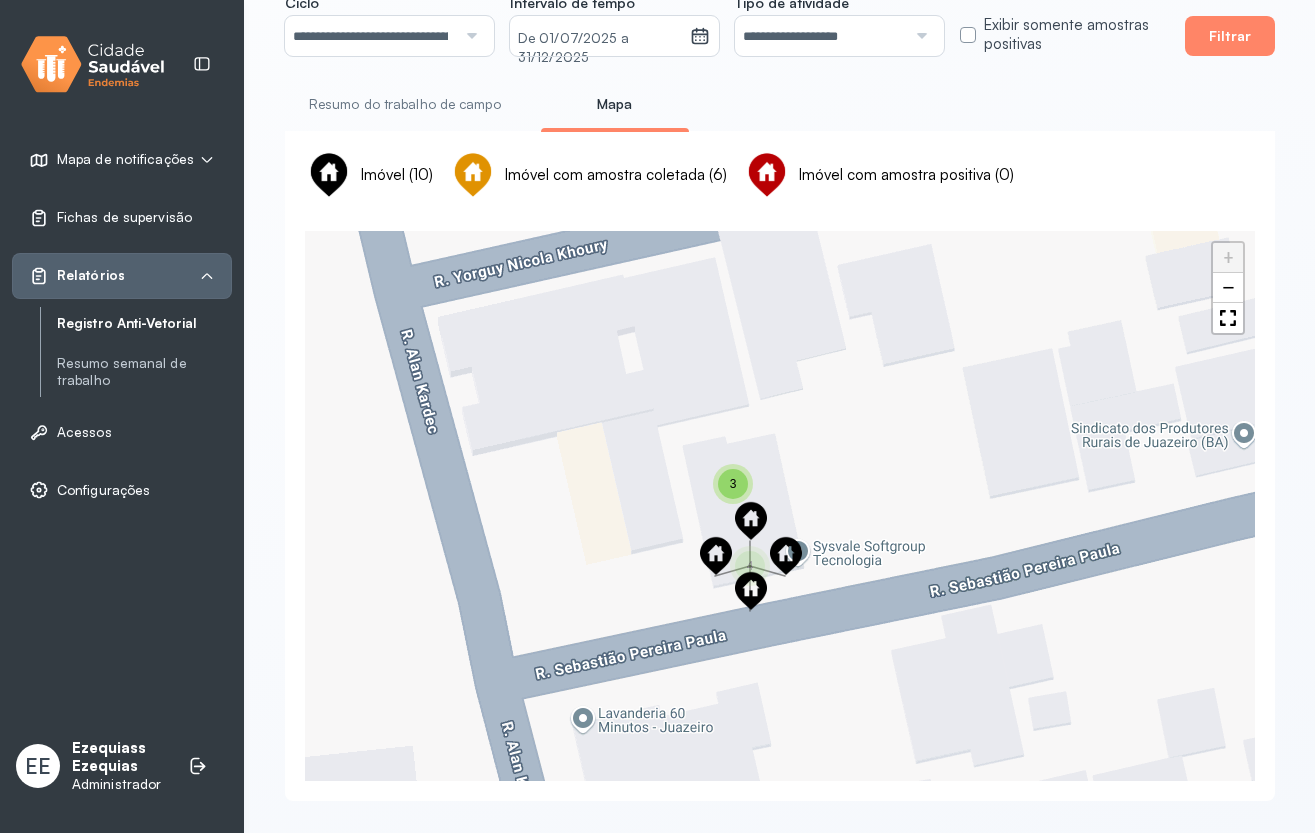click at bounding box center (751, 521) 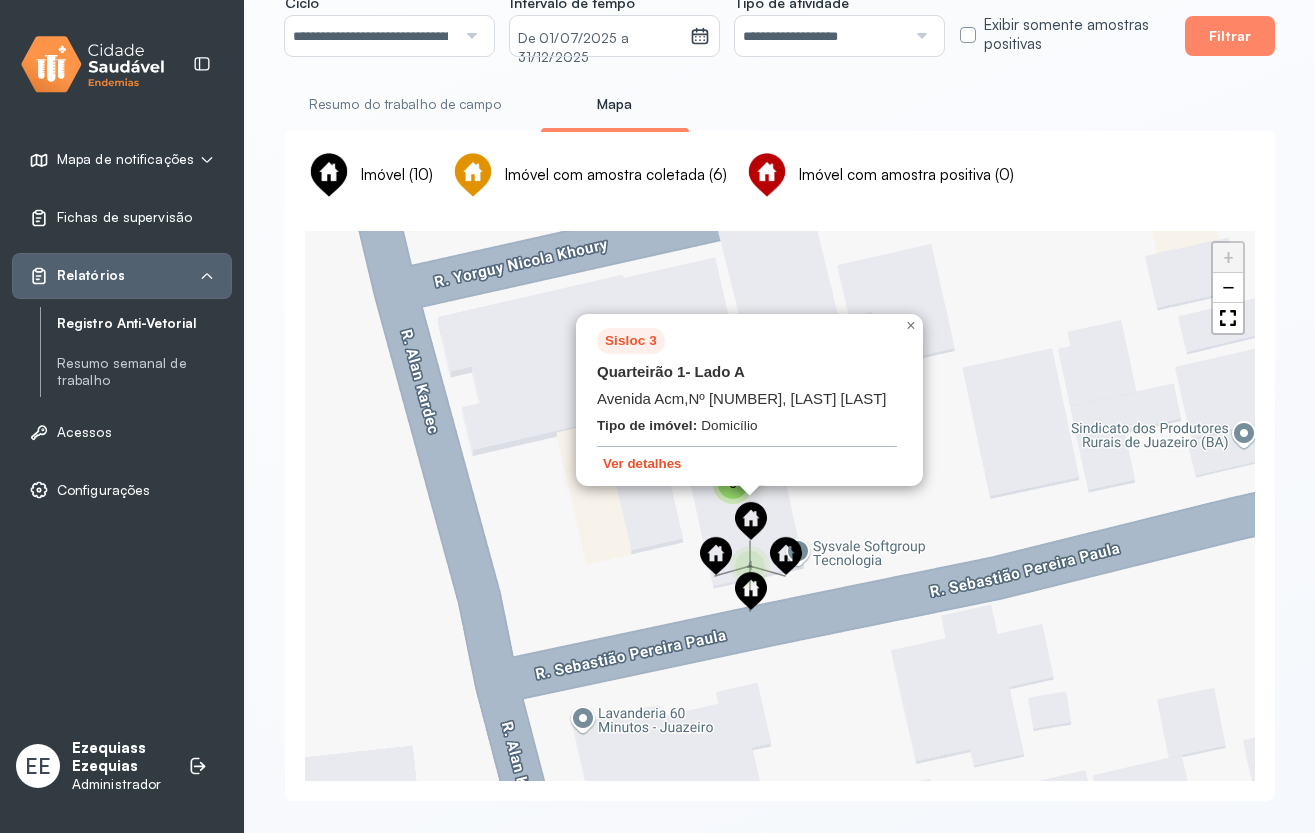 click on "Ver detalhes" at bounding box center (642, 463) 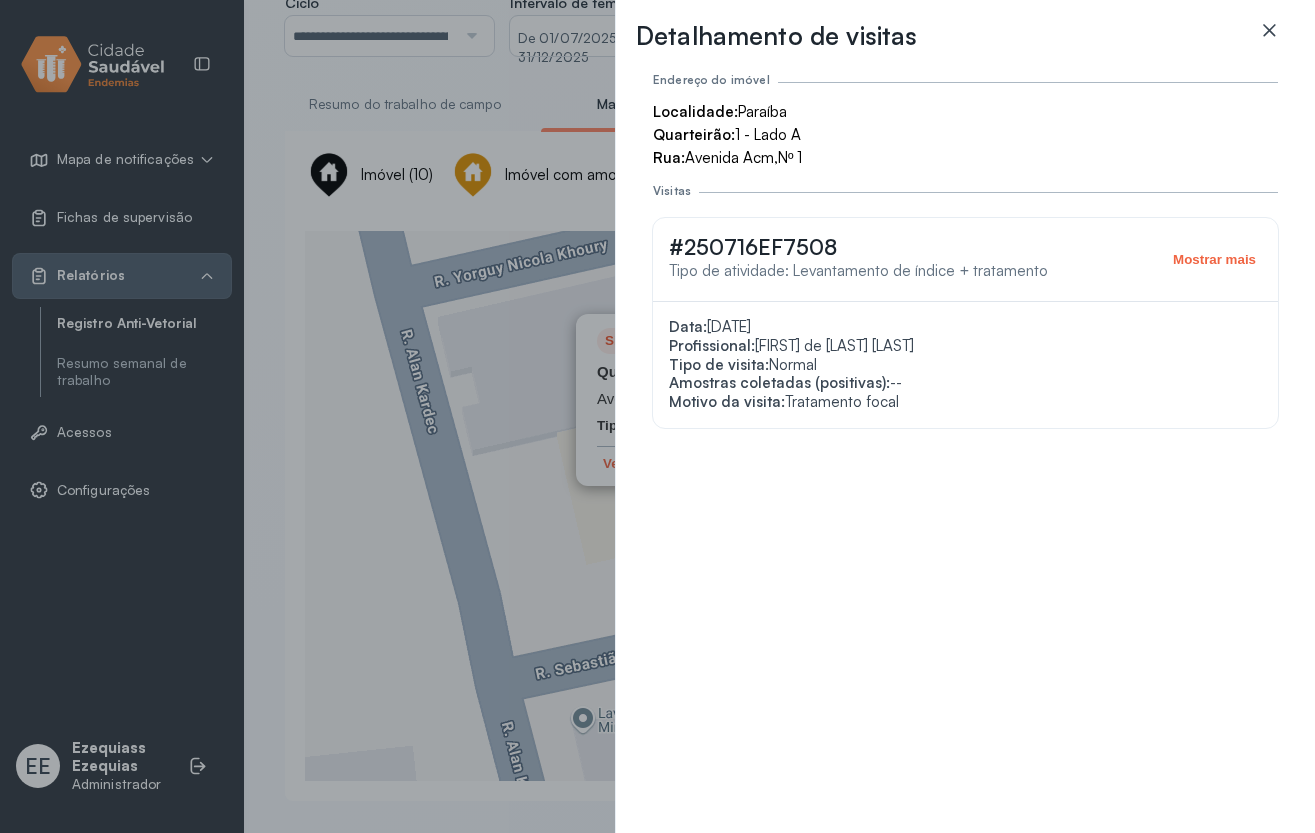 click 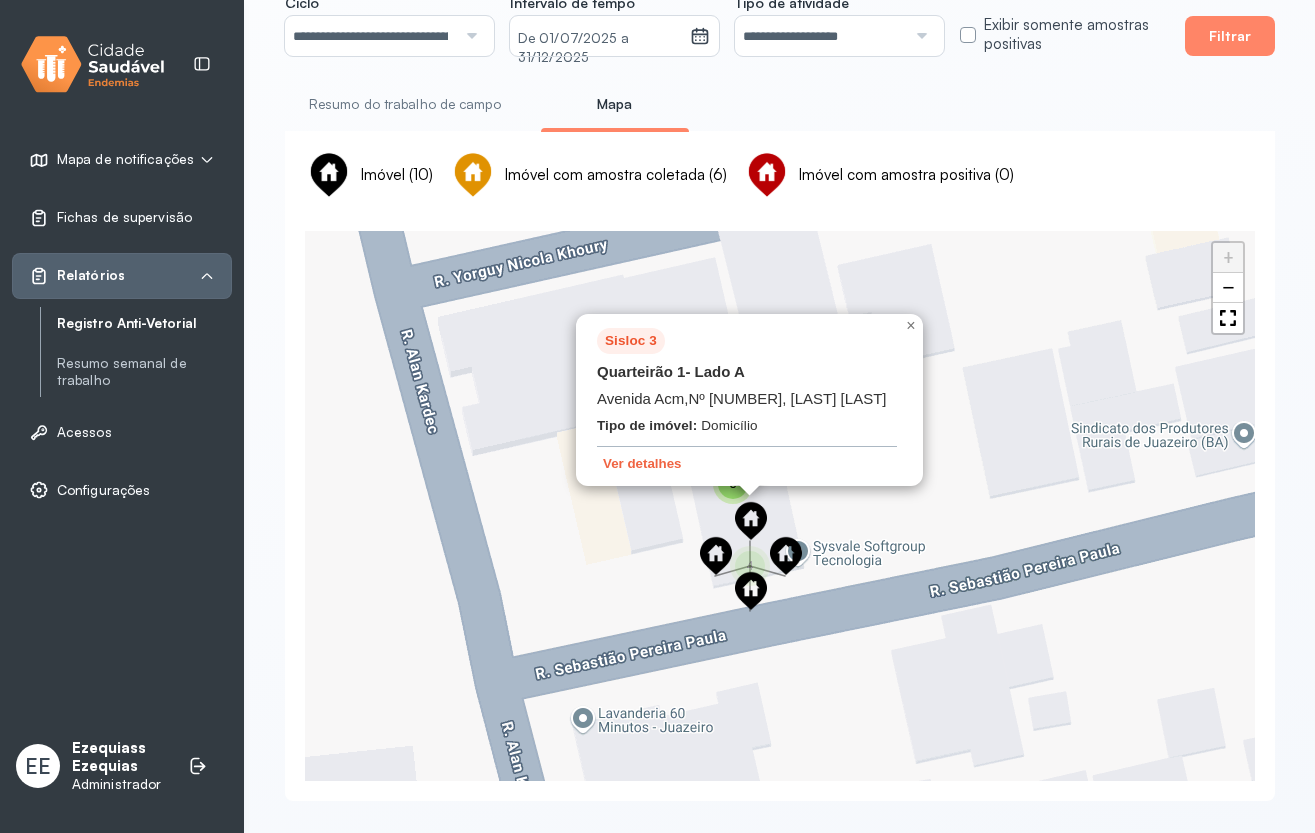 click at bounding box center (786, 556) 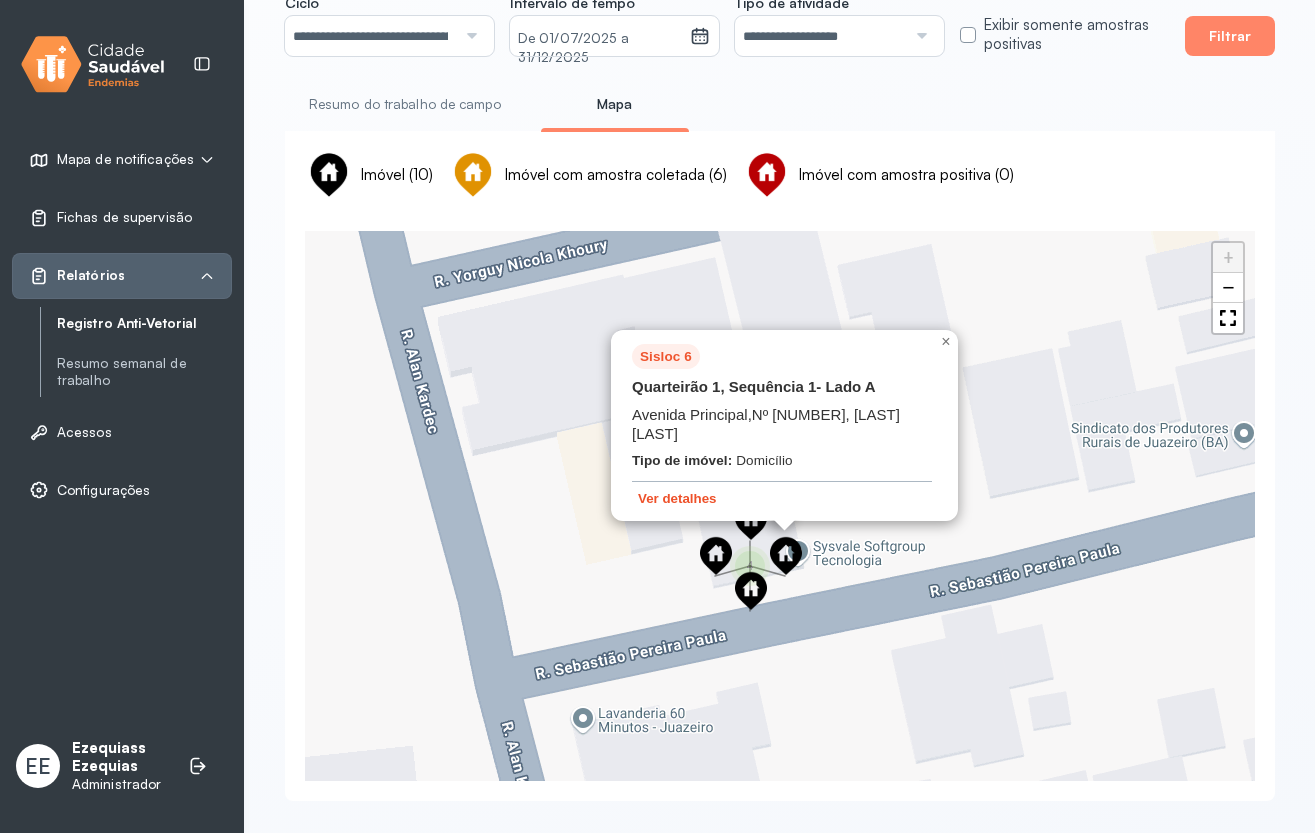 click on "Ver detalhes" at bounding box center (677, 498) 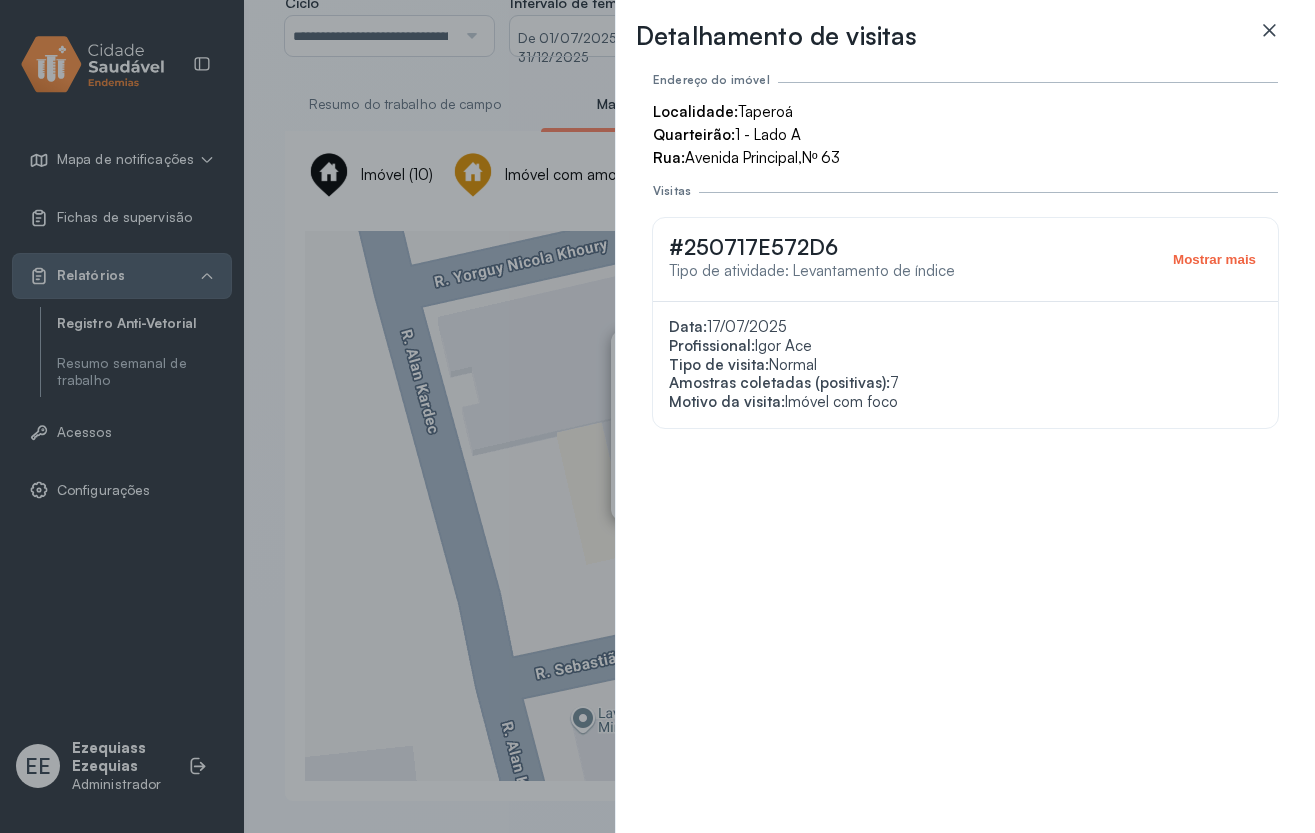 click 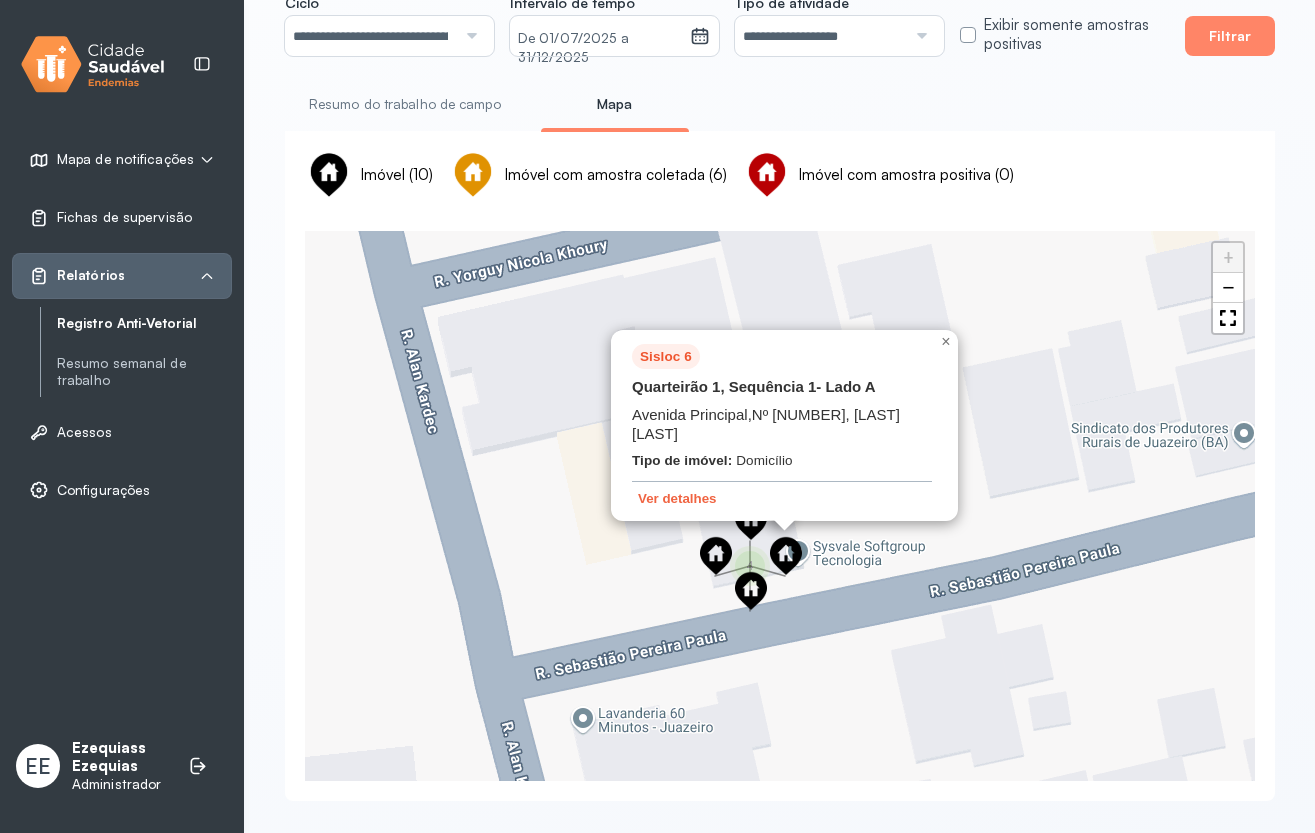 click at bounding box center (751, 591) 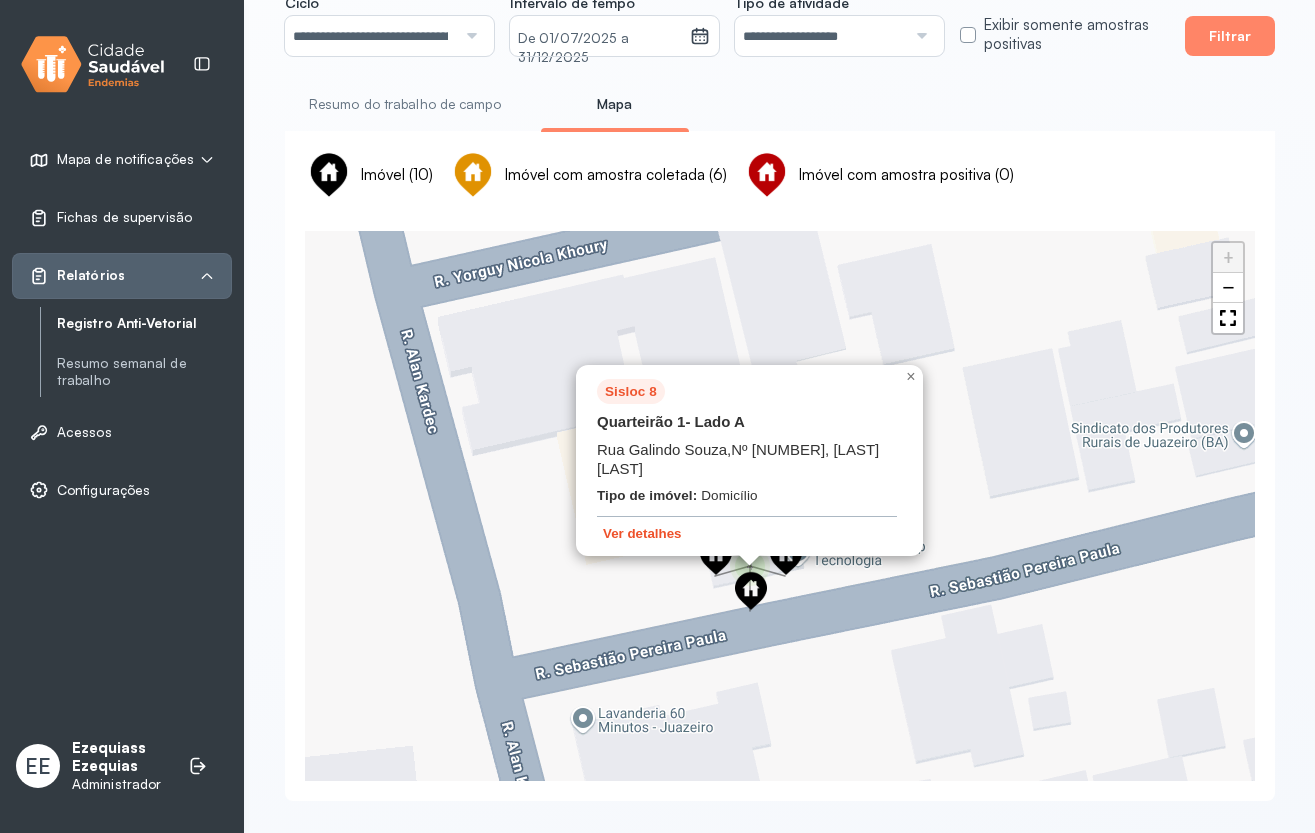 click on "Ver detalhes" at bounding box center [642, 533] 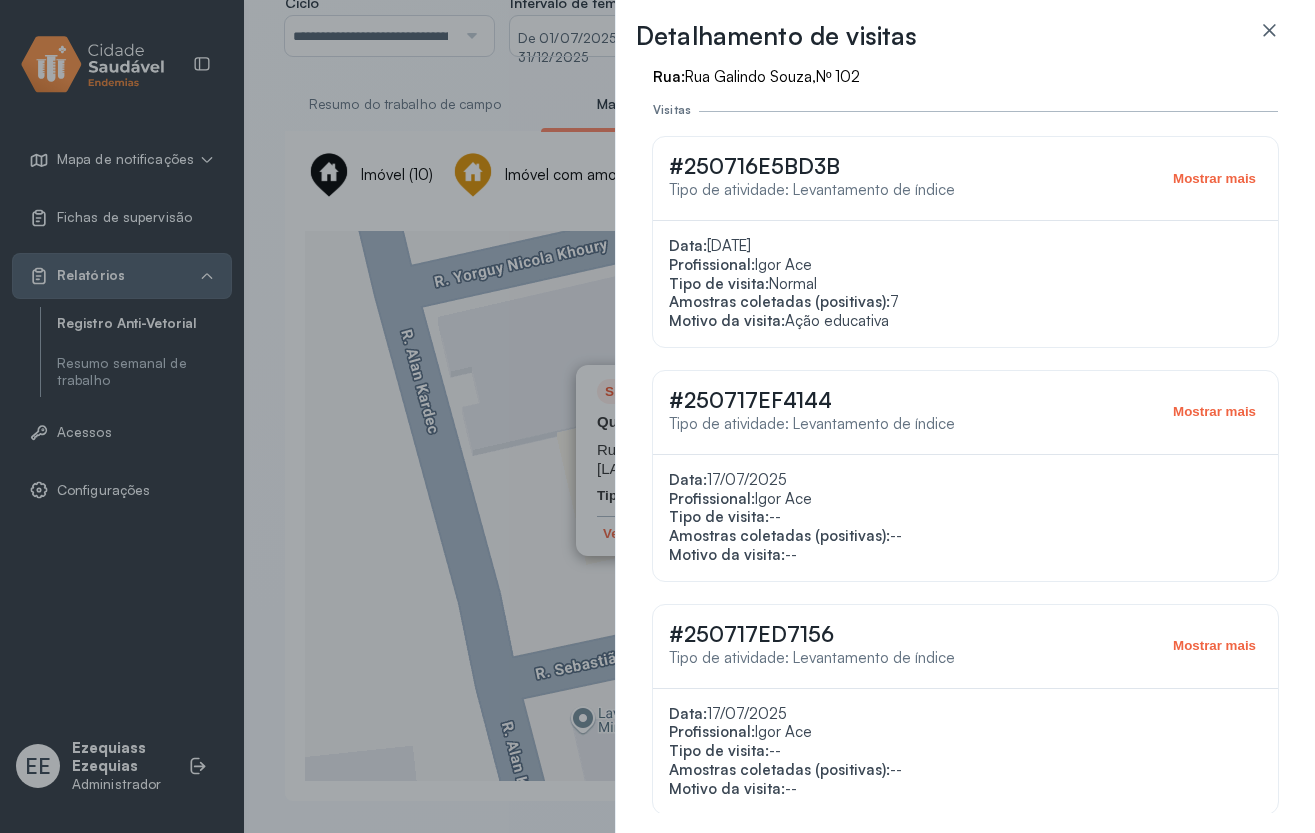 scroll, scrollTop: 0, scrollLeft: 0, axis: both 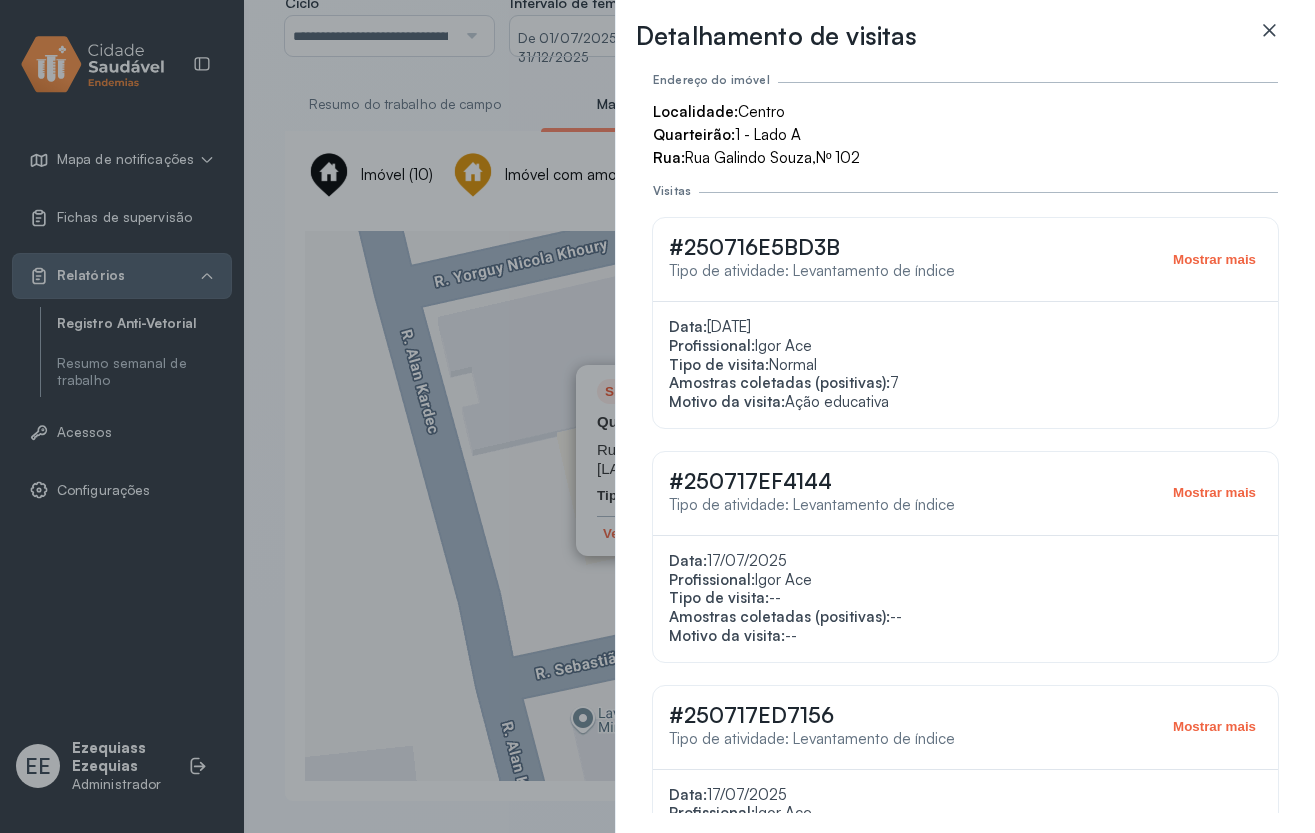 click 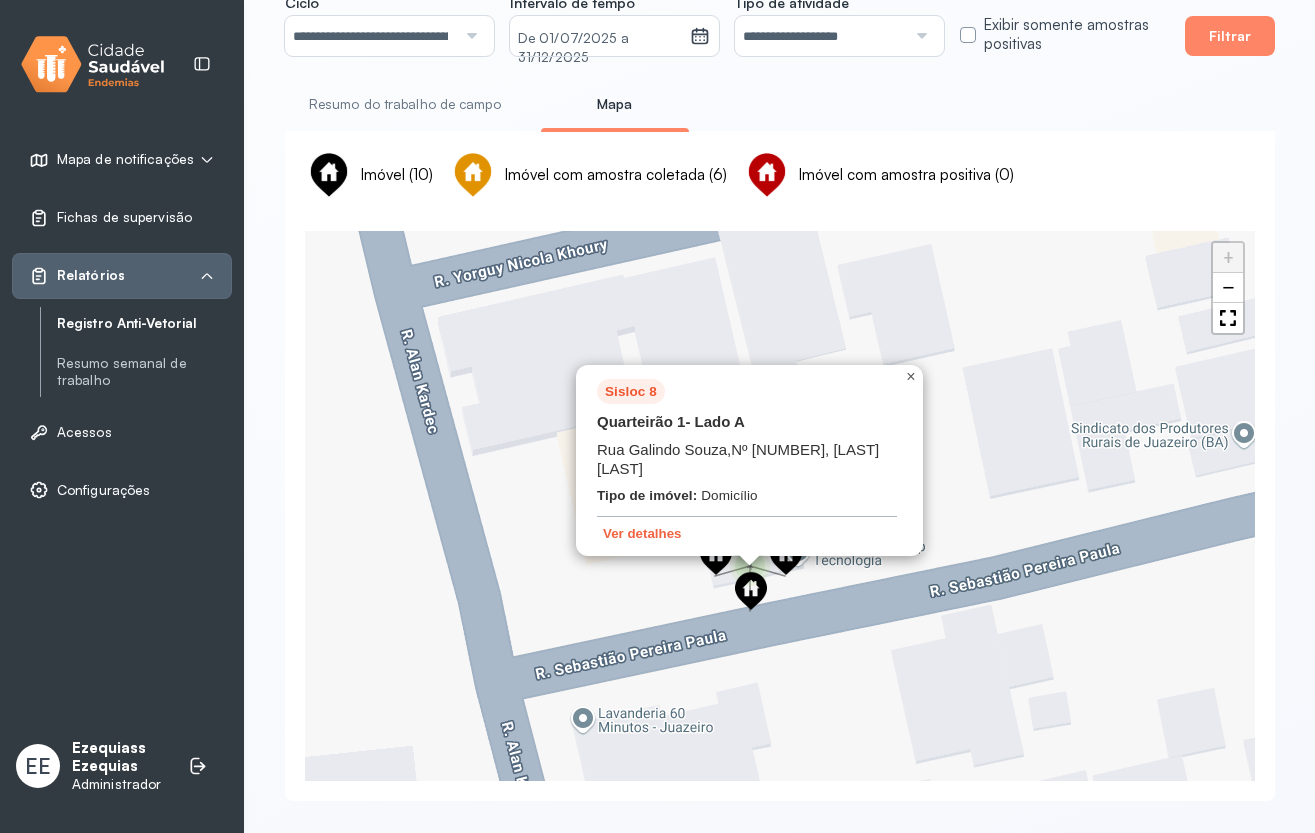 click on "×" at bounding box center (911, 377) 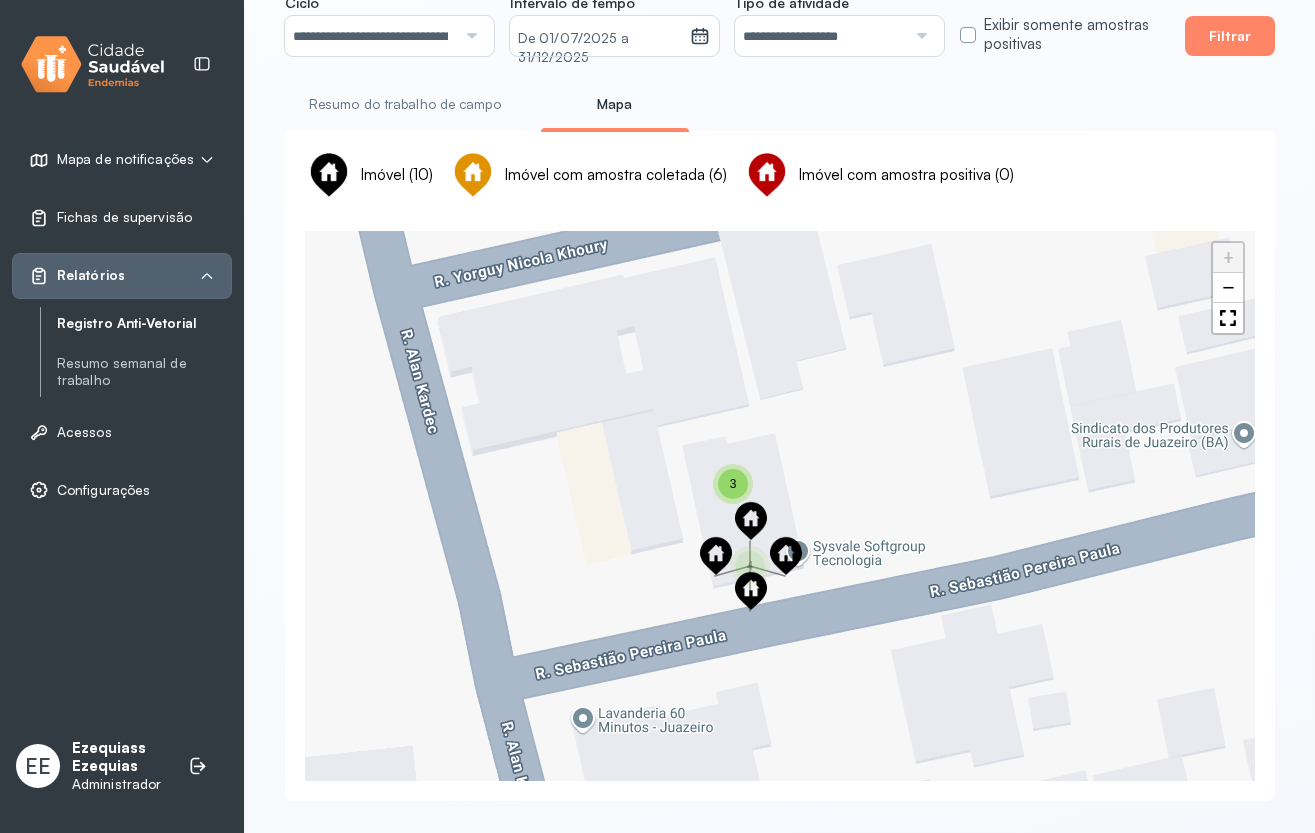 click at bounding box center [716, 556] 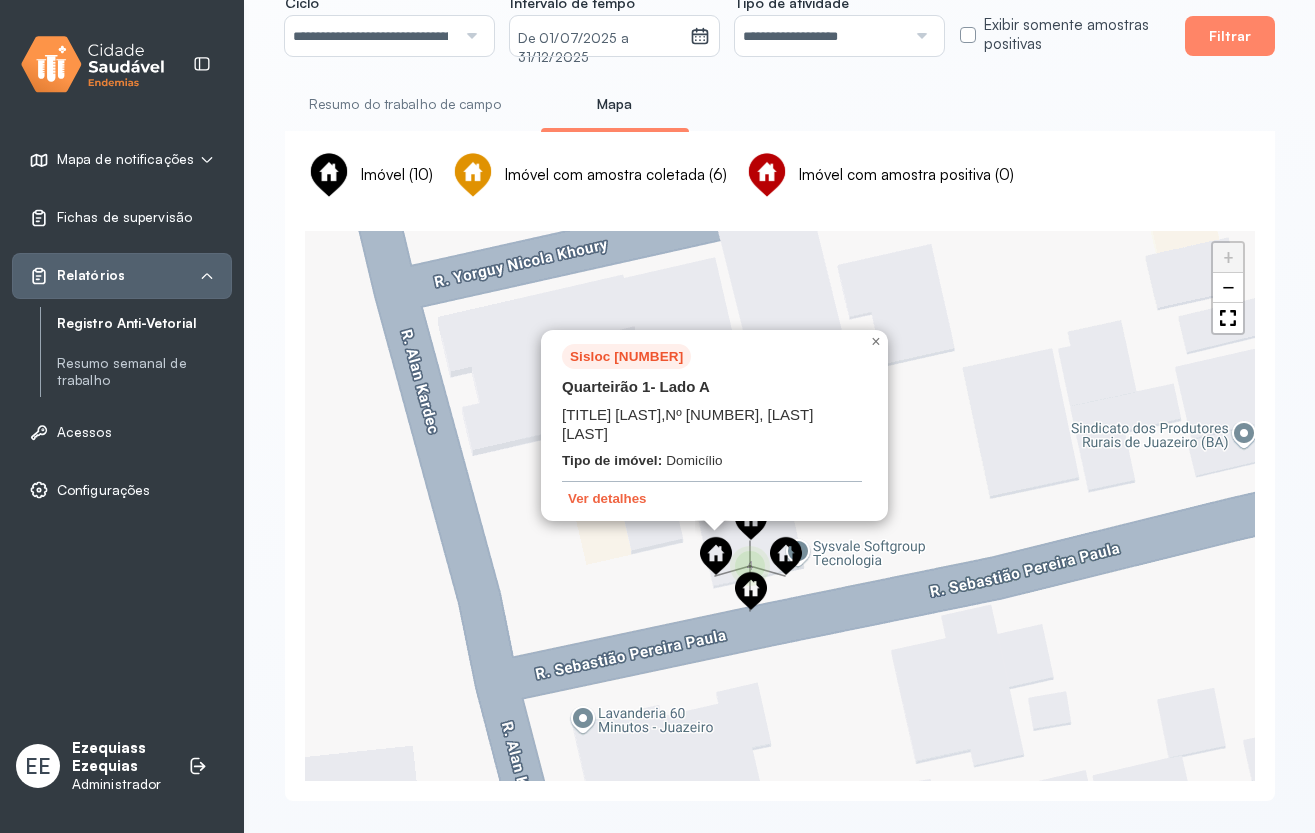 click on "Sisloc [NUMBER] Quarteirão [NUMBER]  - Lado A Senador [LAST],  Nº [NUMBER], [LAST] [LAST] Tipo de imóvel:  Domicílio Ver detalhes" at bounding box center (714, 426) 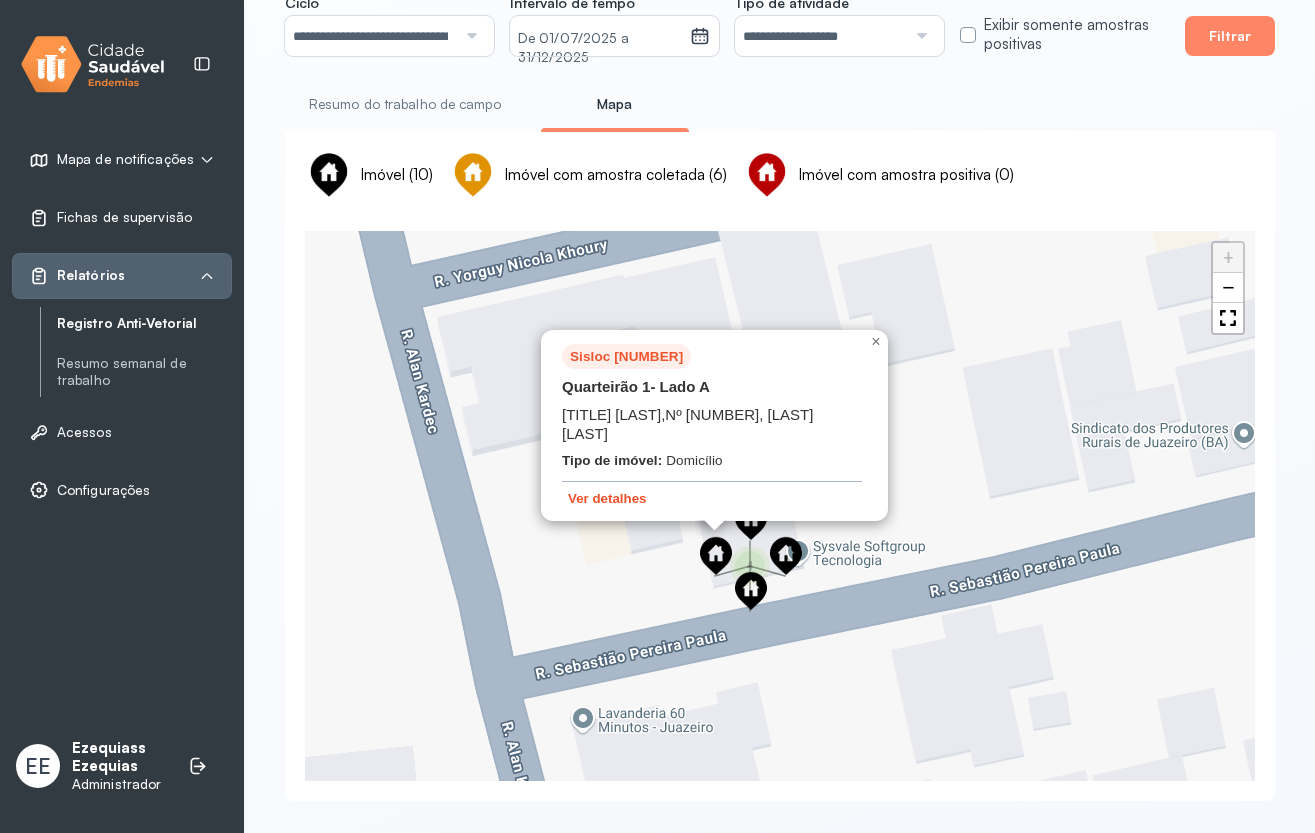 click on "Ver detalhes" at bounding box center [607, 498] 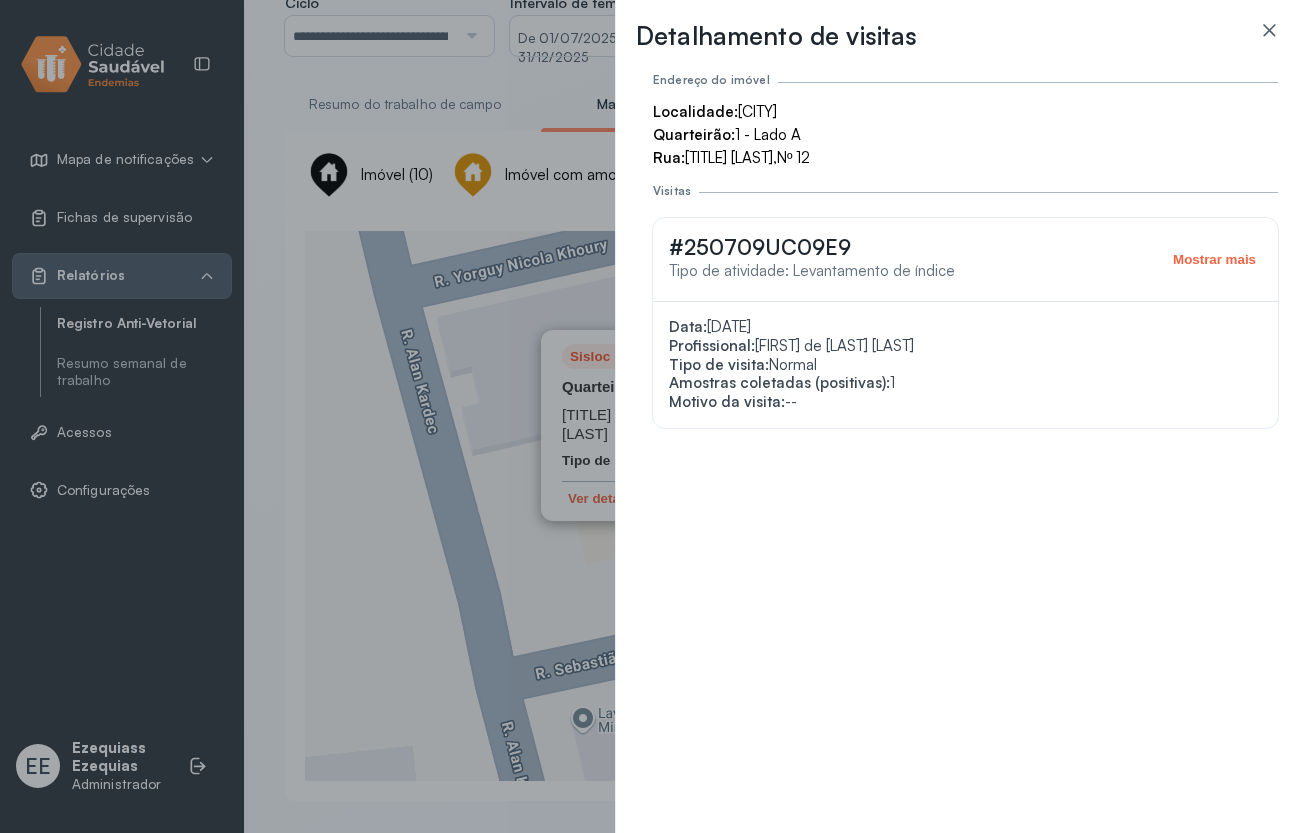 drag, startPoint x: 1263, startPoint y: 30, endPoint x: 1110, endPoint y: 75, distance: 159.48041 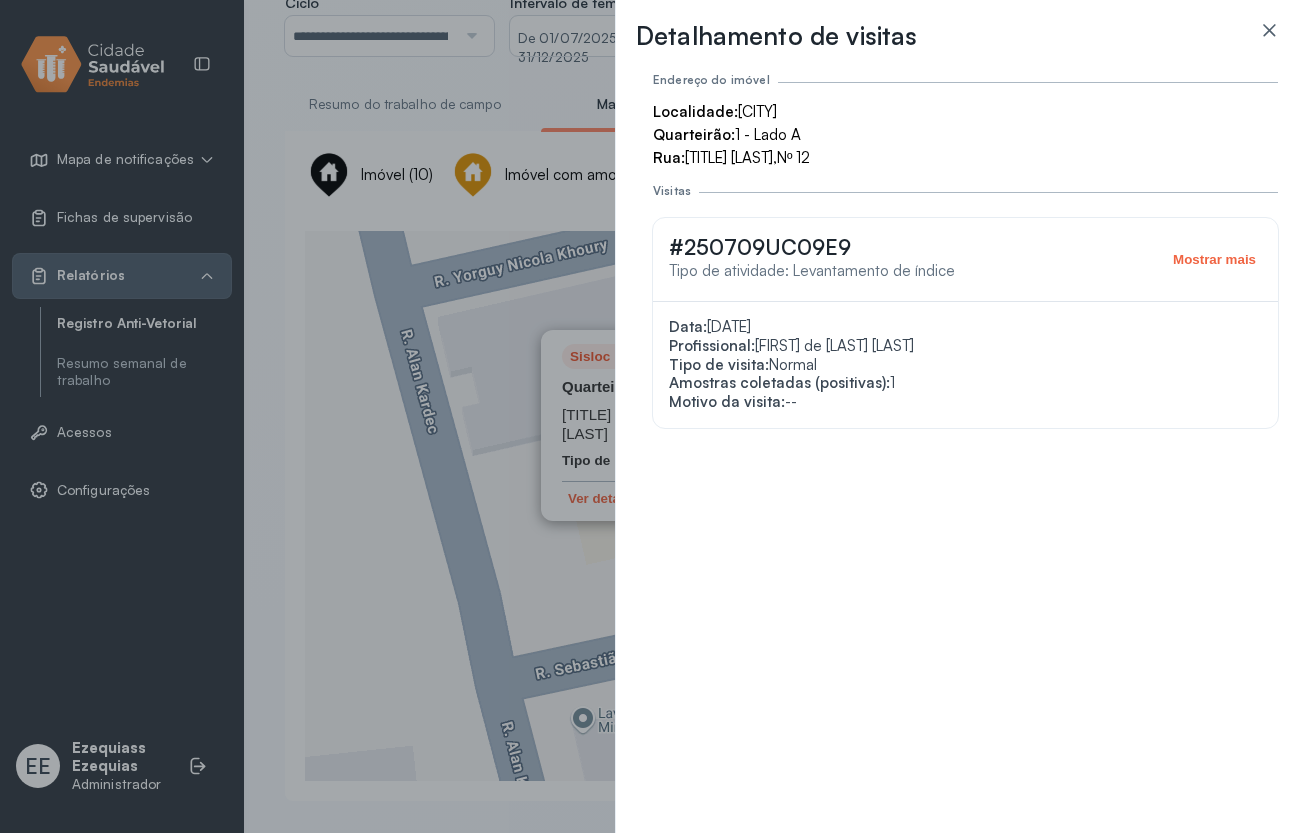 click 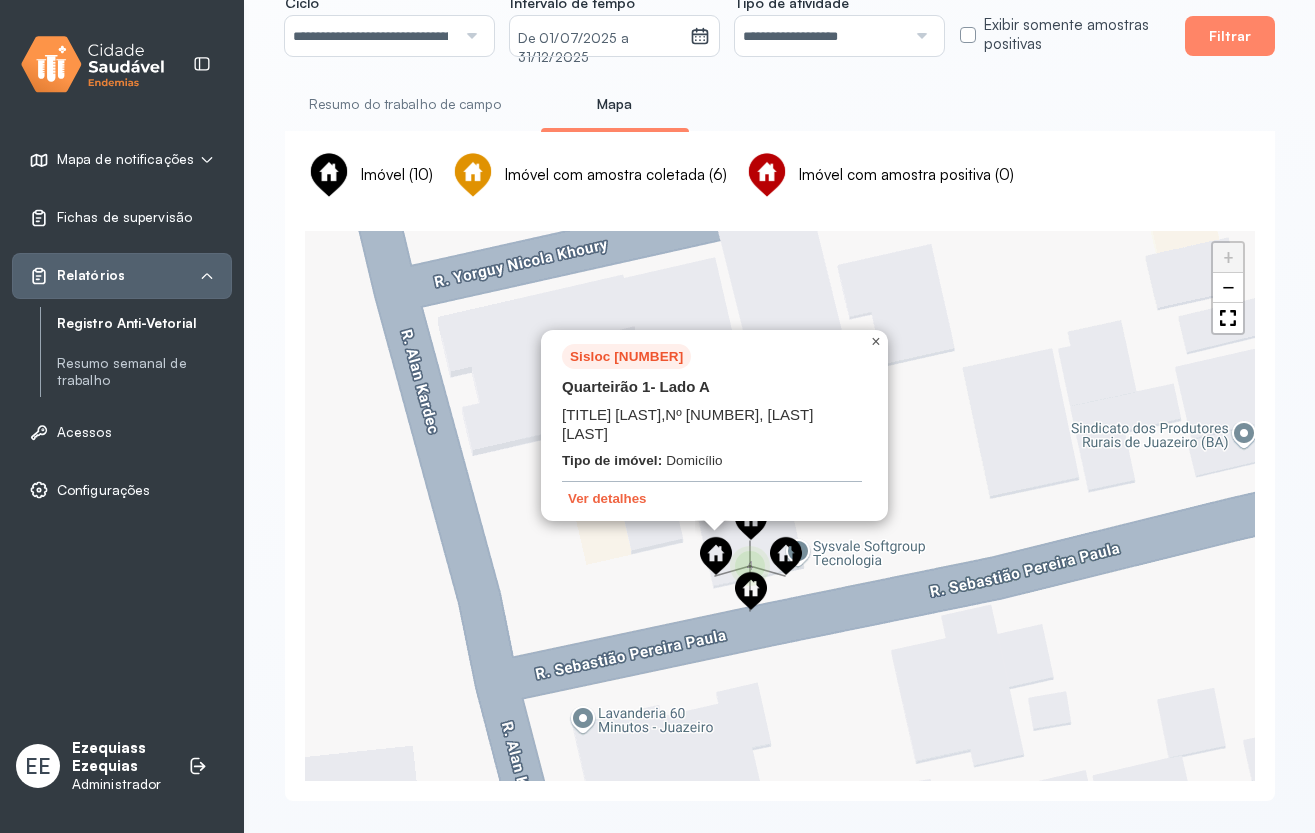click on "×" at bounding box center [875, 341] 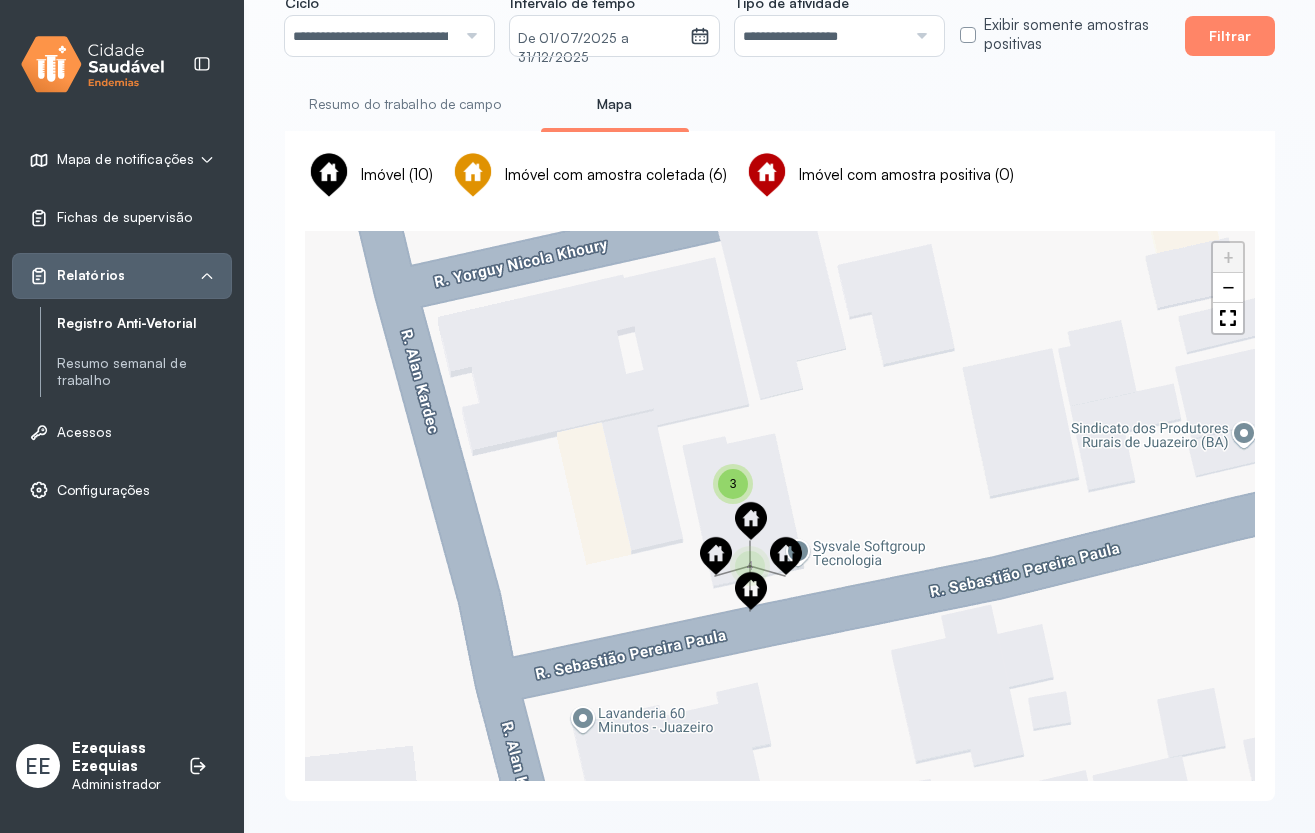 click at bounding box center (716, 556) 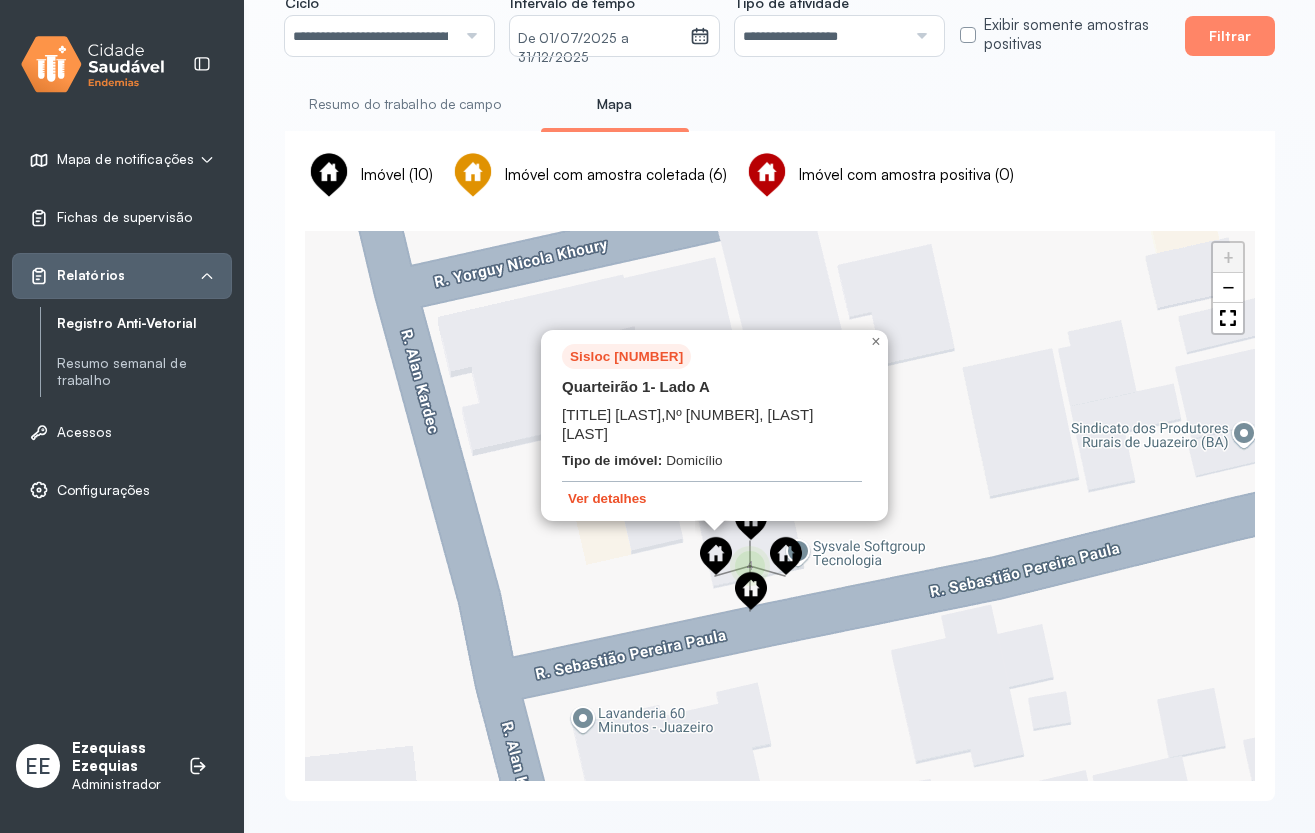 click on "Ver detalhes" at bounding box center [607, 498] 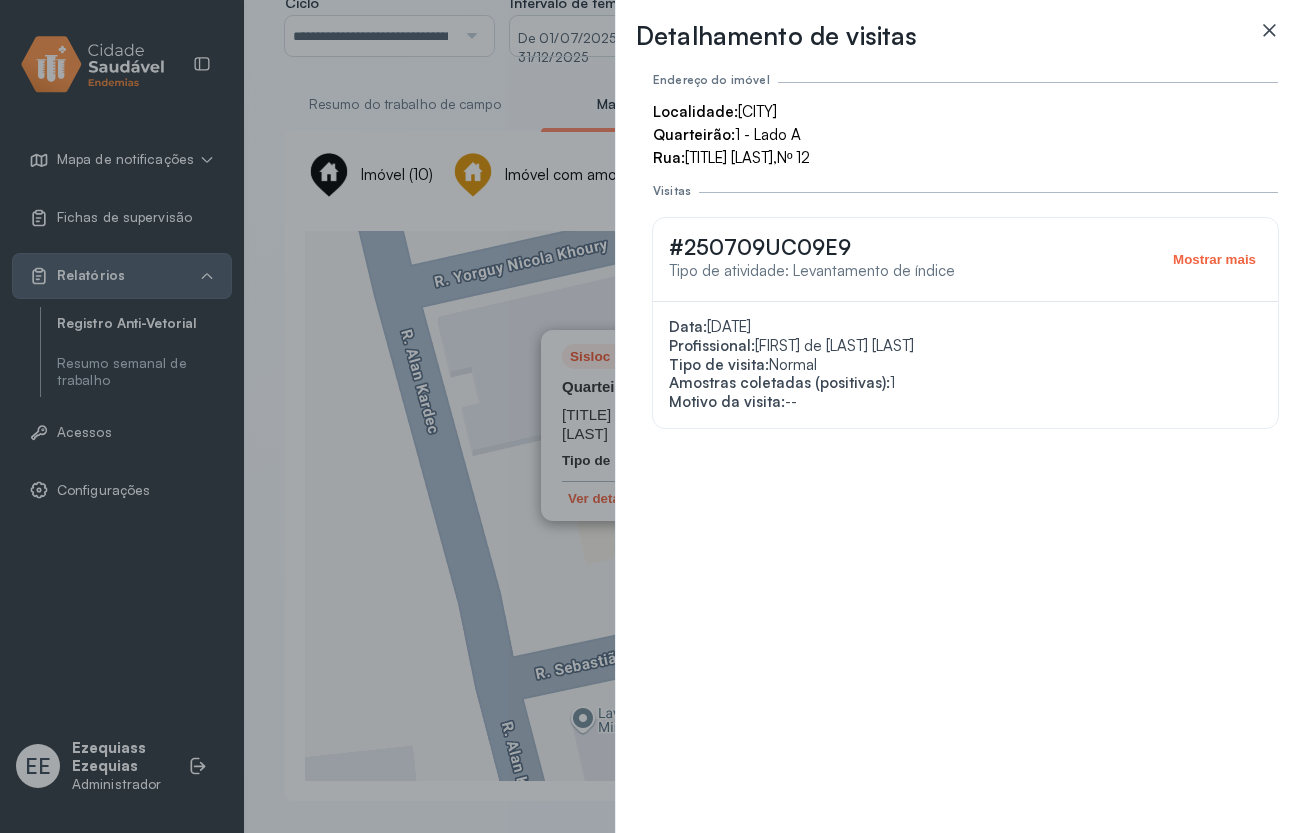 click 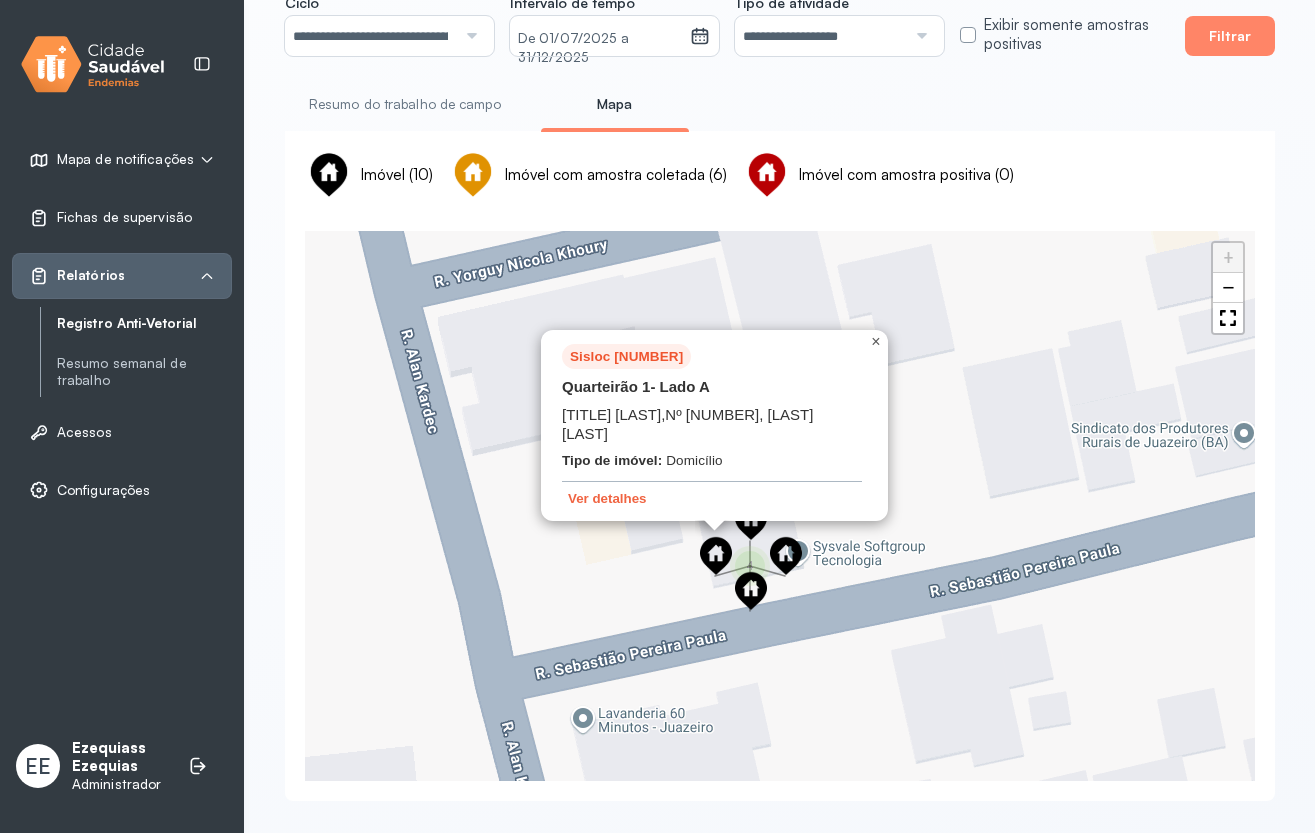 click on "×" at bounding box center [876, 342] 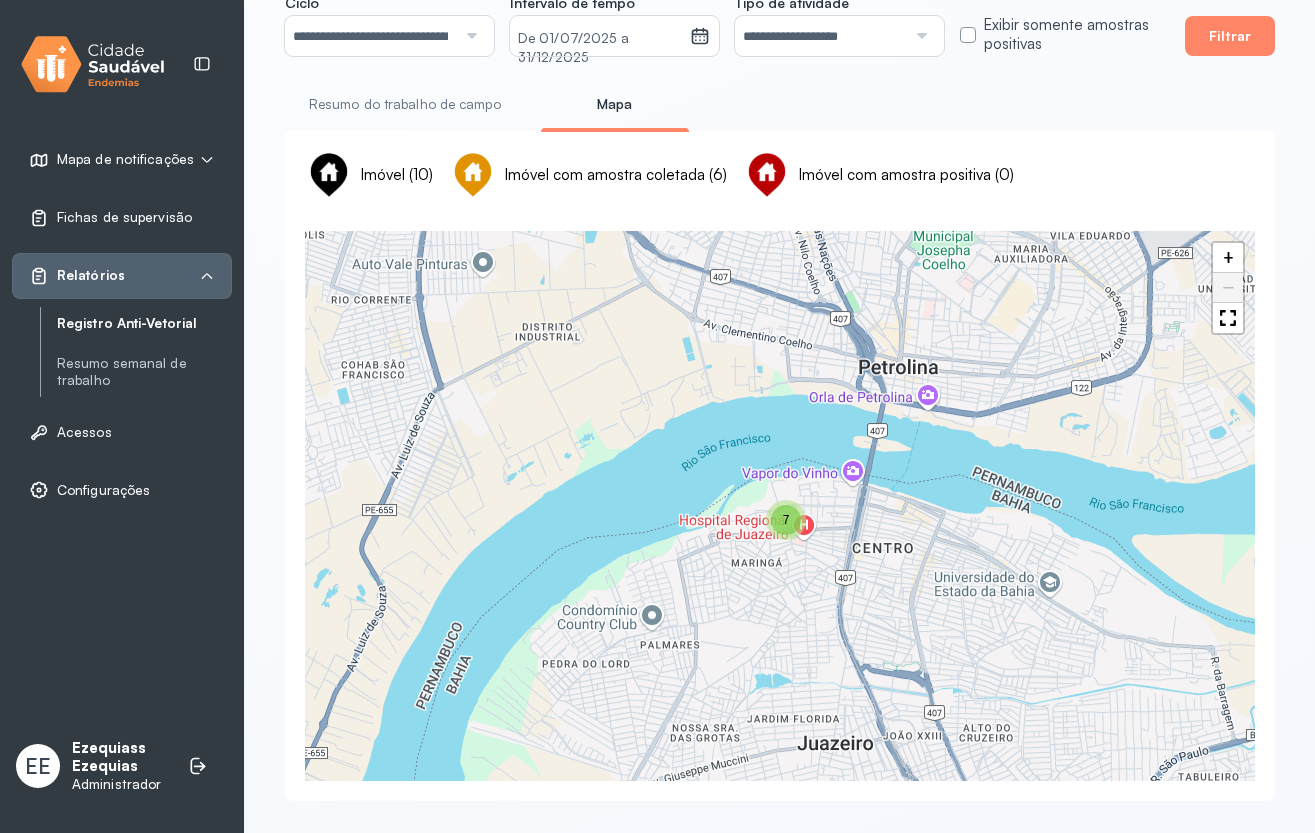 drag, startPoint x: 619, startPoint y: 489, endPoint x: 796, endPoint y: 526, distance: 180.82588 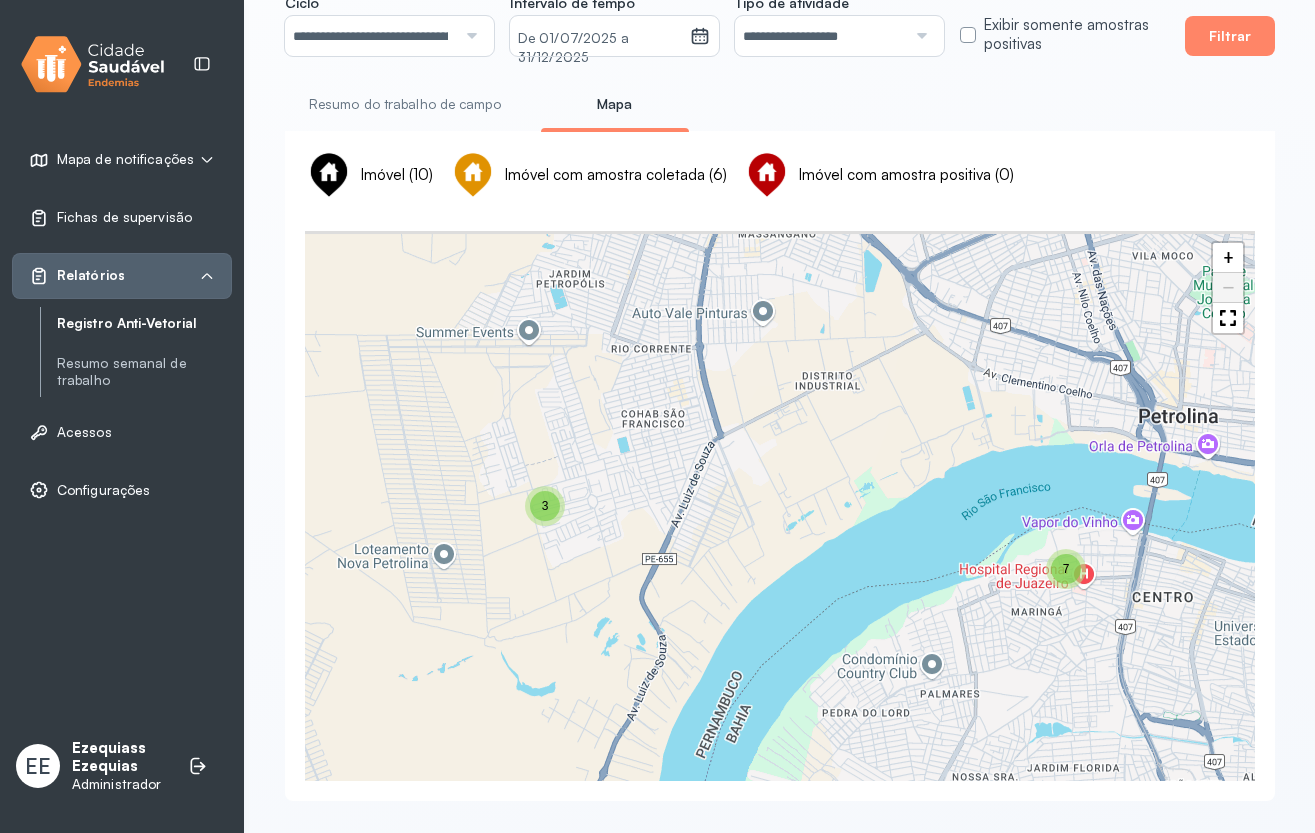 drag, startPoint x: 713, startPoint y: 432, endPoint x: 639, endPoint y: 490, distance: 94.02127 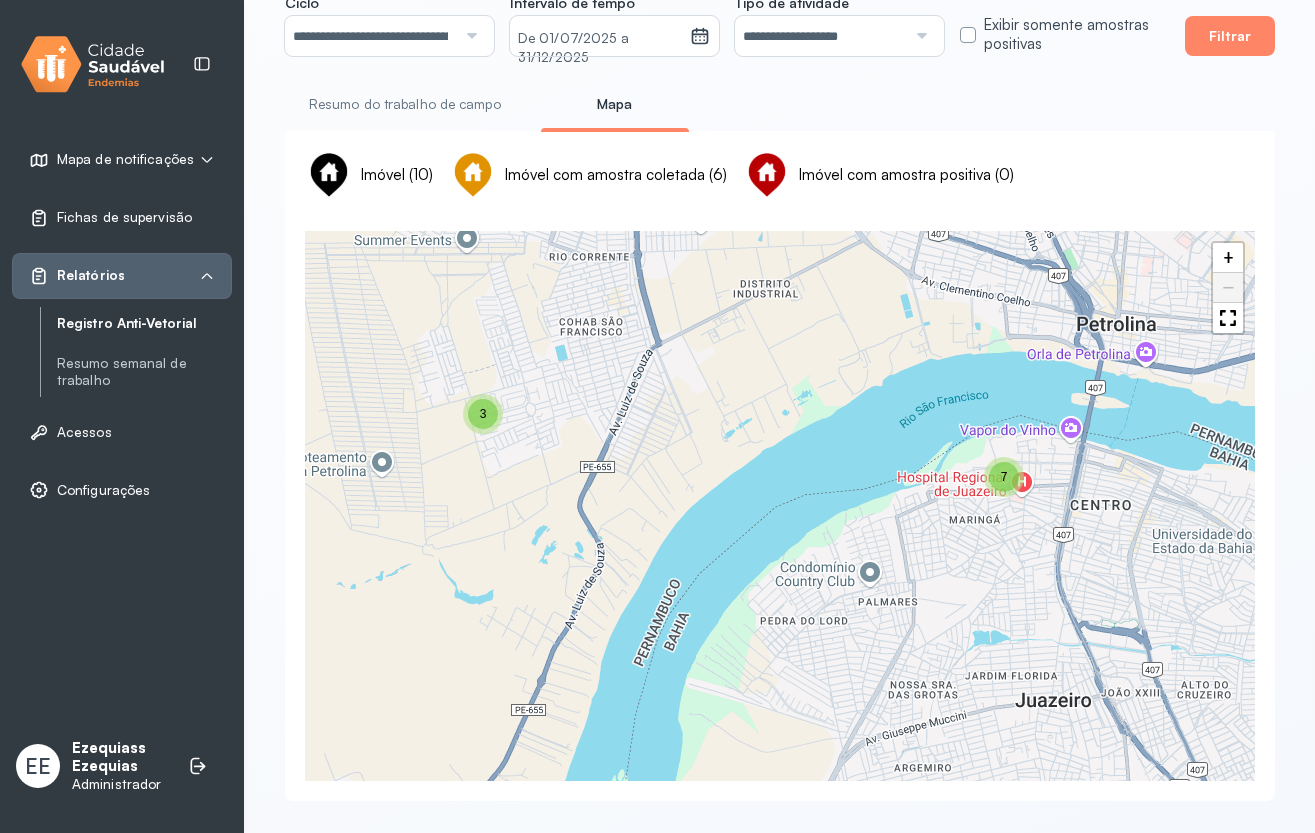 drag, startPoint x: 705, startPoint y: 488, endPoint x: 642, endPoint y: 402, distance: 106.60675 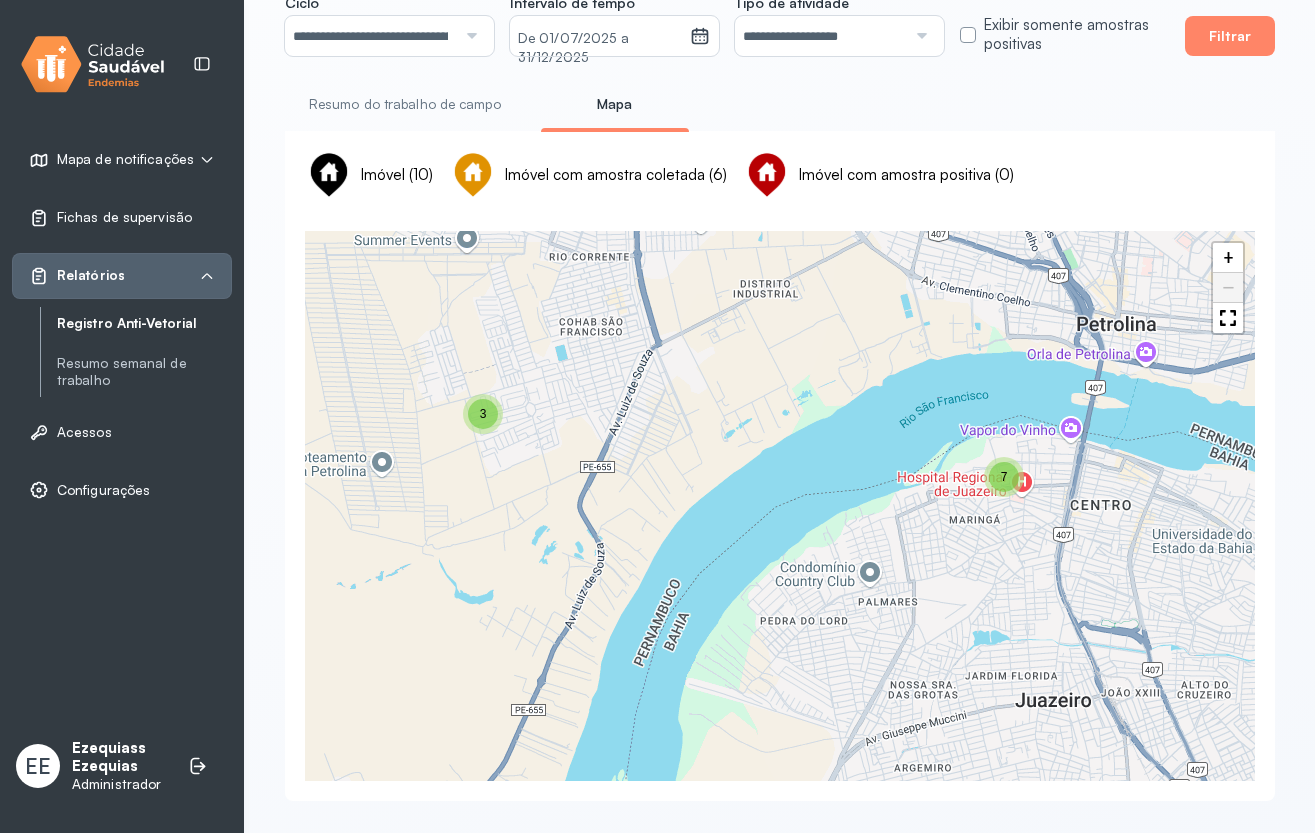 click on "7 3 + −" at bounding box center (780, 506) 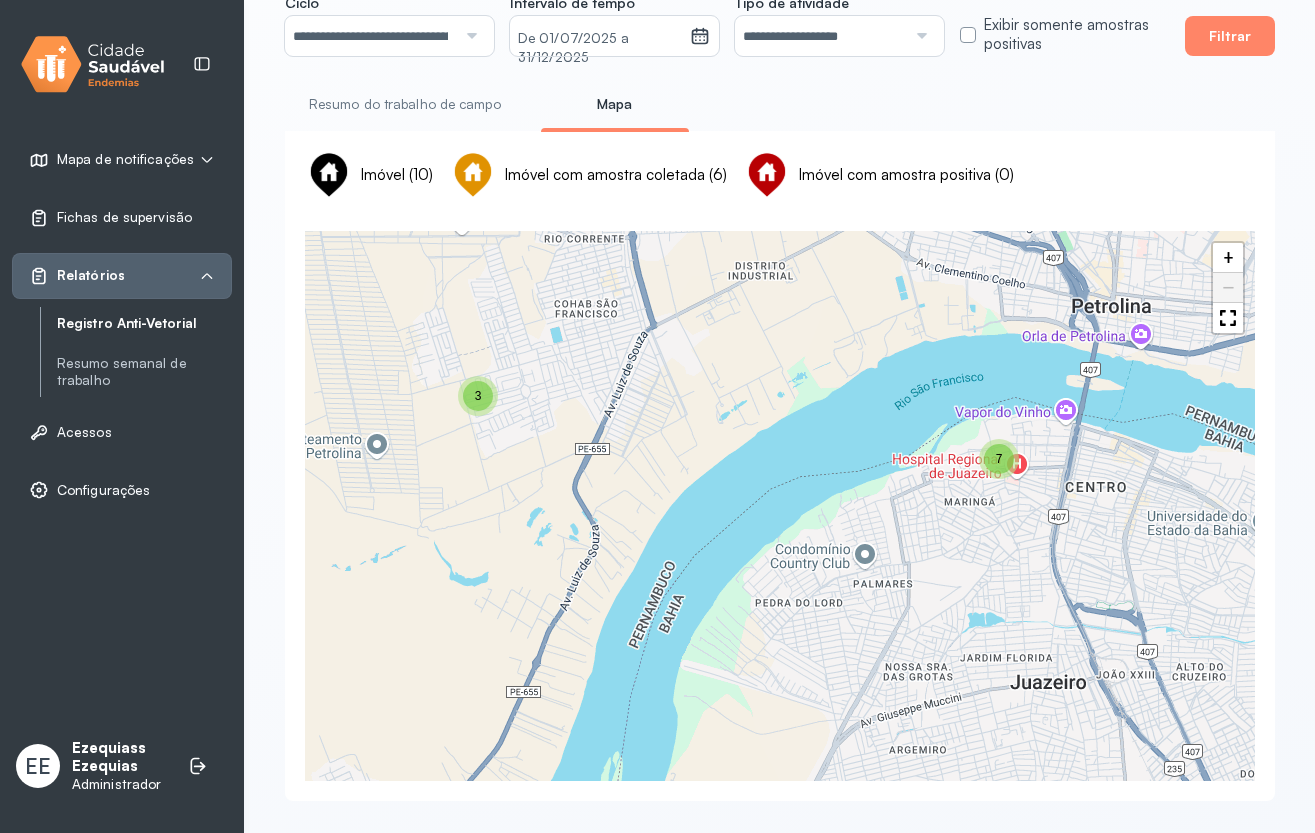 drag, startPoint x: 662, startPoint y: 448, endPoint x: 657, endPoint y: 430, distance: 18.681541 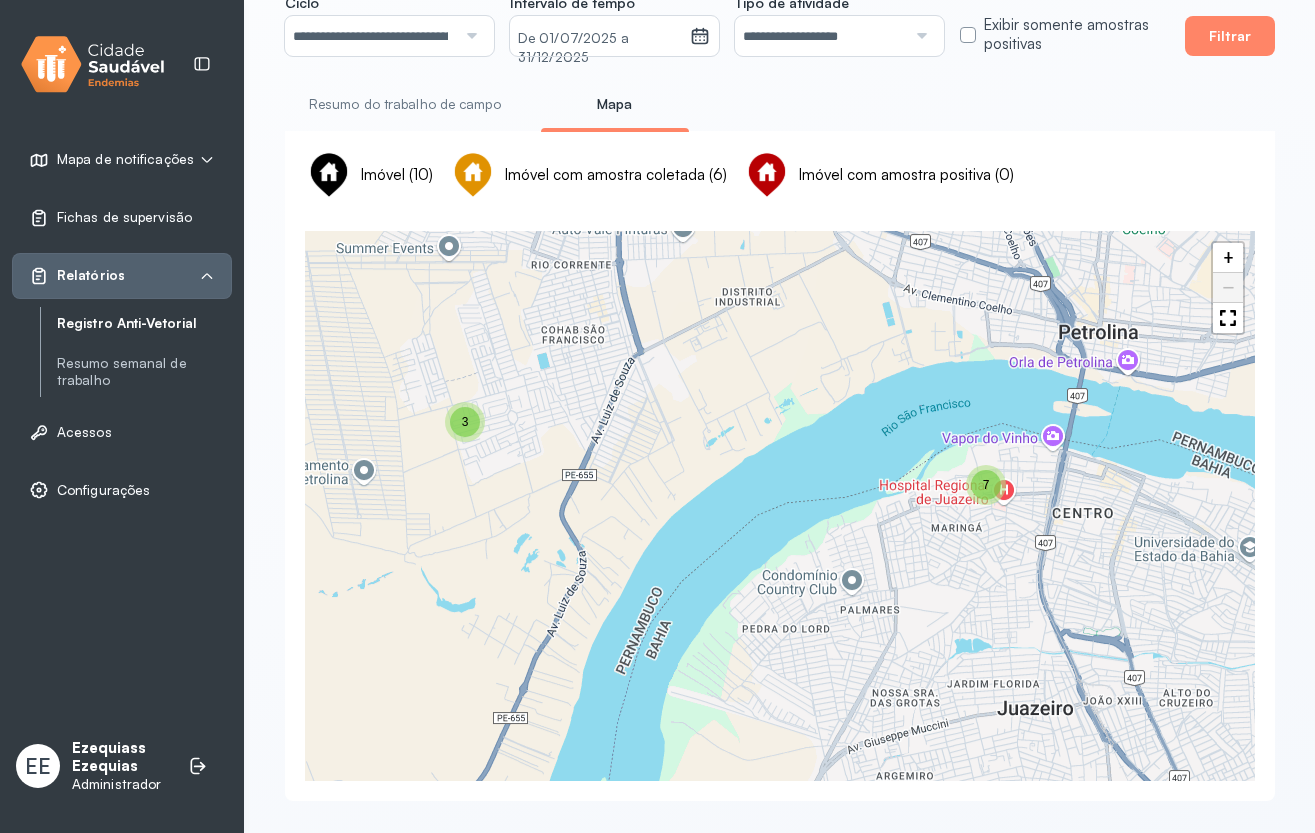 drag, startPoint x: 758, startPoint y: 434, endPoint x: 747, endPoint y: 460, distance: 28.231188 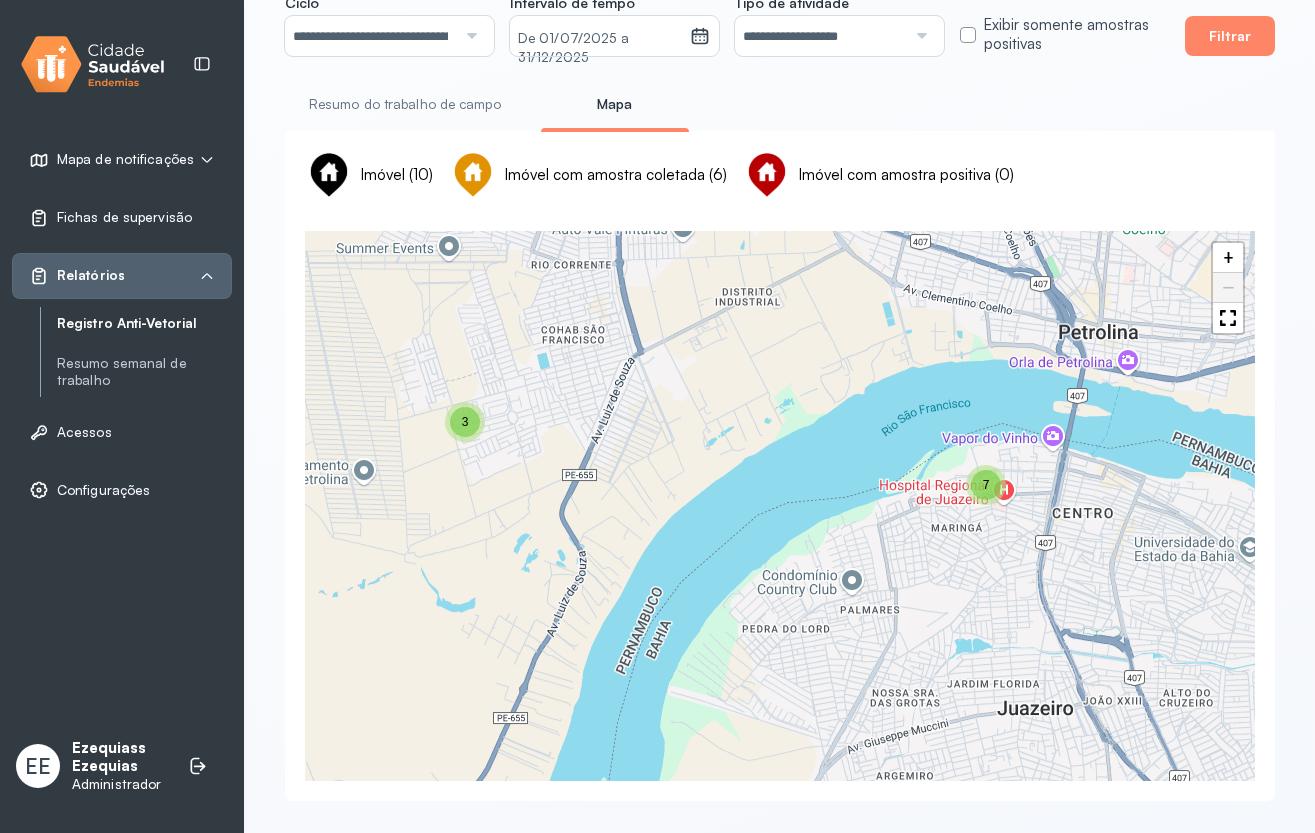 click on "7 3 + −" at bounding box center [780, 506] 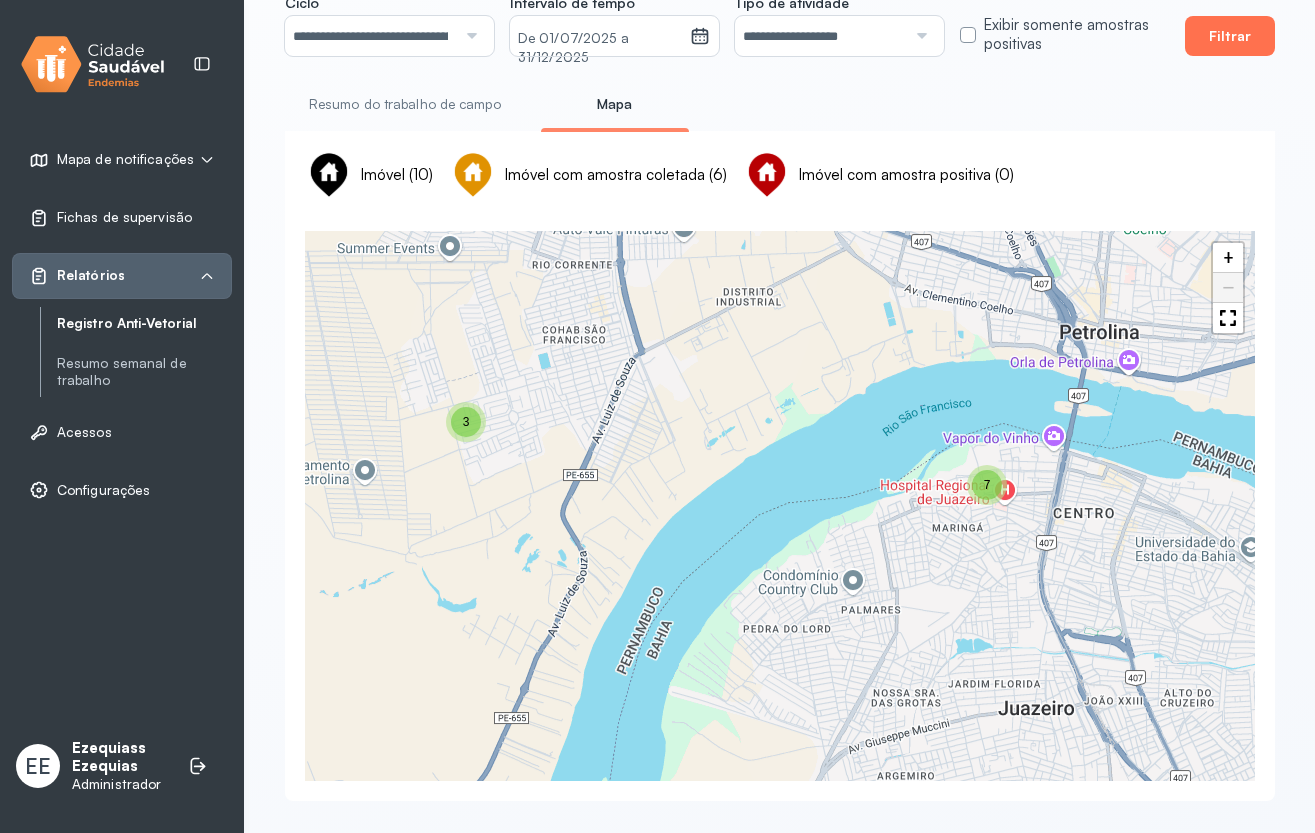 click on "Filtrar" at bounding box center [1230, 36] 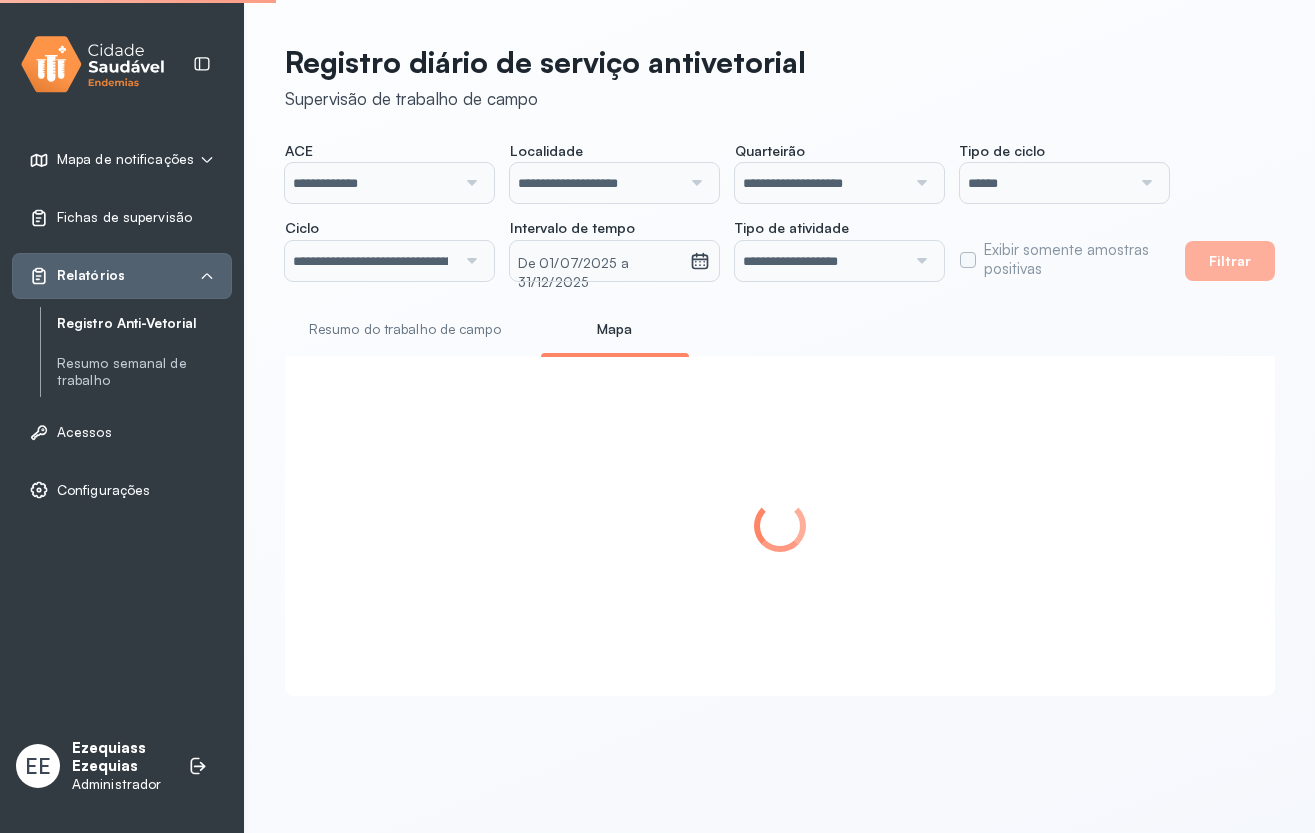 scroll, scrollTop: 0, scrollLeft: 0, axis: both 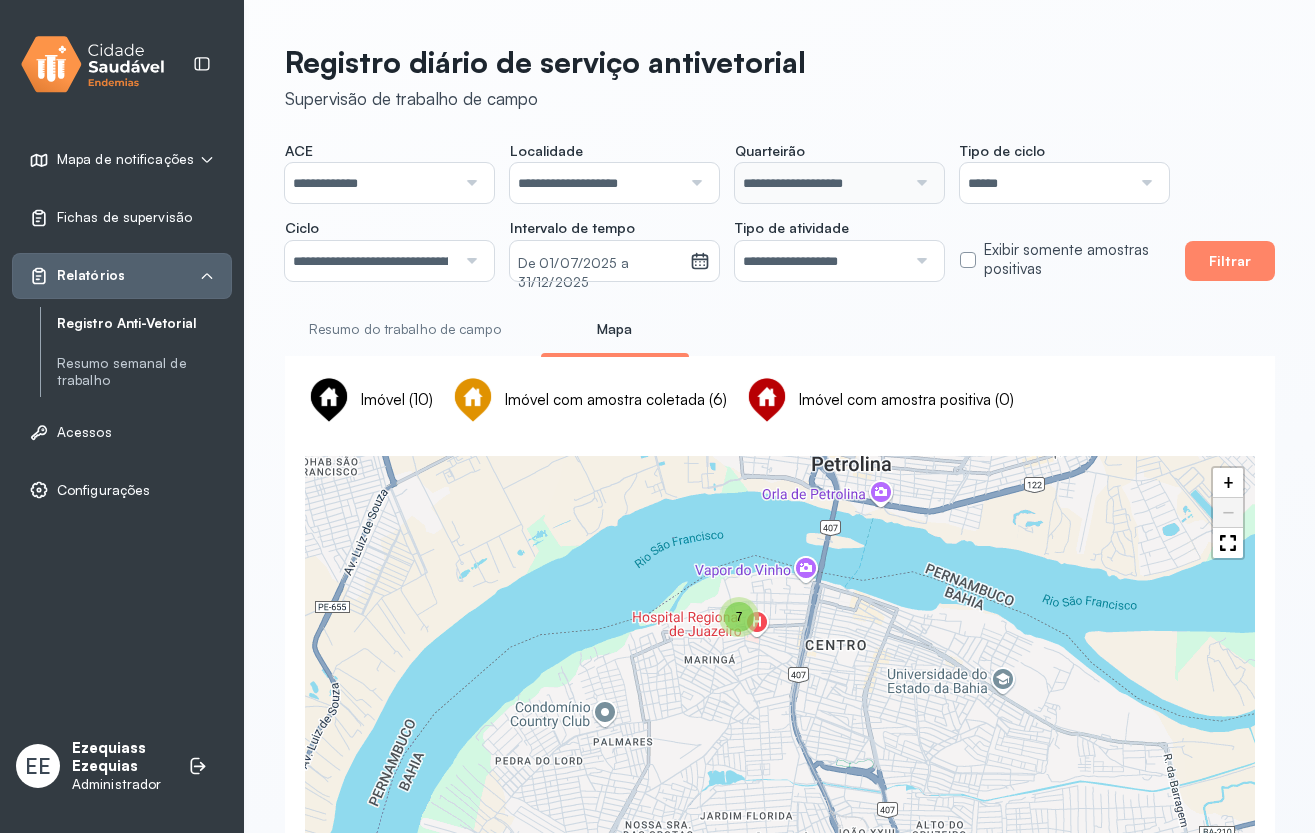 click on "Resumo do trabalho de campo" at bounding box center (405, 329) 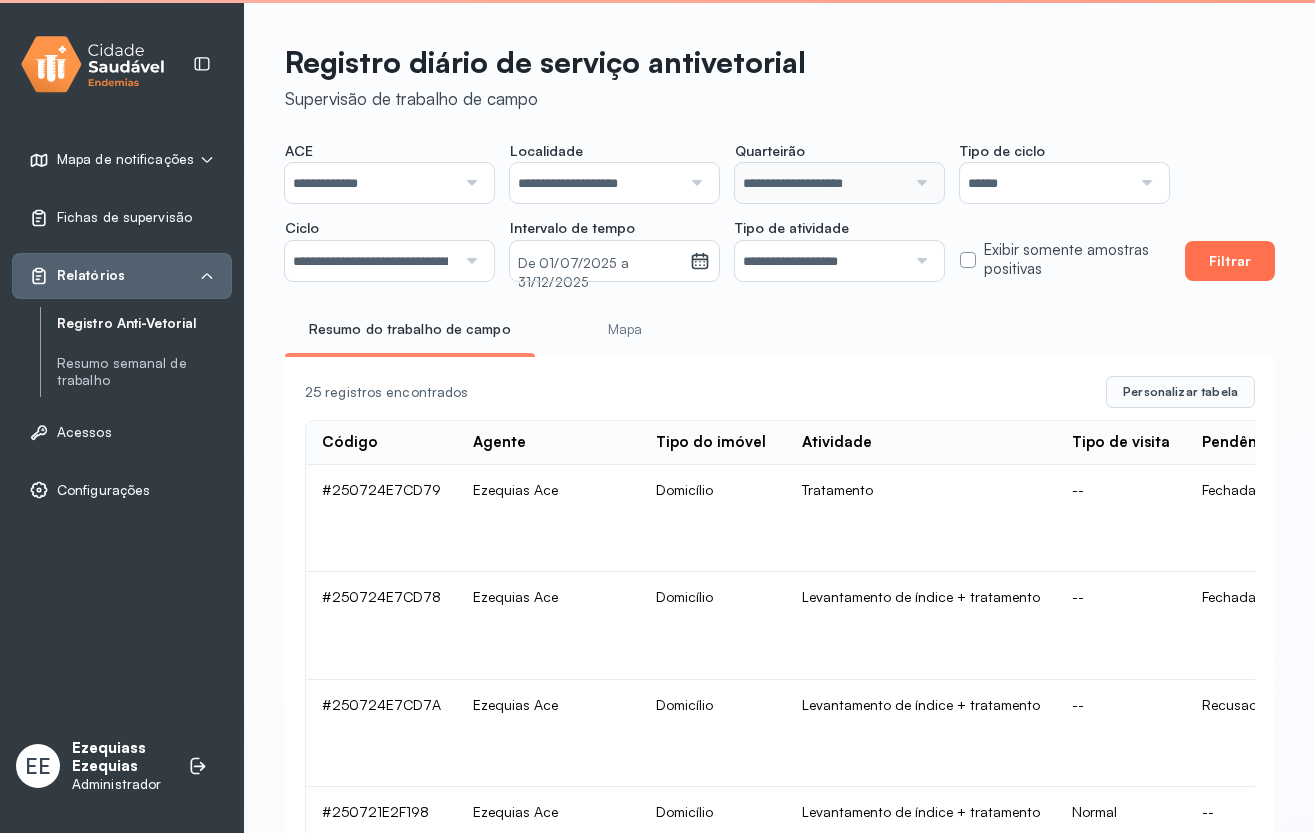 click on "Filtrar" at bounding box center (1230, 261) 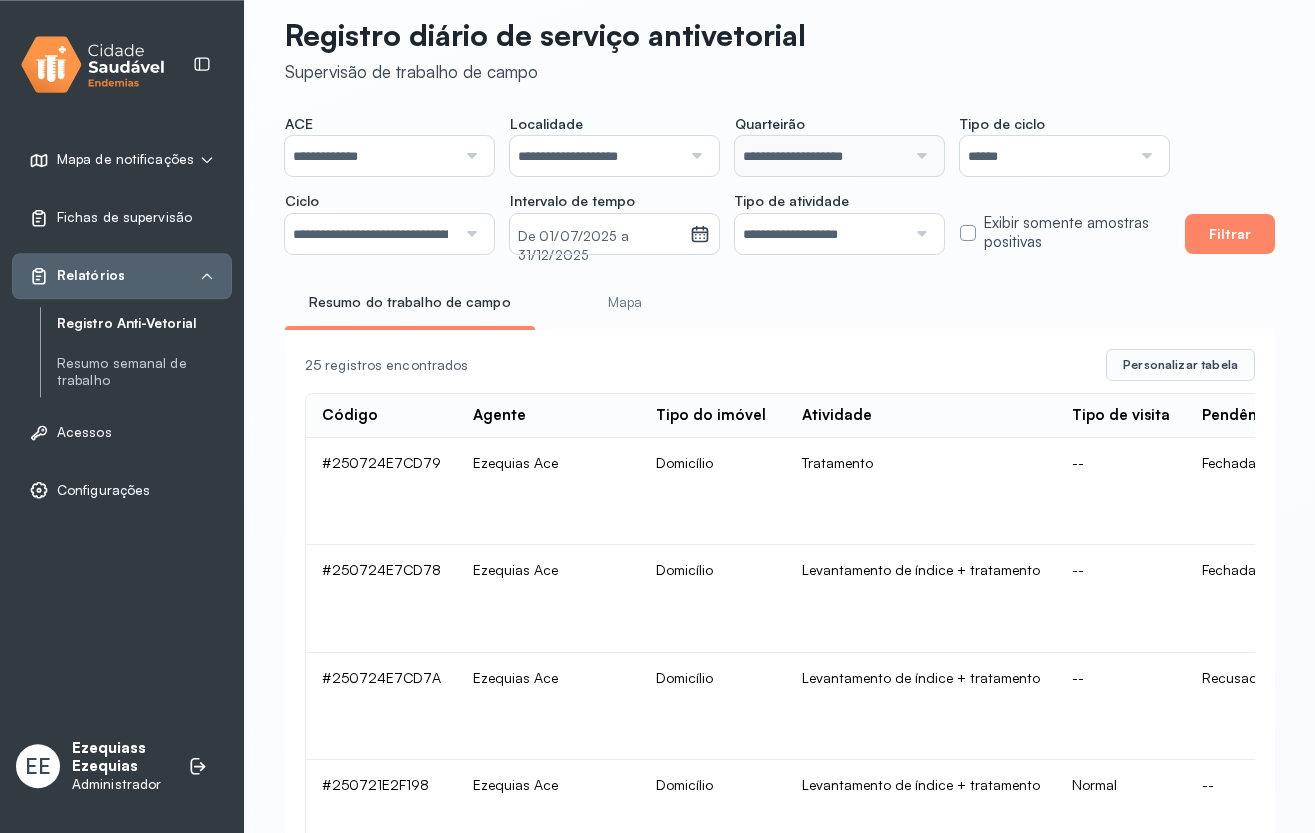 scroll, scrollTop: 0, scrollLeft: 0, axis: both 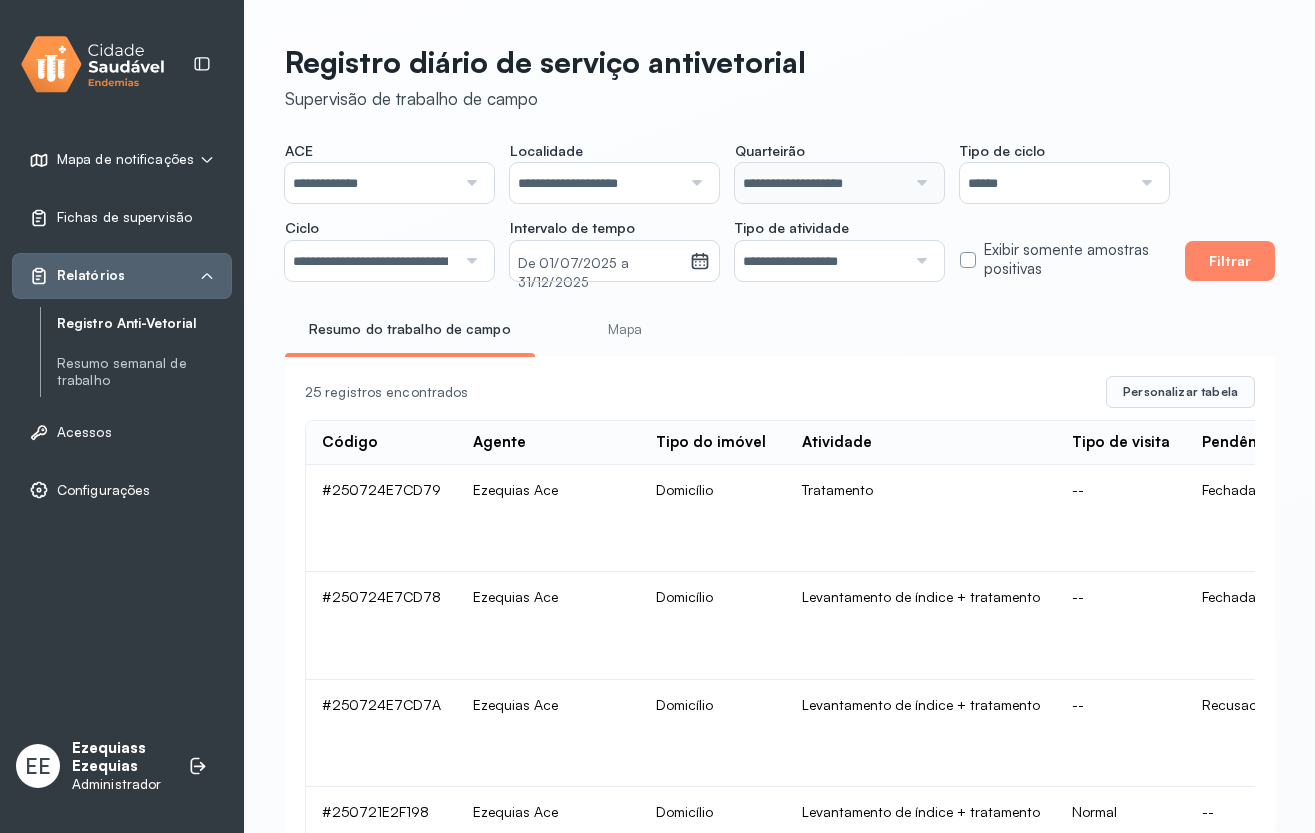 click on "Mapa" at bounding box center [625, 329] 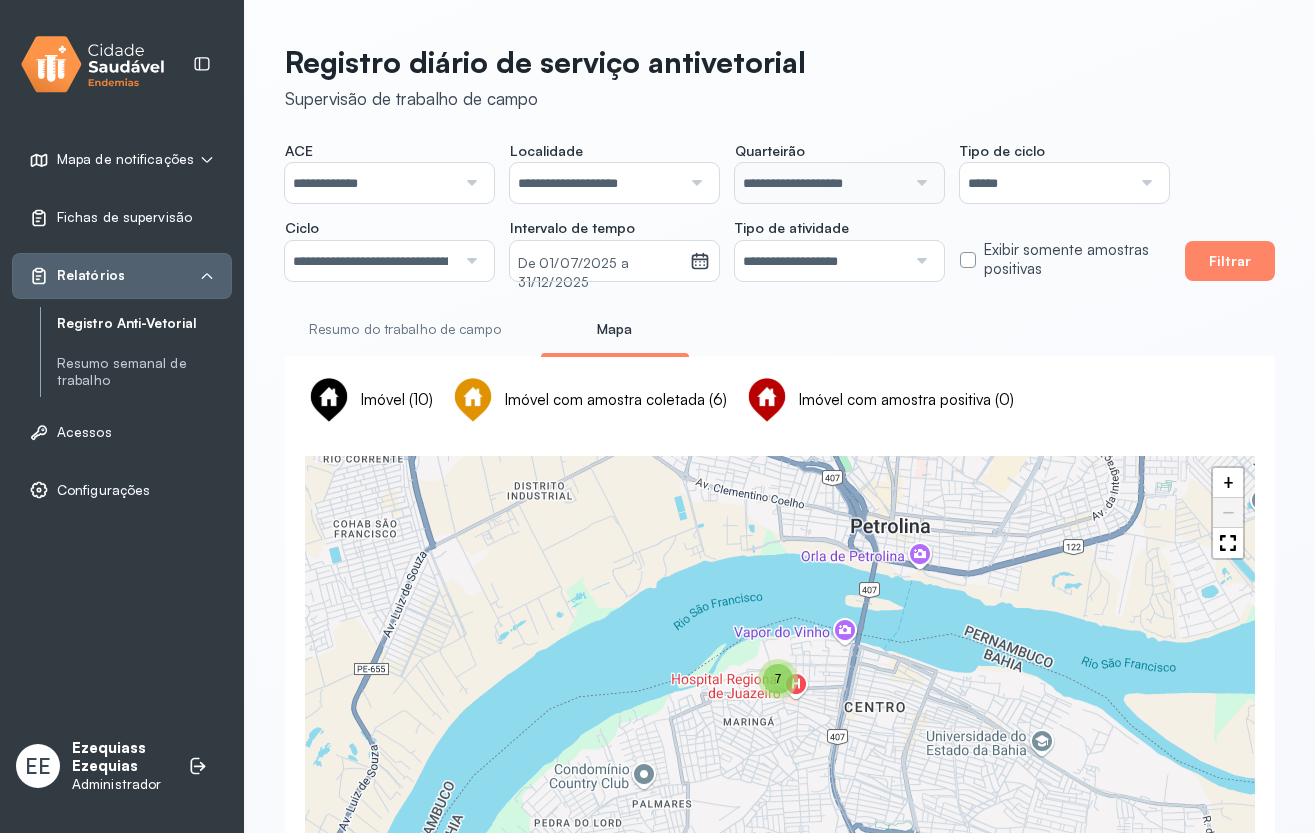 drag, startPoint x: 692, startPoint y: 584, endPoint x: 791, endPoint y: 714, distance: 163.4044 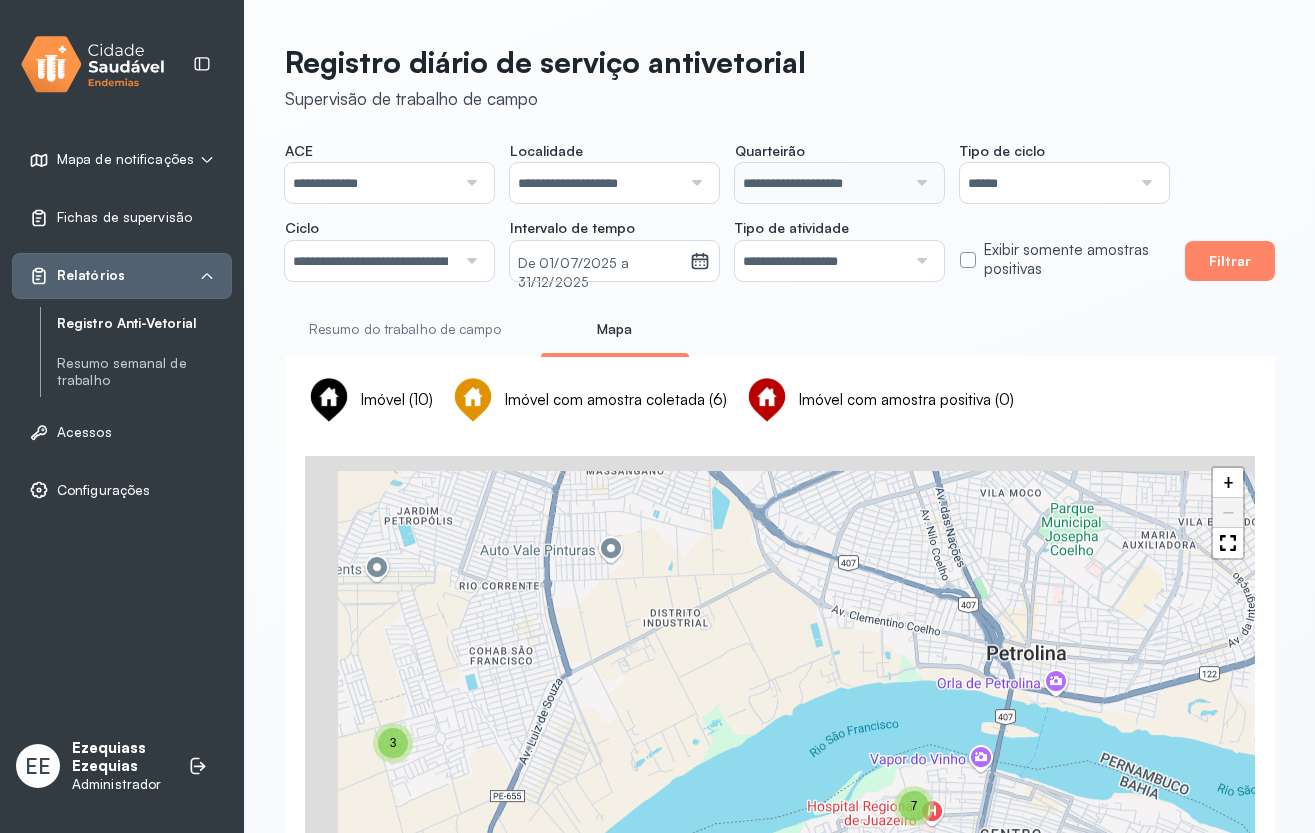 drag, startPoint x: 767, startPoint y: 627, endPoint x: 839, endPoint y: 582, distance: 84.90583 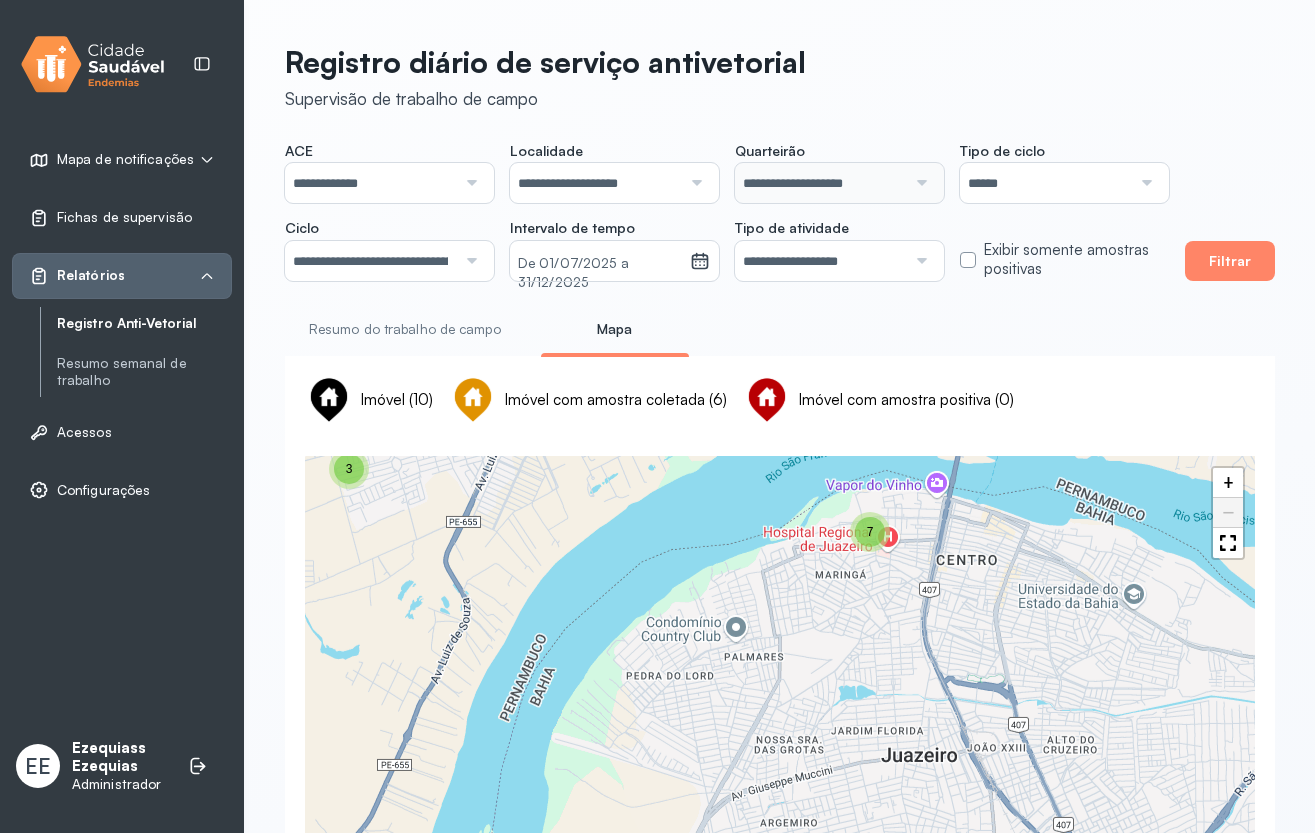 drag, startPoint x: 1021, startPoint y: 735, endPoint x: 951, endPoint y: 528, distance: 218.51544 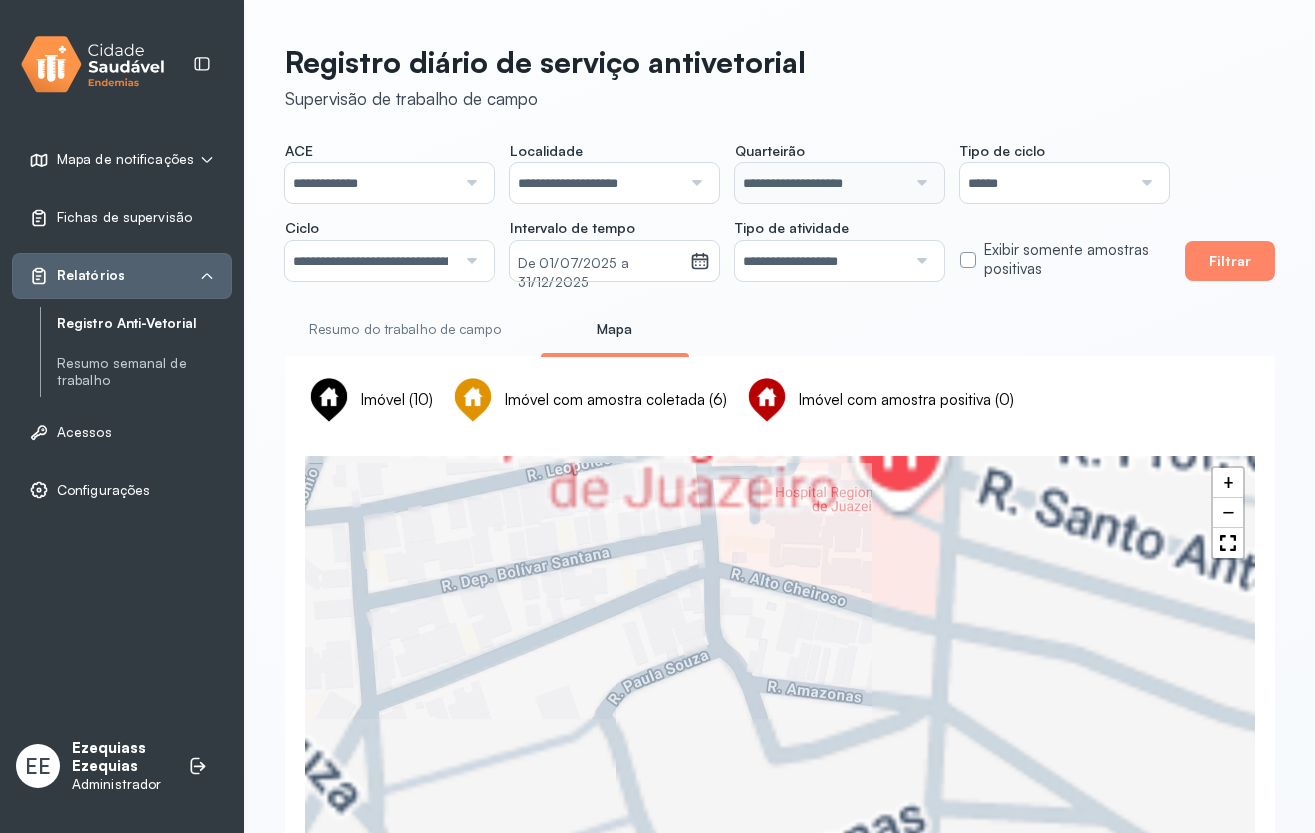 drag, startPoint x: 891, startPoint y: 558, endPoint x: 770, endPoint y: 752, distance: 228.64165 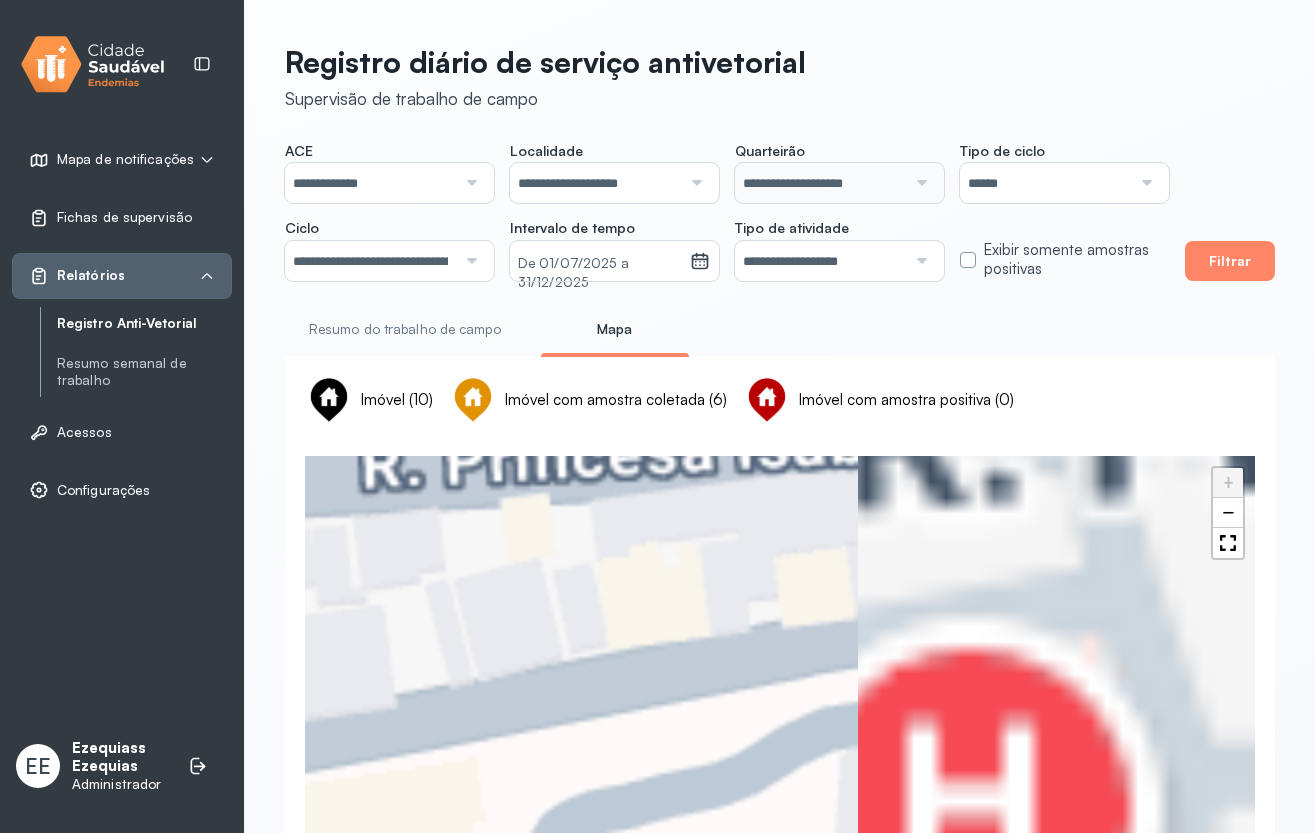 drag, startPoint x: 876, startPoint y: 557, endPoint x: 916, endPoint y: 832, distance: 277.89386 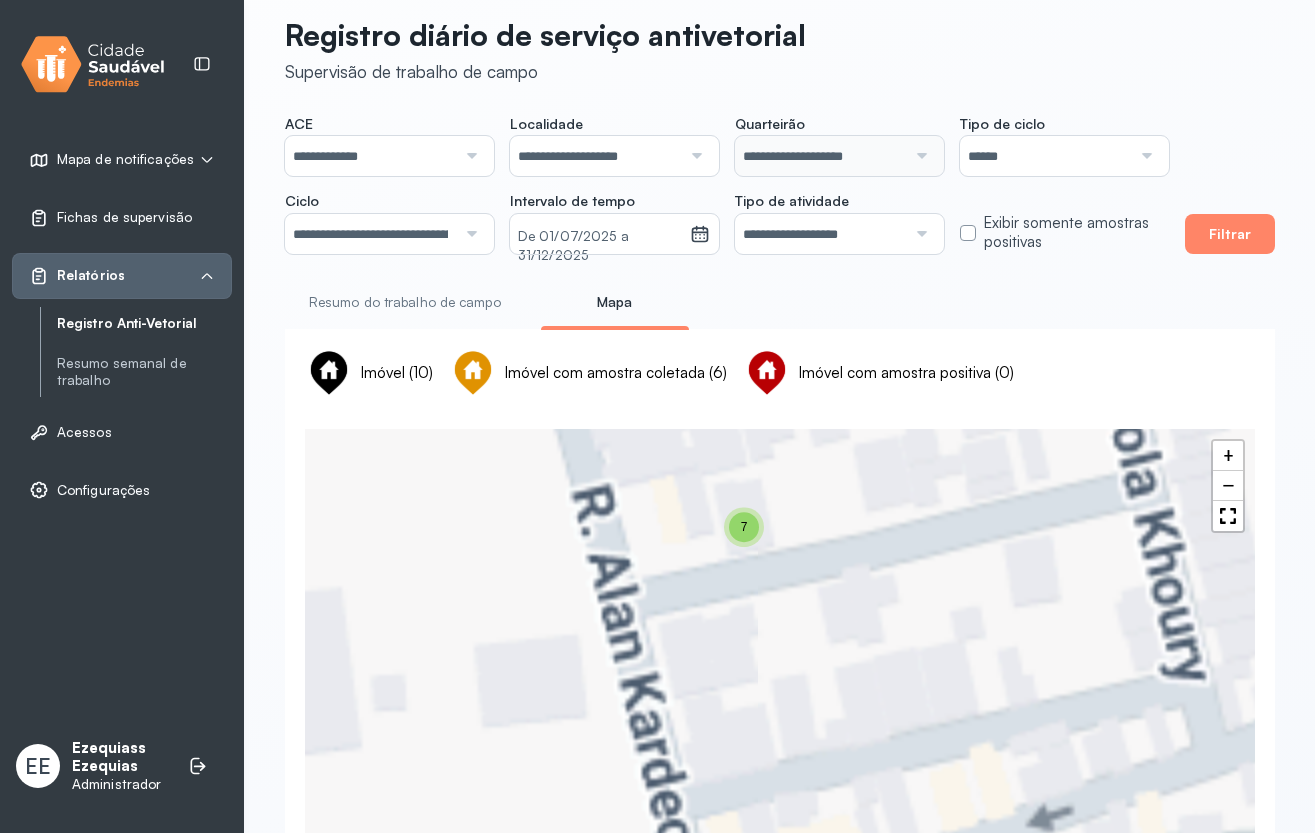 drag, startPoint x: 774, startPoint y: 549, endPoint x: 846, endPoint y: 645, distance: 120 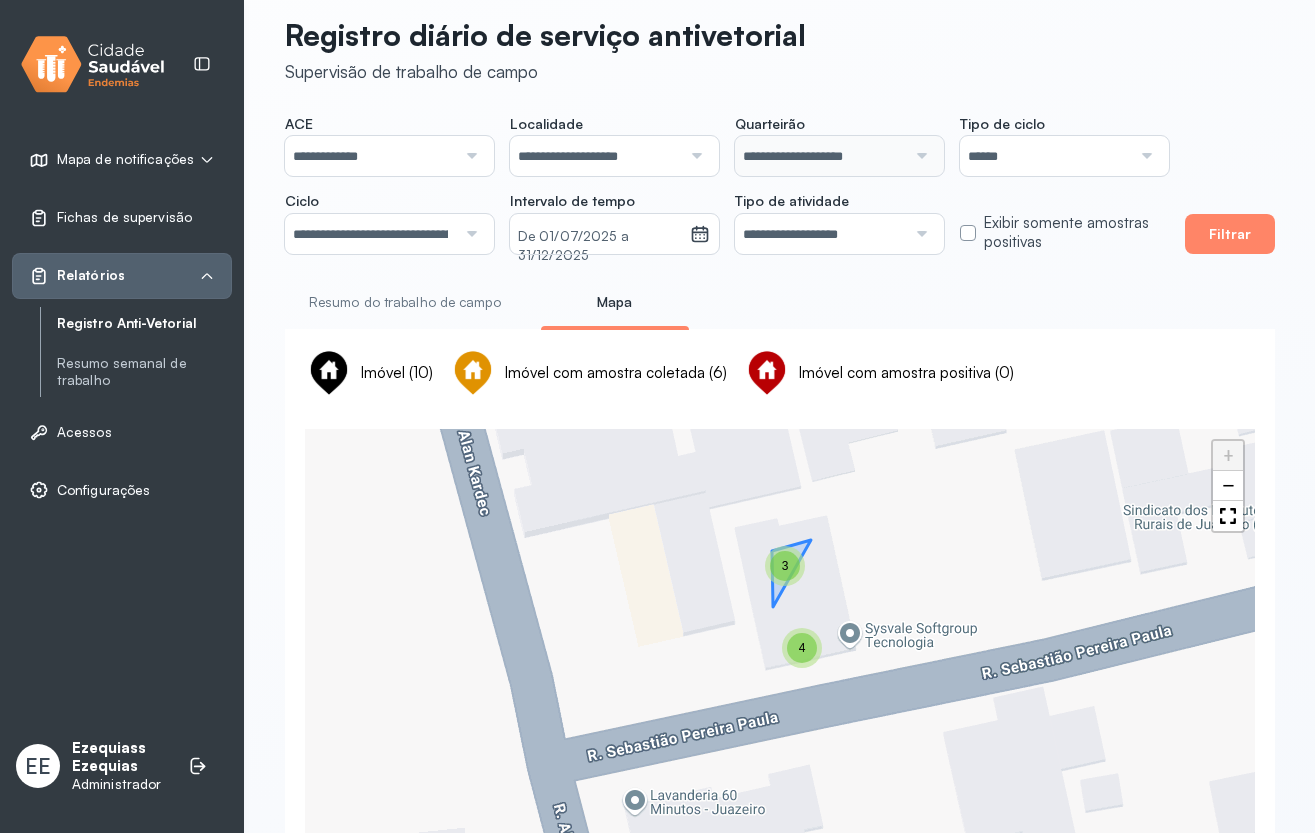 click on "3" at bounding box center (785, 566) 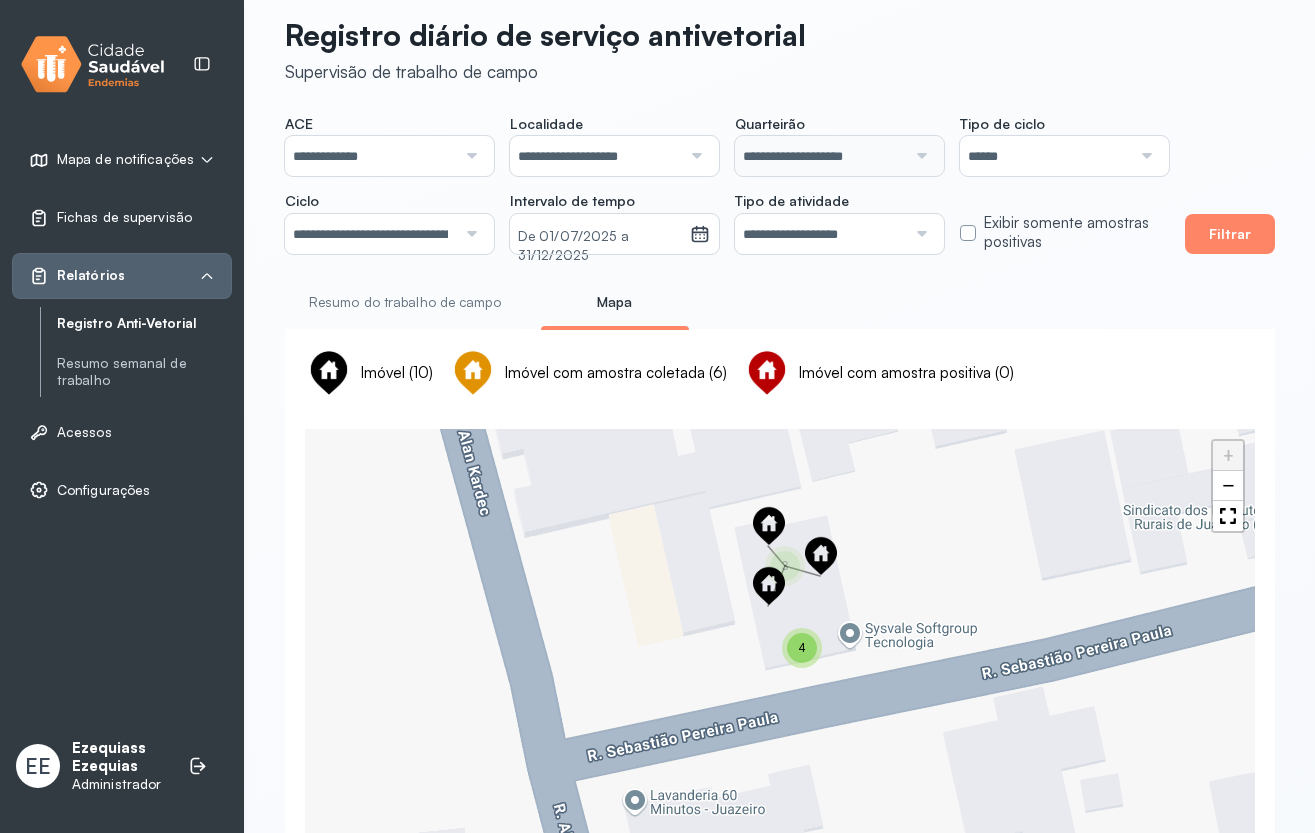 click at bounding box center (769, 526) 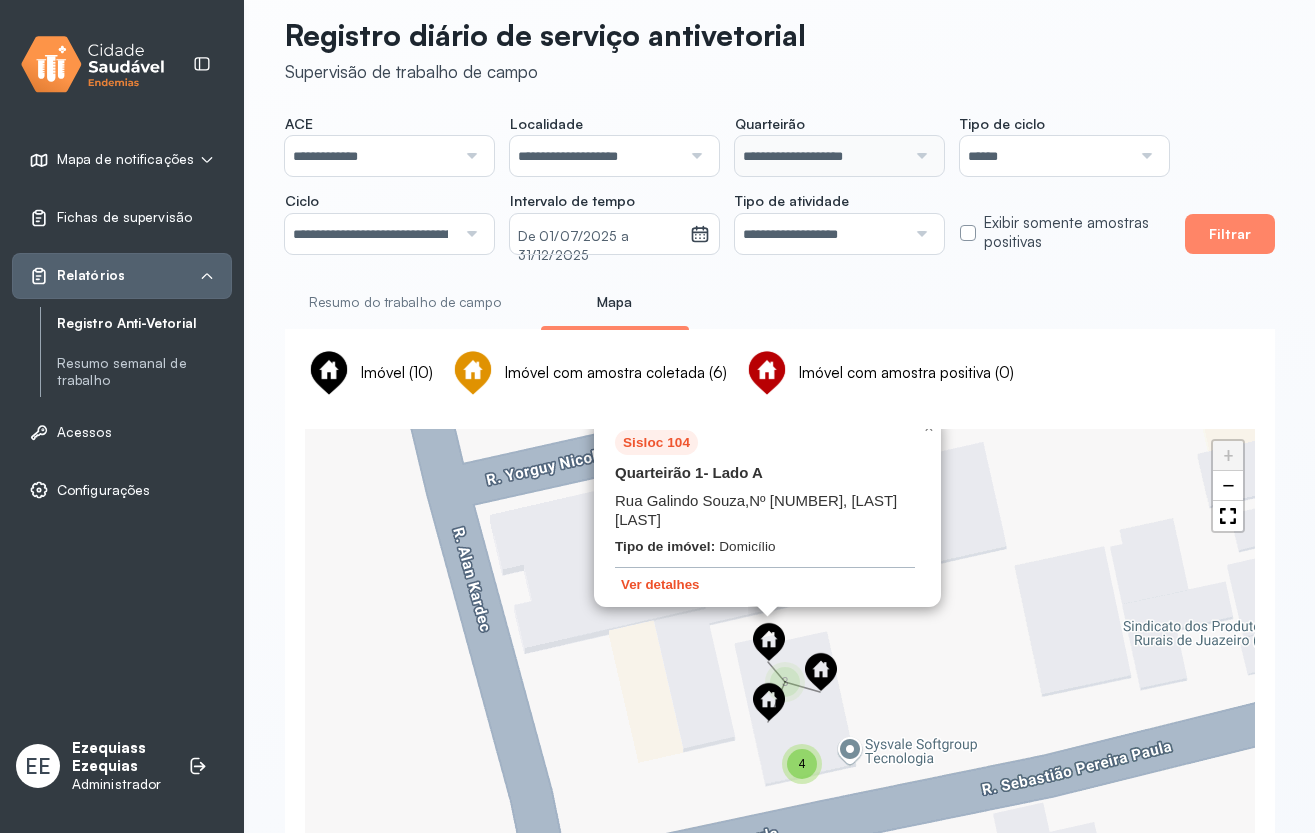 click on "Ver detalhes" at bounding box center [660, 584] 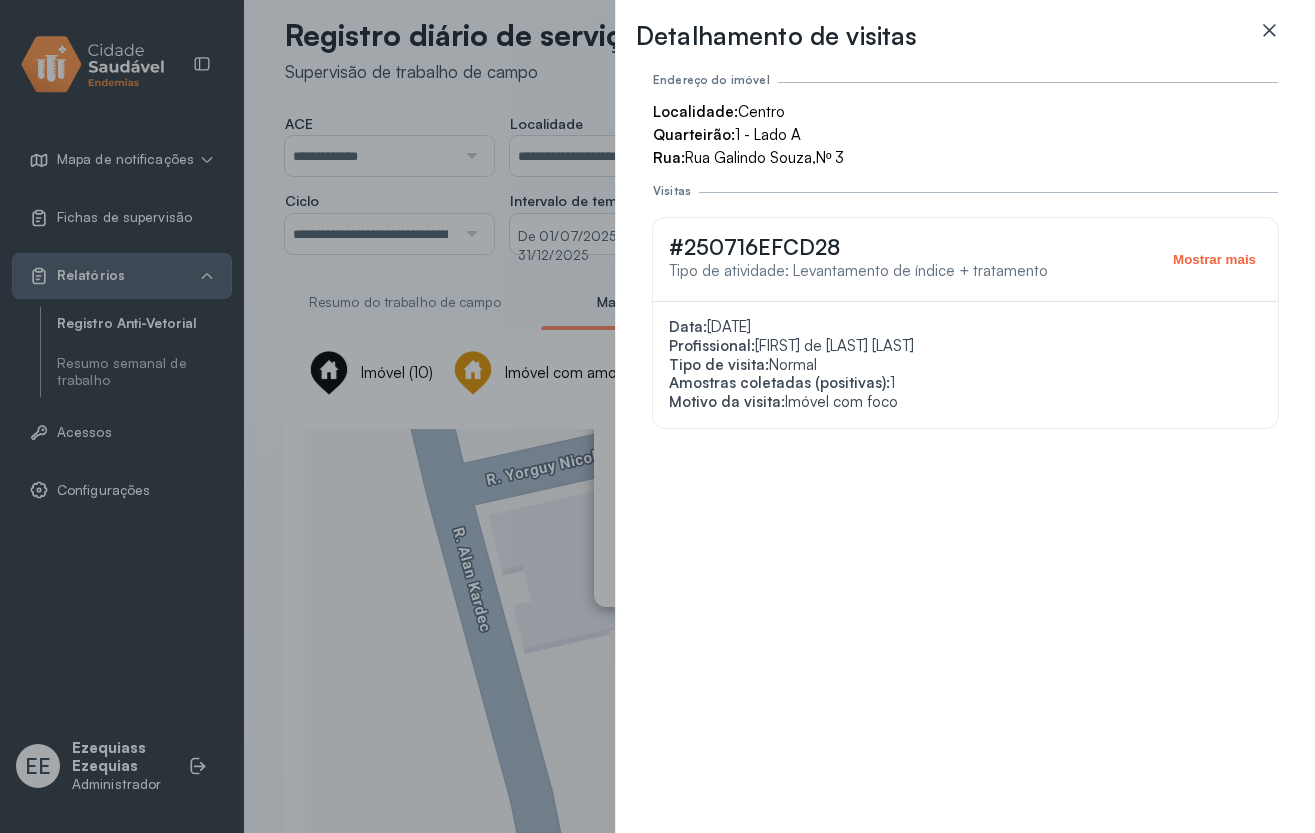 click 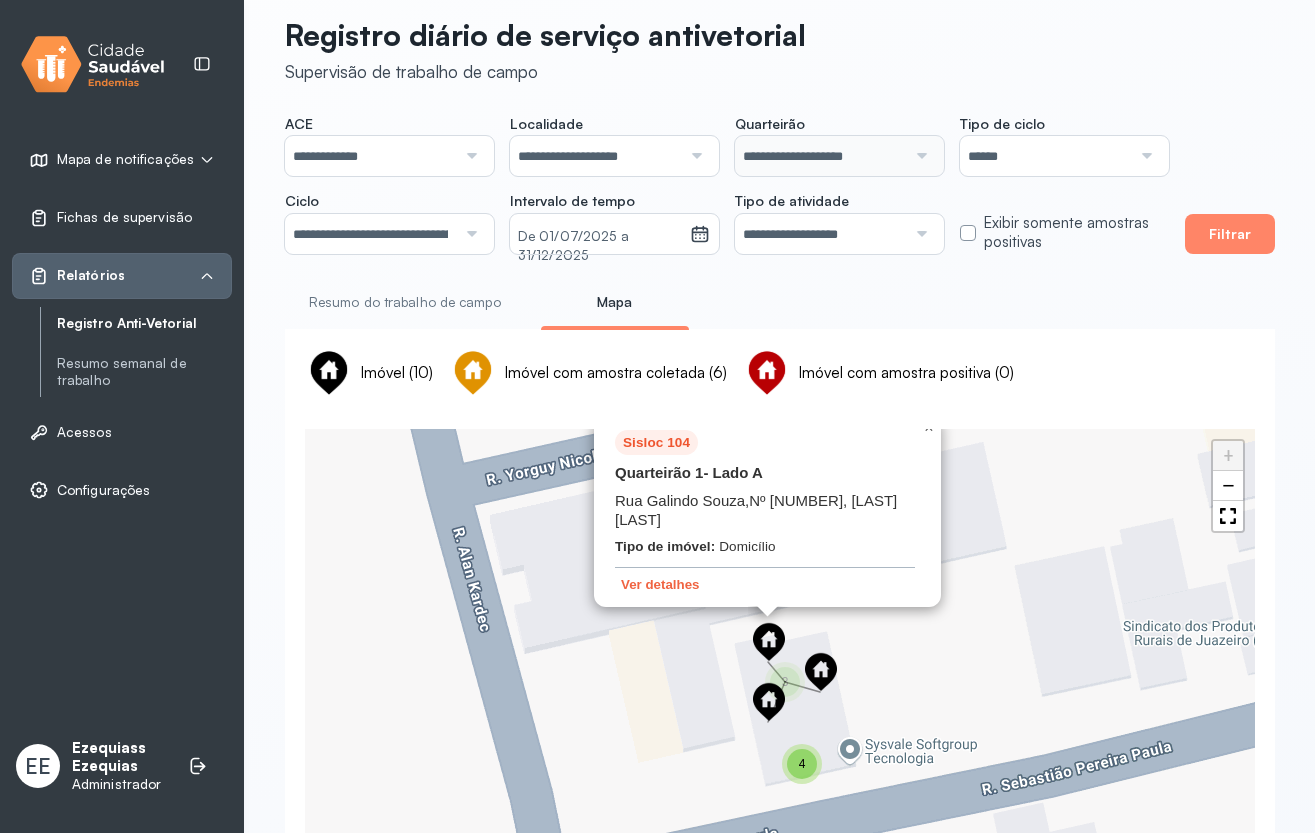 click on "×" at bounding box center (928, 427) 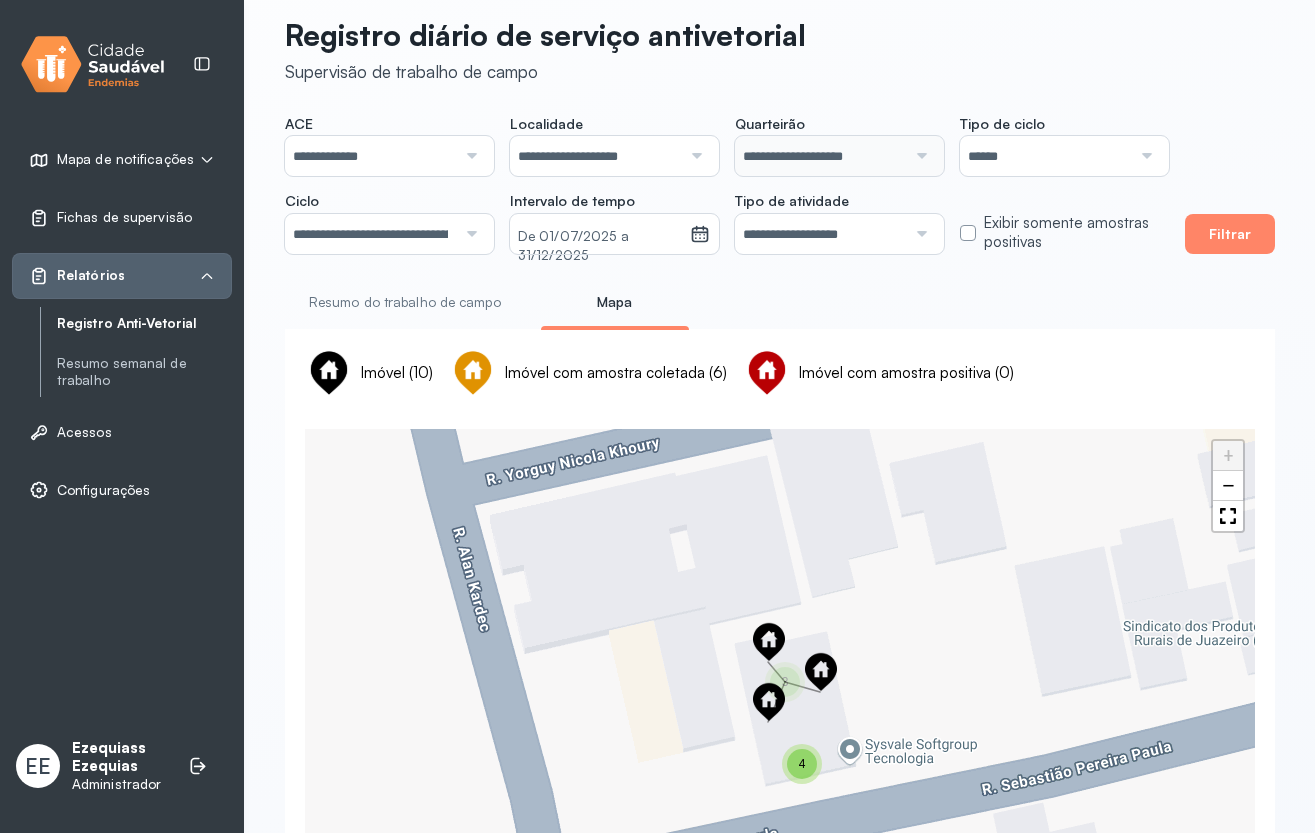click at bounding box center (821, 672) 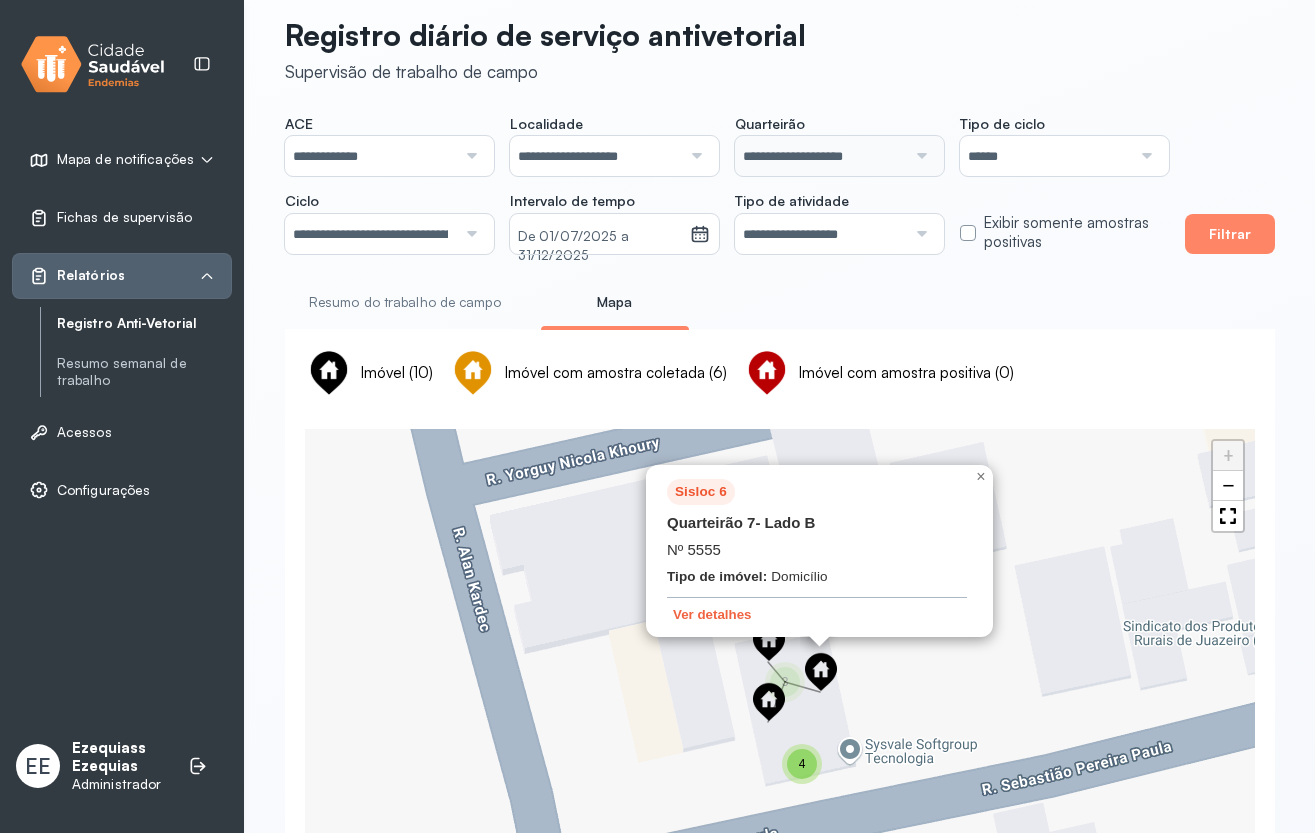 click on "[NUMBER] [QUARTEIRAO] [LADO] [NUMERO] Tipo de imóvel:  Domicílio Ver detalhes" at bounding box center [819, 551] 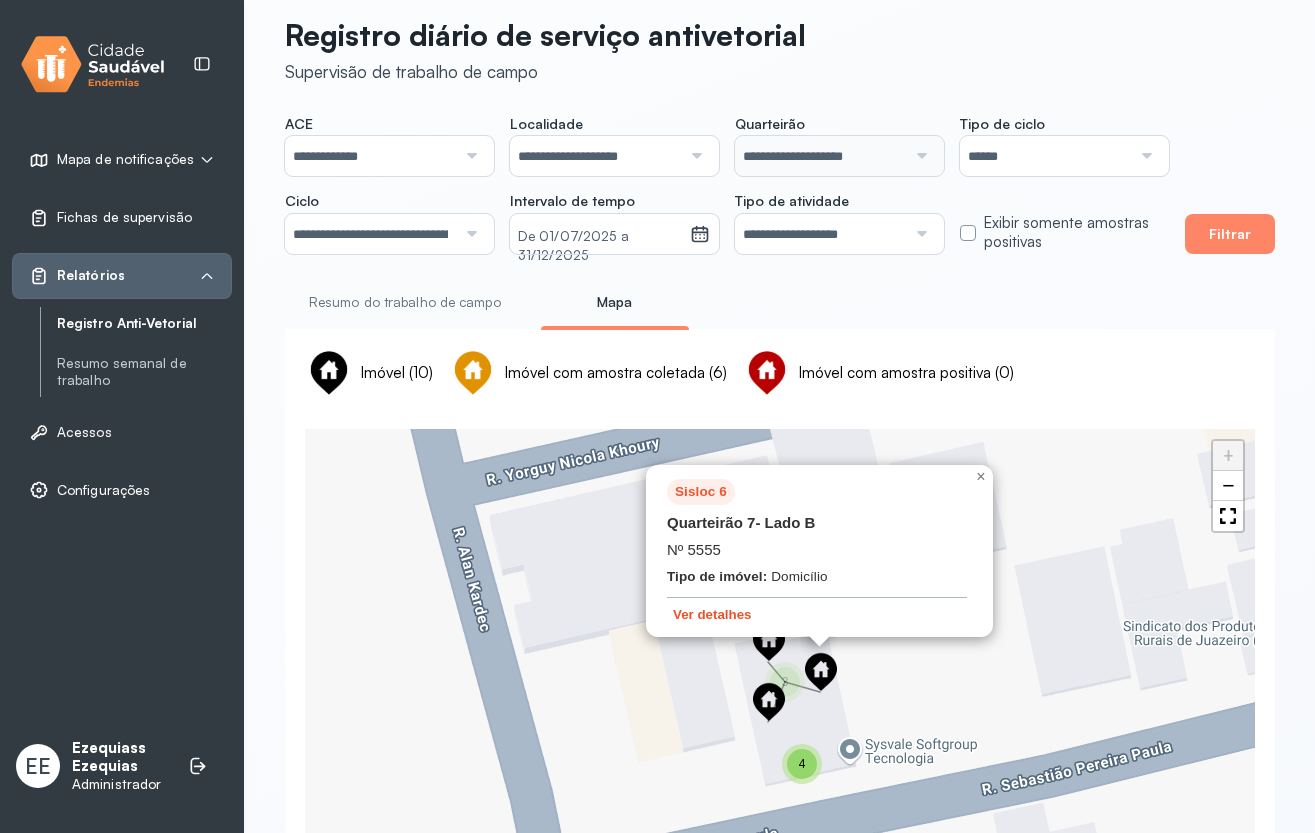 click on "Ver detalhes" at bounding box center [712, 614] 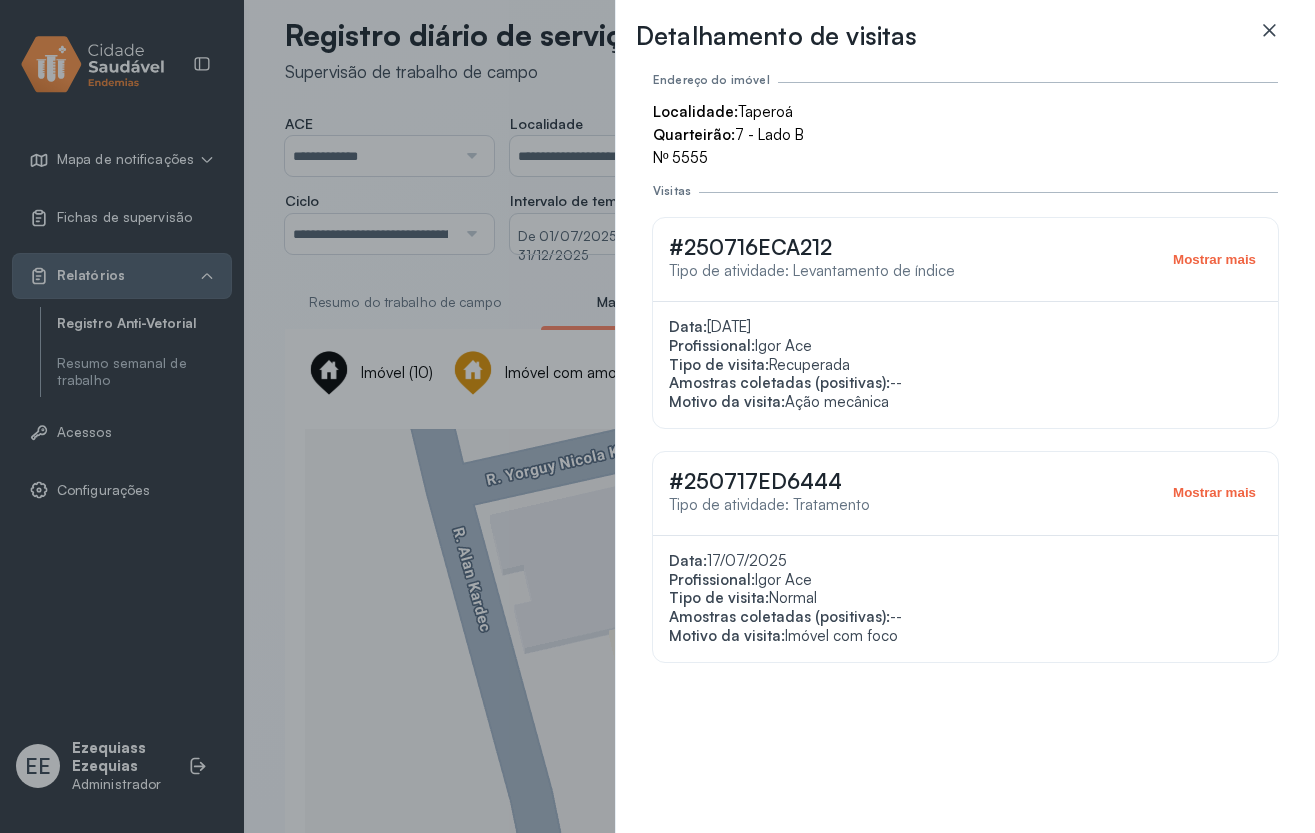 click 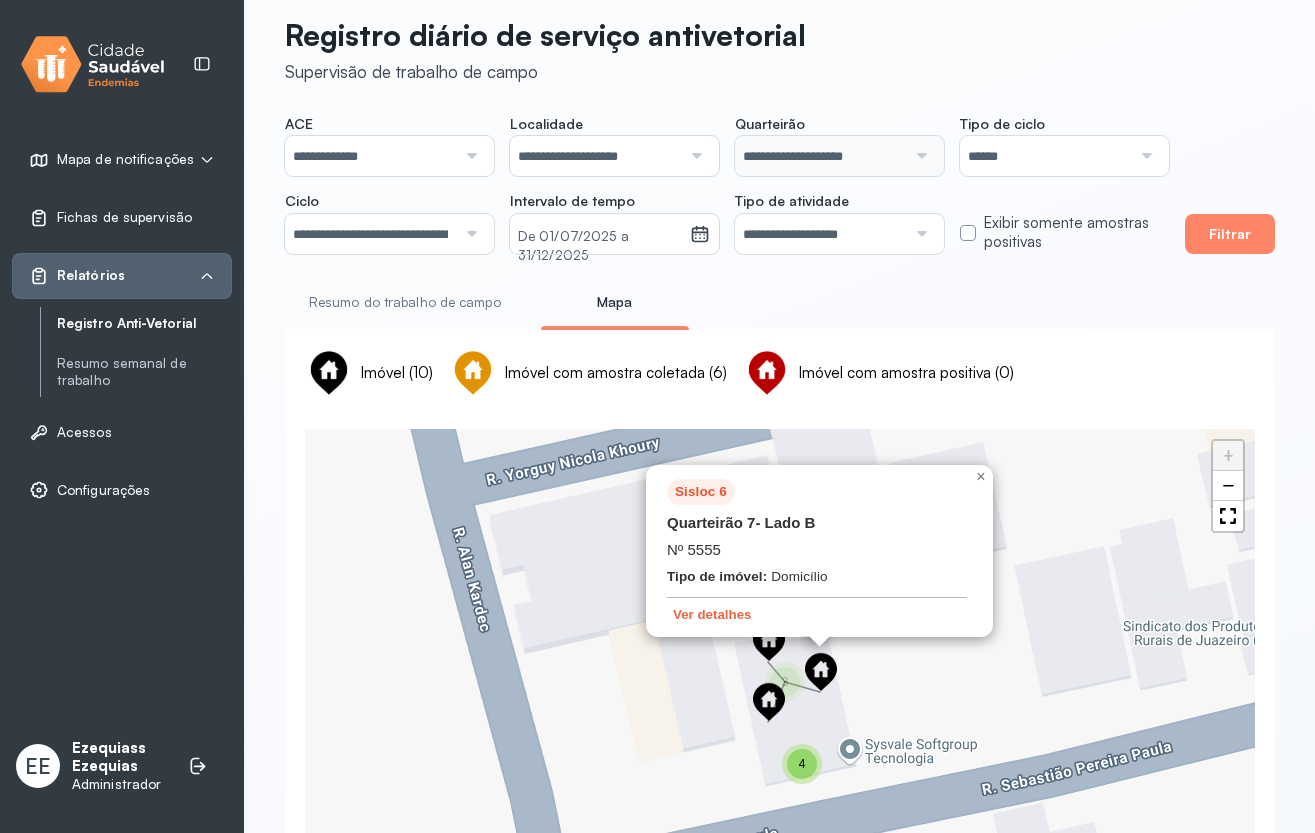 click at bounding box center (769, 702) 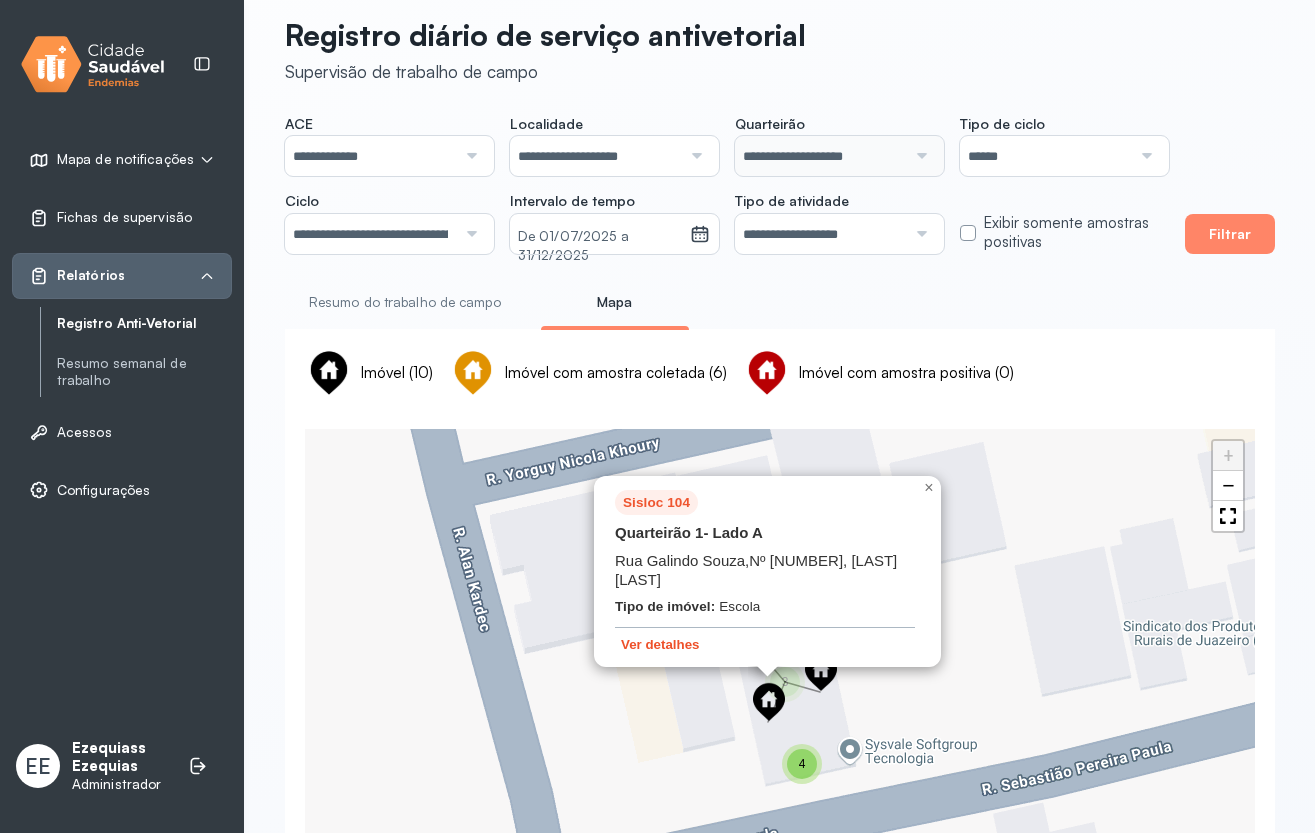 click on "Ver detalhes" at bounding box center [660, 644] 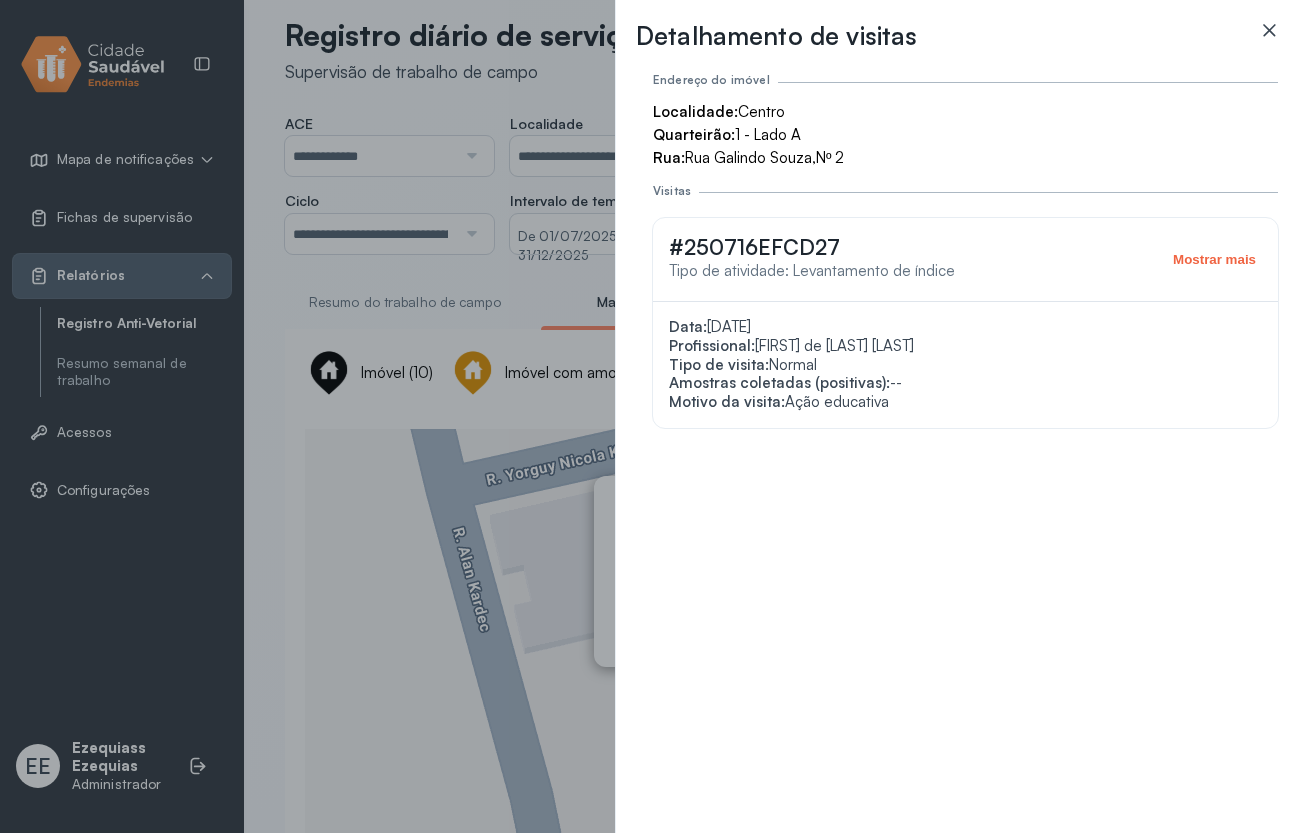 click 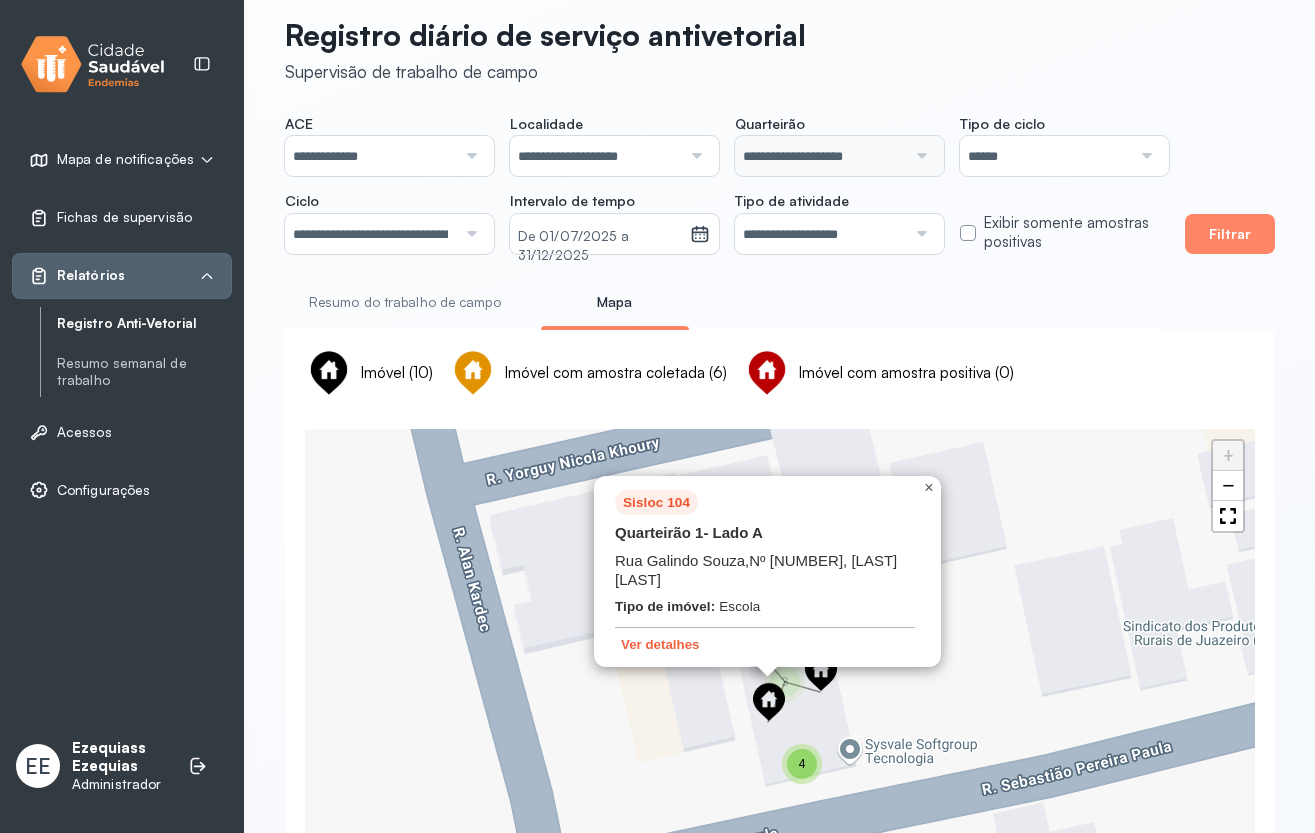 click on "×" at bounding box center (928, 487) 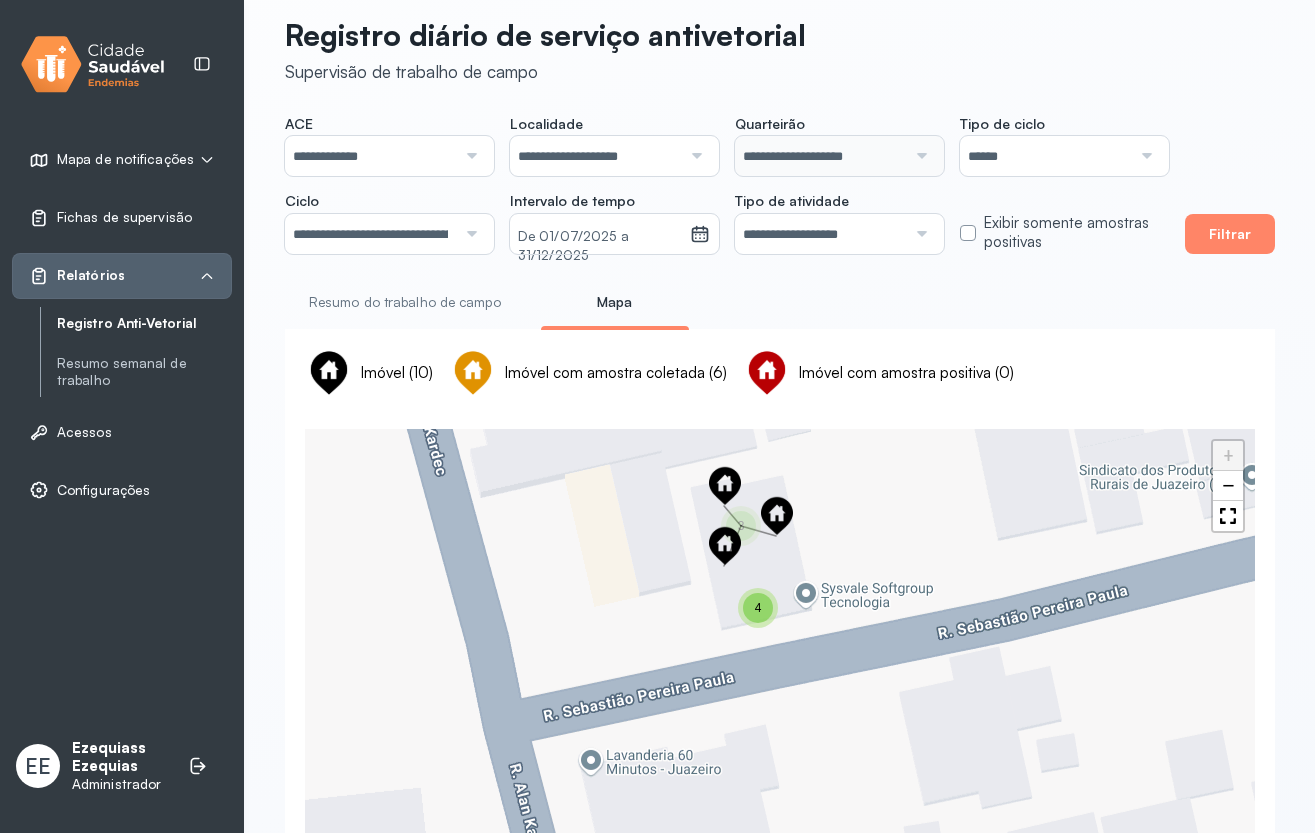 drag, startPoint x: 929, startPoint y: 619, endPoint x: 826, endPoint y: 515, distance: 146.37282 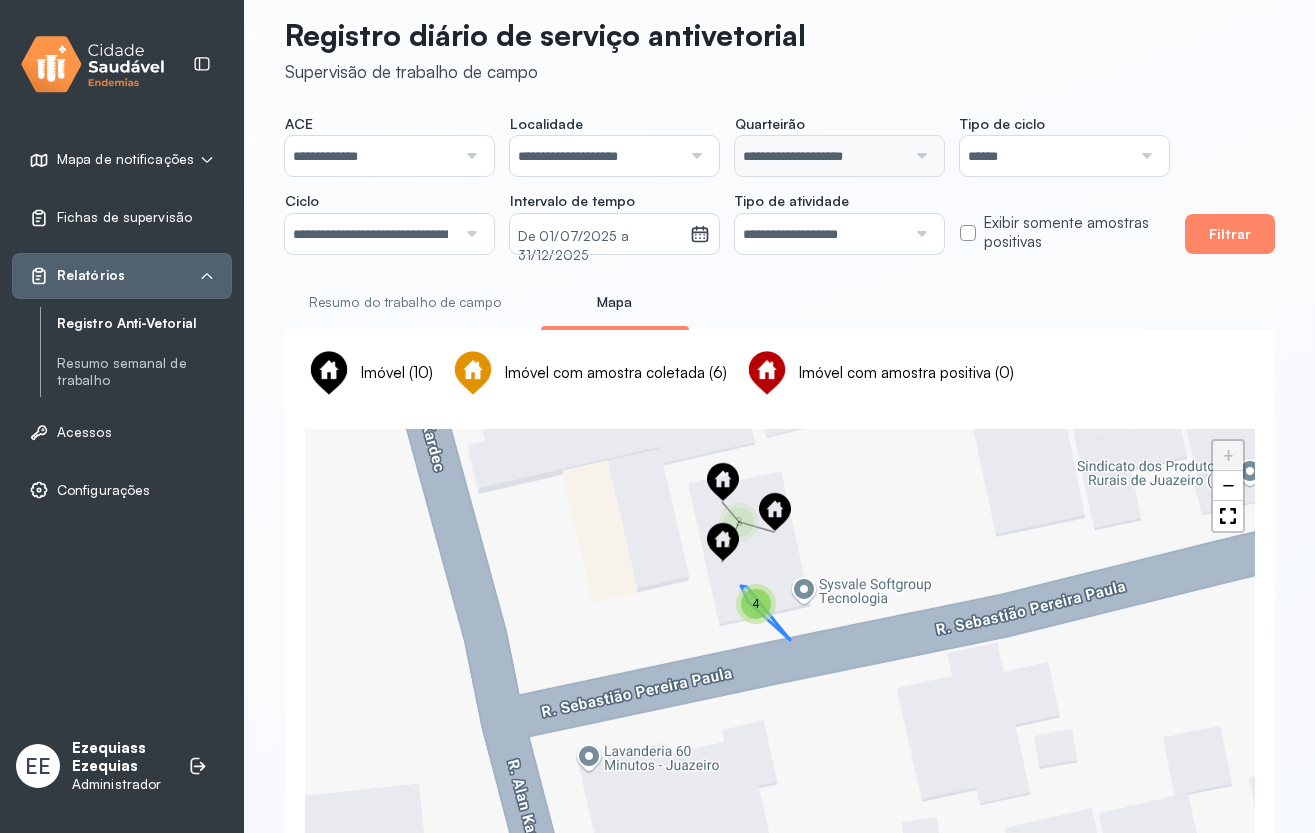 click on "4" at bounding box center [756, 604] 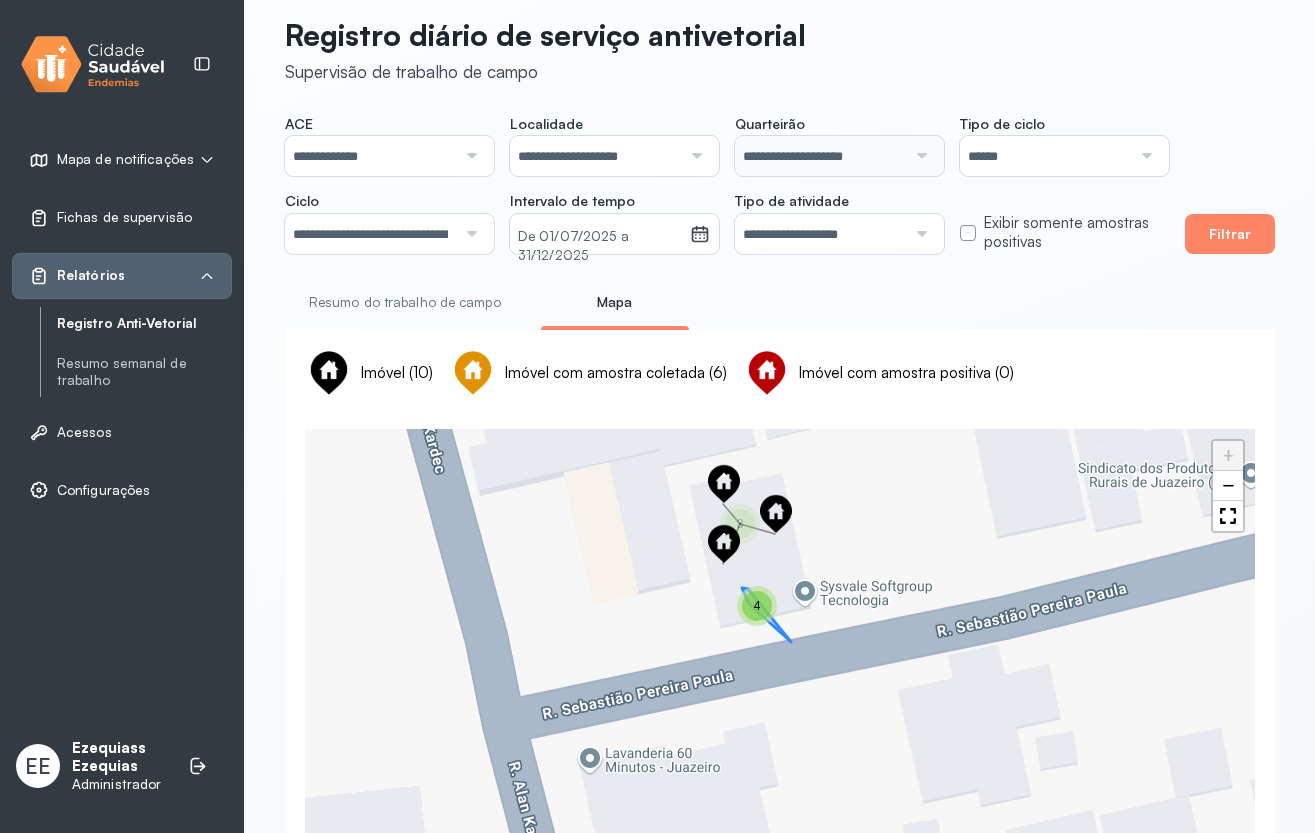 click on "4" at bounding box center [757, 606] 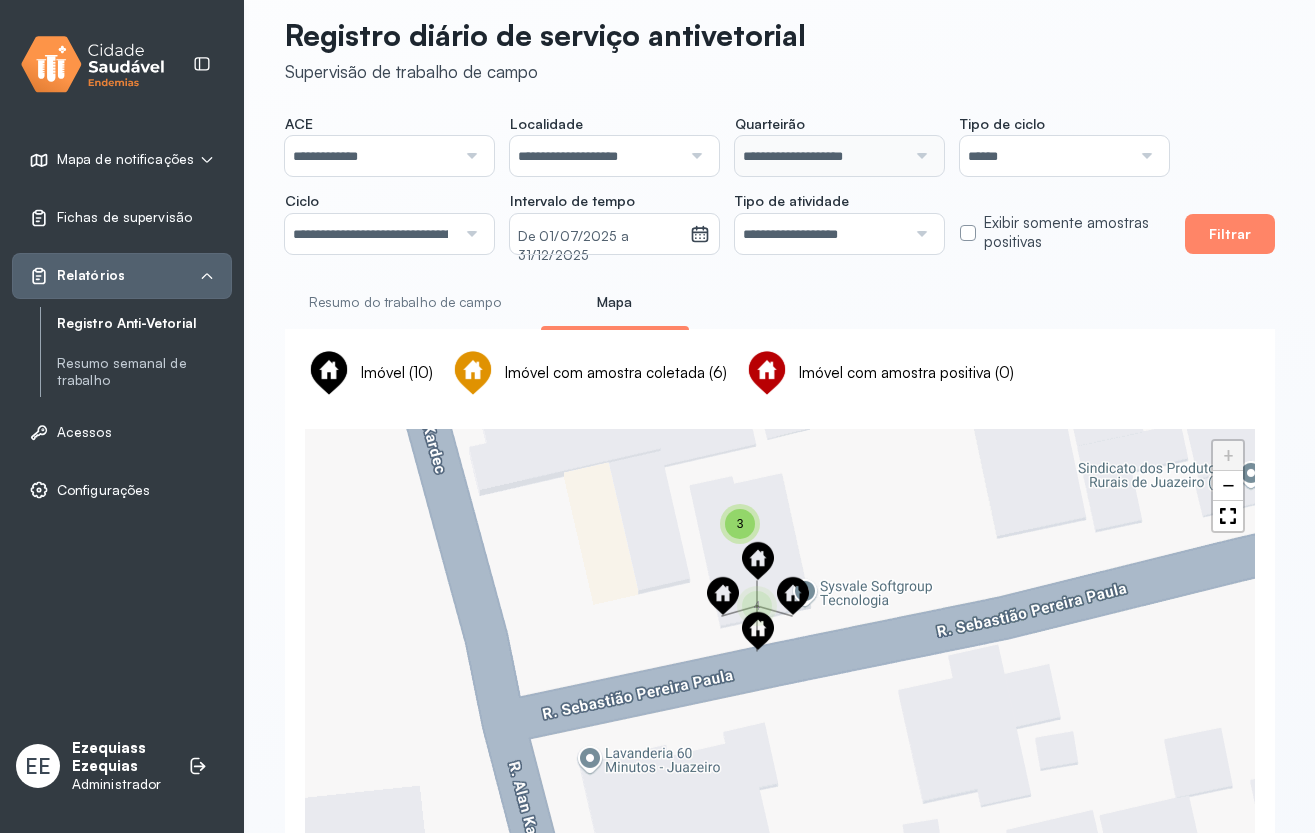 click at bounding box center (758, 561) 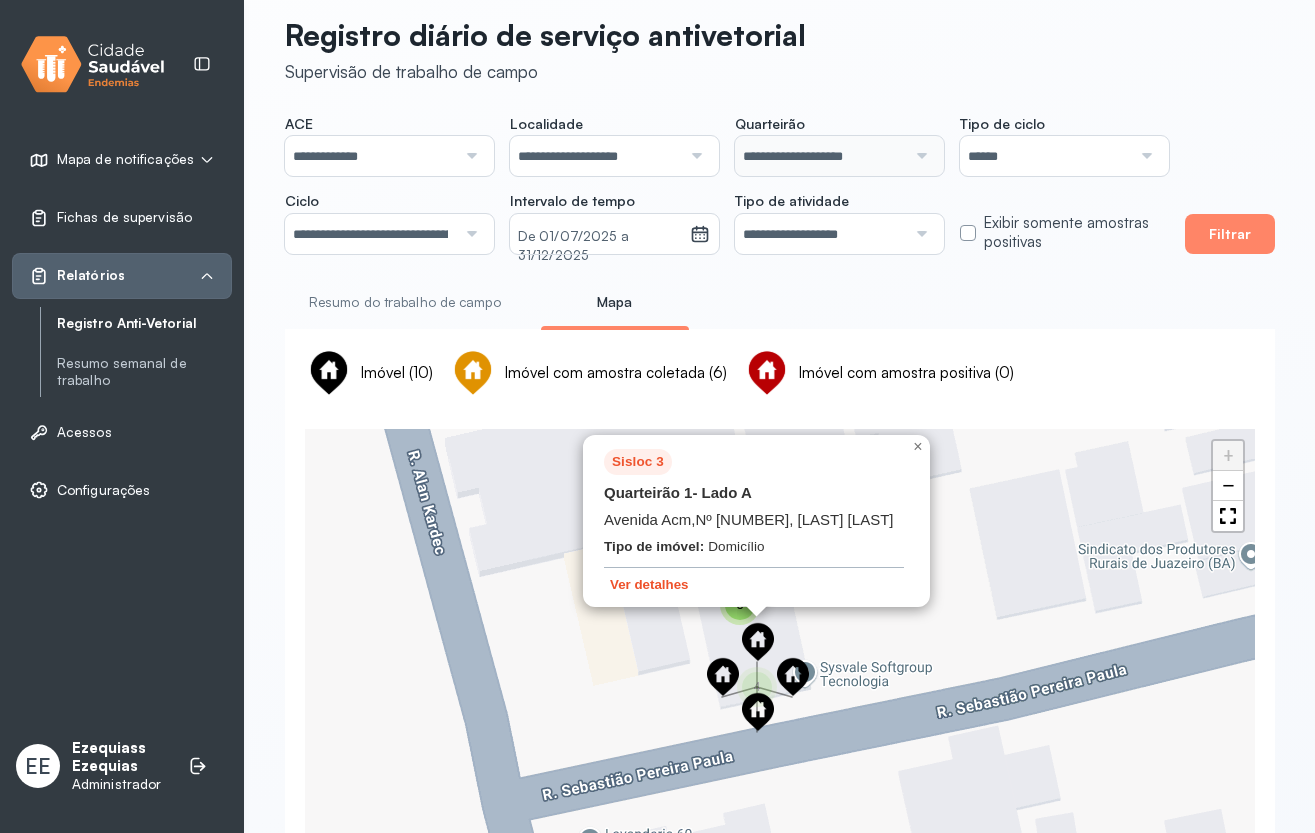click on "Ver detalhes" at bounding box center [649, 584] 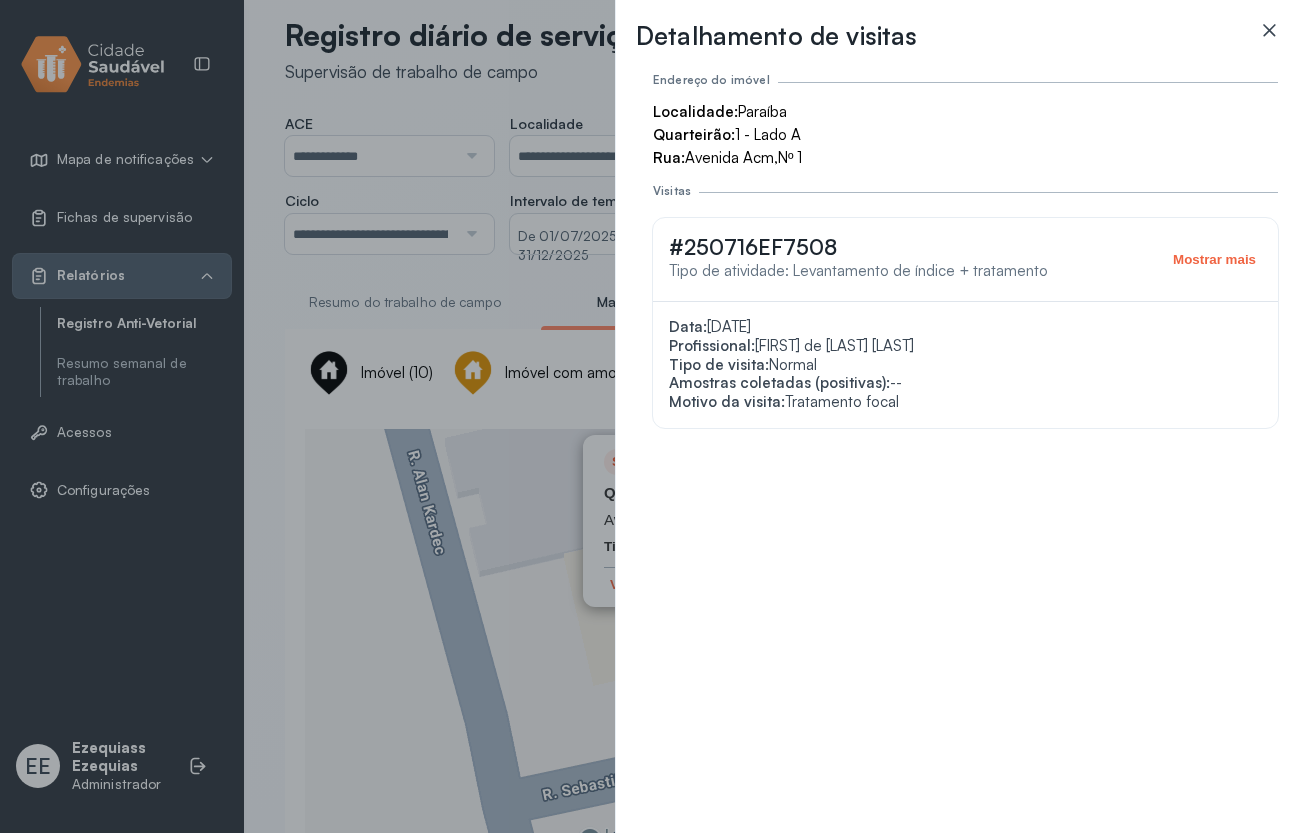 click 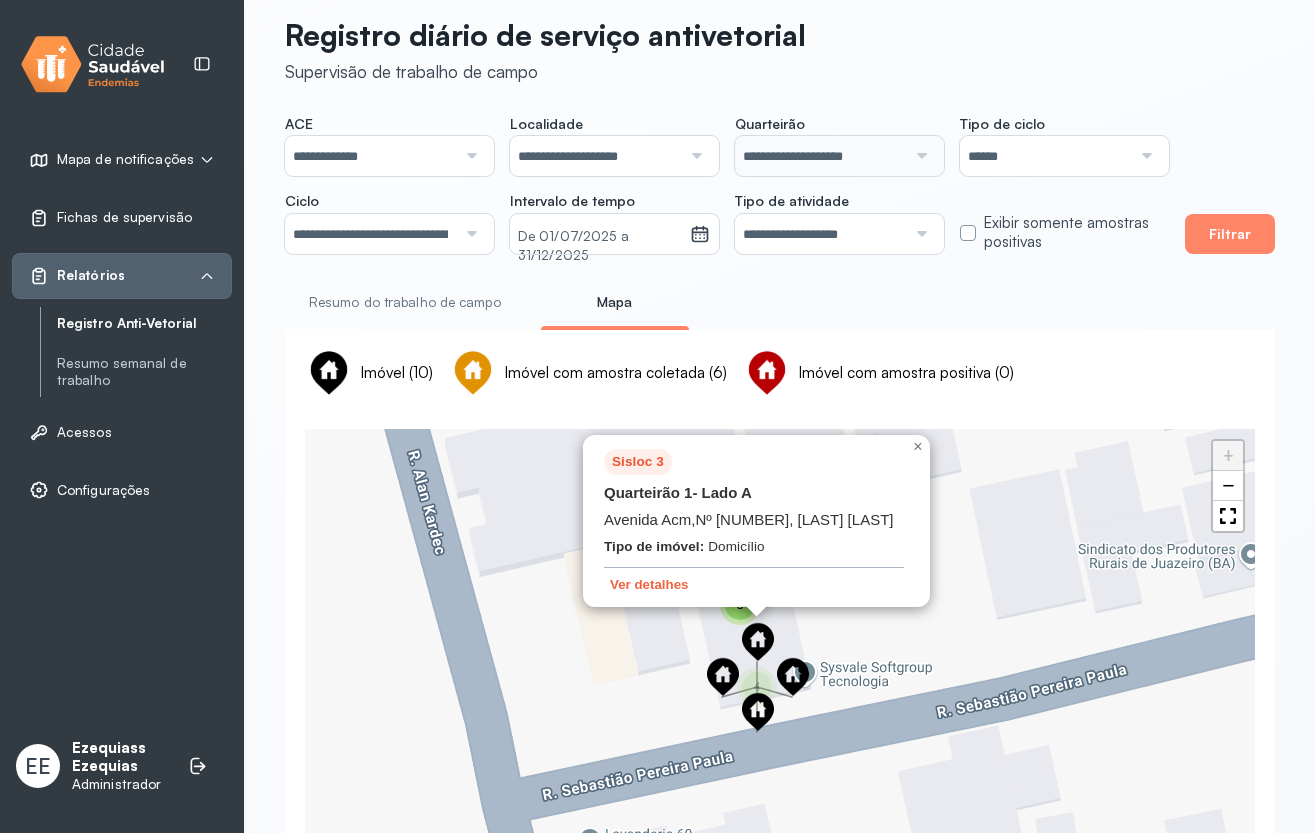 click at bounding box center (793, 677) 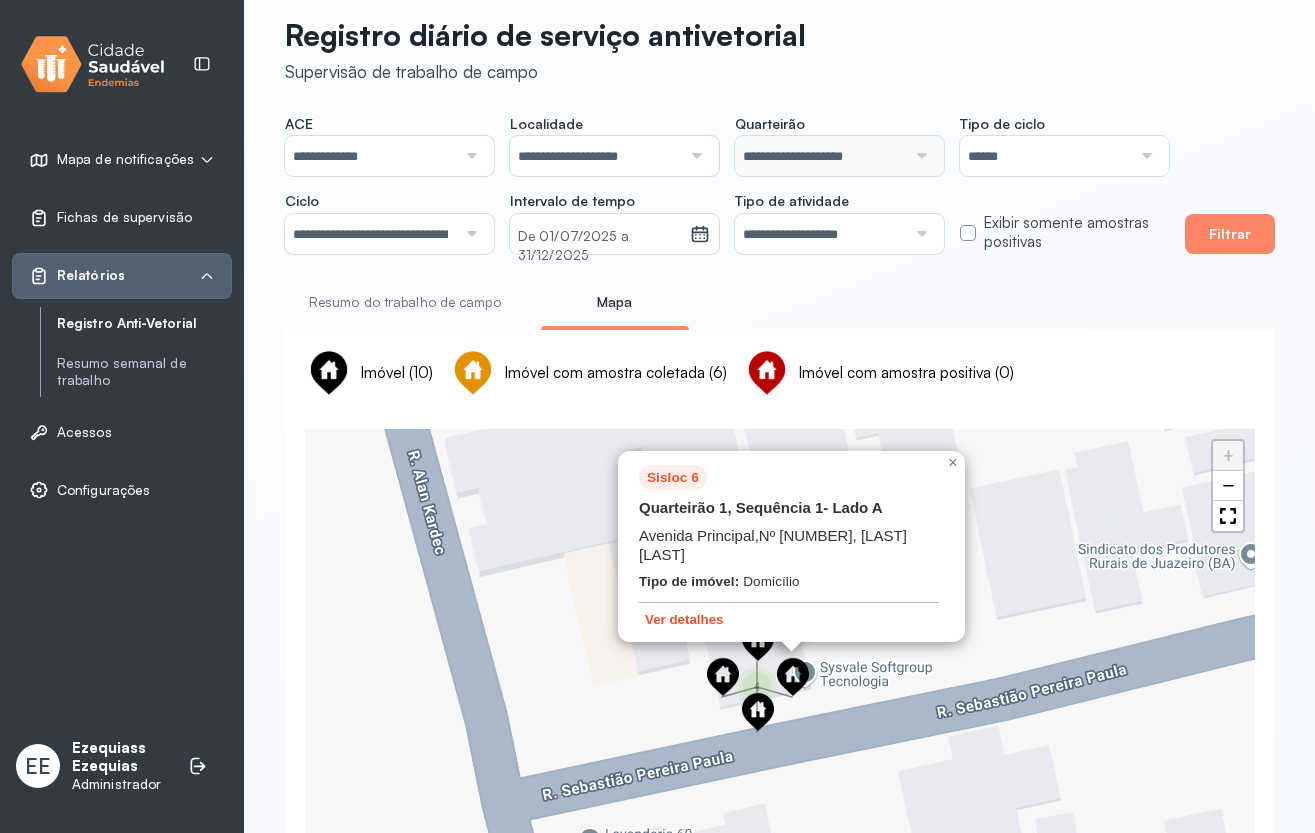 click on "Ver detalhes" at bounding box center [684, 619] 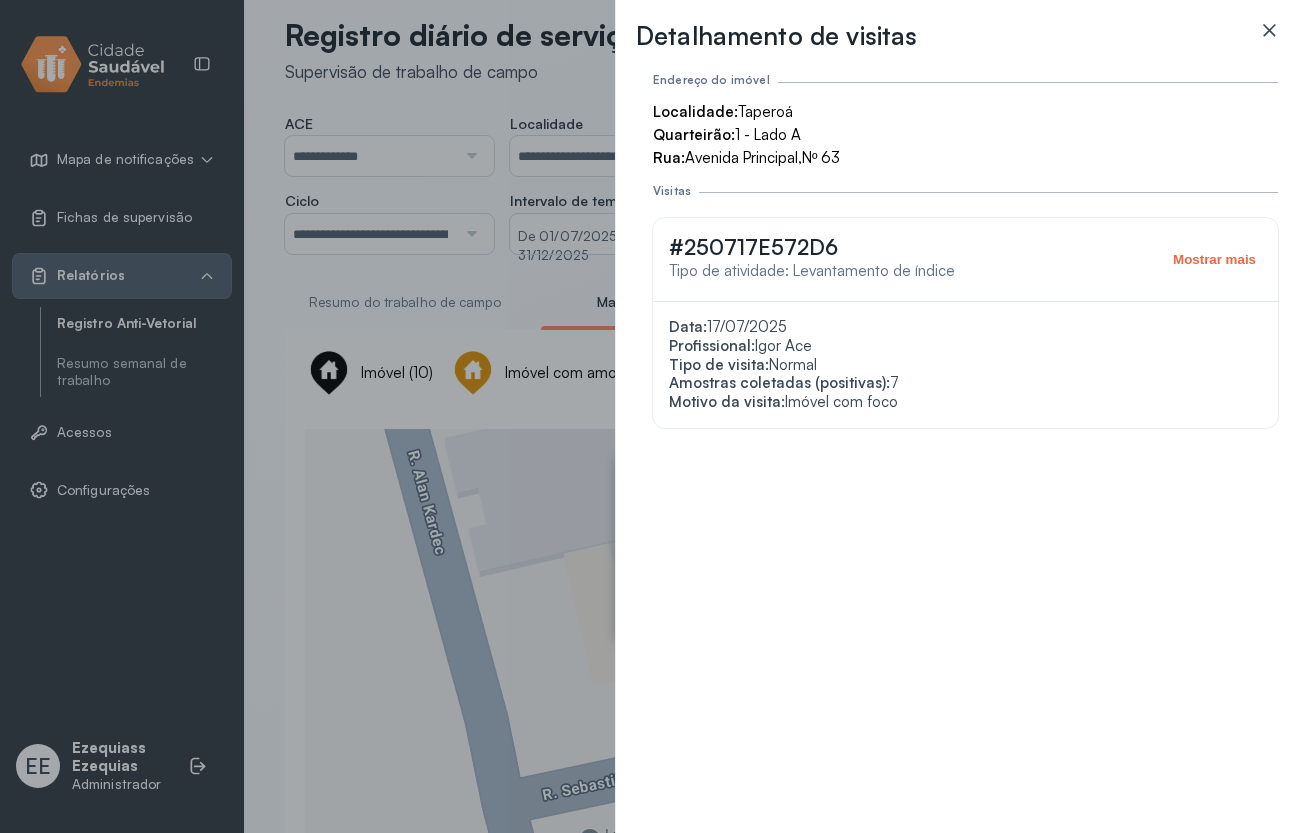click 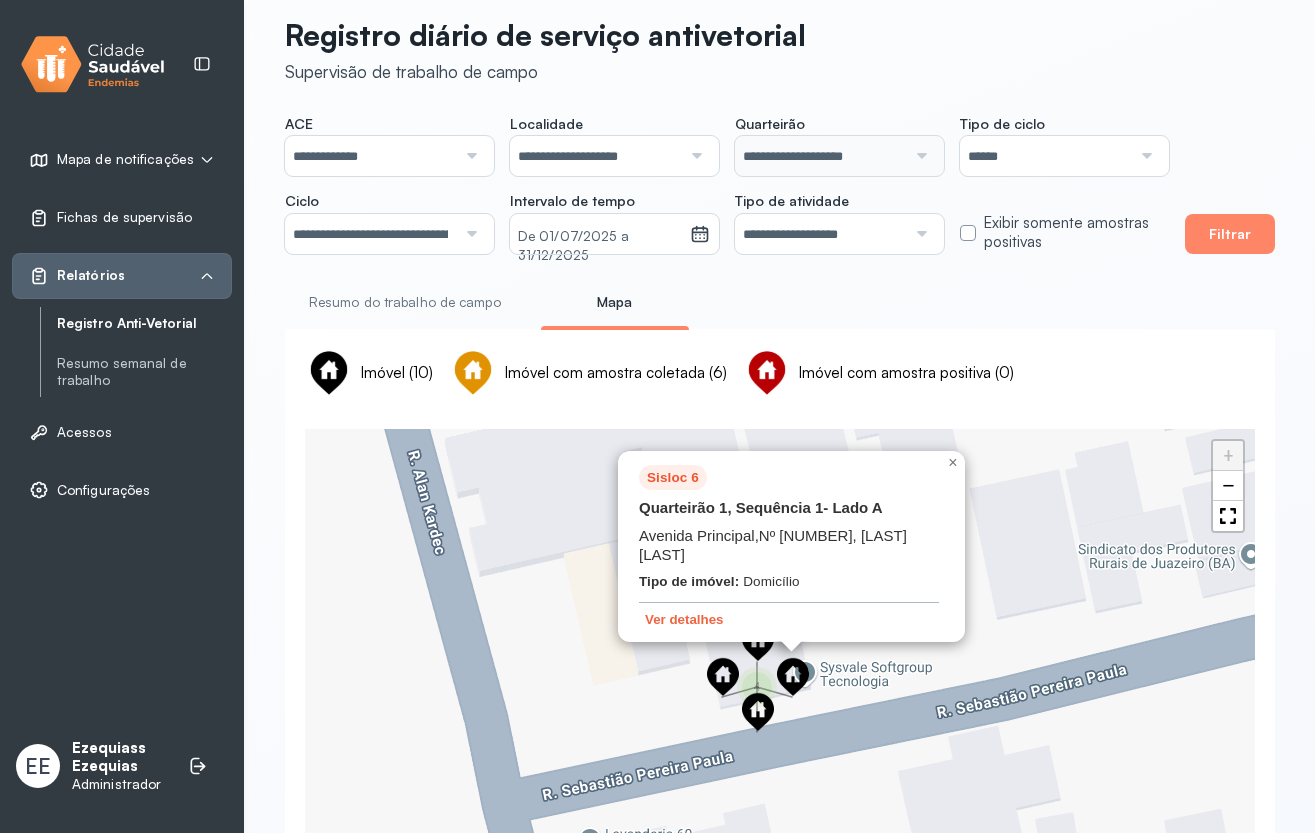 click at bounding box center (758, 712) 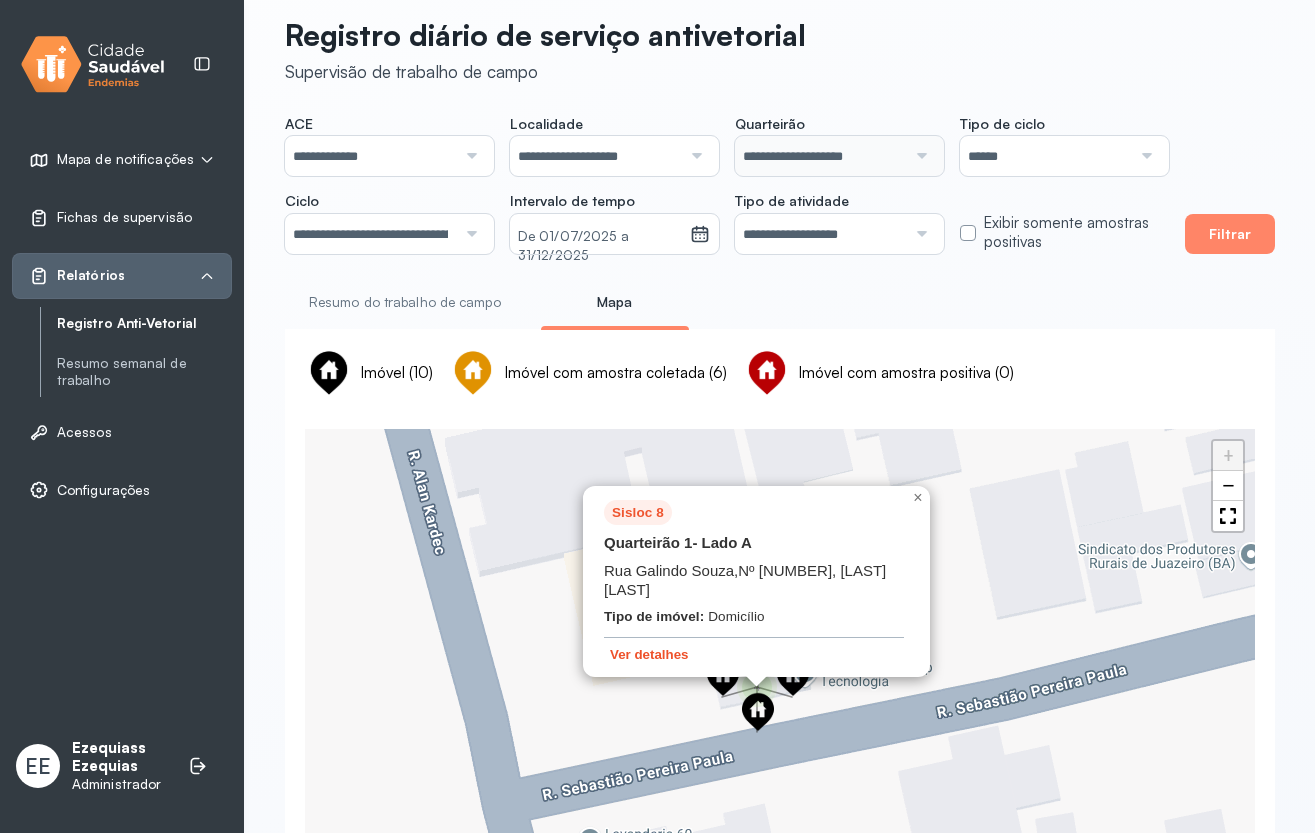 click on "Ver detalhes" at bounding box center [649, 654] 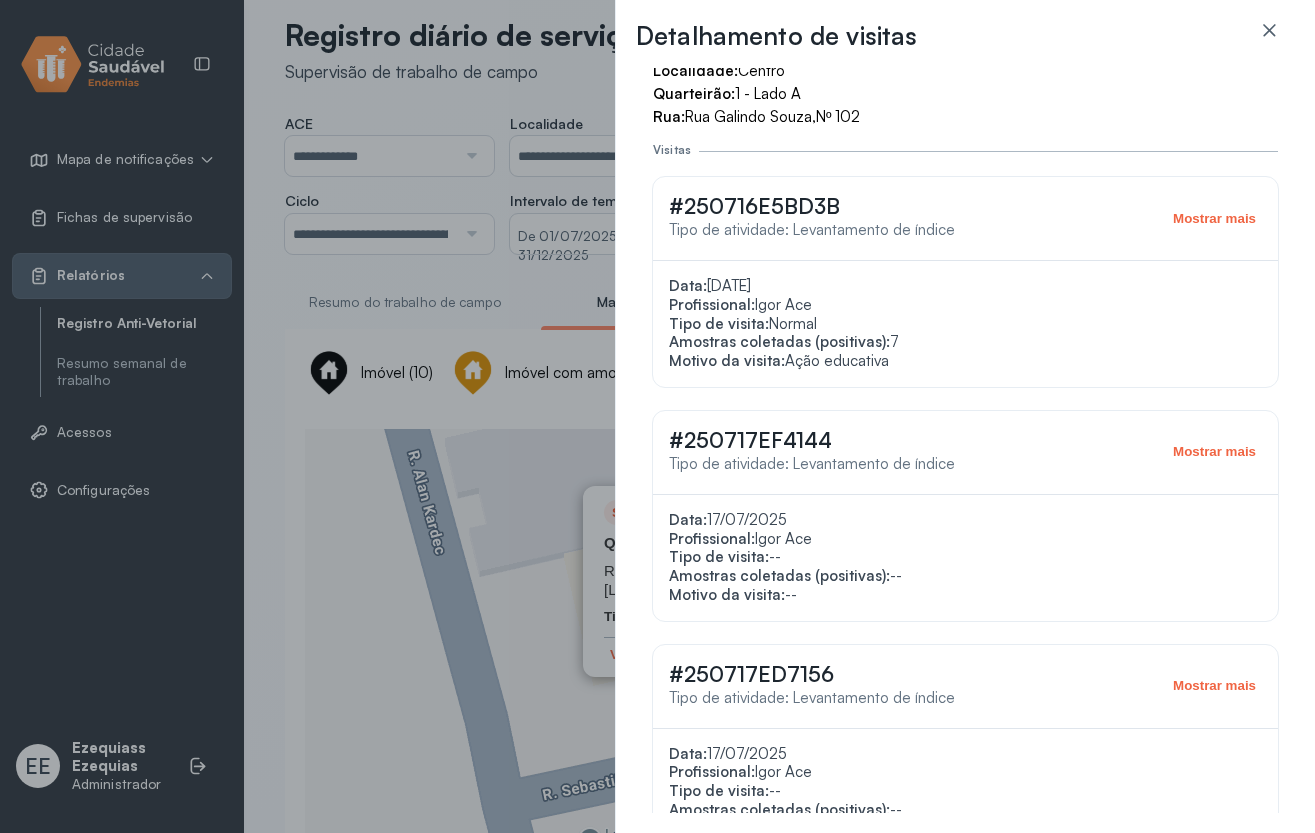 scroll, scrollTop: 81, scrollLeft: 0, axis: vertical 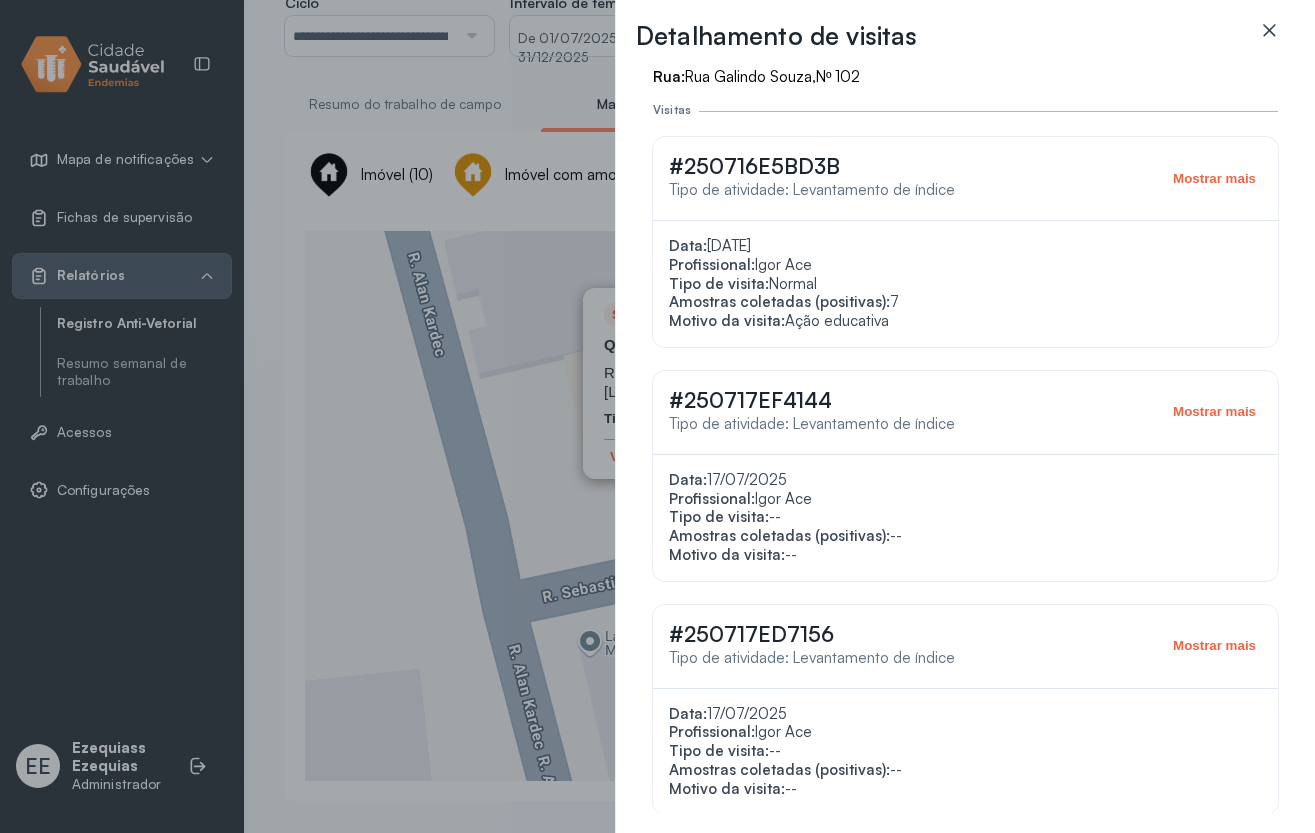 drag, startPoint x: 1273, startPoint y: 14, endPoint x: 1266, endPoint y: 32, distance: 19.313208 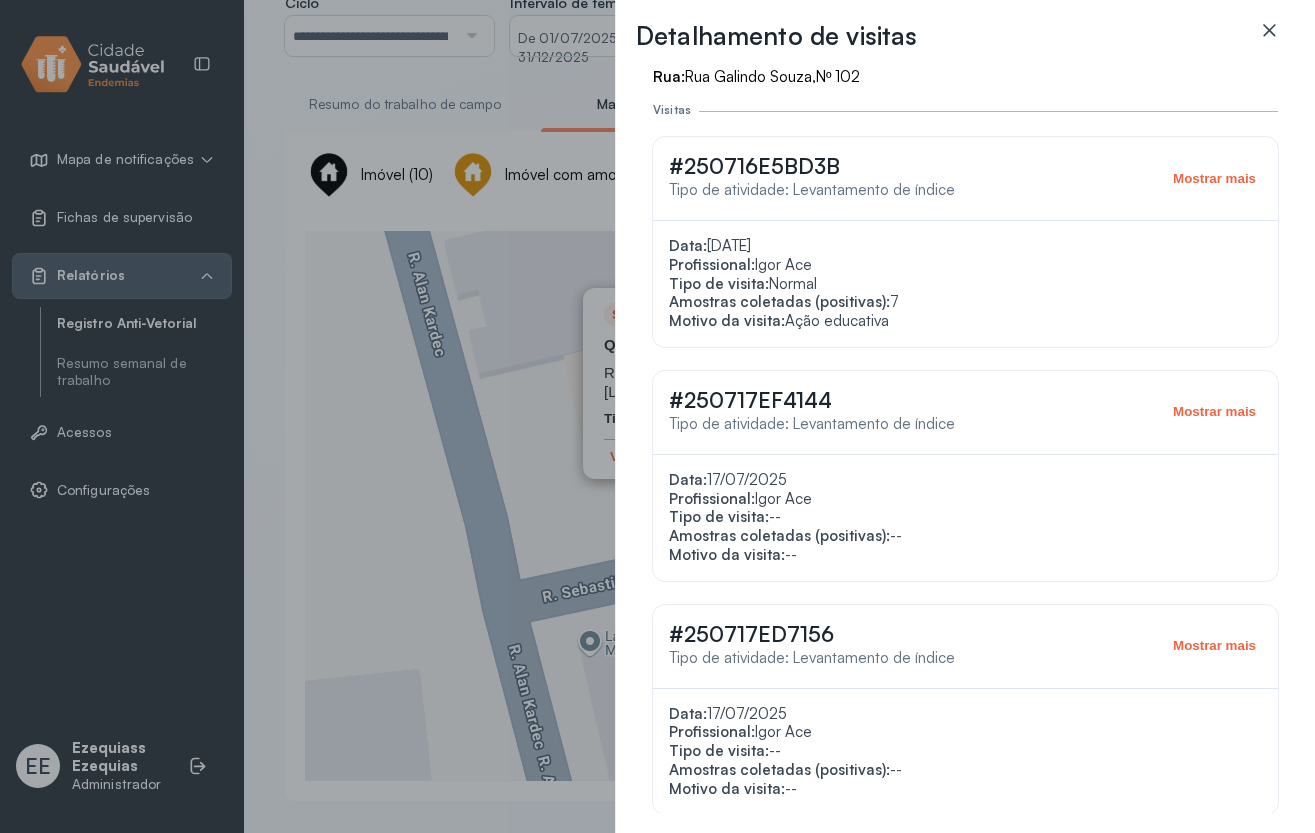 click on "Detalhamento de visitas Endereço do imóvel  Localidade:  [CITY]  Quarteirão:   1  - Lado A  Rua:  Rua [LAST],  Nº [NUMBER] Visitas #[NUMBER] Tipo de atividade: Levantamento de índice Mostrar mais Data:   16/07/2025 Profissional:   [FIRST] Ace Tipo de visita:   Normal Amostras coletadas (positivas):   7  Motivo da visita:   Ação educativa #[NUMBER] Tipo de atividade: Levantamento de índice Mostrar mais Data:   17/07/2025 Profissional:   [FIRST] Ace Tipo de visita:   -- Amostras coletadas (positivas):   --  Motivo da visita:   -- #[NUMBER] Tipo de atividade: Levantamento de índice Mostrar mais Data:   17/07/2025 Profissional:   [FIRST] Ace Tipo de visita:   -- Amostras coletadas (positivas):   --  Motivo da visita:   --" at bounding box center (965, 416) 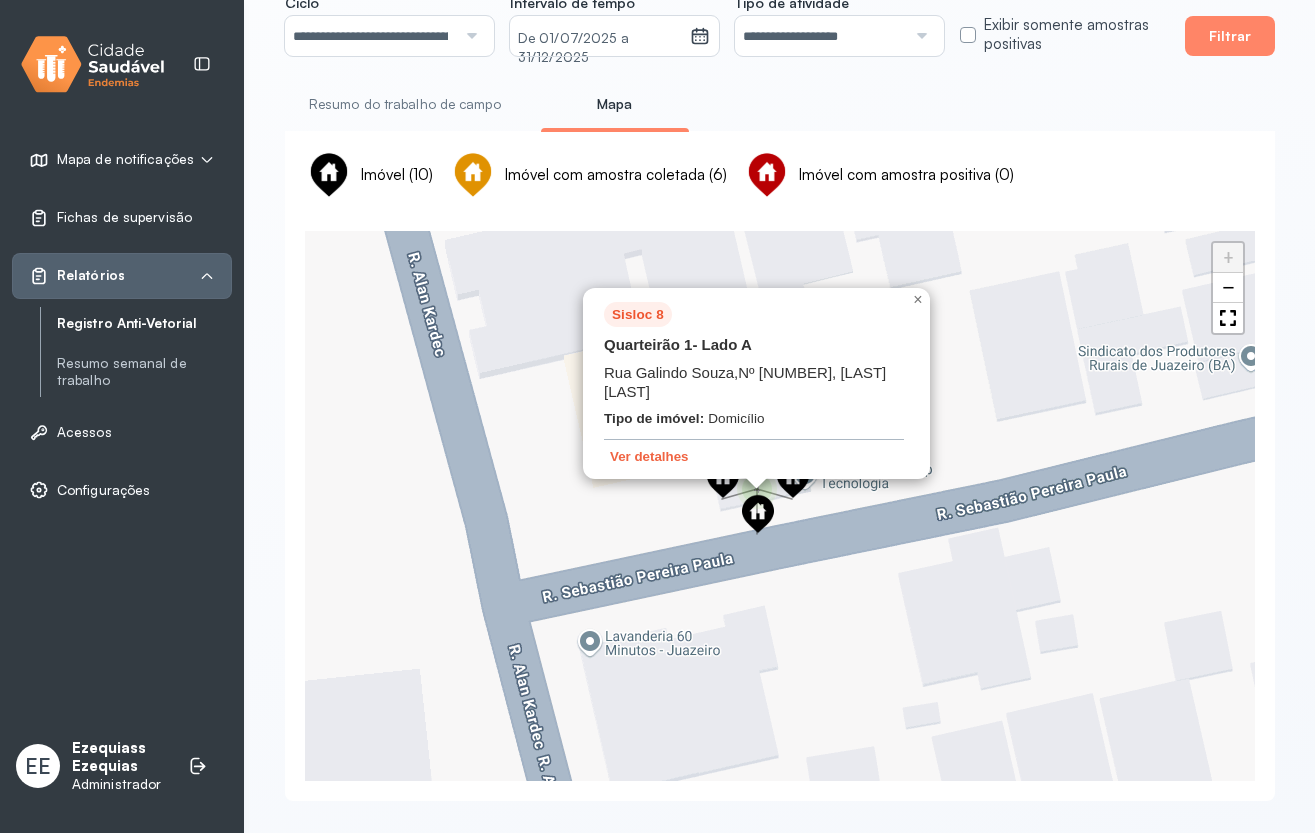 click at bounding box center [723, 479] 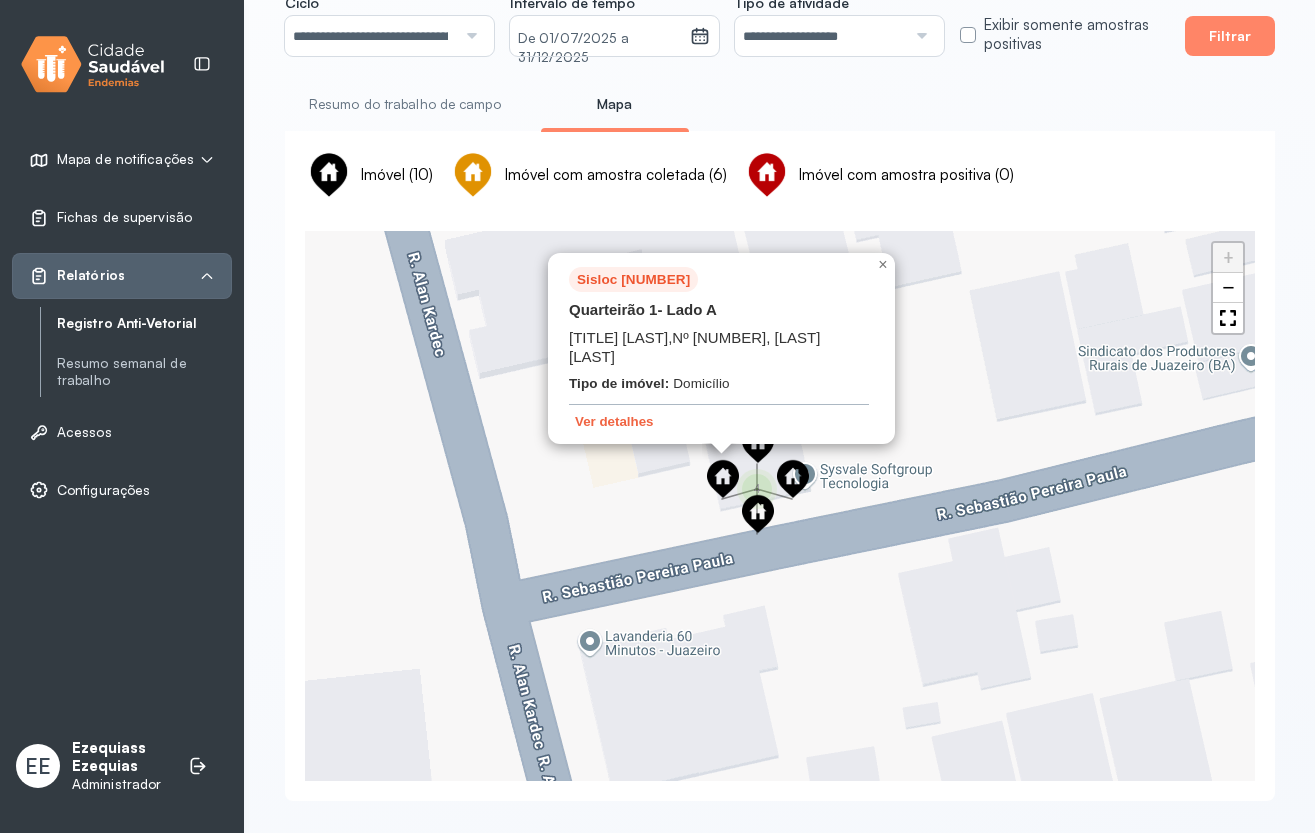 click at bounding box center (723, 479) 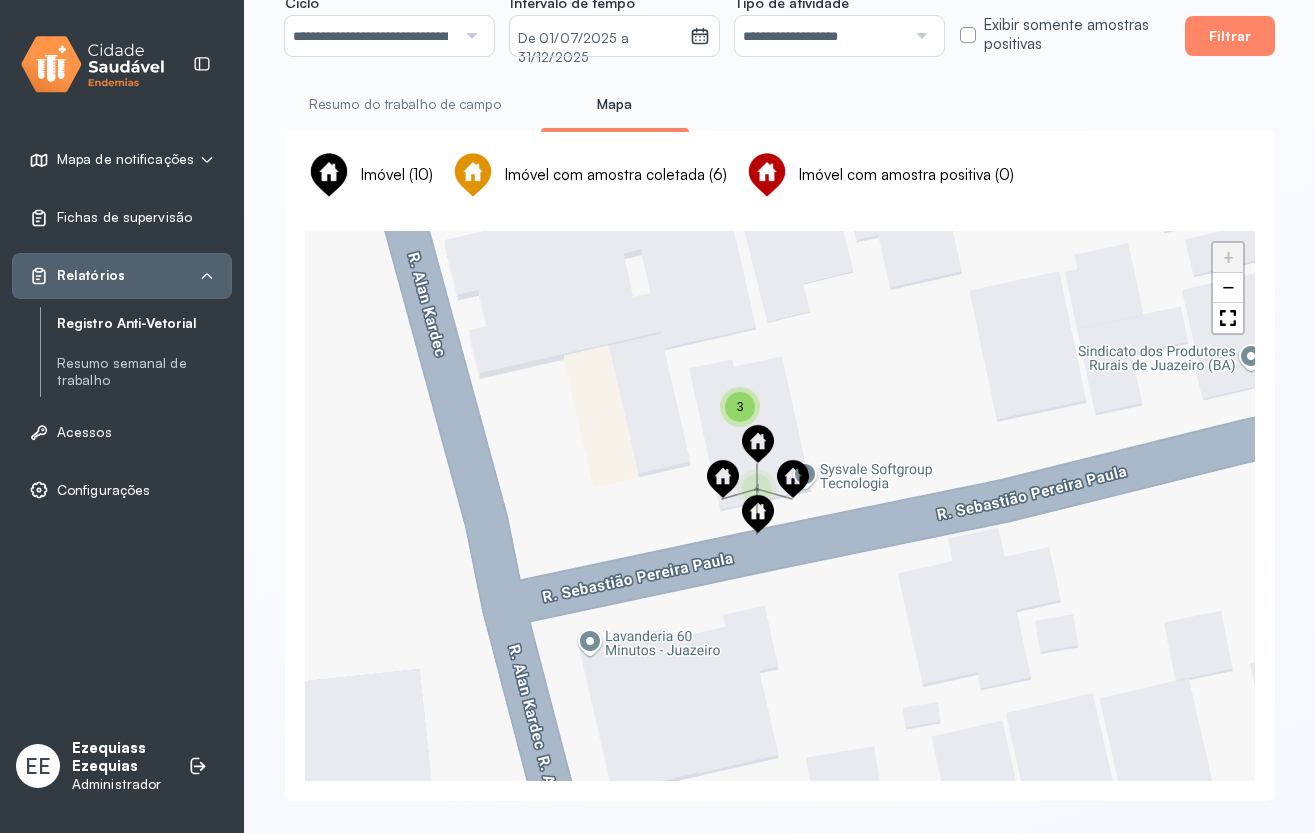 click at bounding box center [723, 479] 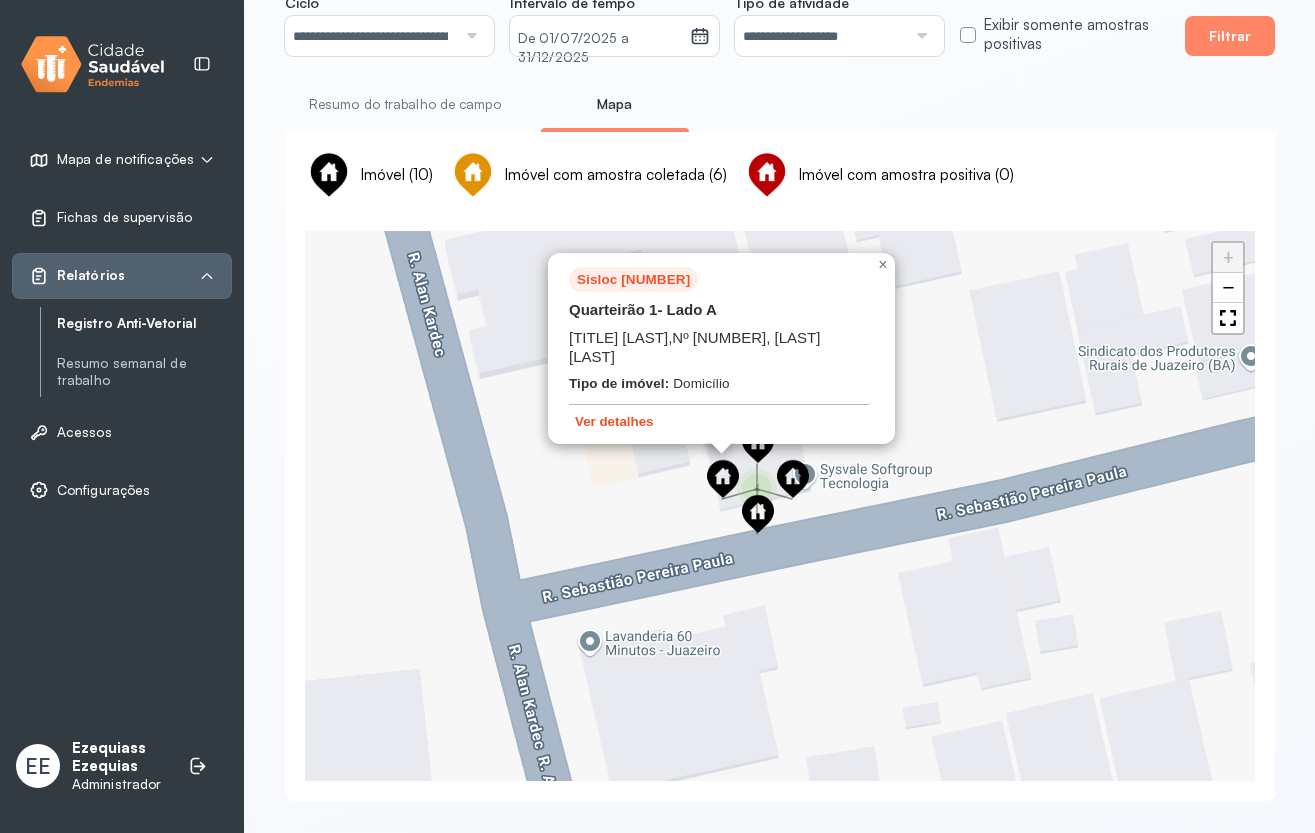 click on "Ver detalhes" at bounding box center (614, 421) 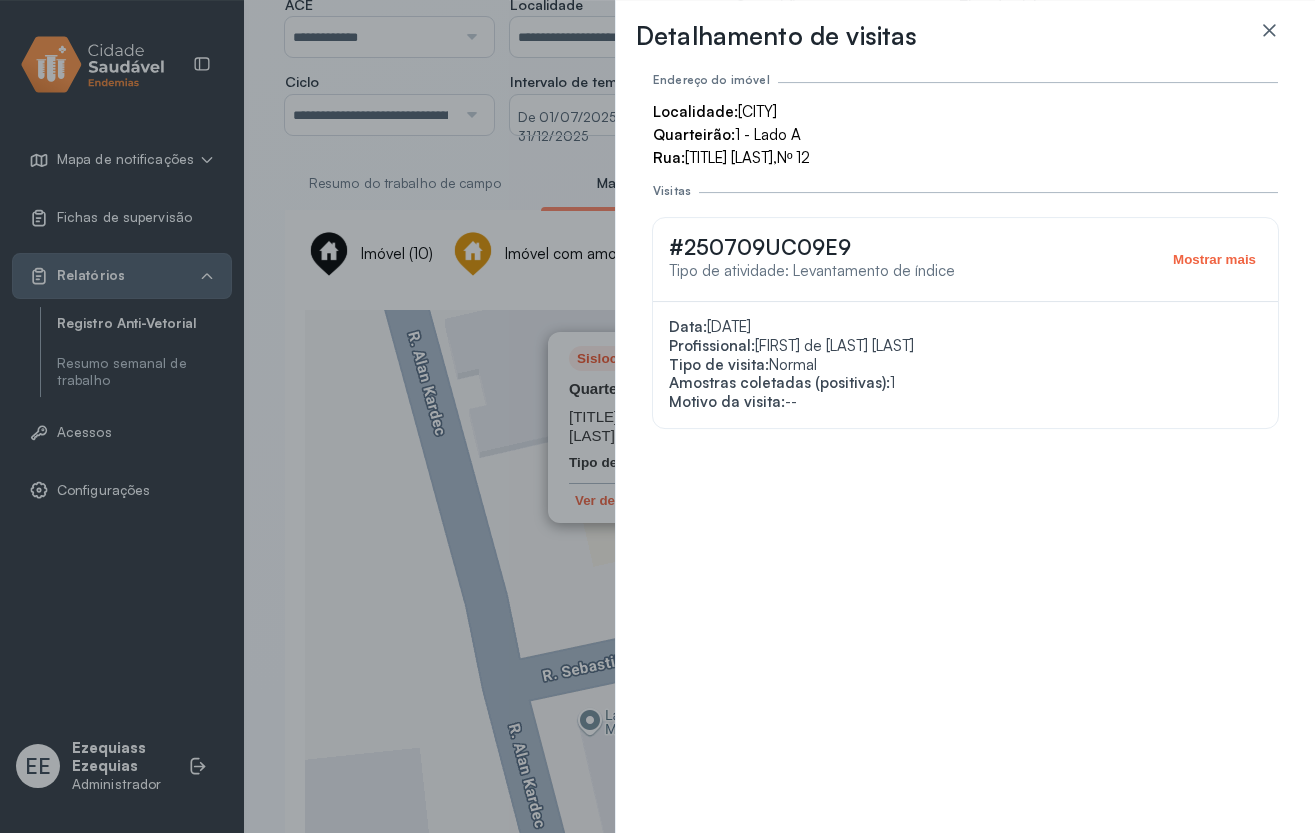 scroll, scrollTop: 111, scrollLeft: 0, axis: vertical 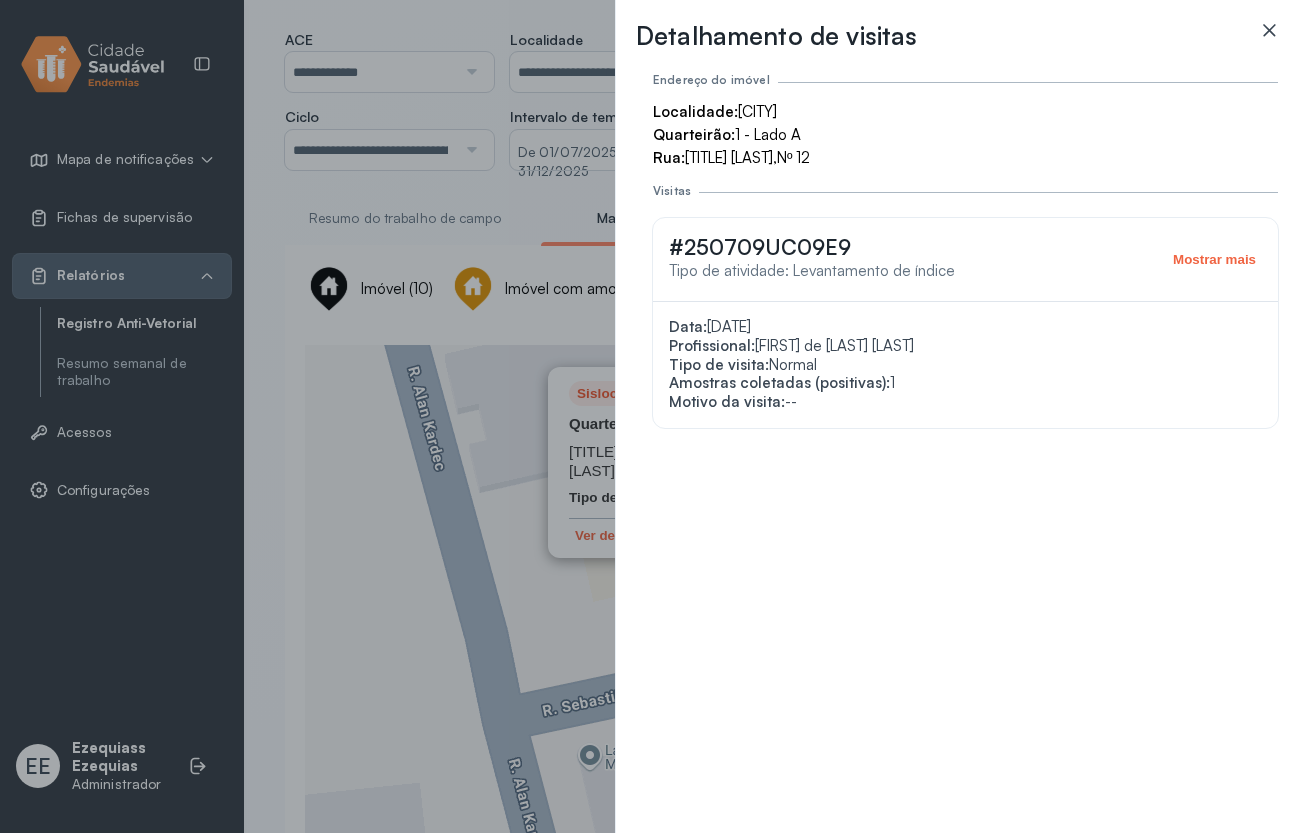 click 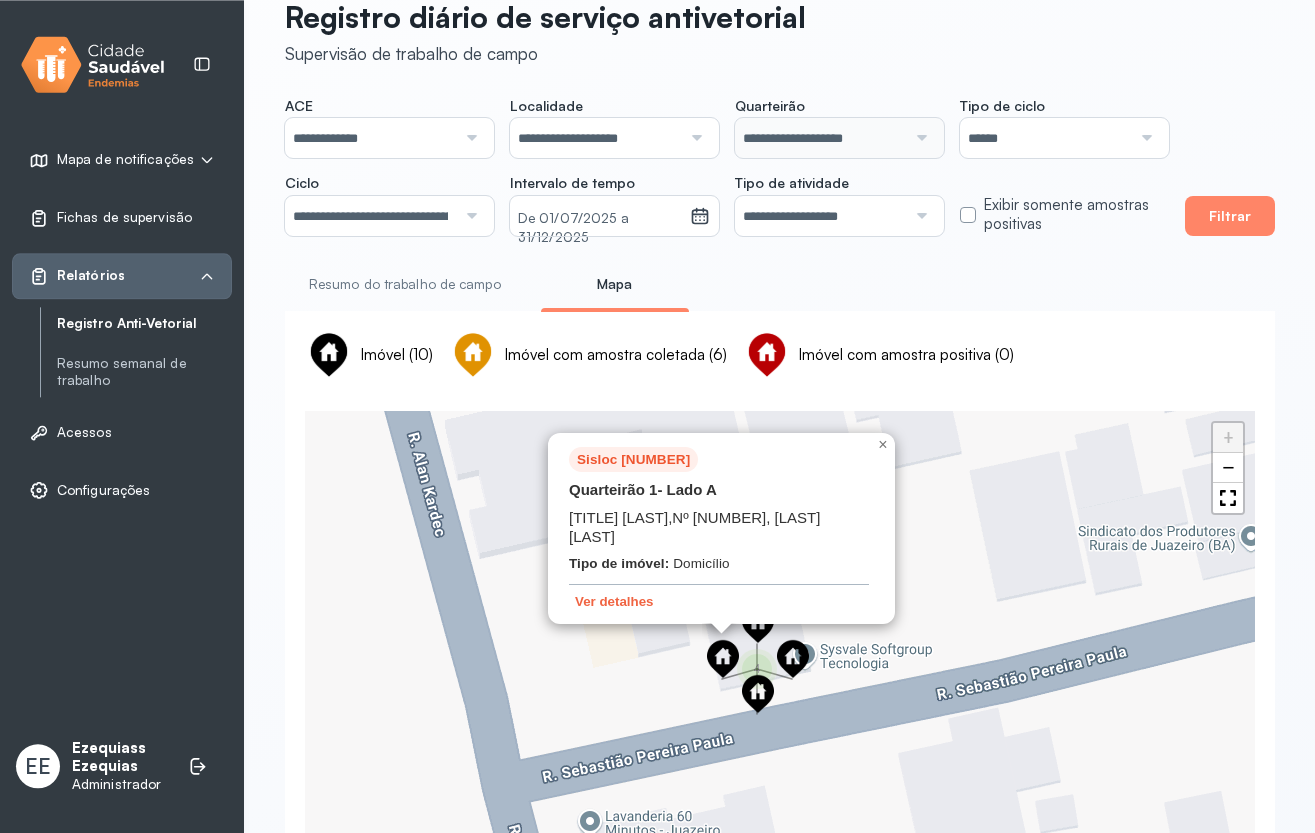scroll, scrollTop: 0, scrollLeft: 0, axis: both 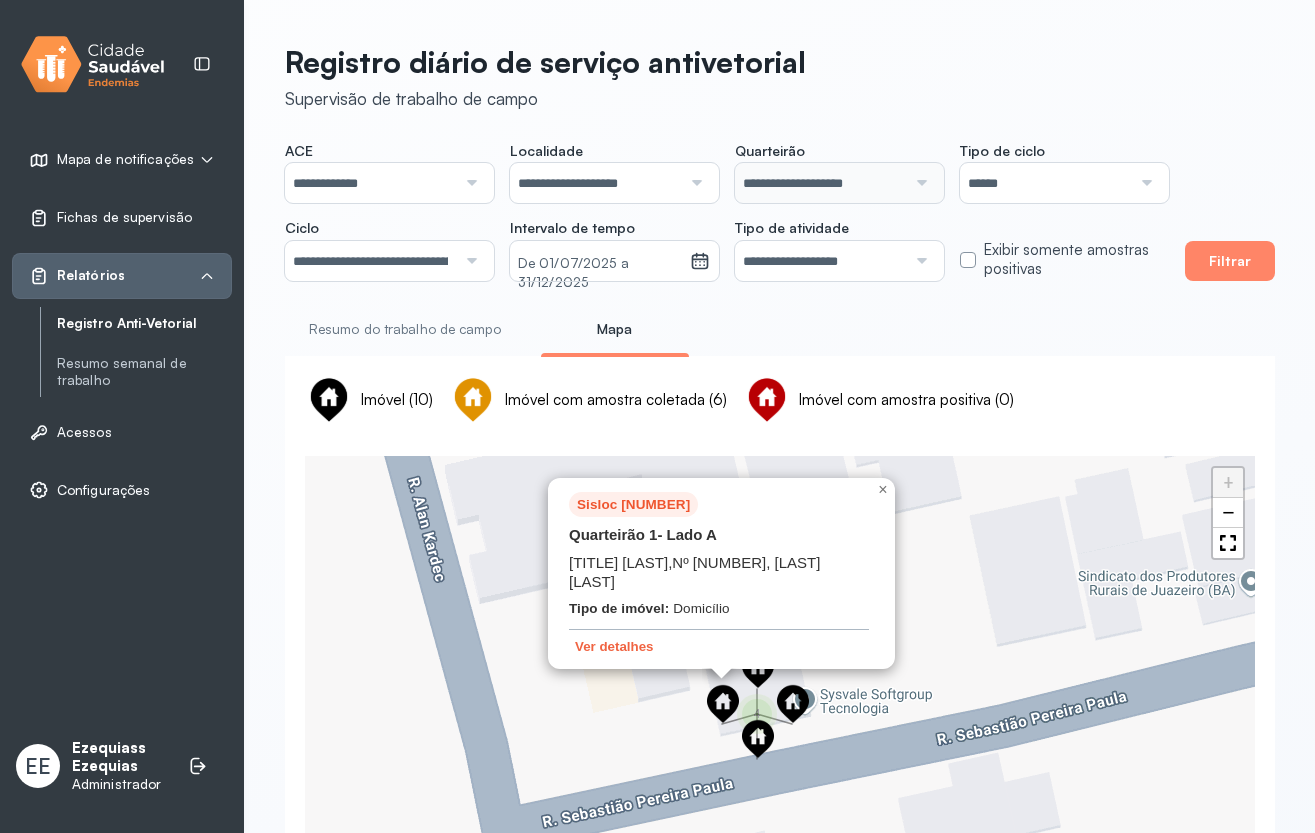 click on "Resumo do trabalho de campo" at bounding box center [405, 329] 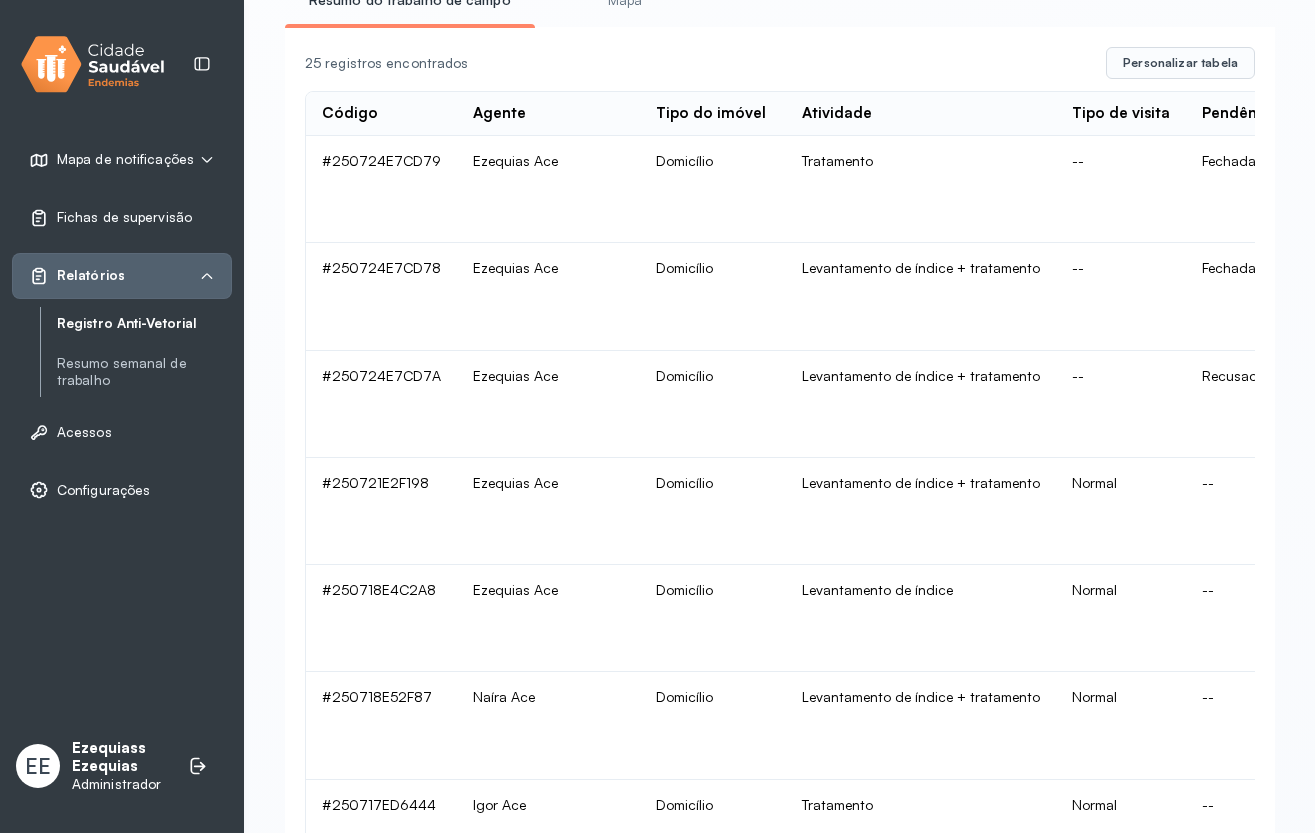 scroll, scrollTop: 342, scrollLeft: 0, axis: vertical 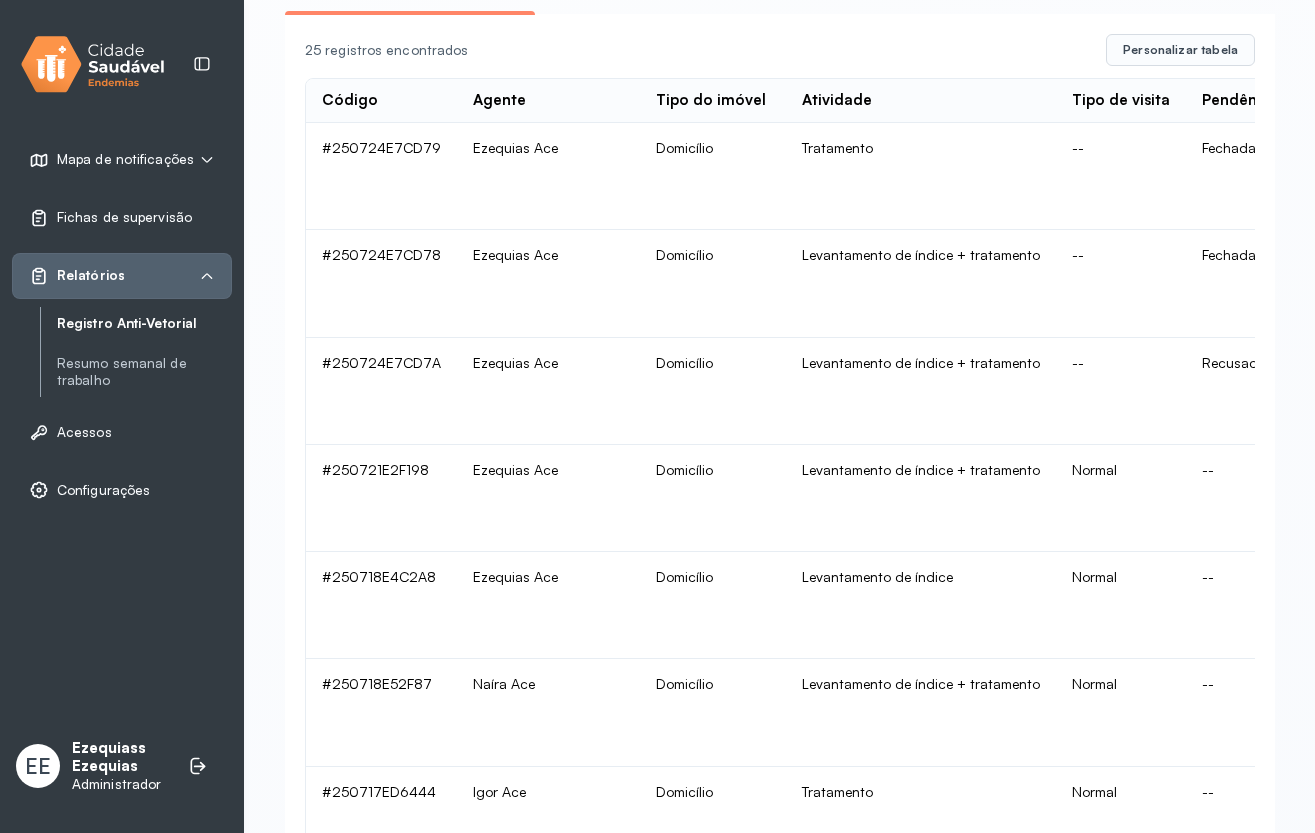 click on "Registro Anti-Vetorial" 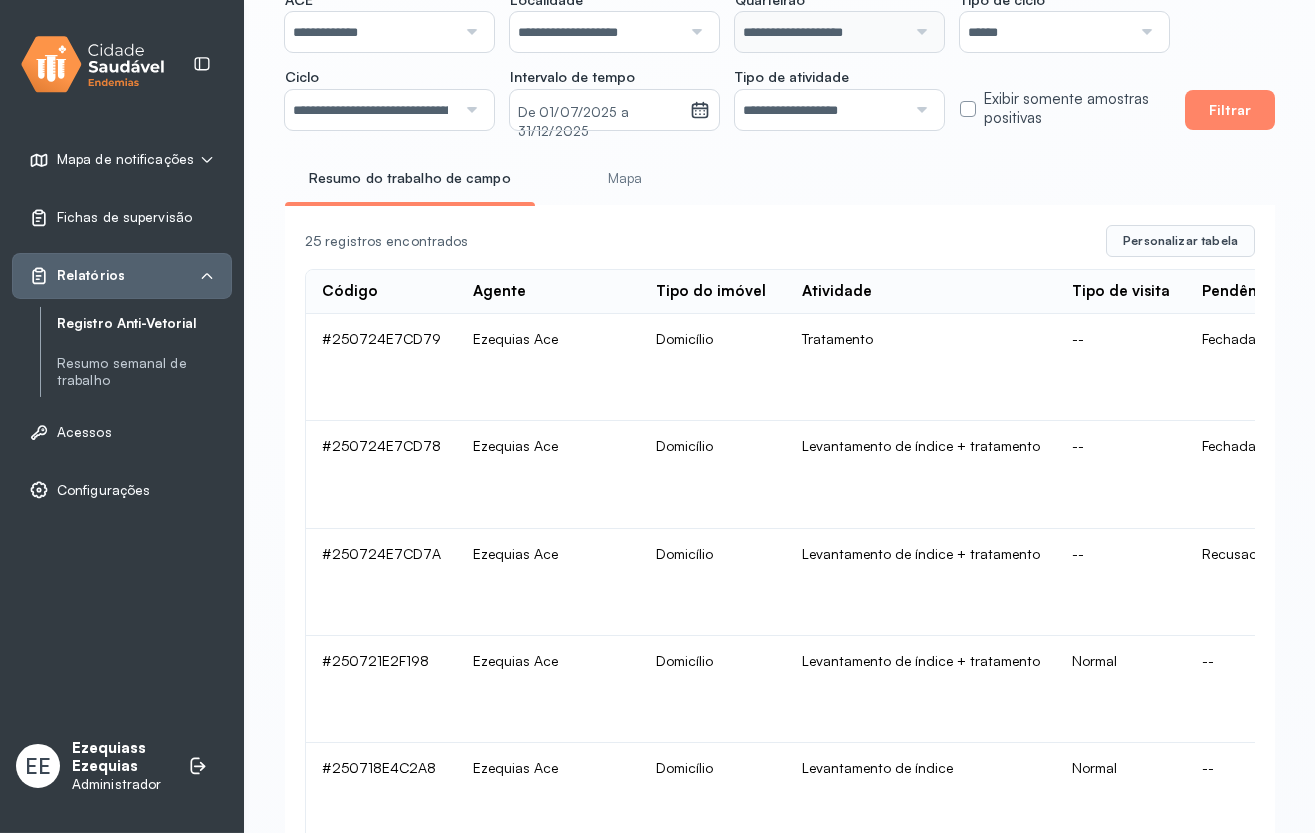 scroll, scrollTop: 114, scrollLeft: 0, axis: vertical 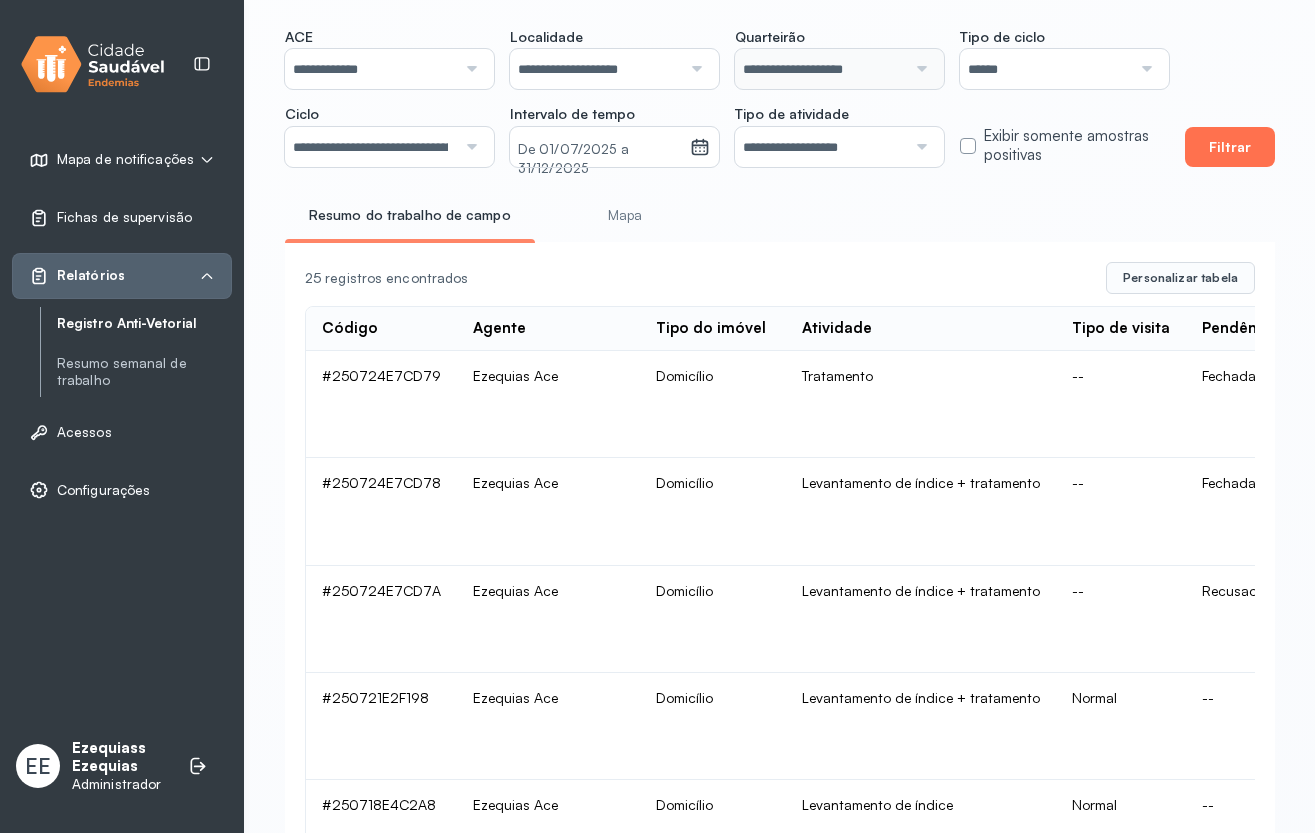 click on "Filtrar" at bounding box center (1230, 147) 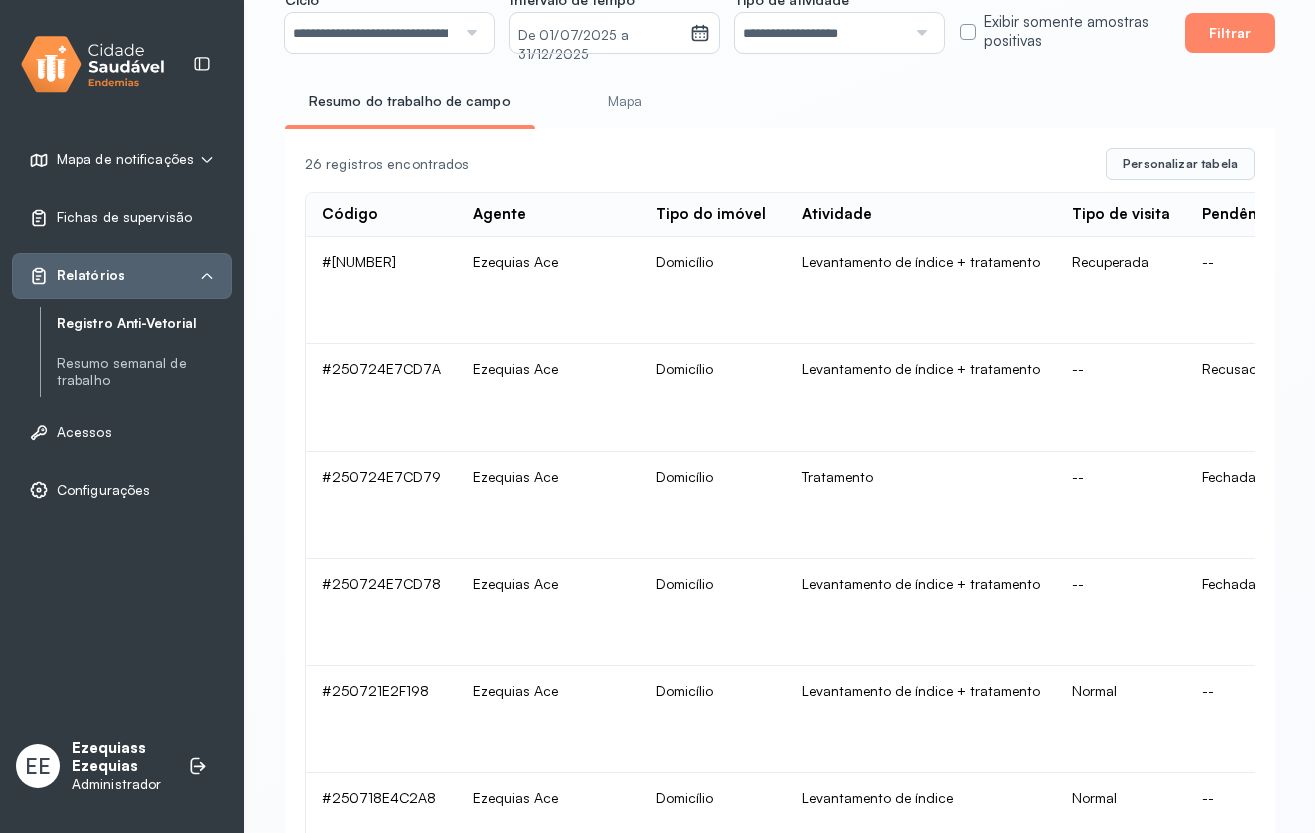 scroll, scrollTop: 114, scrollLeft: 0, axis: vertical 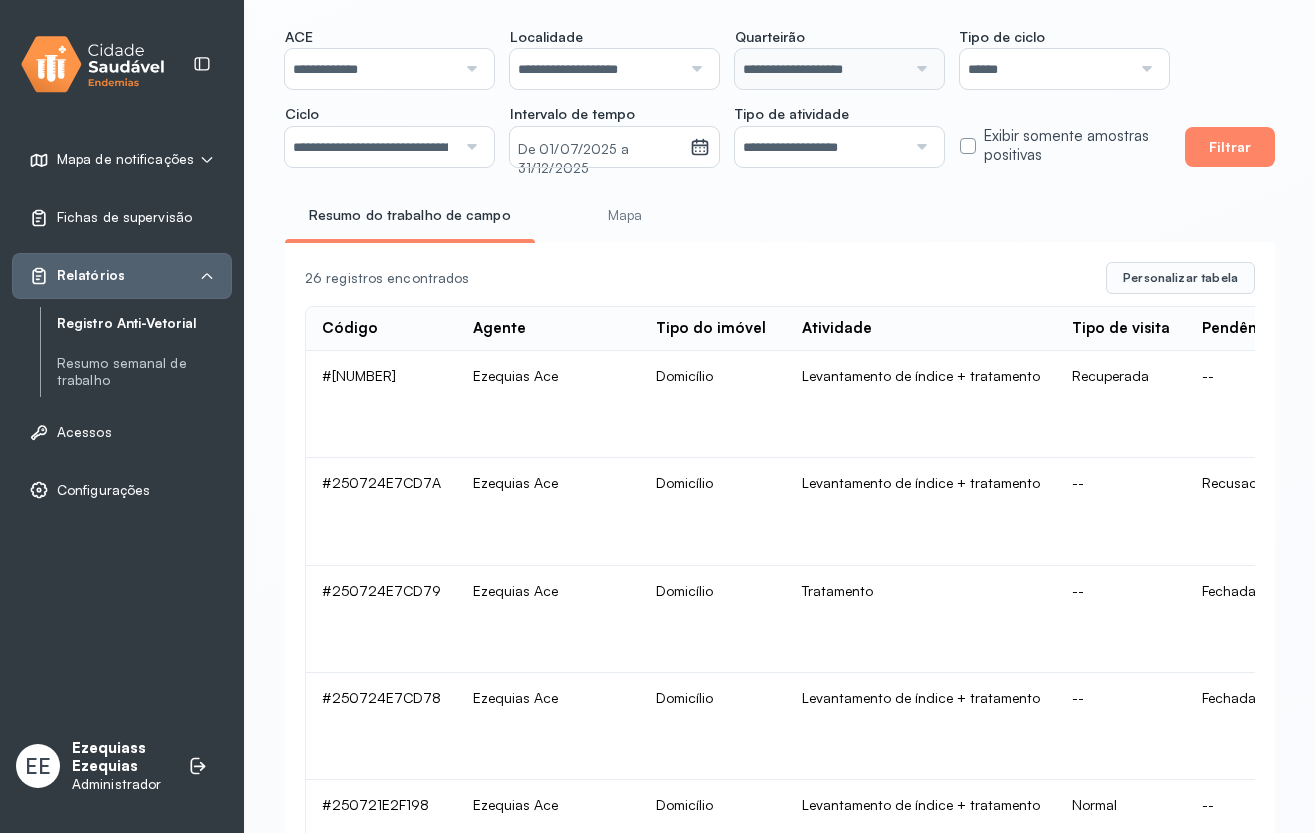 click on "--" 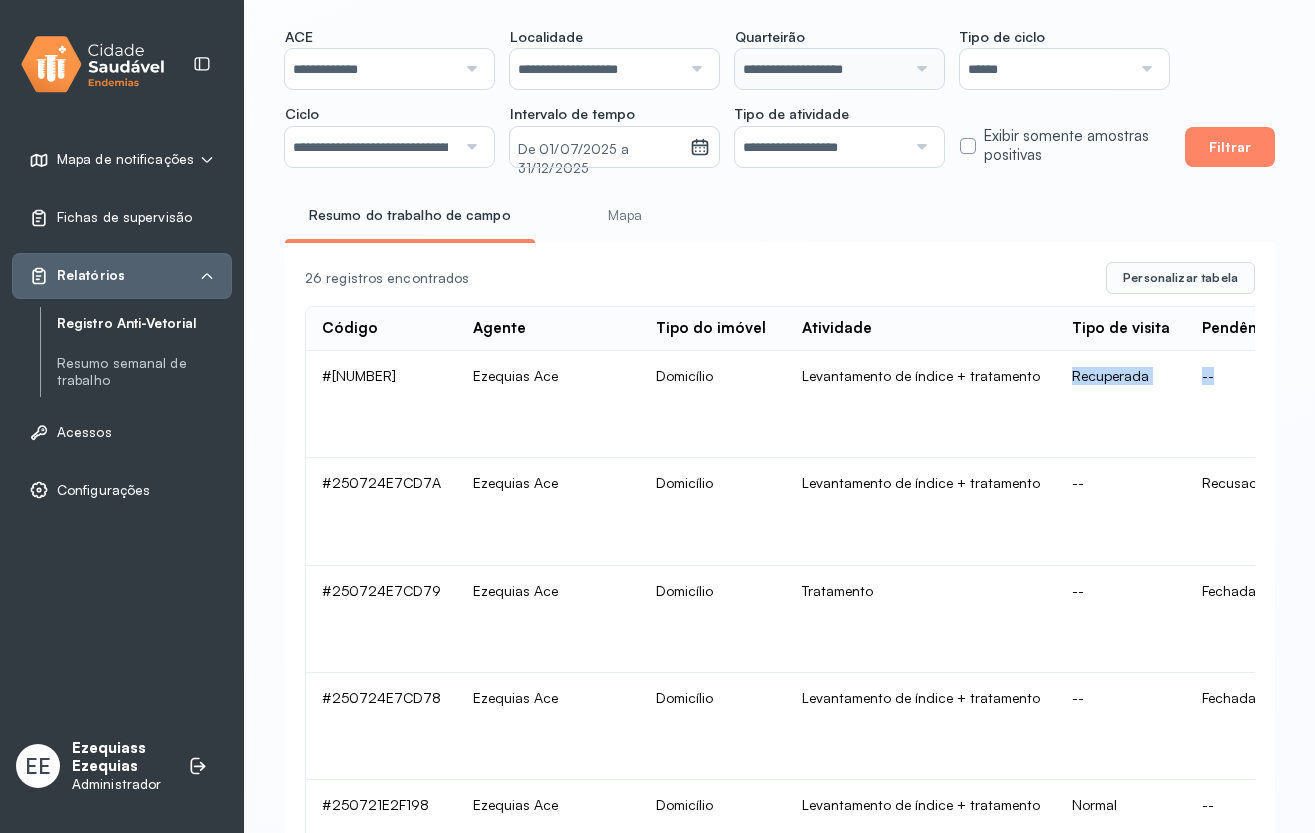 click on "#[NUMBER] [FIRST] Ace Domicílio Levantamento de índice + tratamento Recuperada -- A1:   0 A2:   0 B:   1 C:   1 D1:   1 D2:   1 E:   0 1" 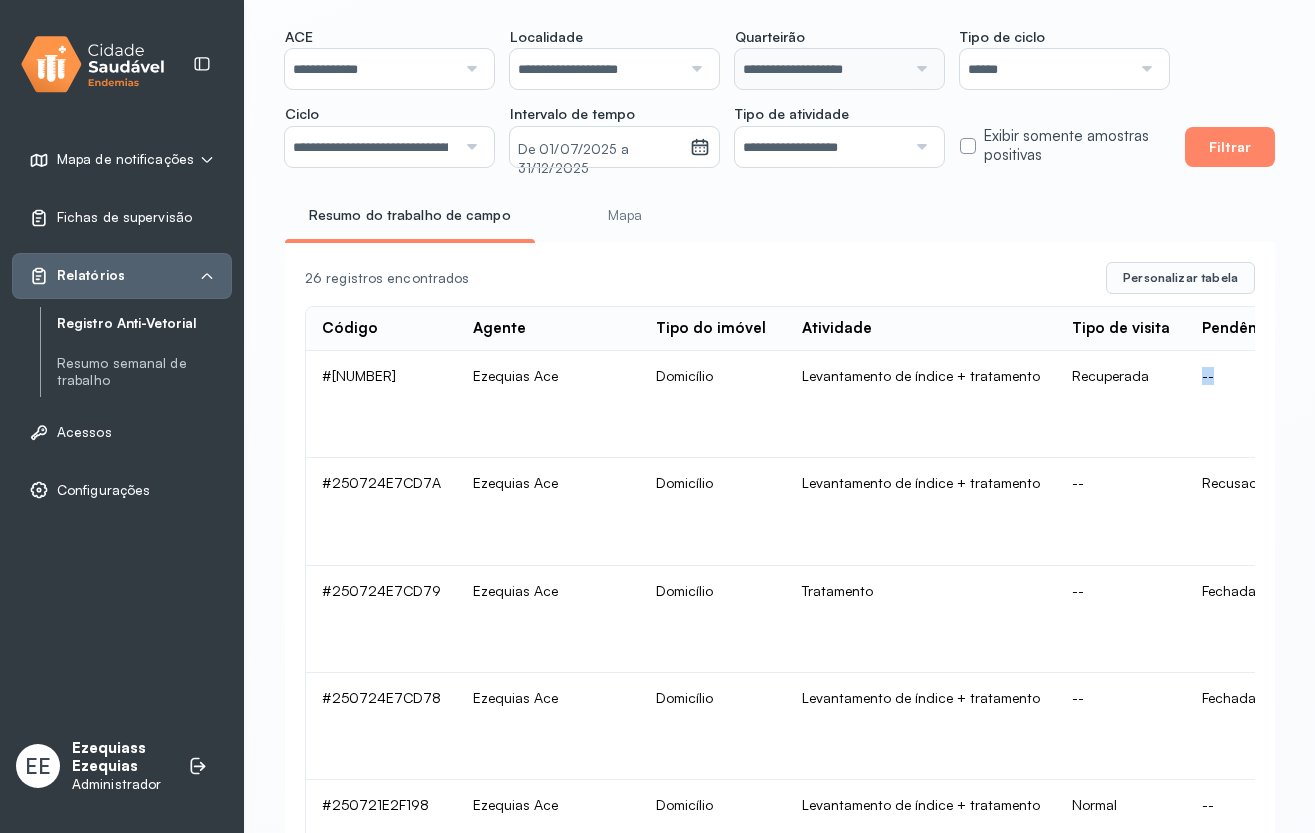 click on "--" 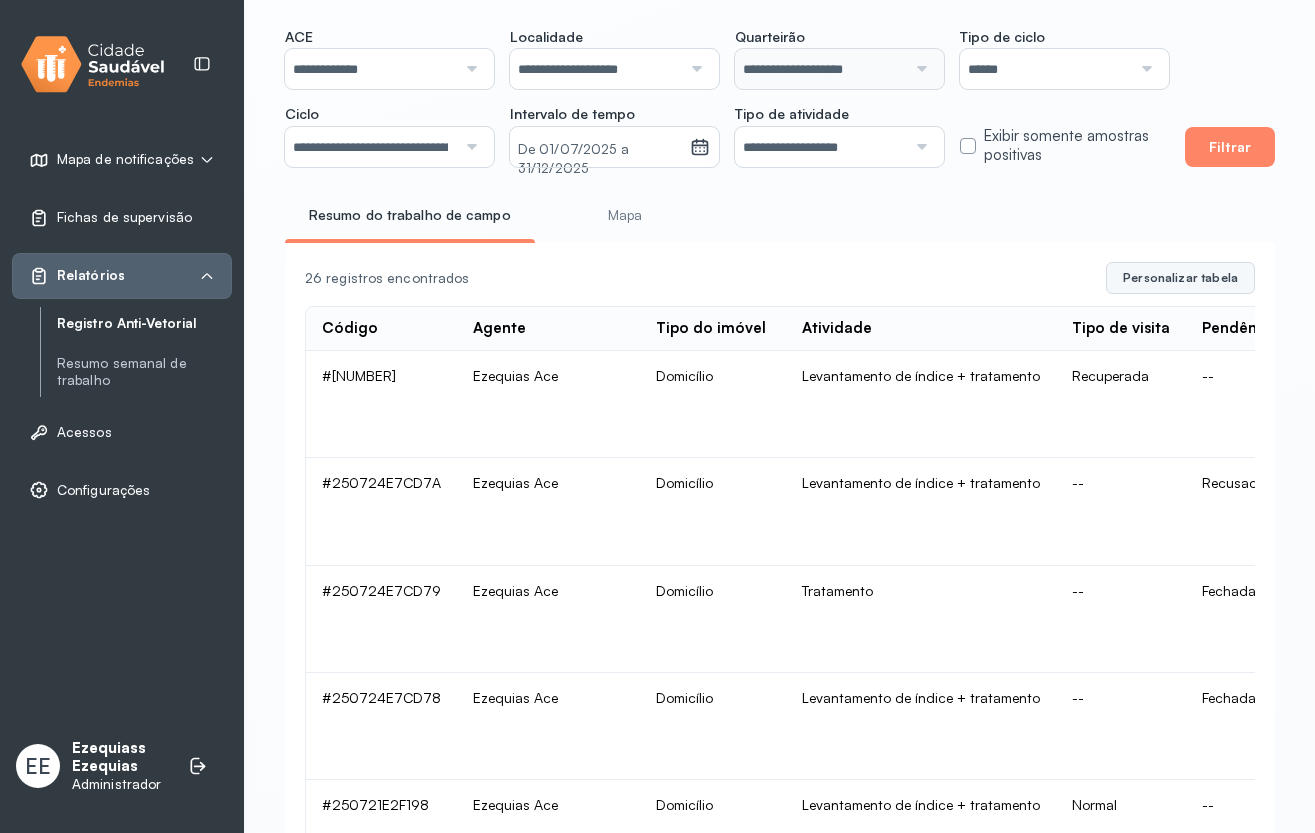 click on "Personalizar tabela" 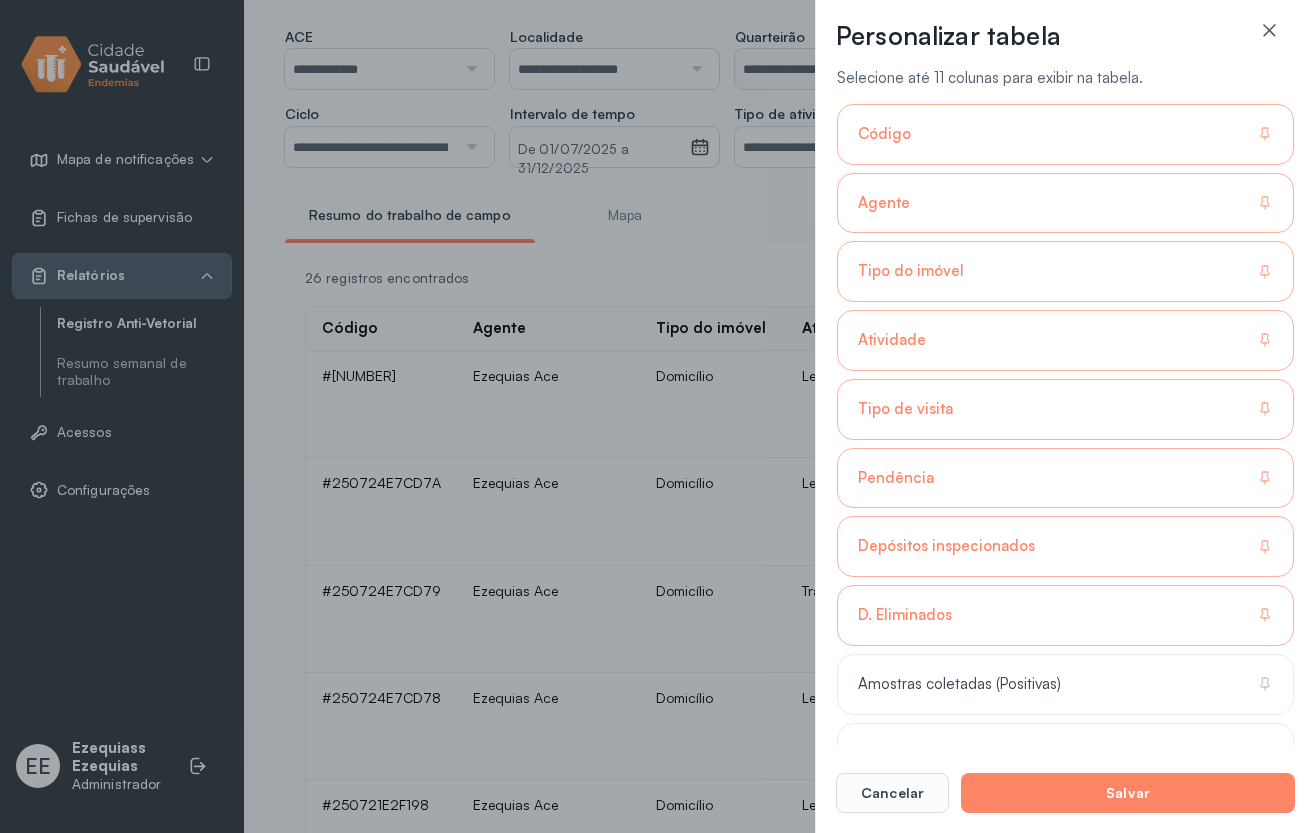 click on "Agente" 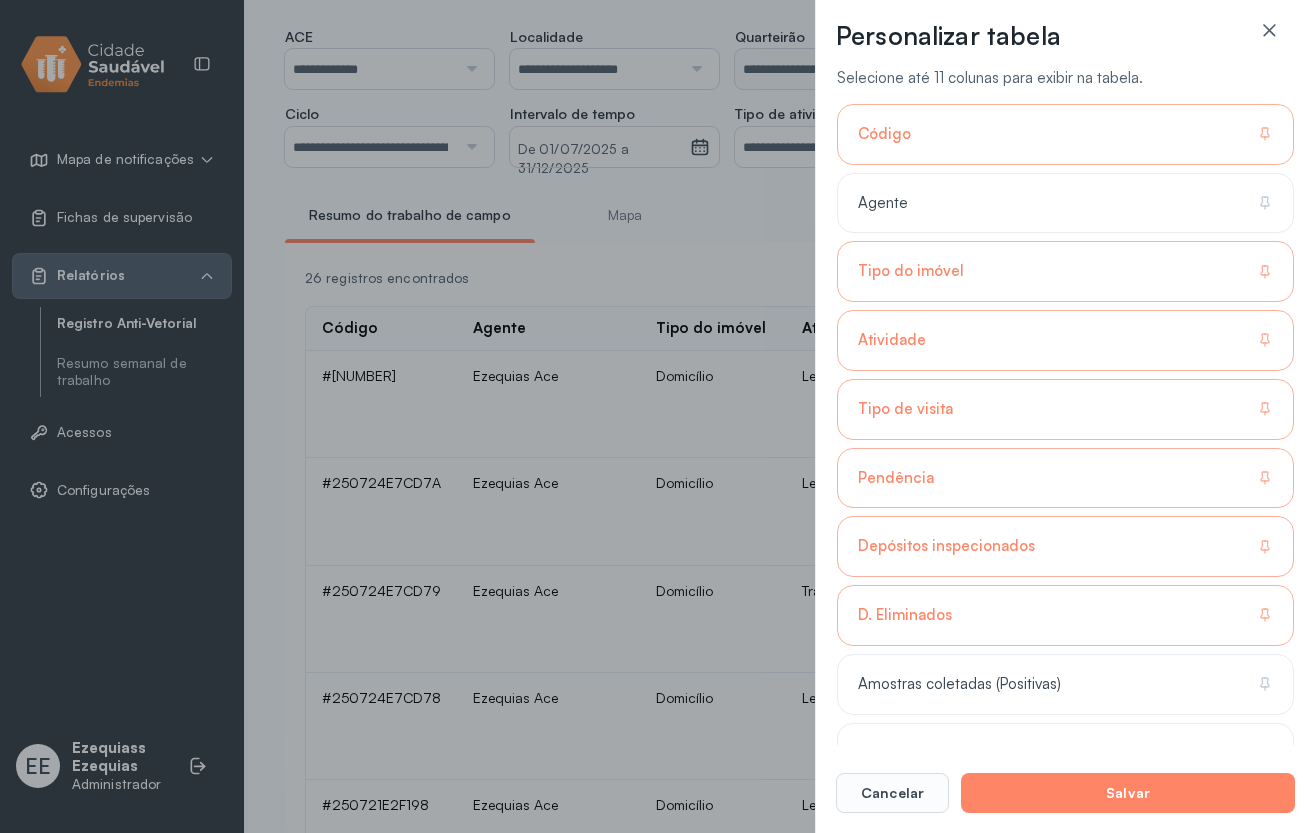 click on "Tipo do imóvel" at bounding box center [911, 271] 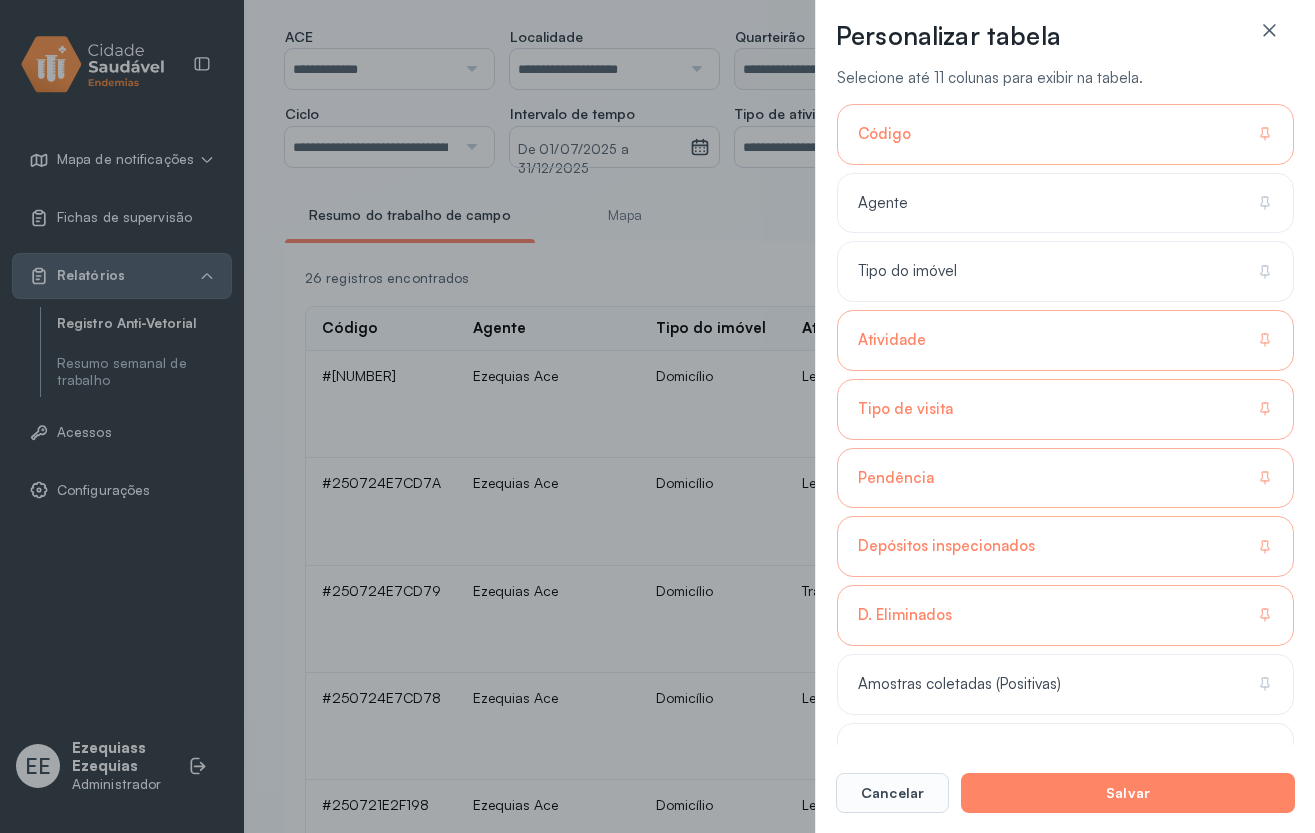 click on "Atividade" at bounding box center (892, 340) 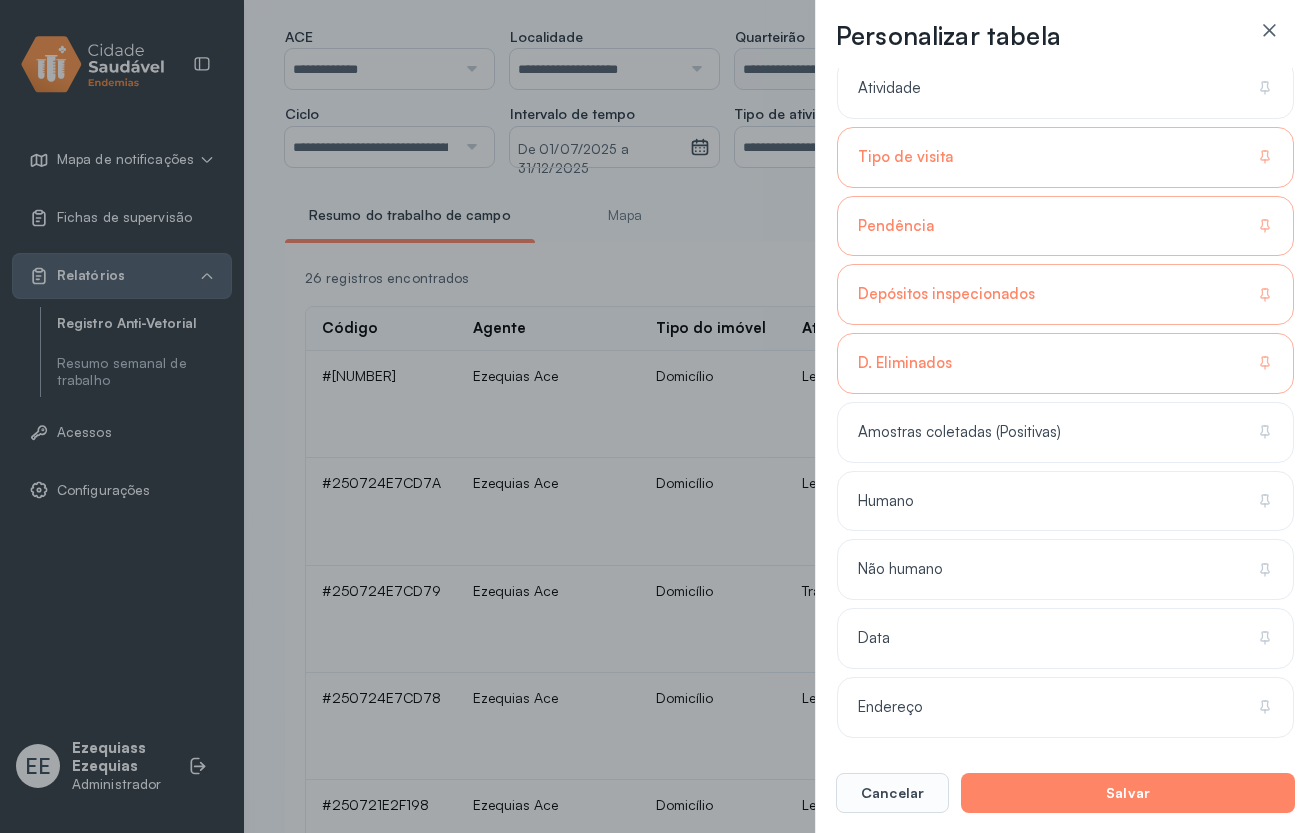 scroll, scrollTop: 120, scrollLeft: 0, axis: vertical 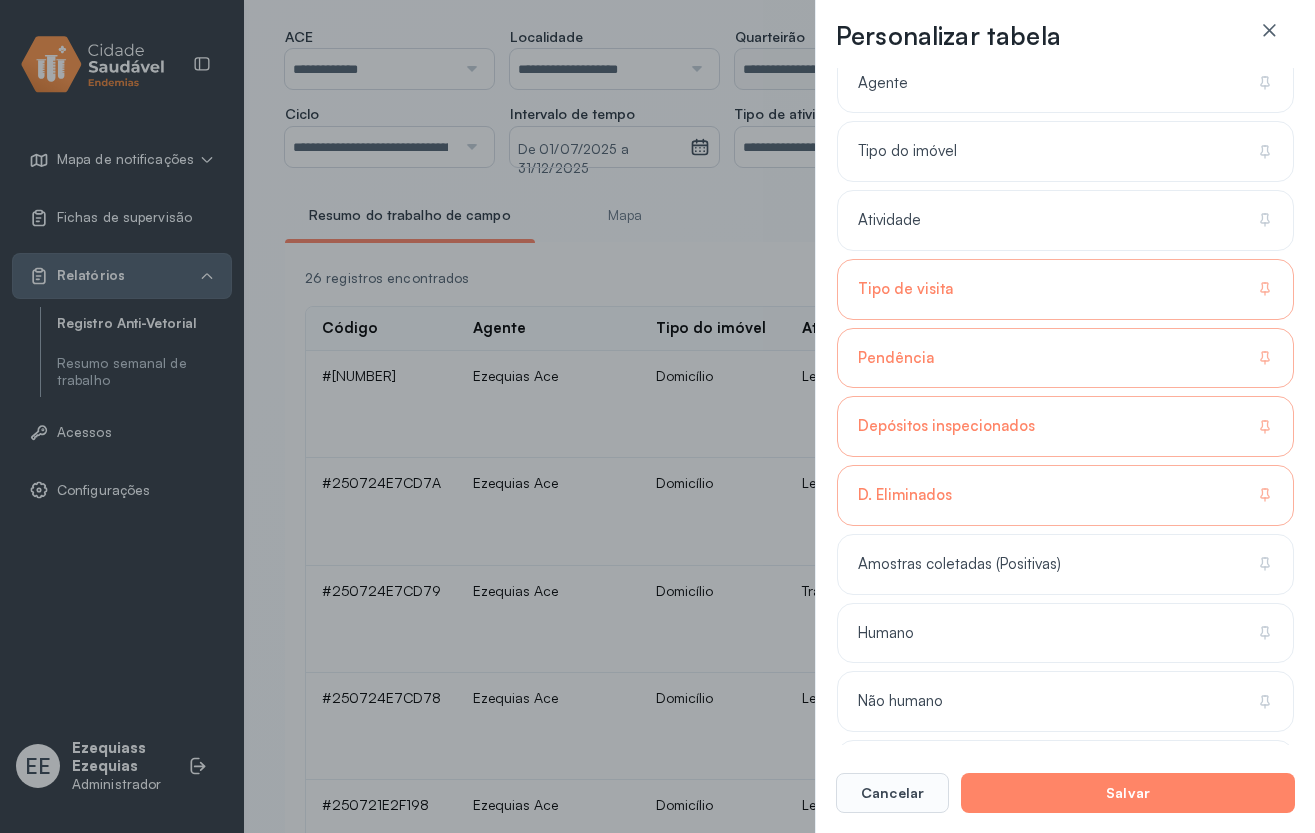 click on "Tipo de visita" at bounding box center [905, 289] 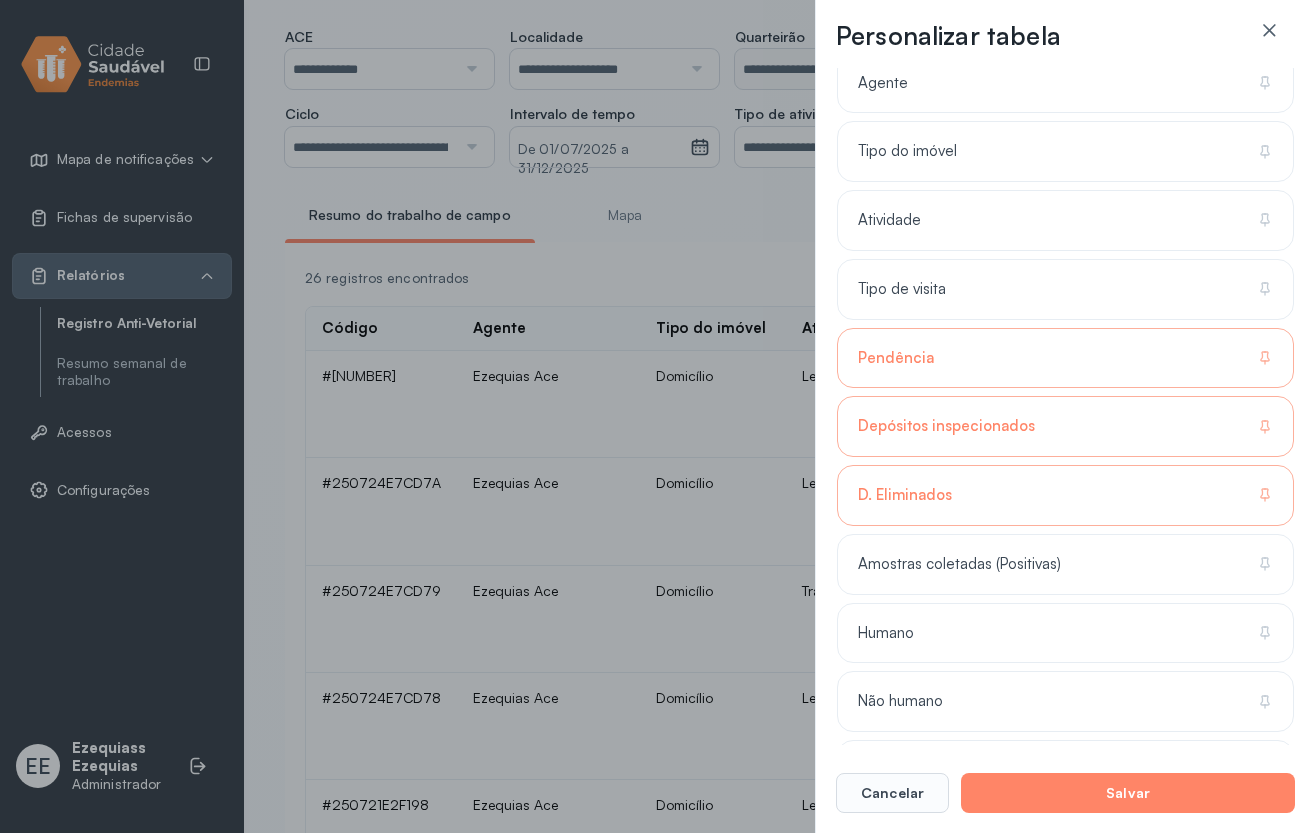 click on "Pendência" 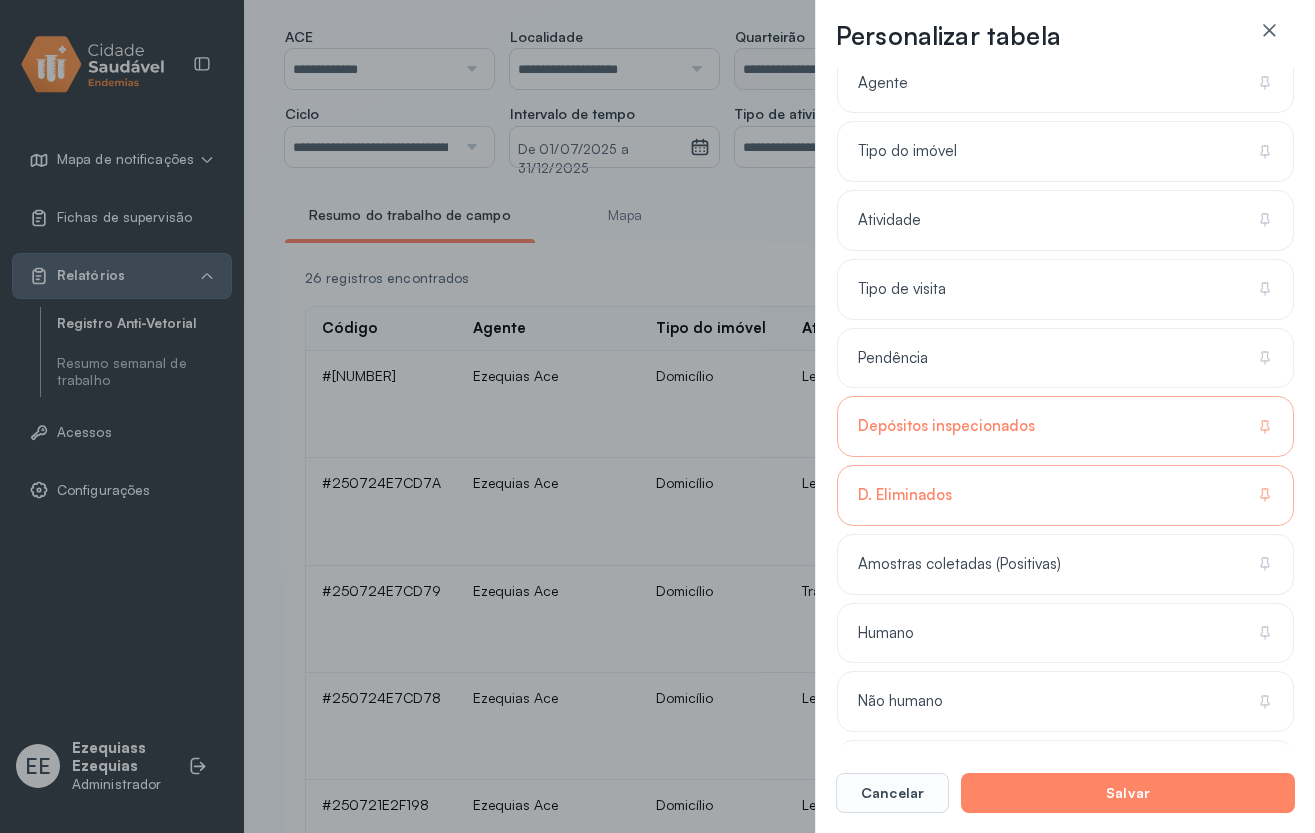 click on "Depósitos inspecionados" 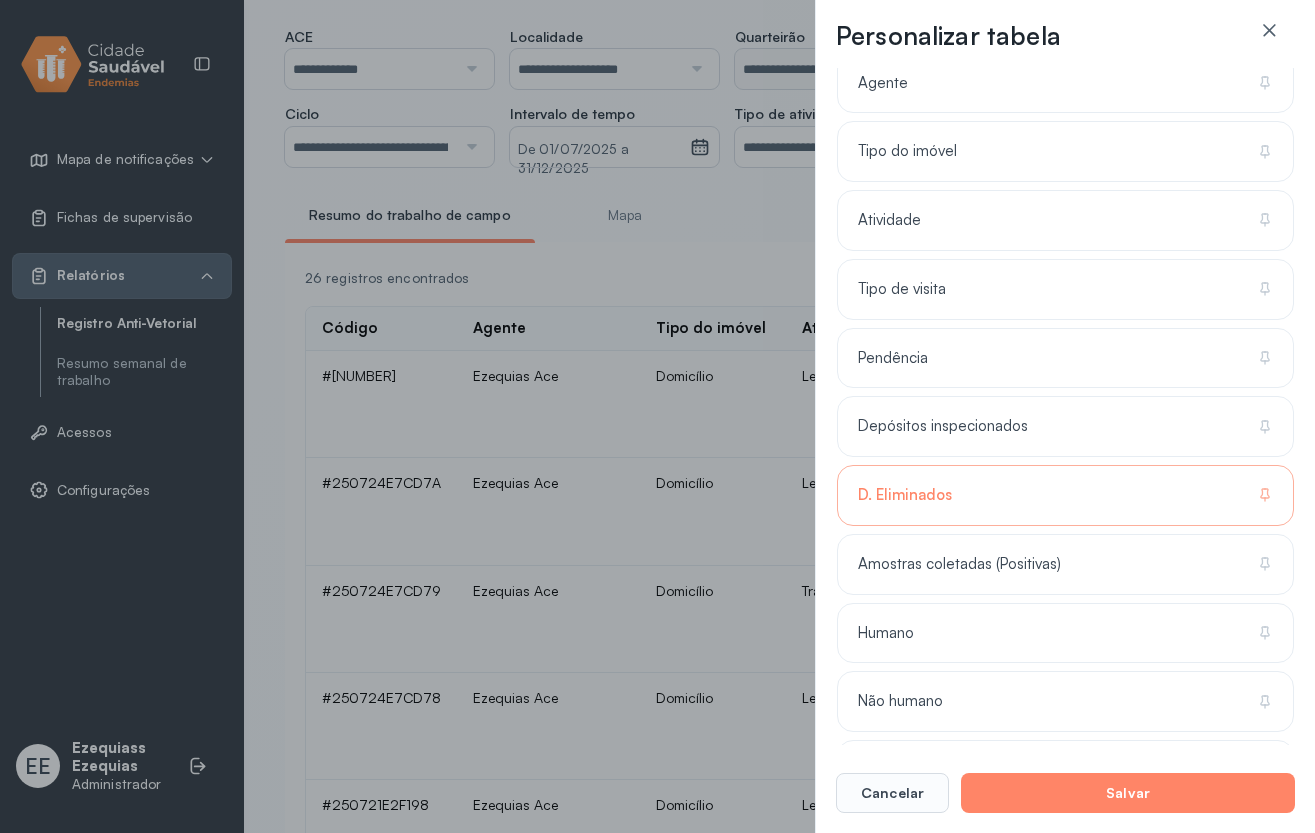 click on "D. Eliminados" at bounding box center (905, 495) 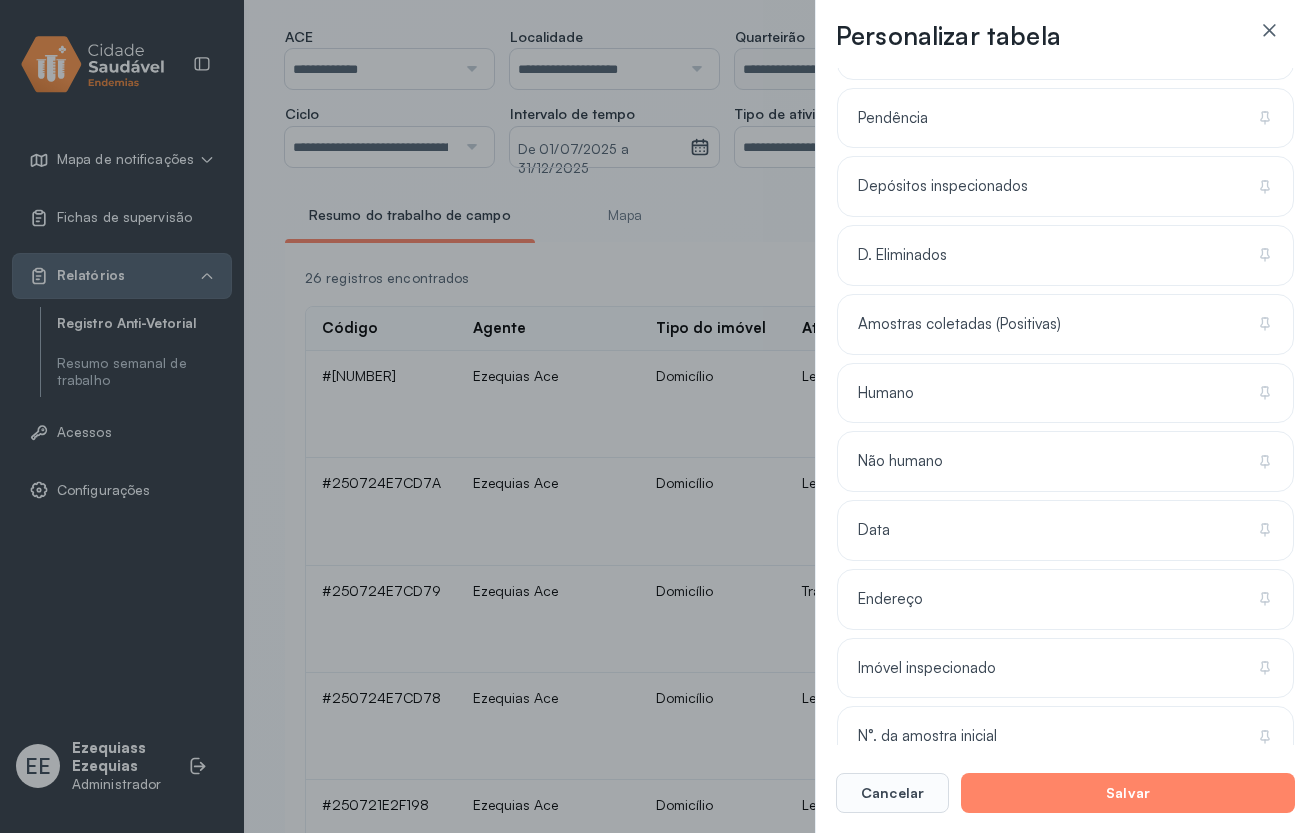 scroll, scrollTop: 480, scrollLeft: 0, axis: vertical 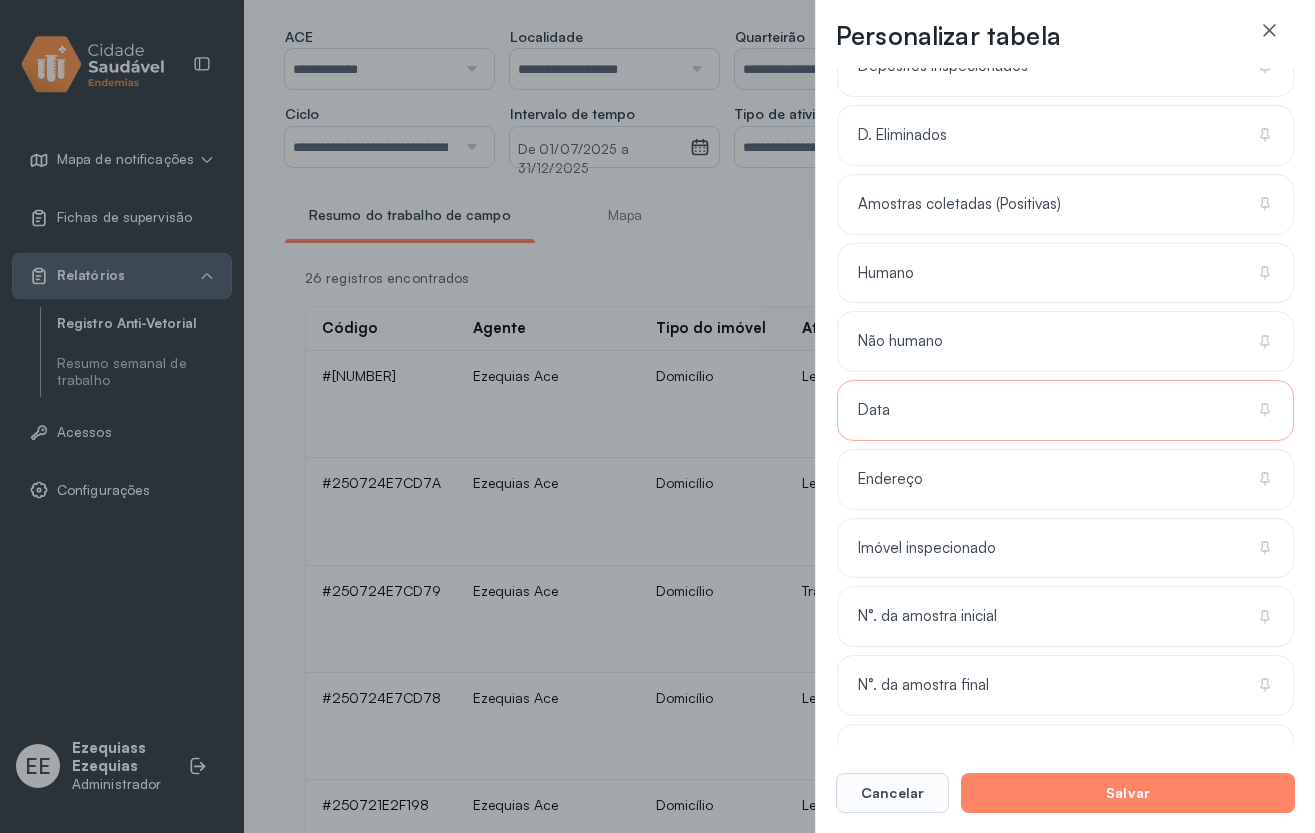 click on "Data" 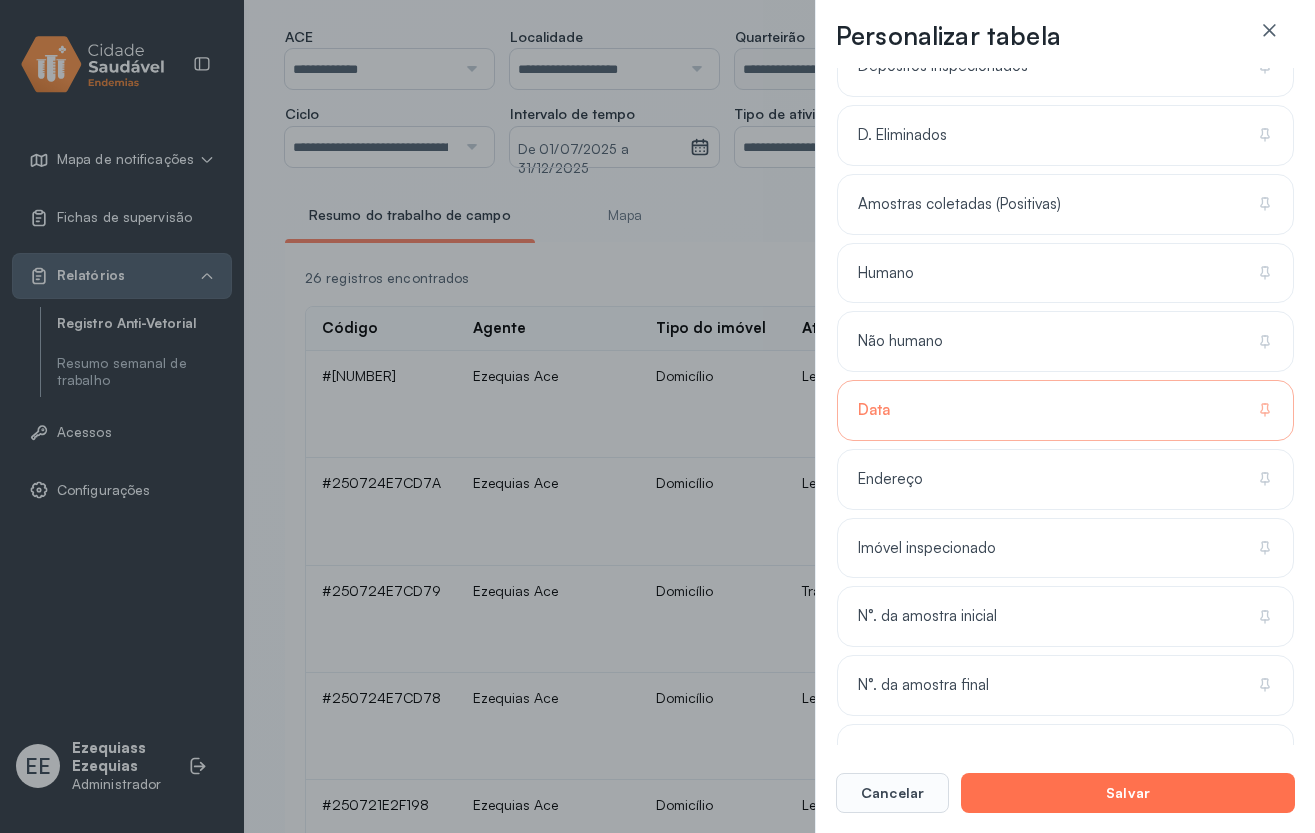 click on "Salvar" at bounding box center [1128, 793] 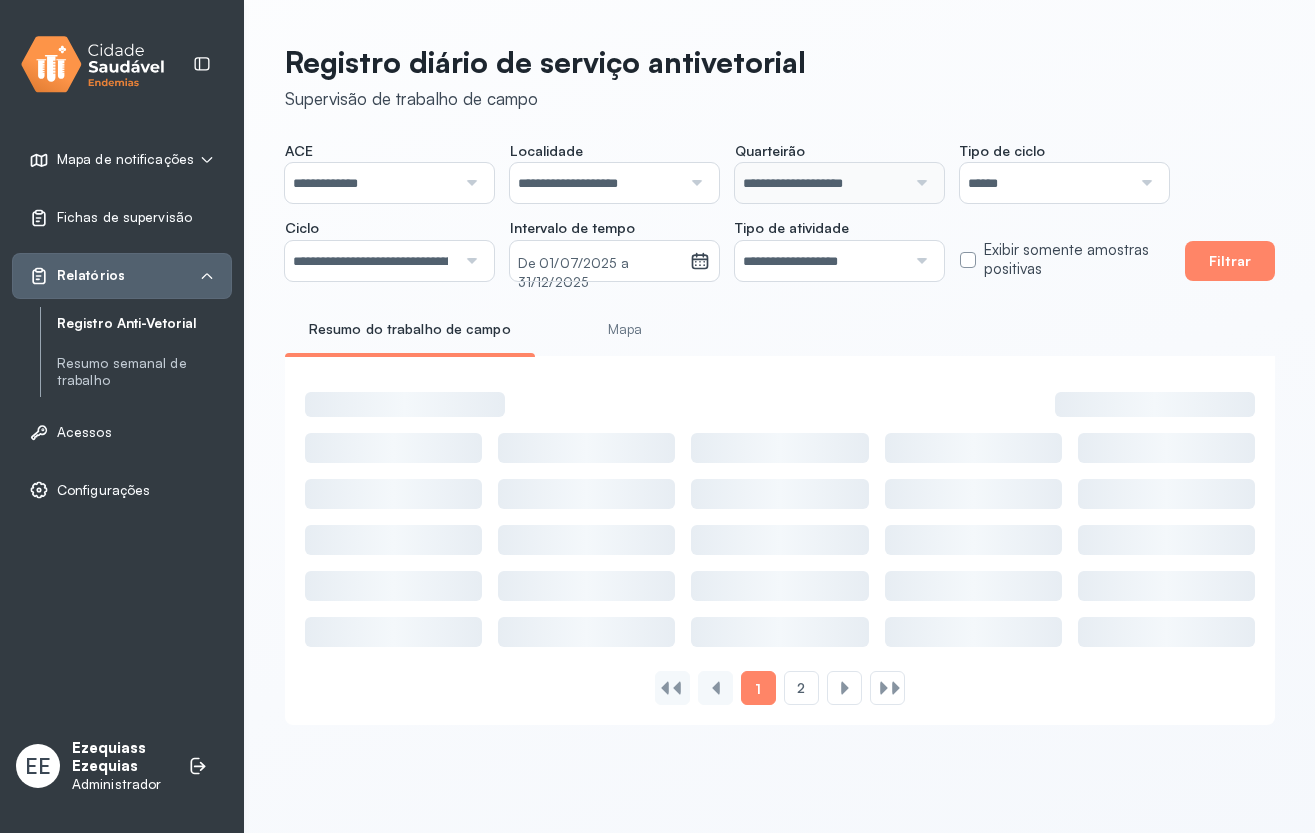 scroll, scrollTop: 0, scrollLeft: 0, axis: both 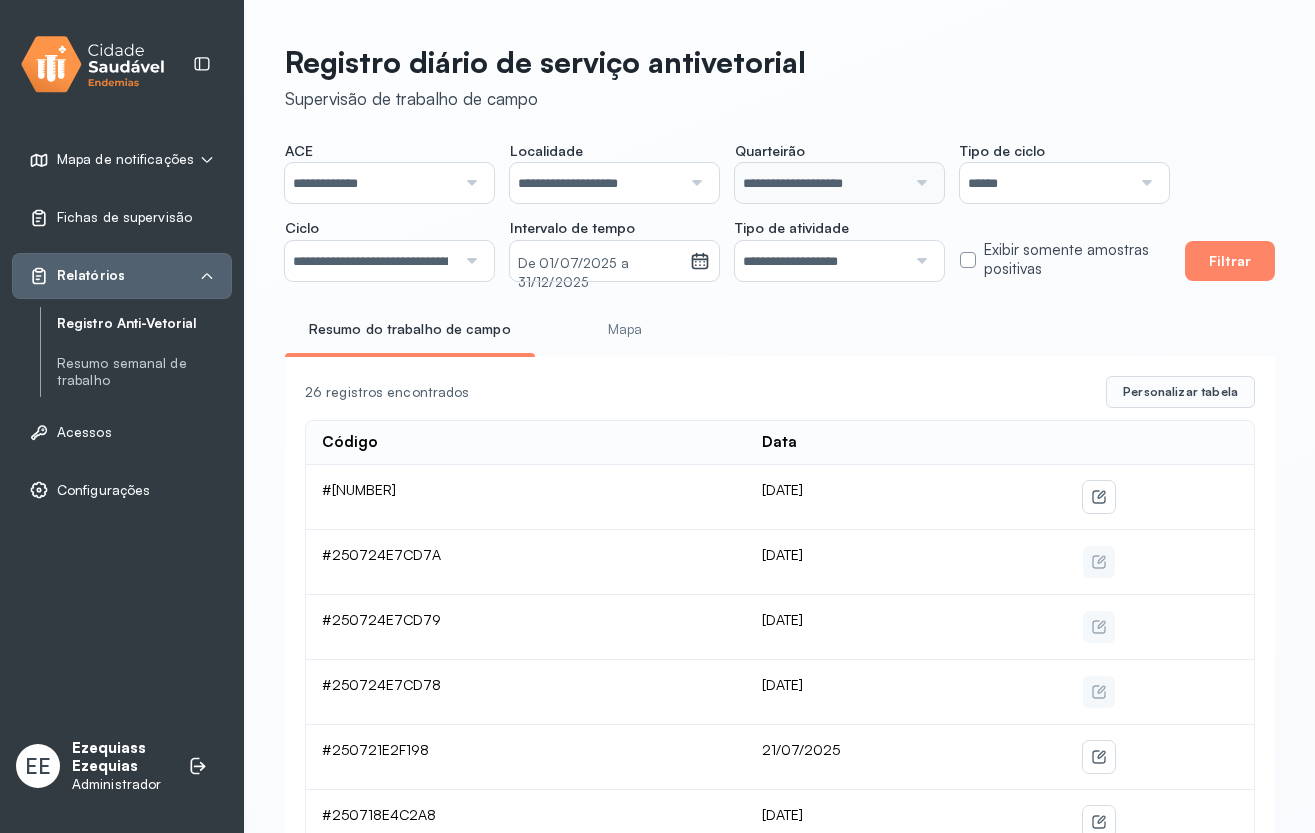 click on "Mapa" at bounding box center (625, 329) 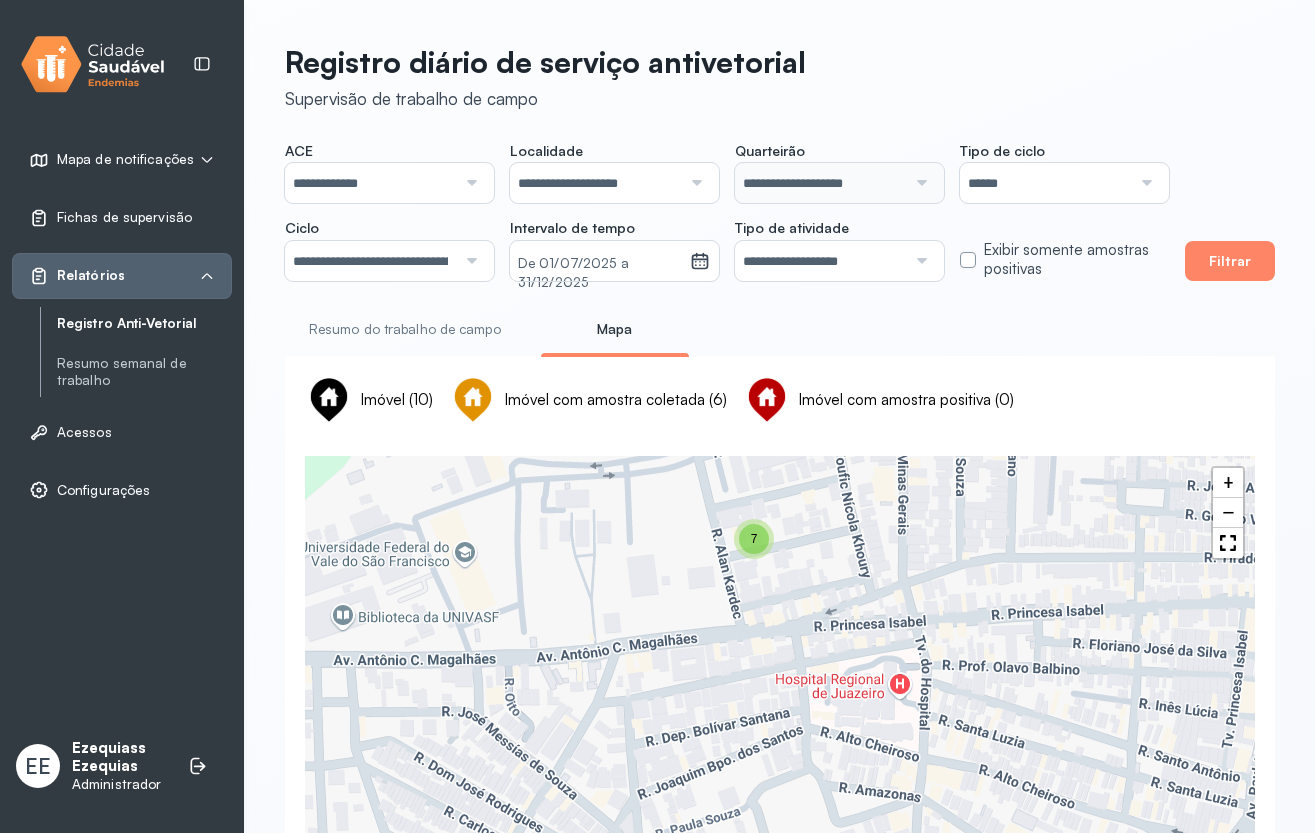 drag, startPoint x: 744, startPoint y: 526, endPoint x: 750, endPoint y: 563, distance: 37.48333 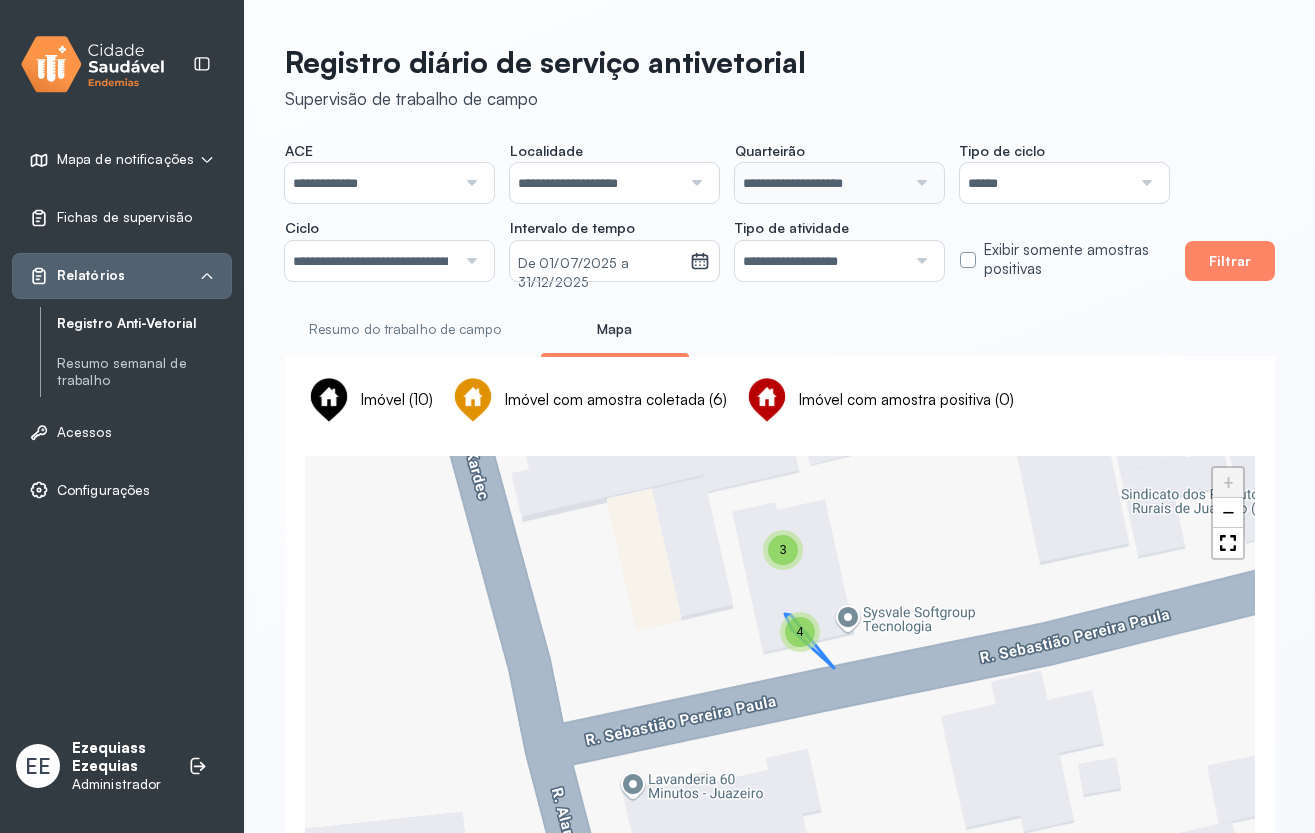 click on "4" at bounding box center [800, 632] 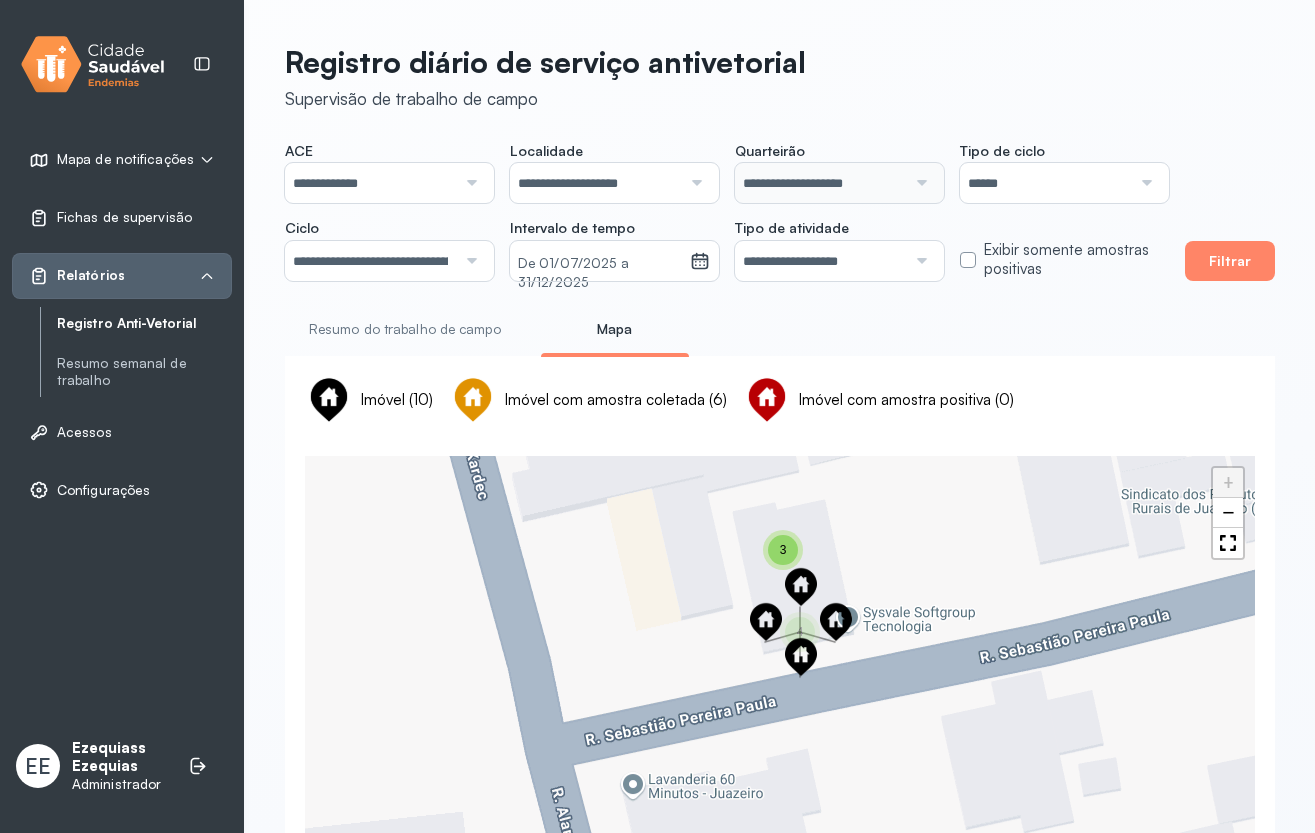 click at bounding box center (801, 587) 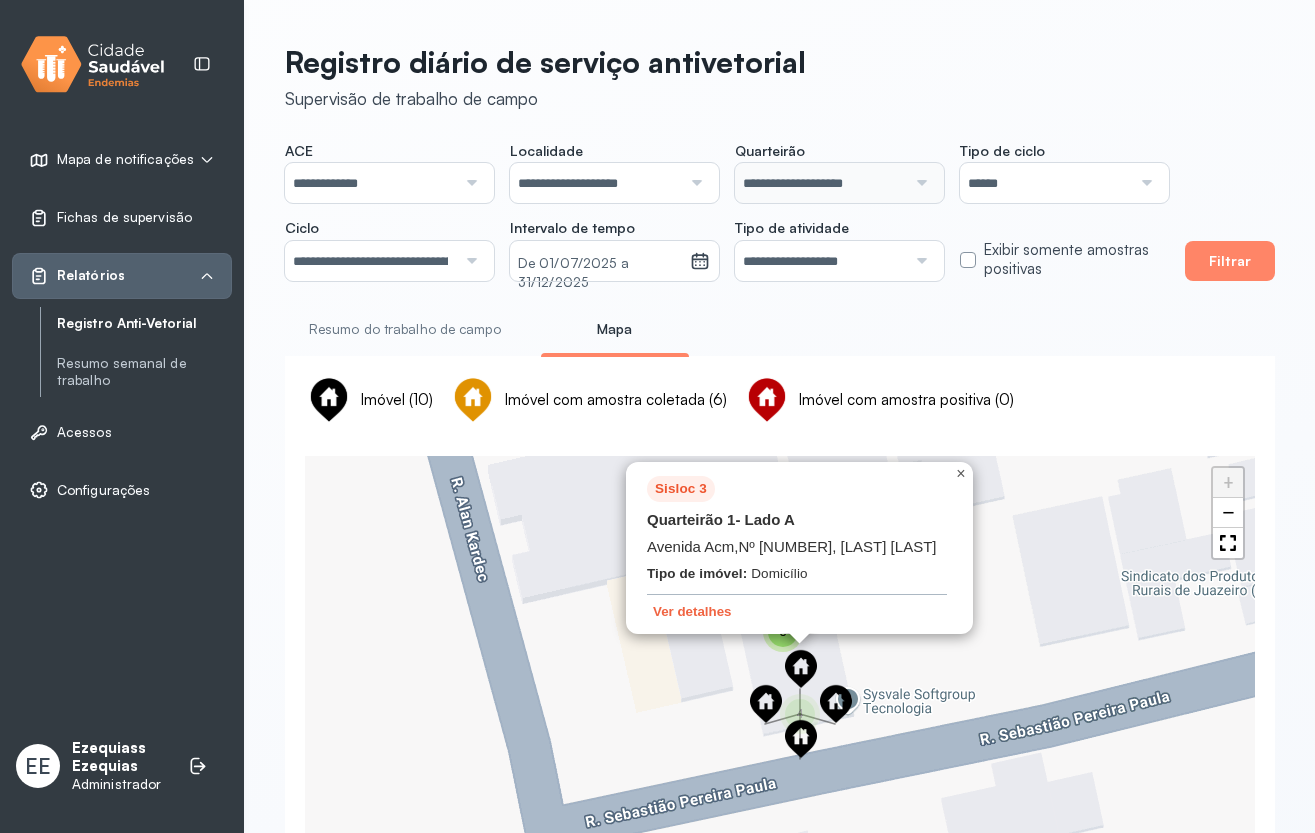 click on "×" at bounding box center (961, 474) 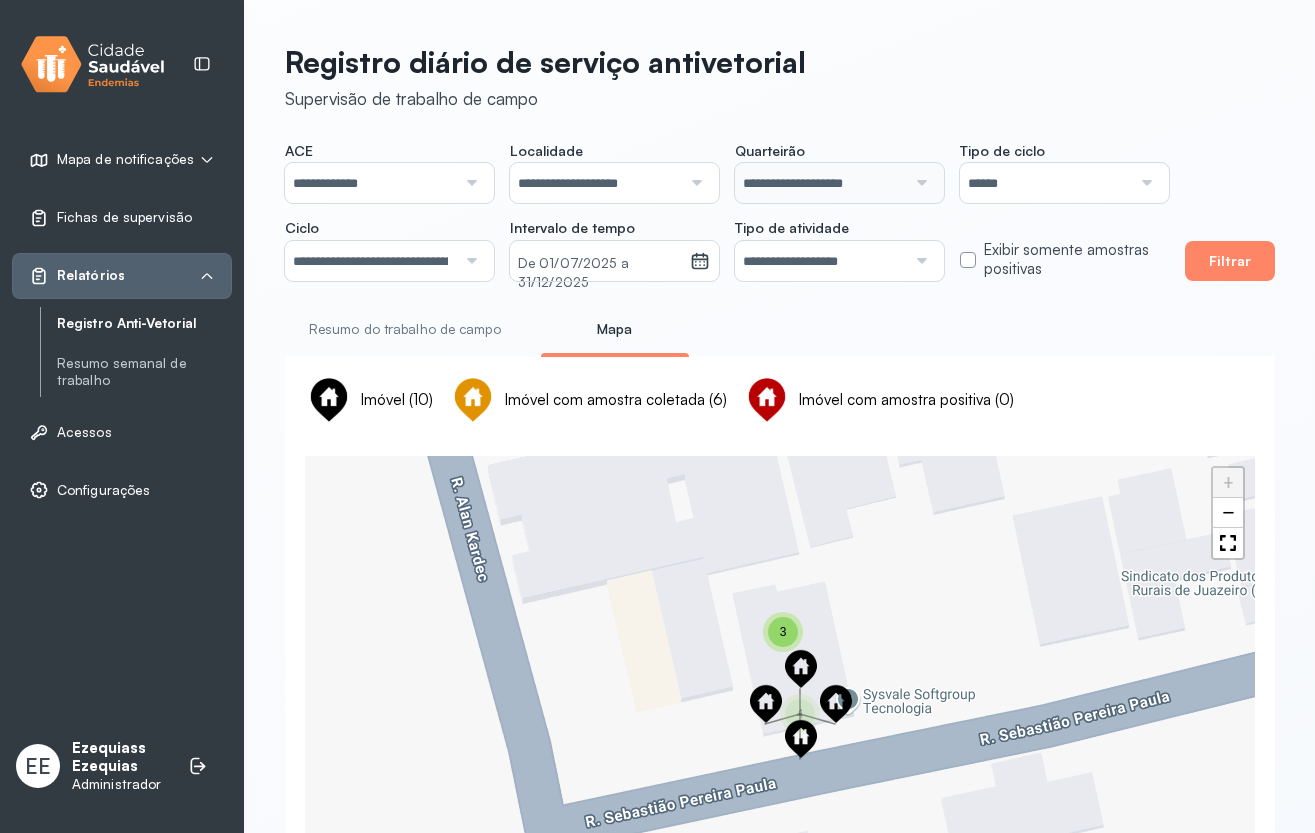 click on "4 3 + −" at bounding box center (780, 731) 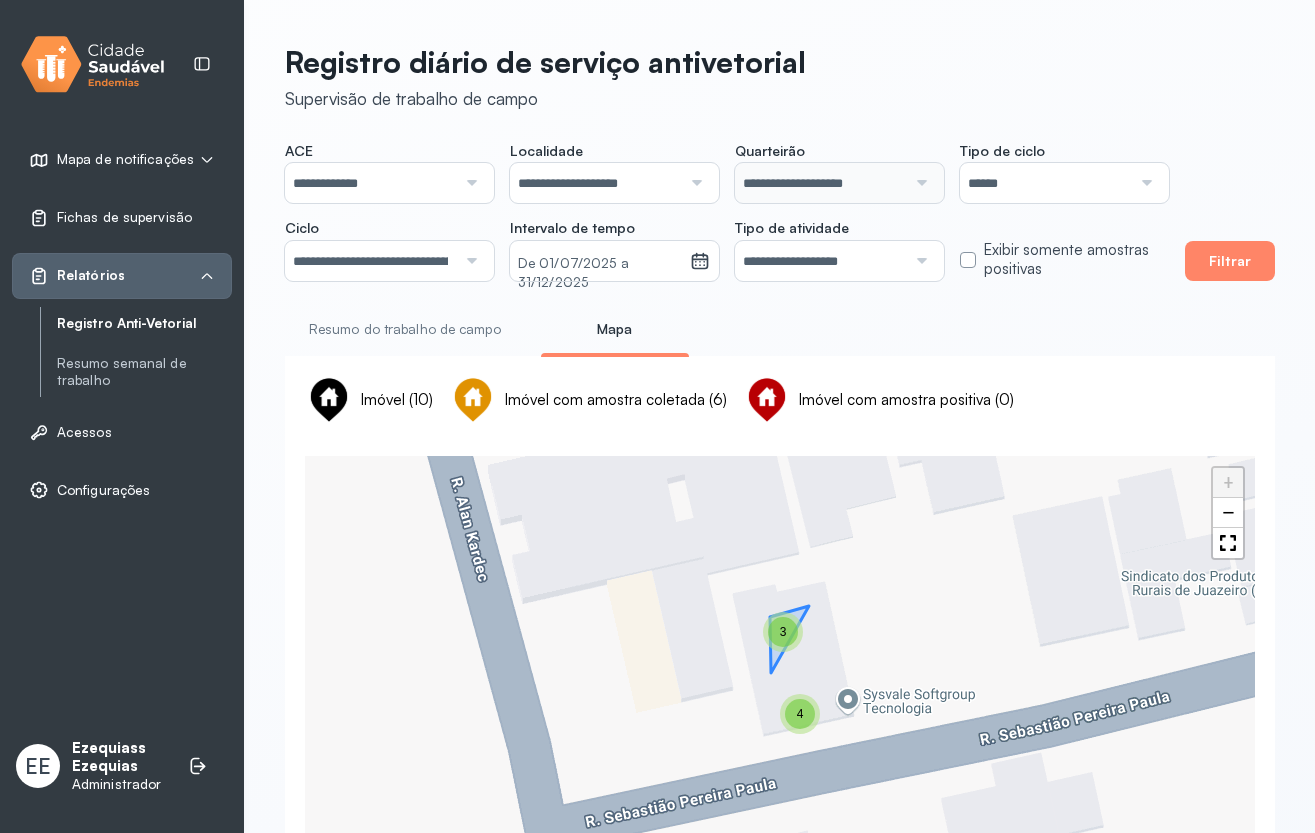 click on "3" at bounding box center (783, 632) 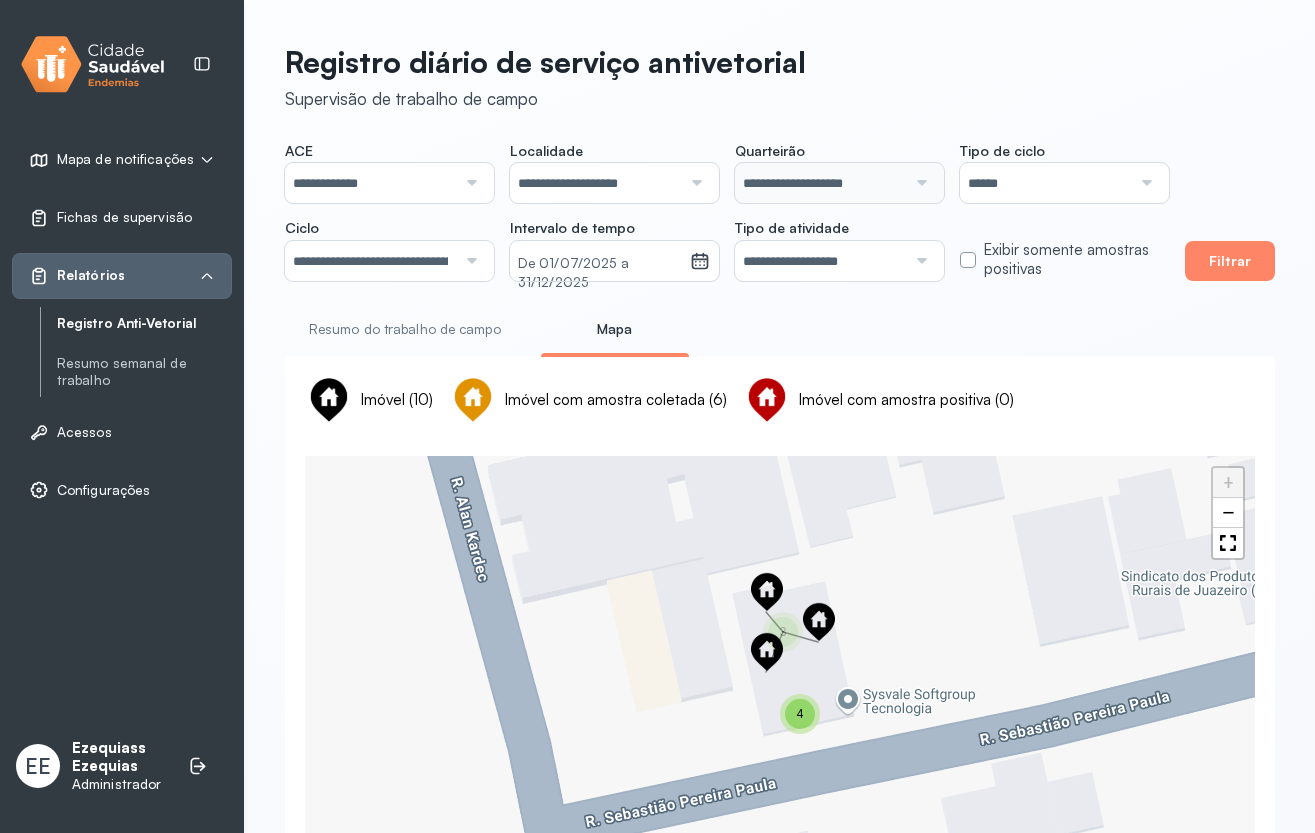 click at bounding box center (767, 592) 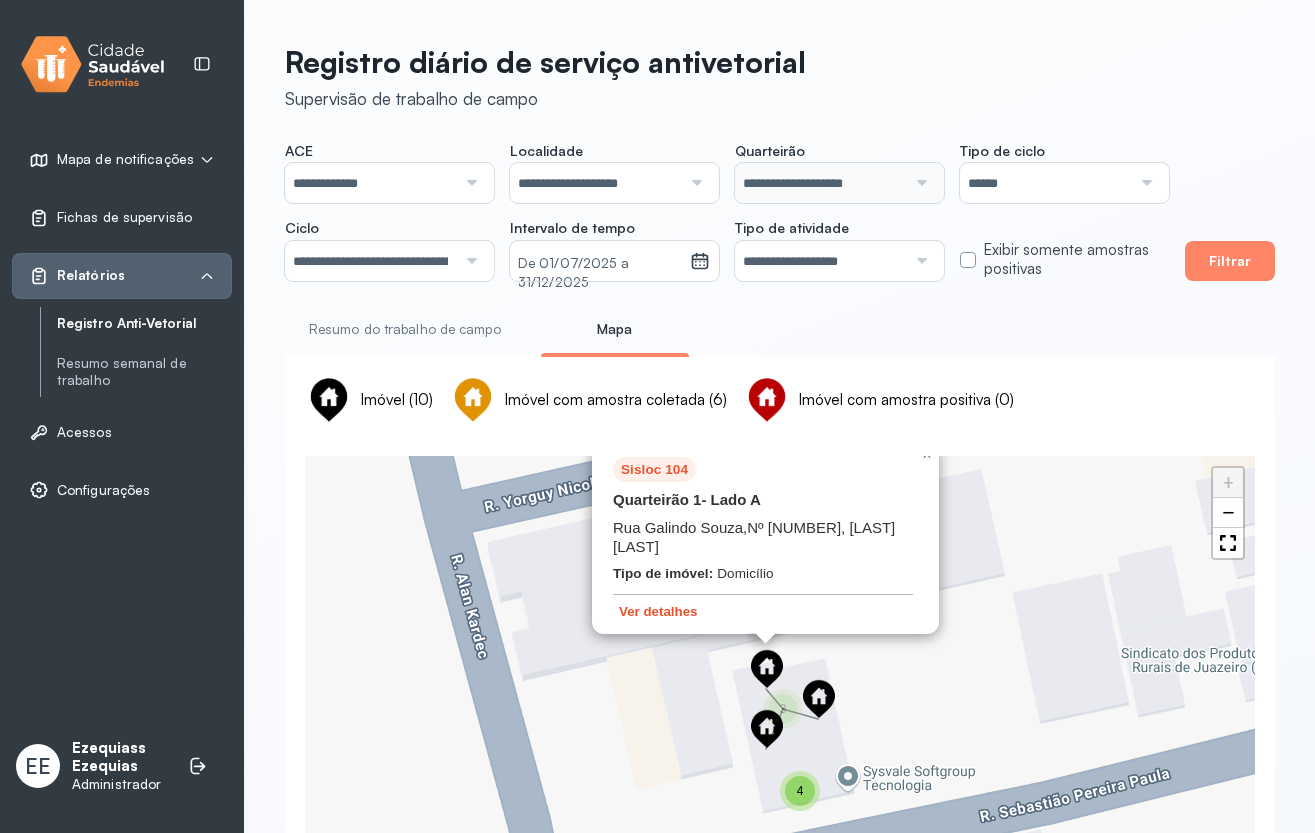 click on "Ver detalhes" at bounding box center [658, 611] 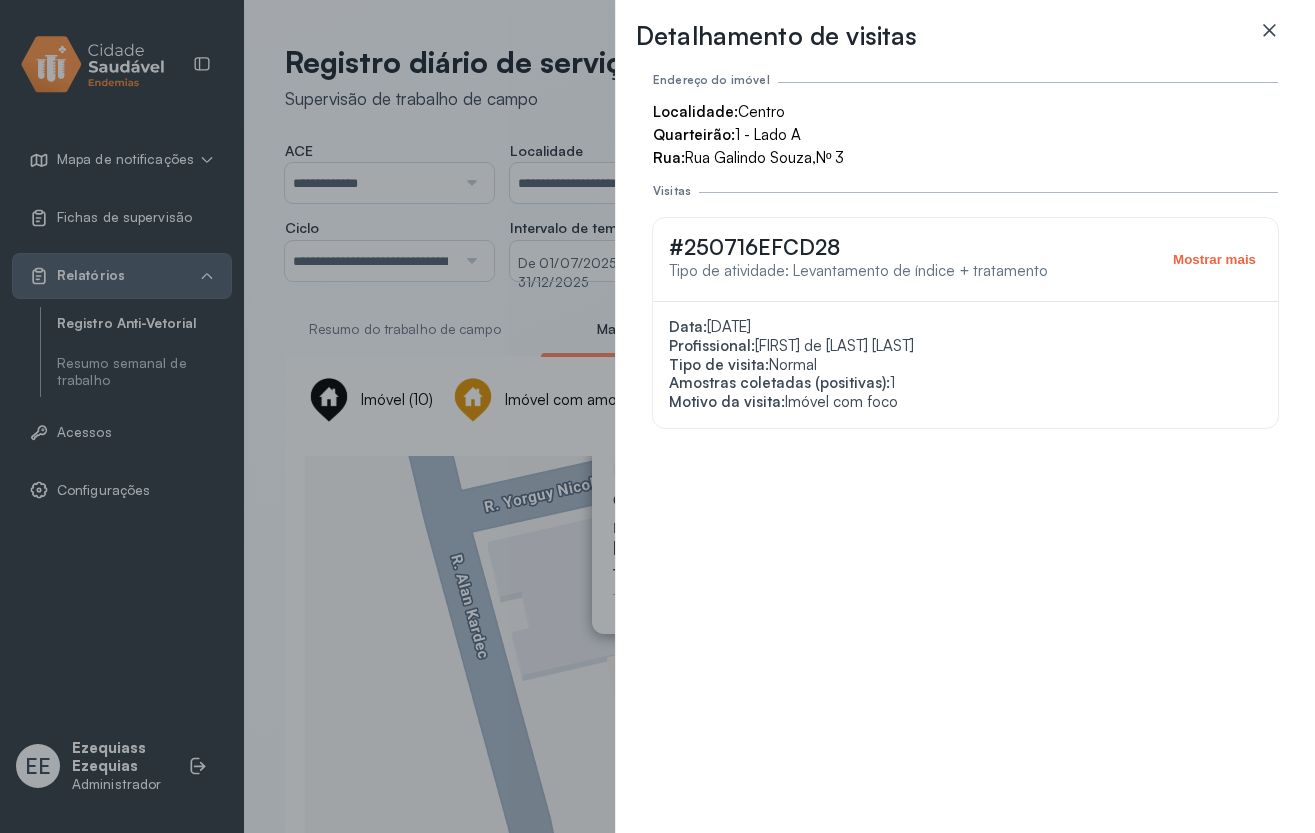 click 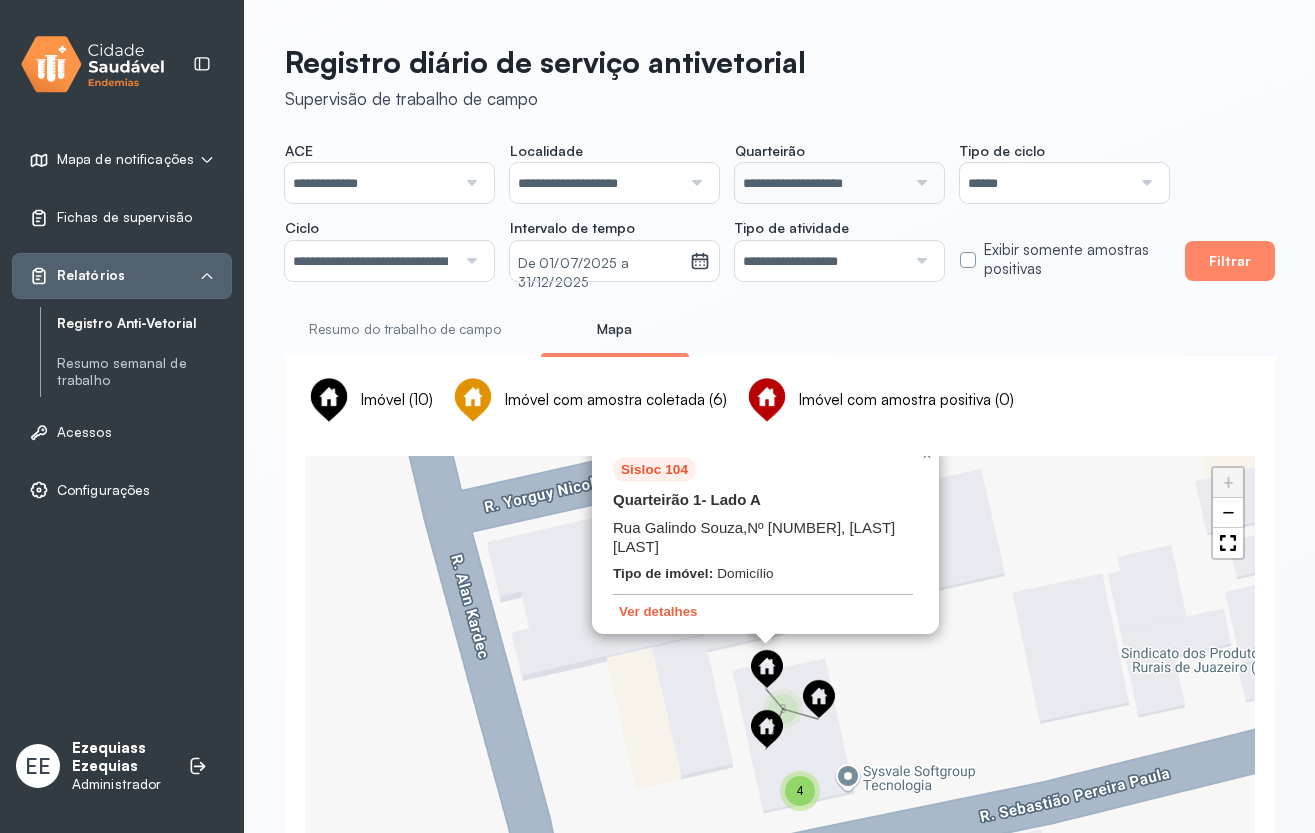click at bounding box center (819, 699) 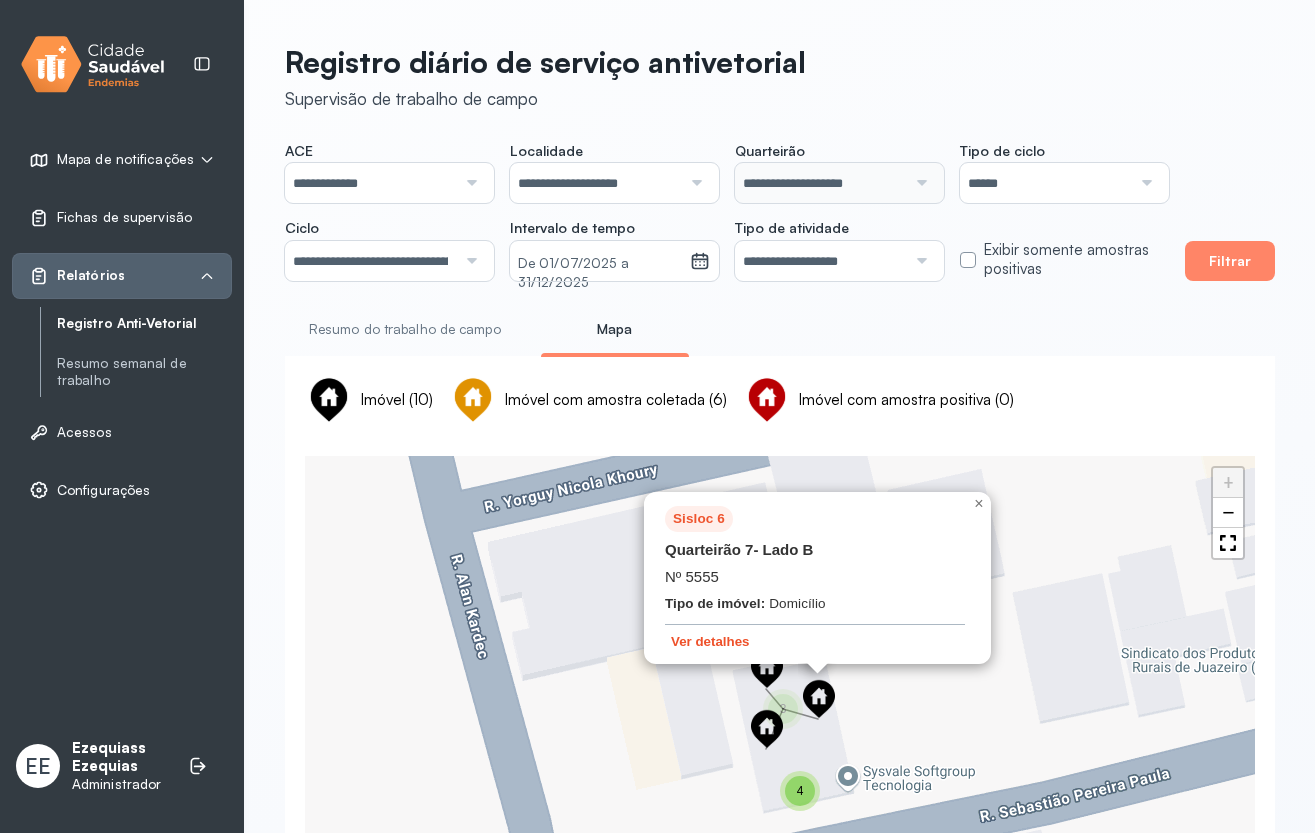 click on "Ver detalhes" at bounding box center (710, 641) 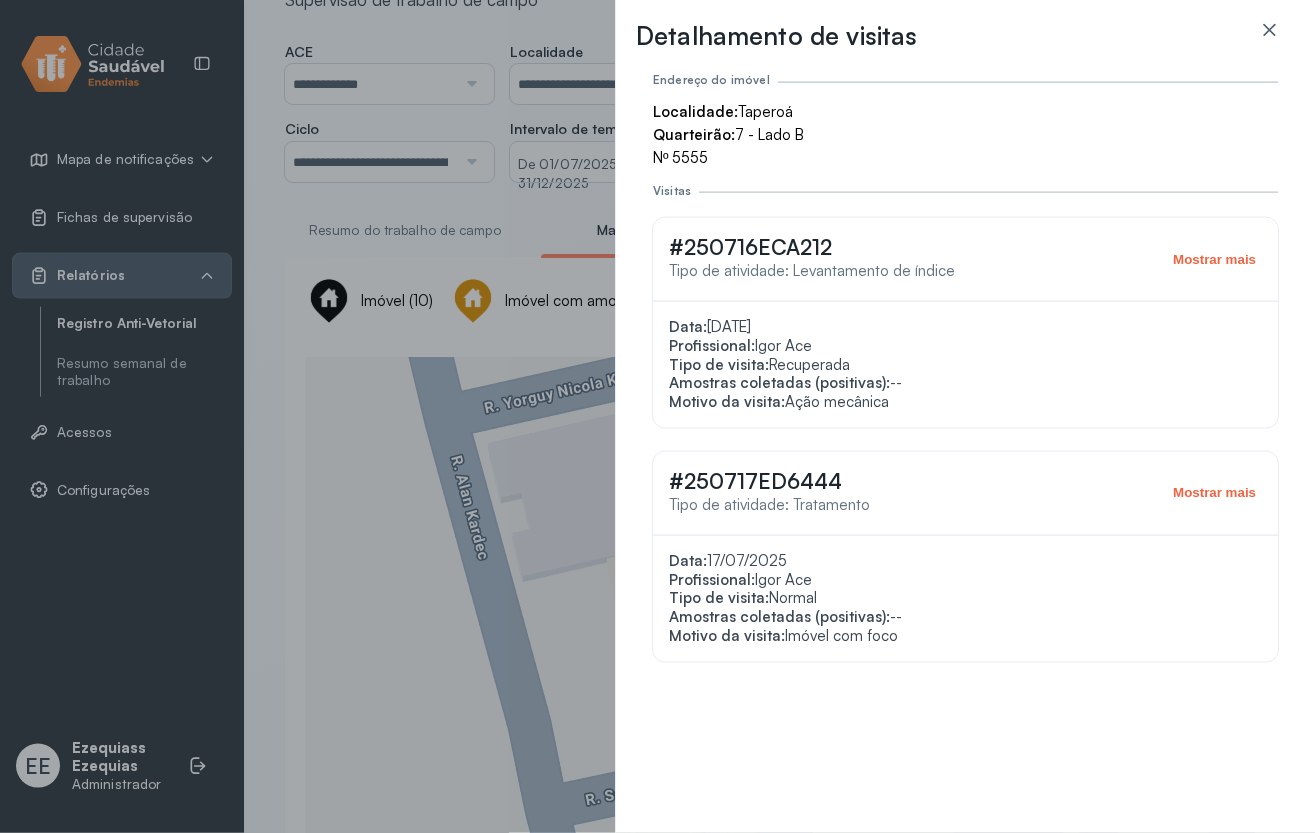 scroll, scrollTop: 225, scrollLeft: 0, axis: vertical 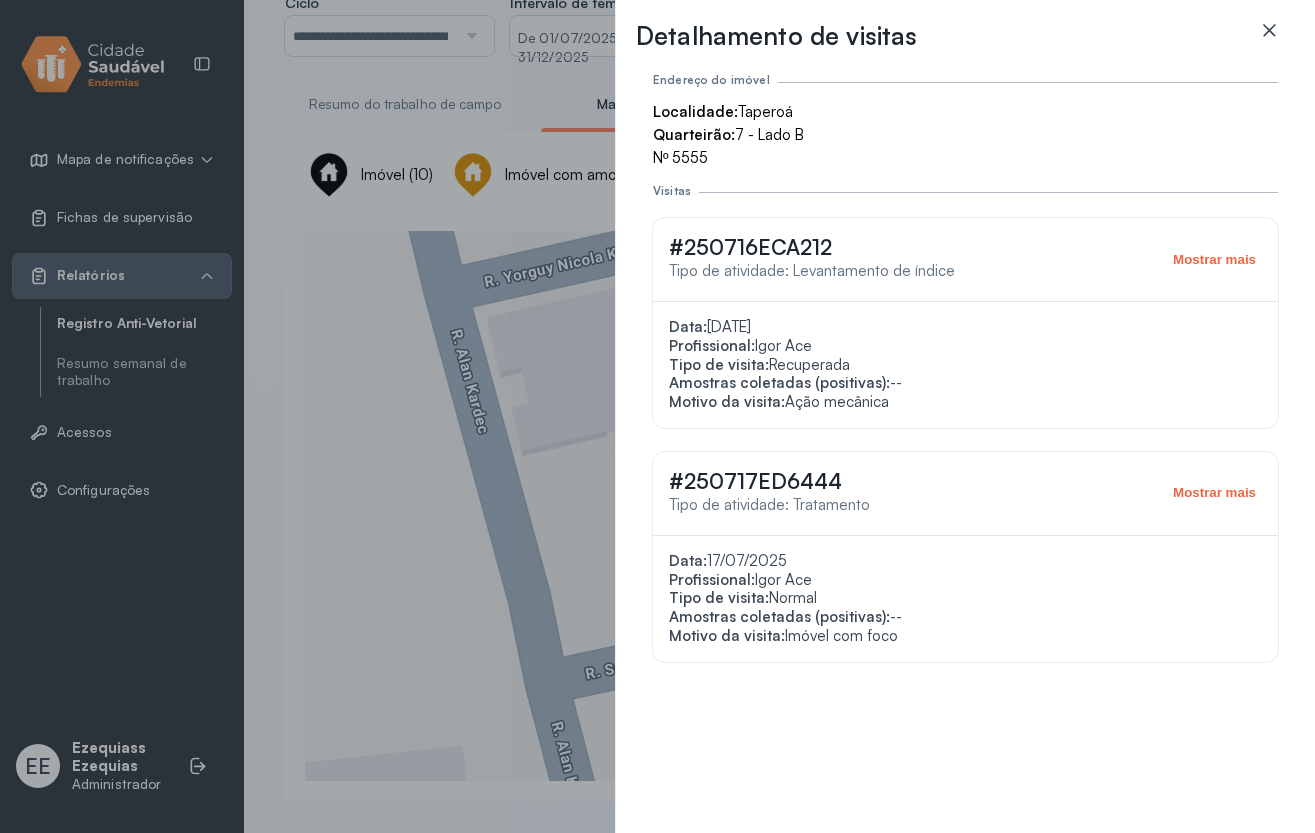 click 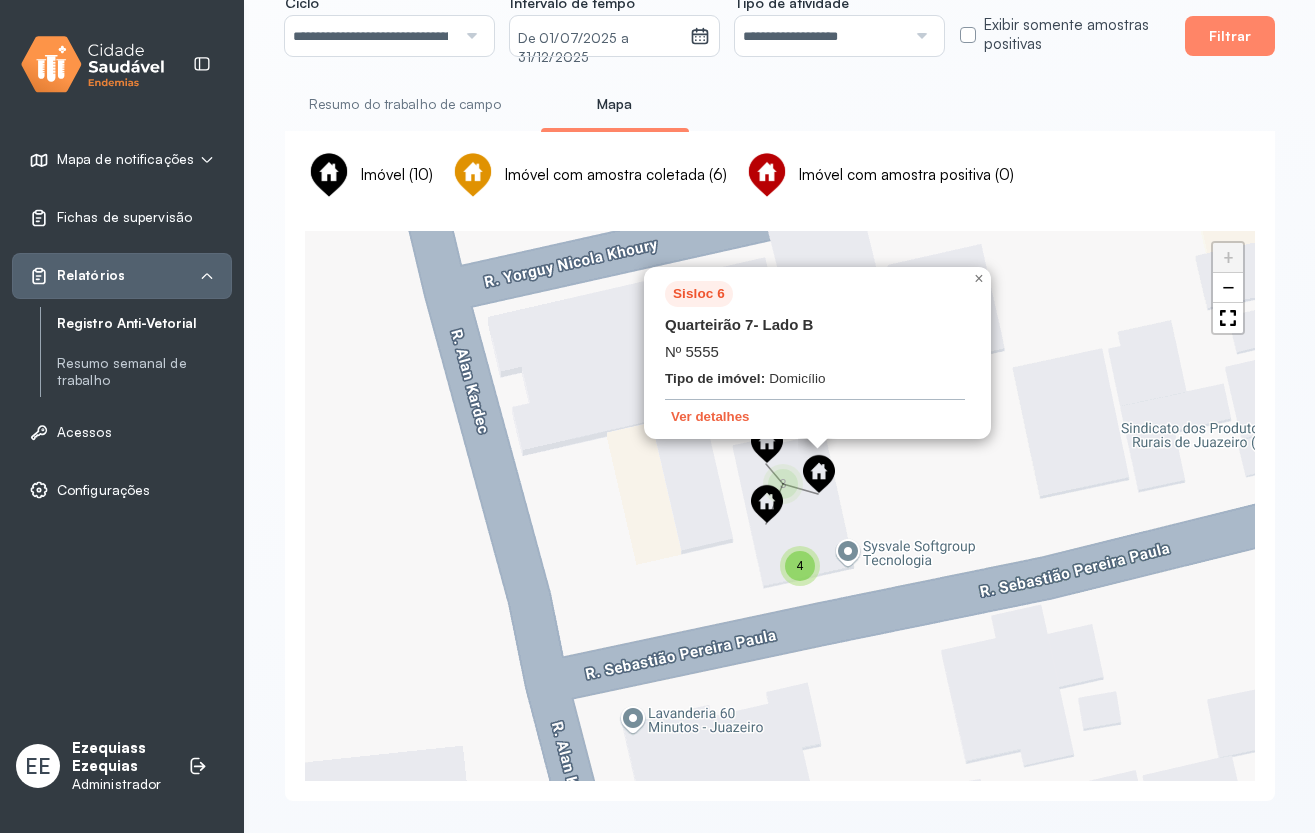 click at bounding box center (767, 504) 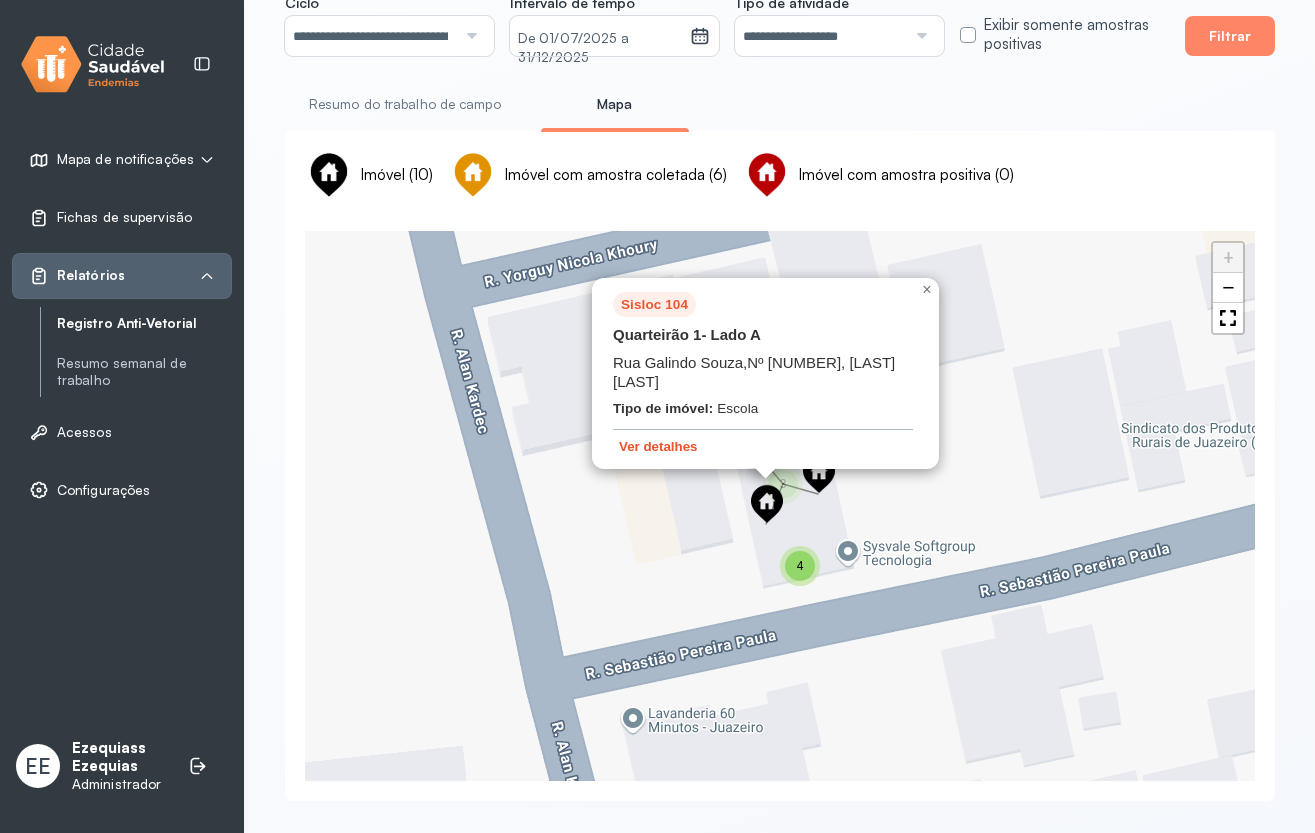 click on "Ver detalhes" at bounding box center [658, 446] 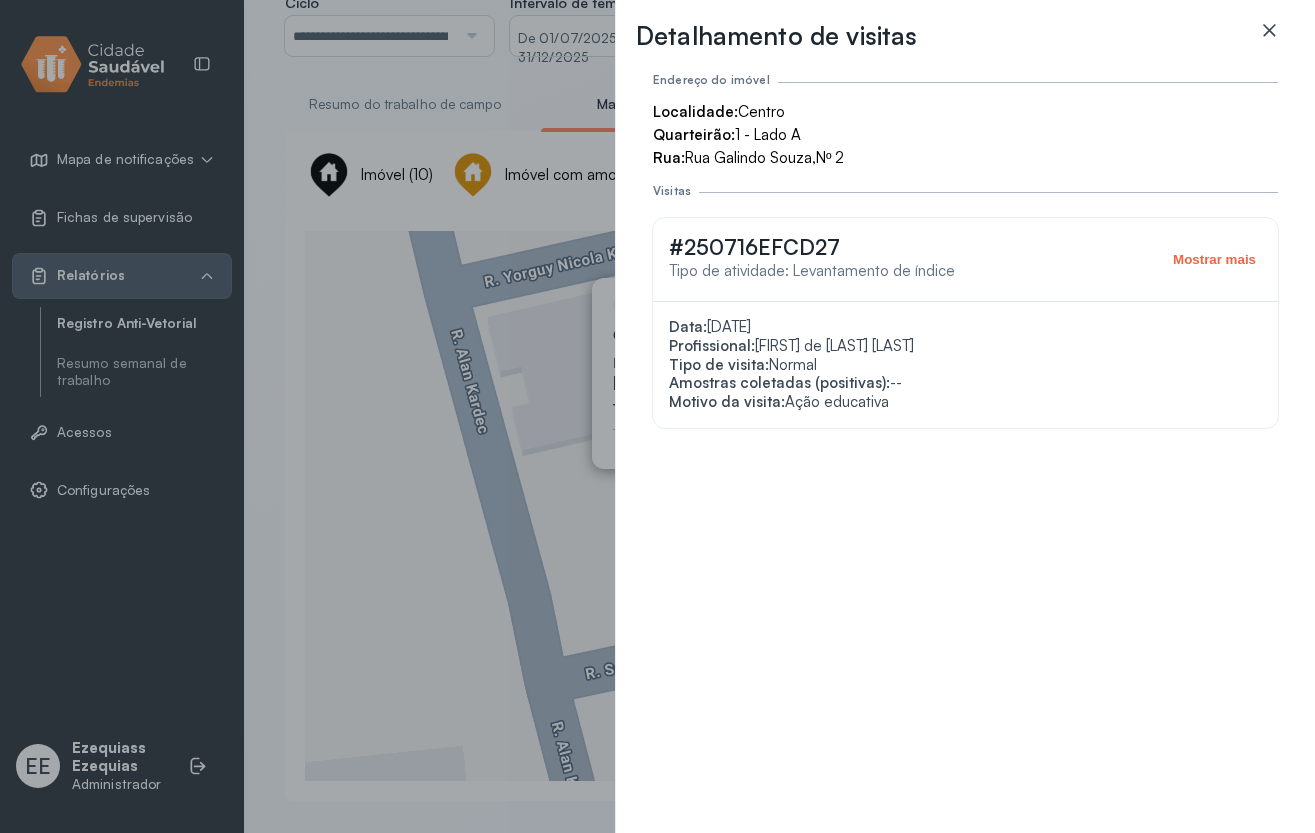 click 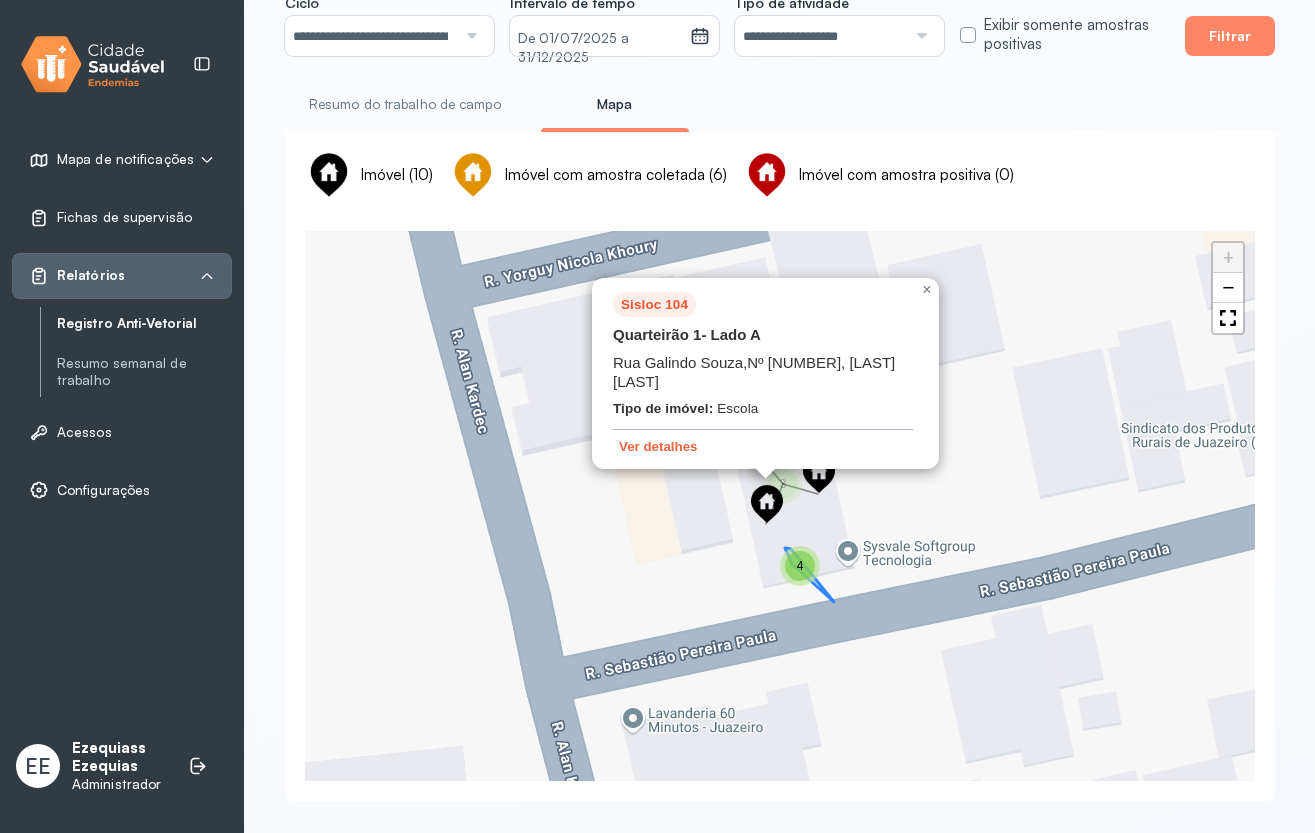 click on "4" at bounding box center (800, 566) 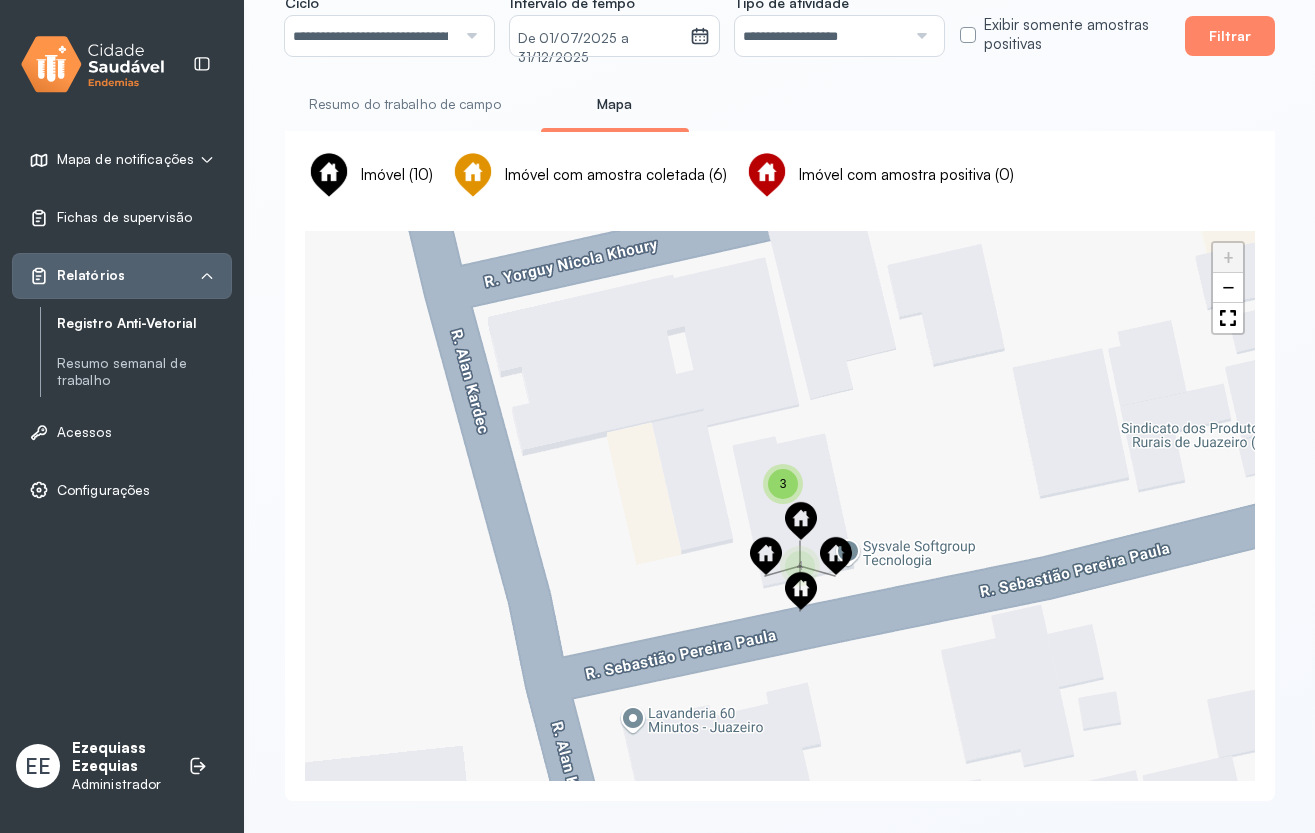 click at bounding box center (801, 521) 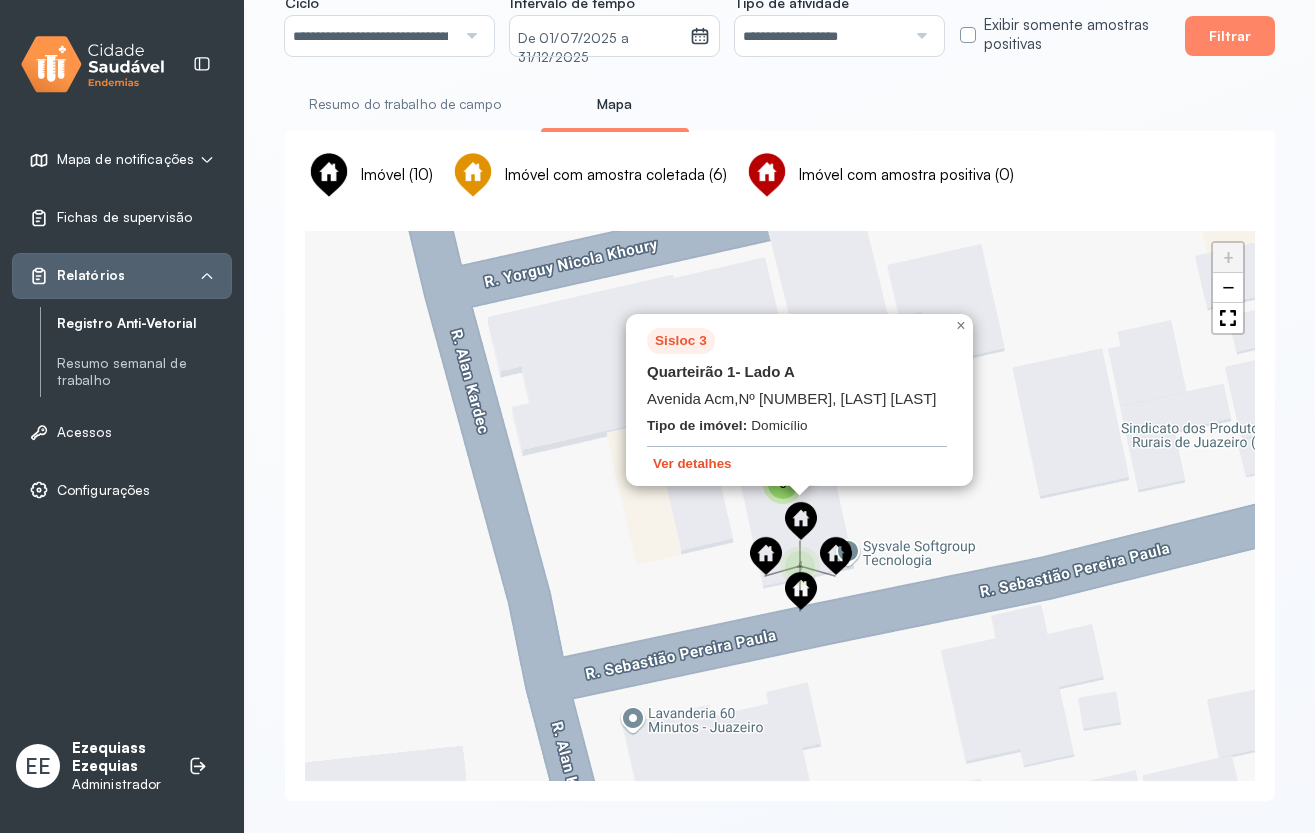 click on "Ver detalhes" at bounding box center [692, 463] 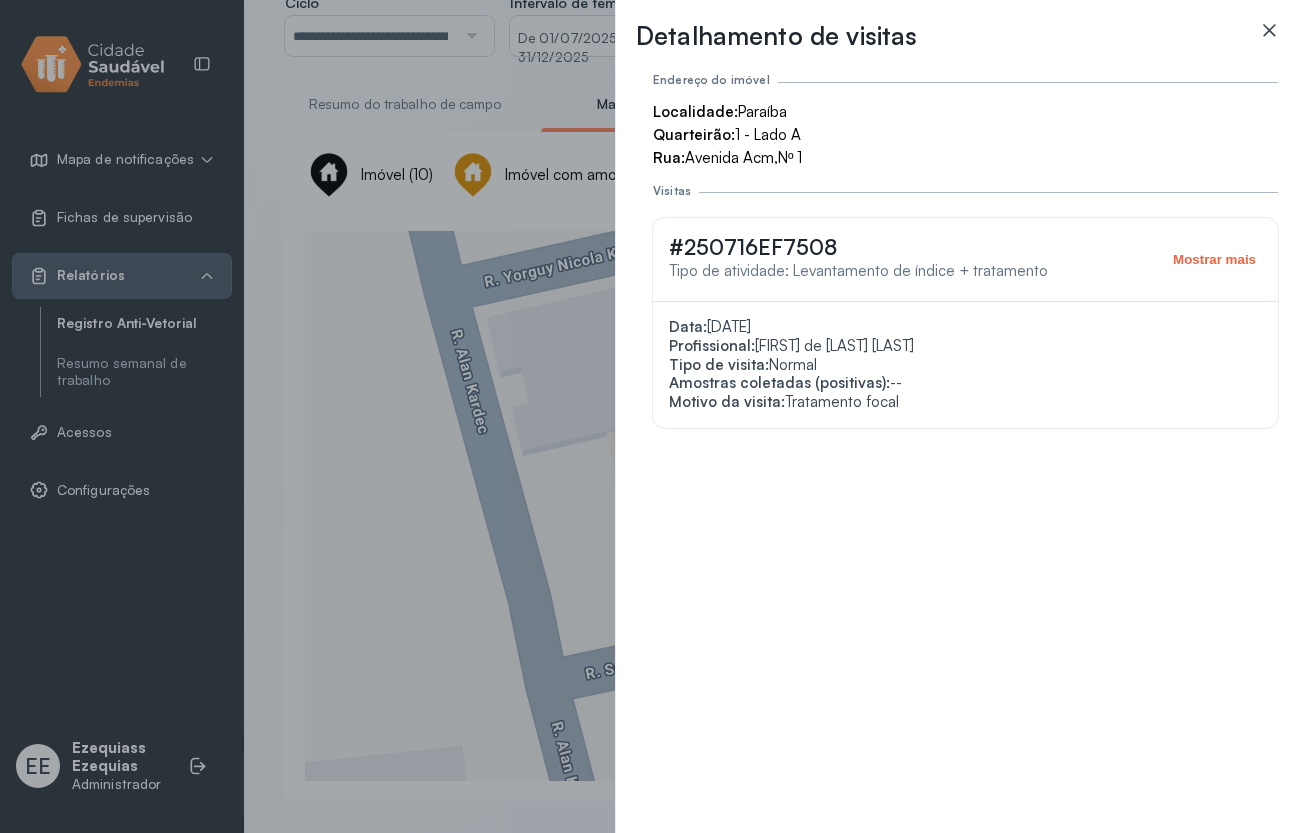 click 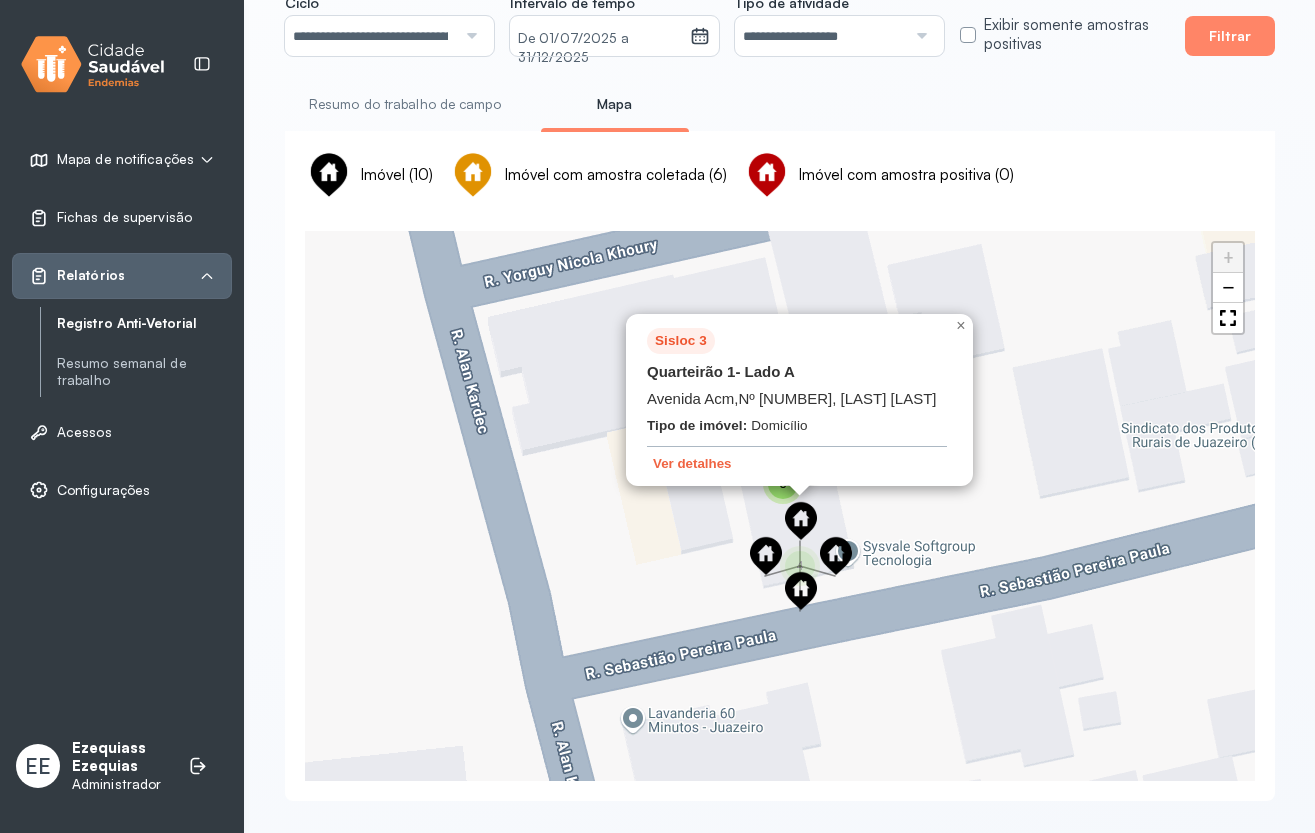 click at bounding box center (836, 556) 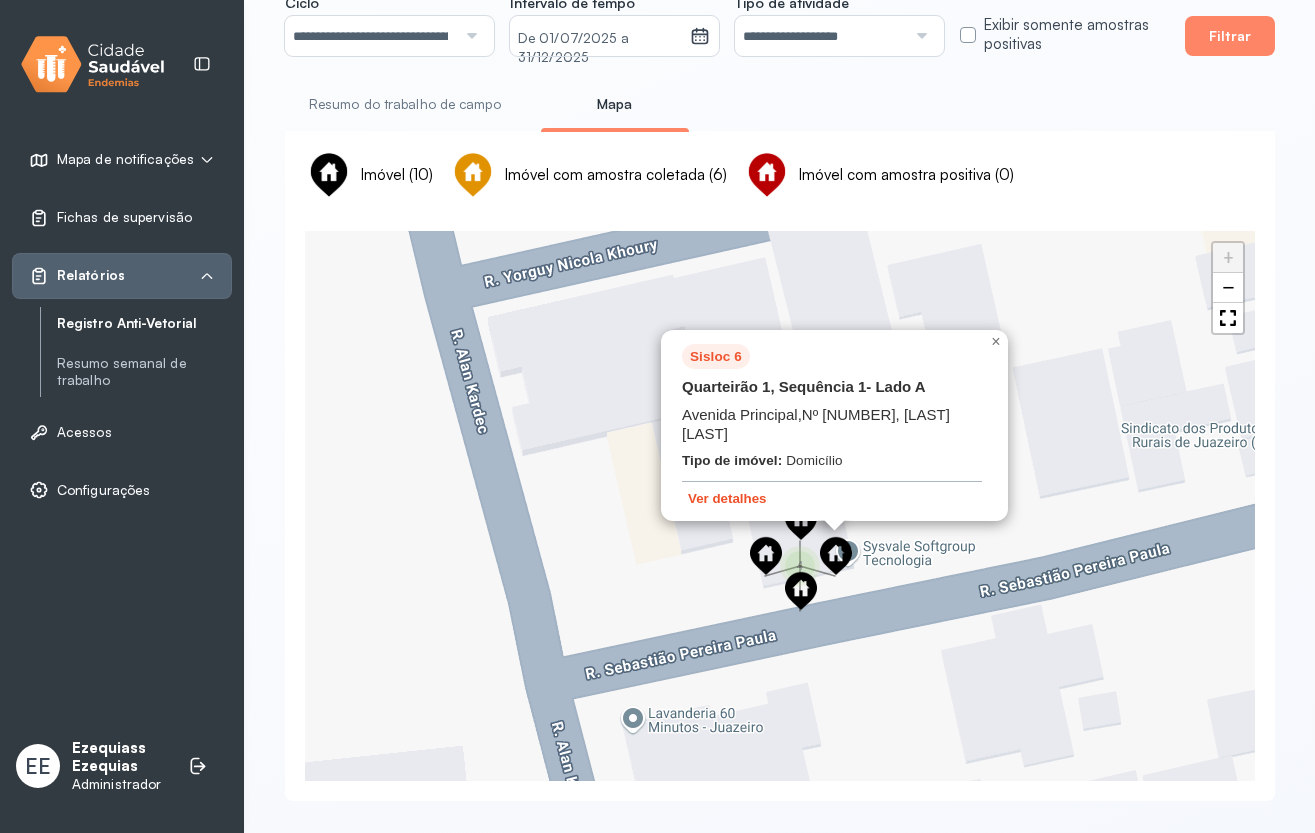 click on "Ver detalhes" at bounding box center [727, 498] 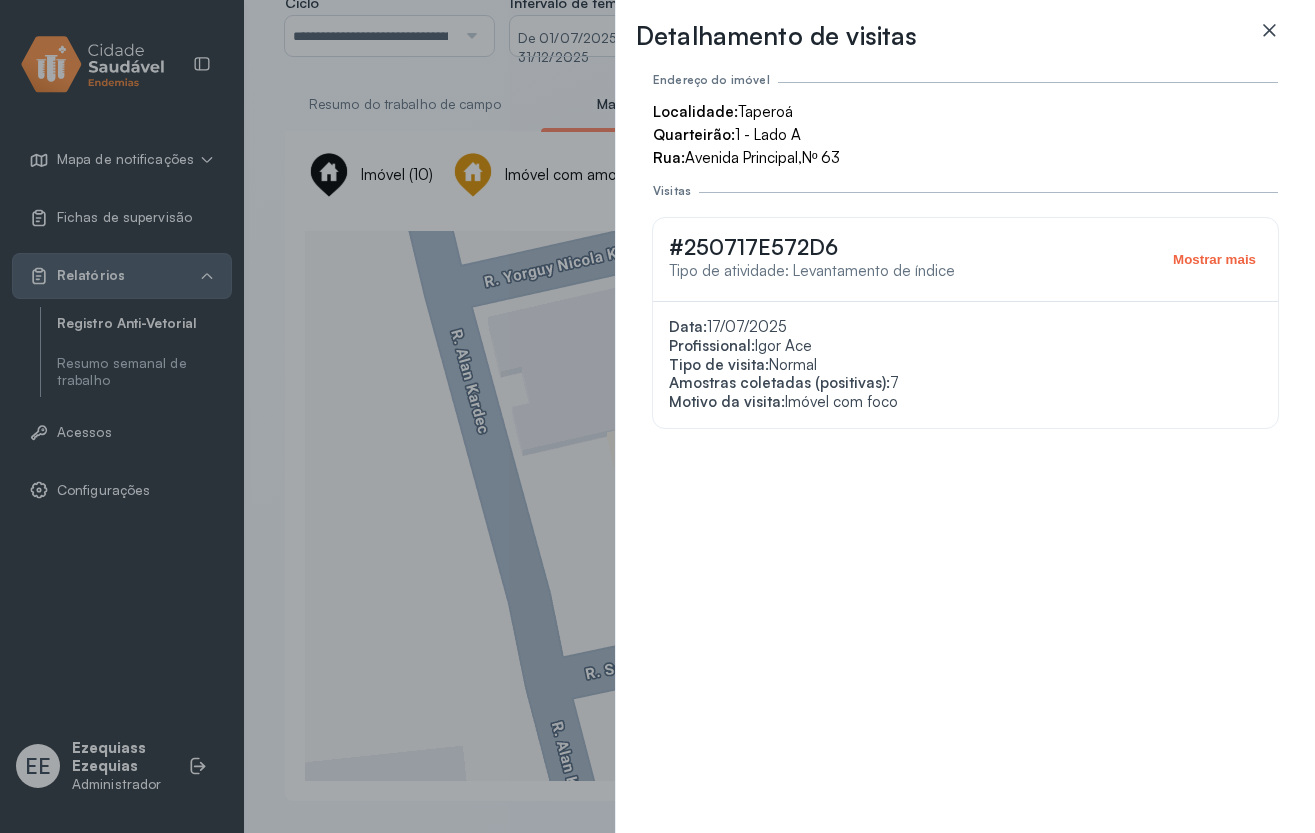 click 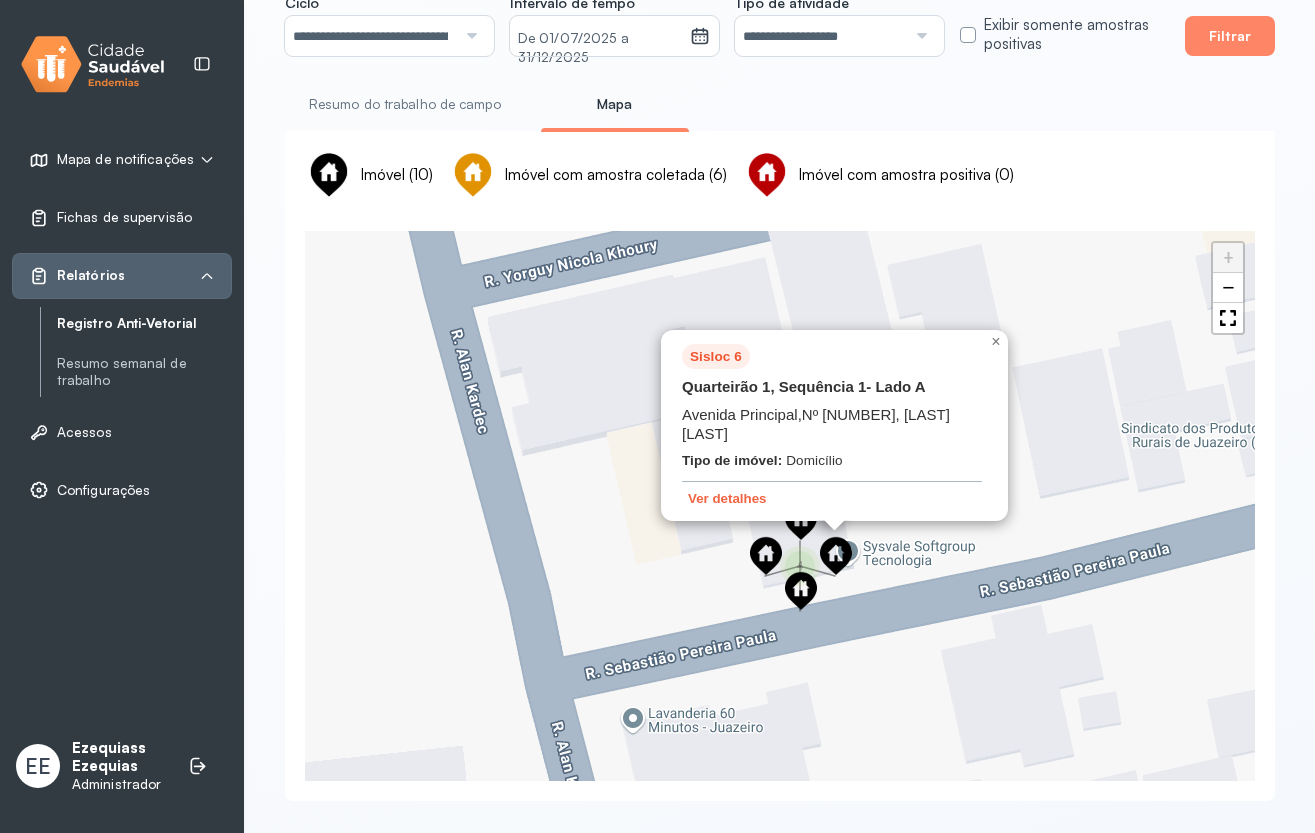click at bounding box center (801, 591) 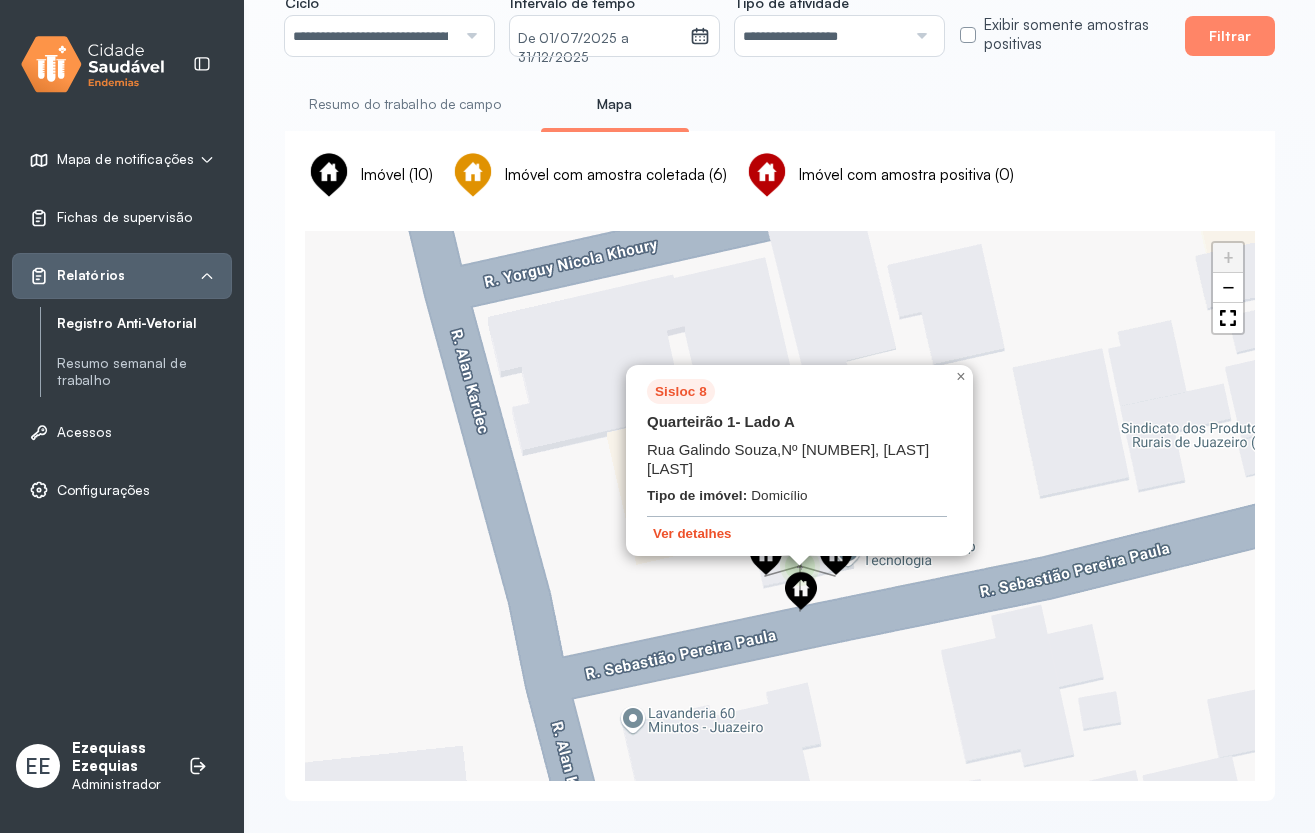 click on "Ver detalhes" at bounding box center [692, 533] 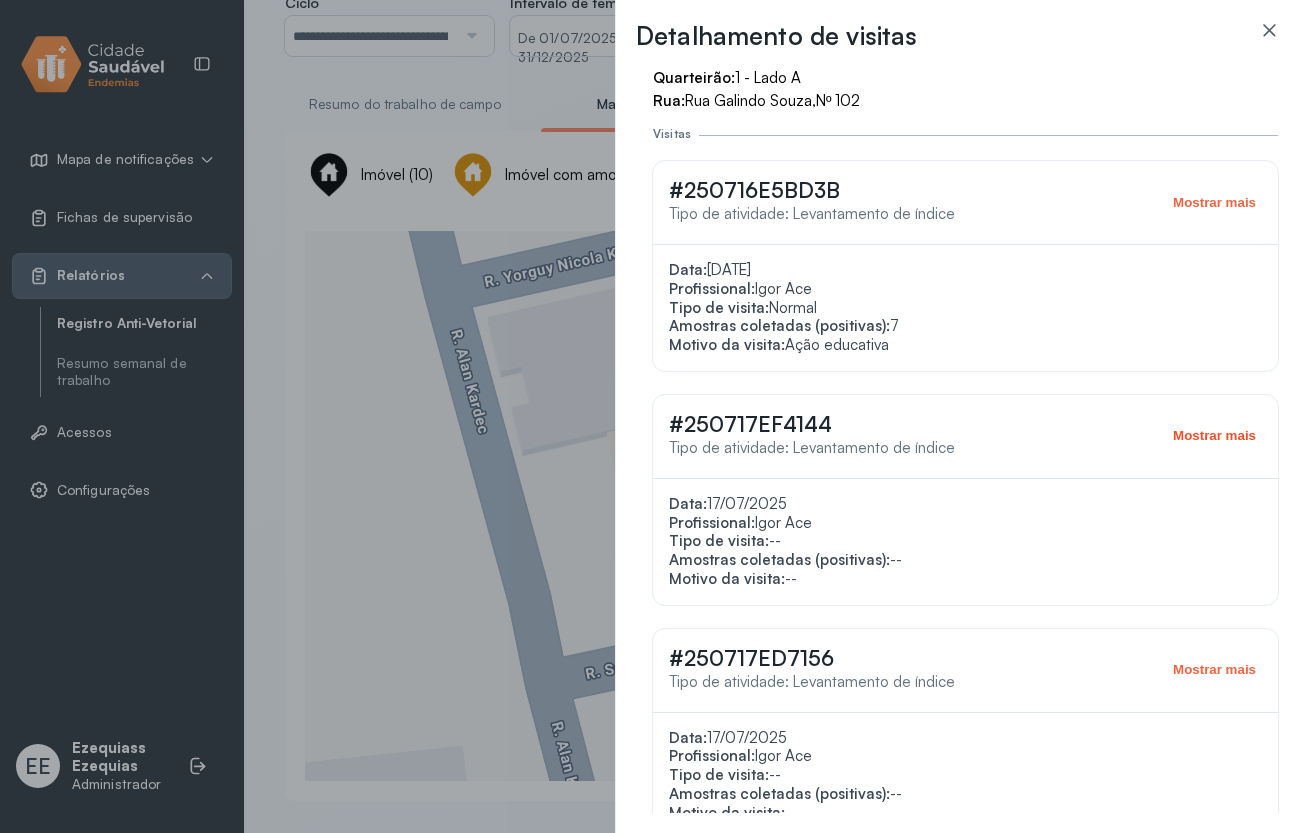 scroll, scrollTop: 81, scrollLeft: 0, axis: vertical 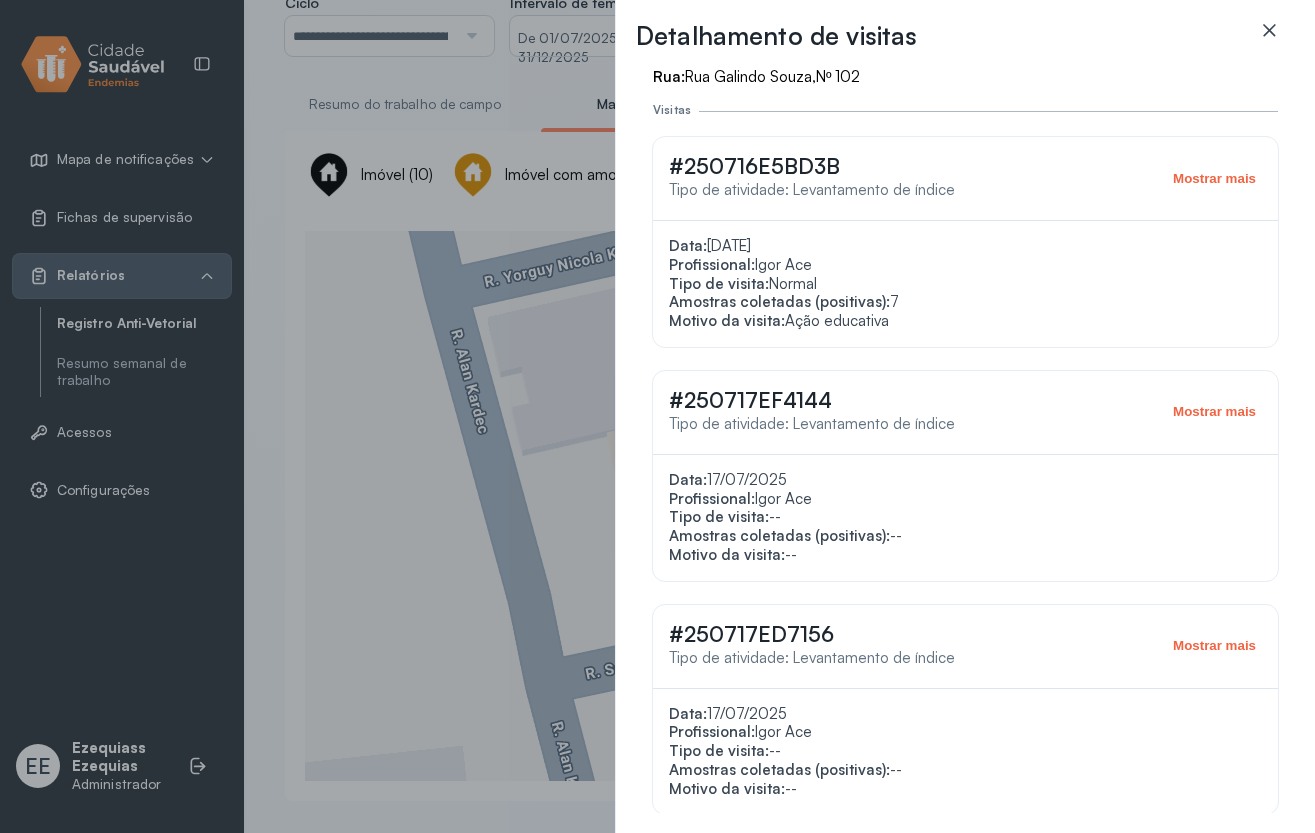 click 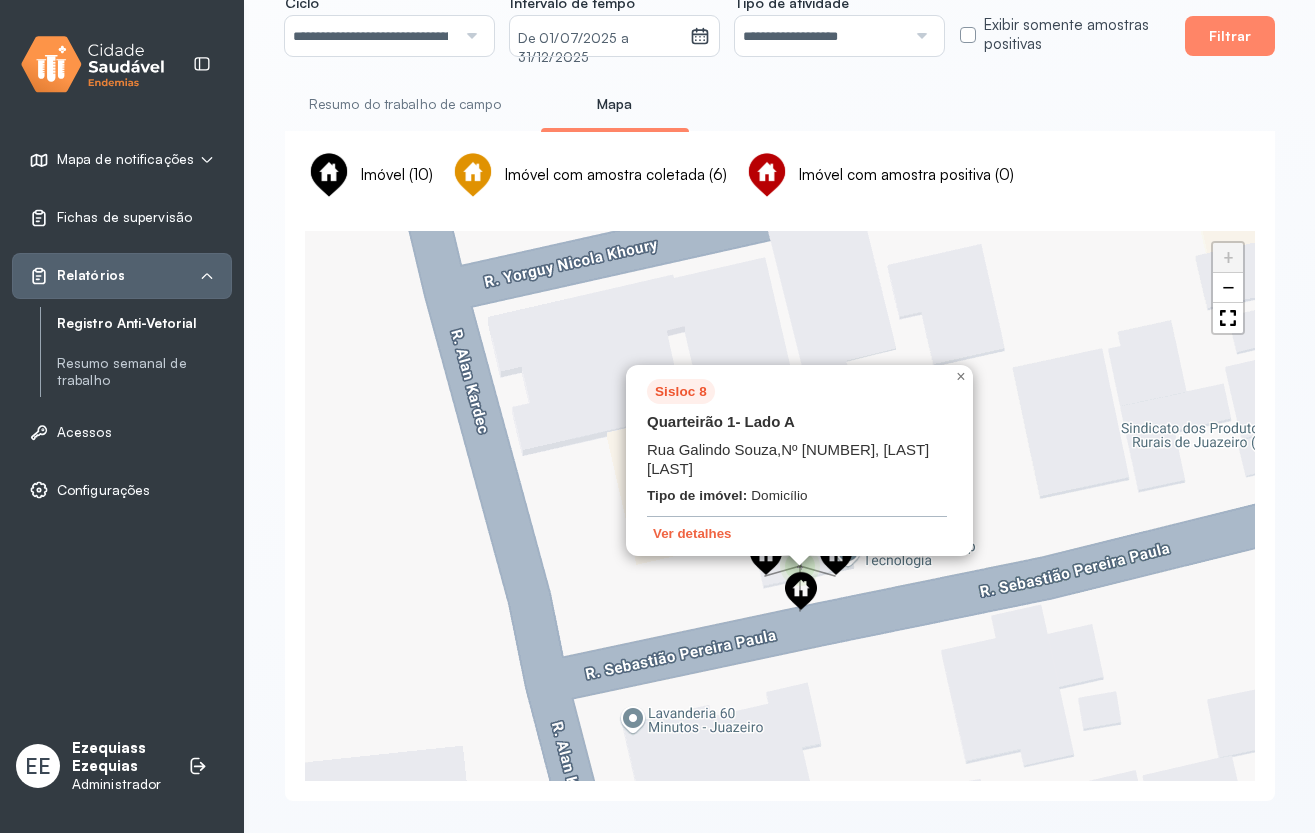 click at bounding box center (766, 556) 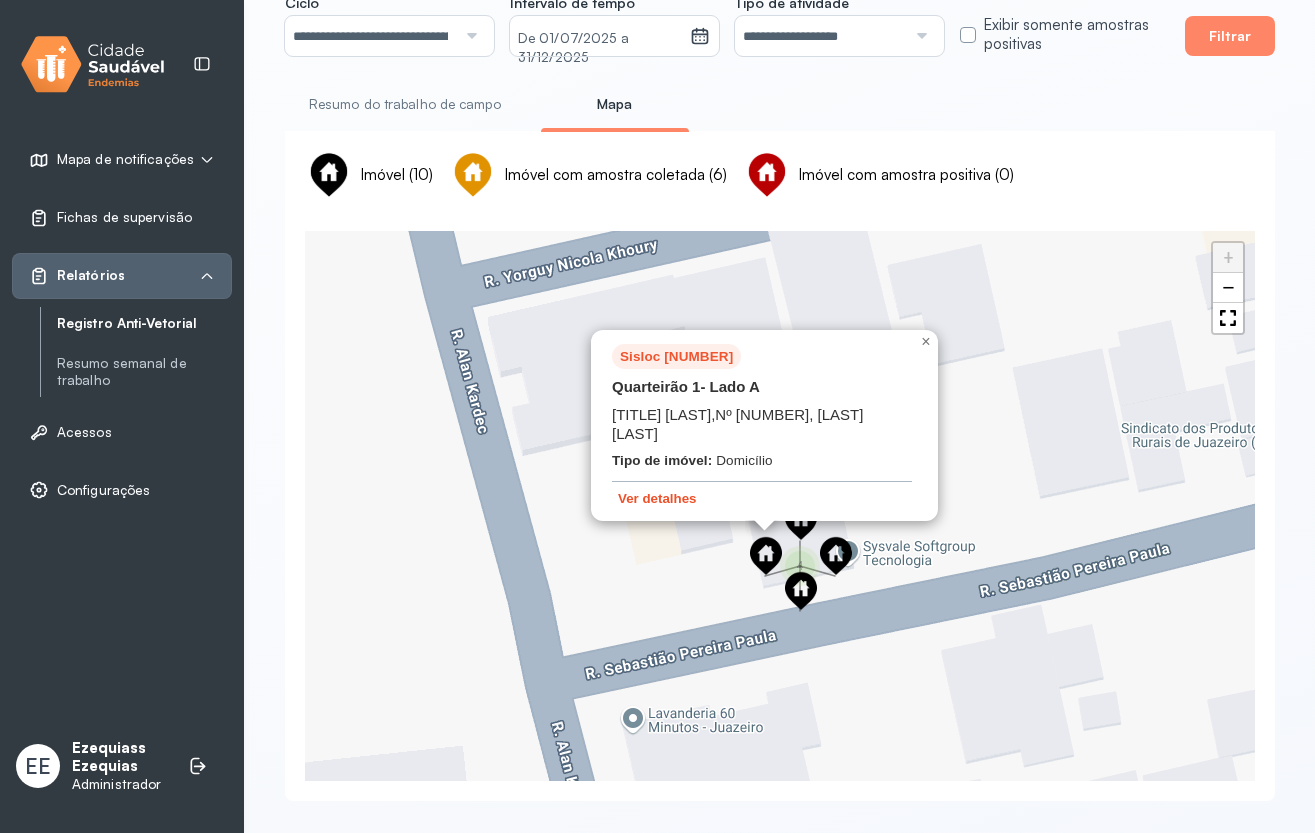 click on "Ver detalhes" at bounding box center [657, 498] 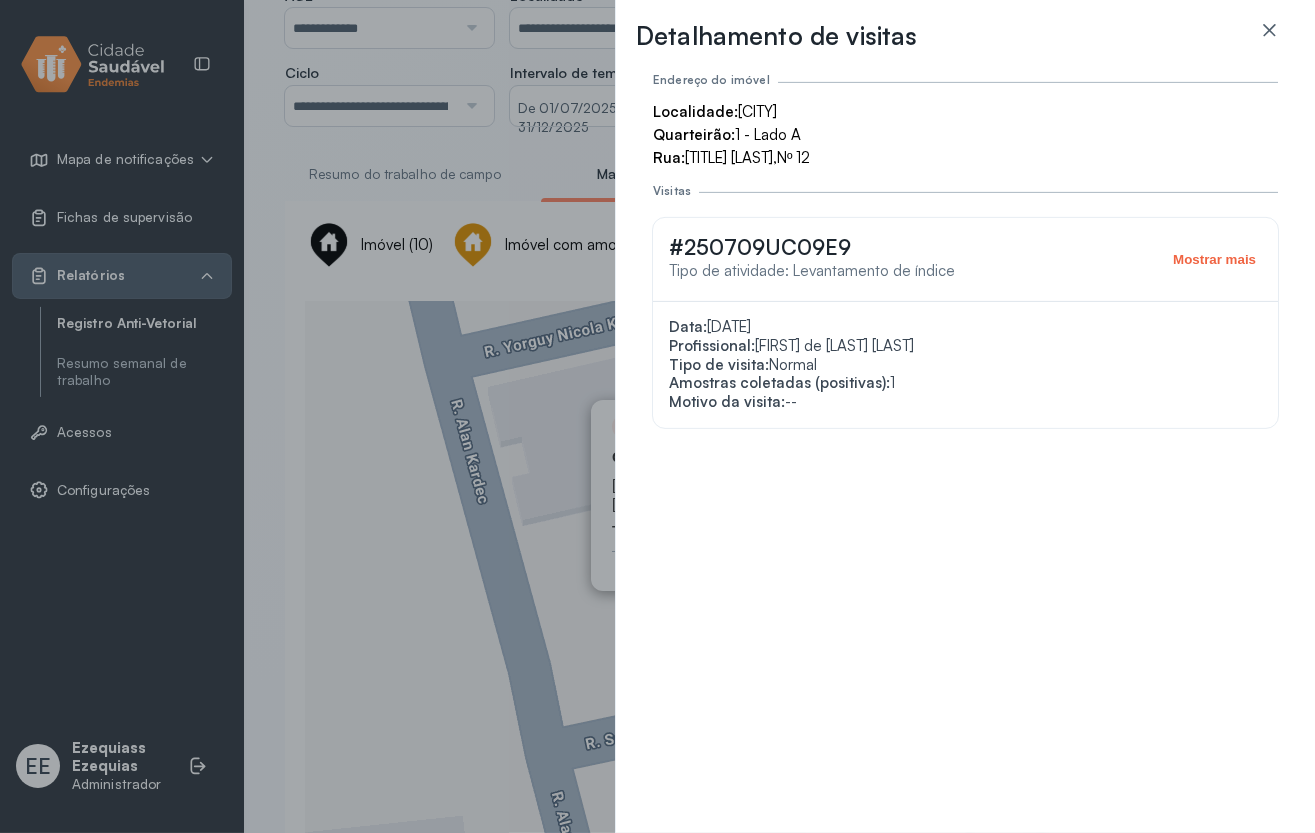 scroll, scrollTop: 111, scrollLeft: 0, axis: vertical 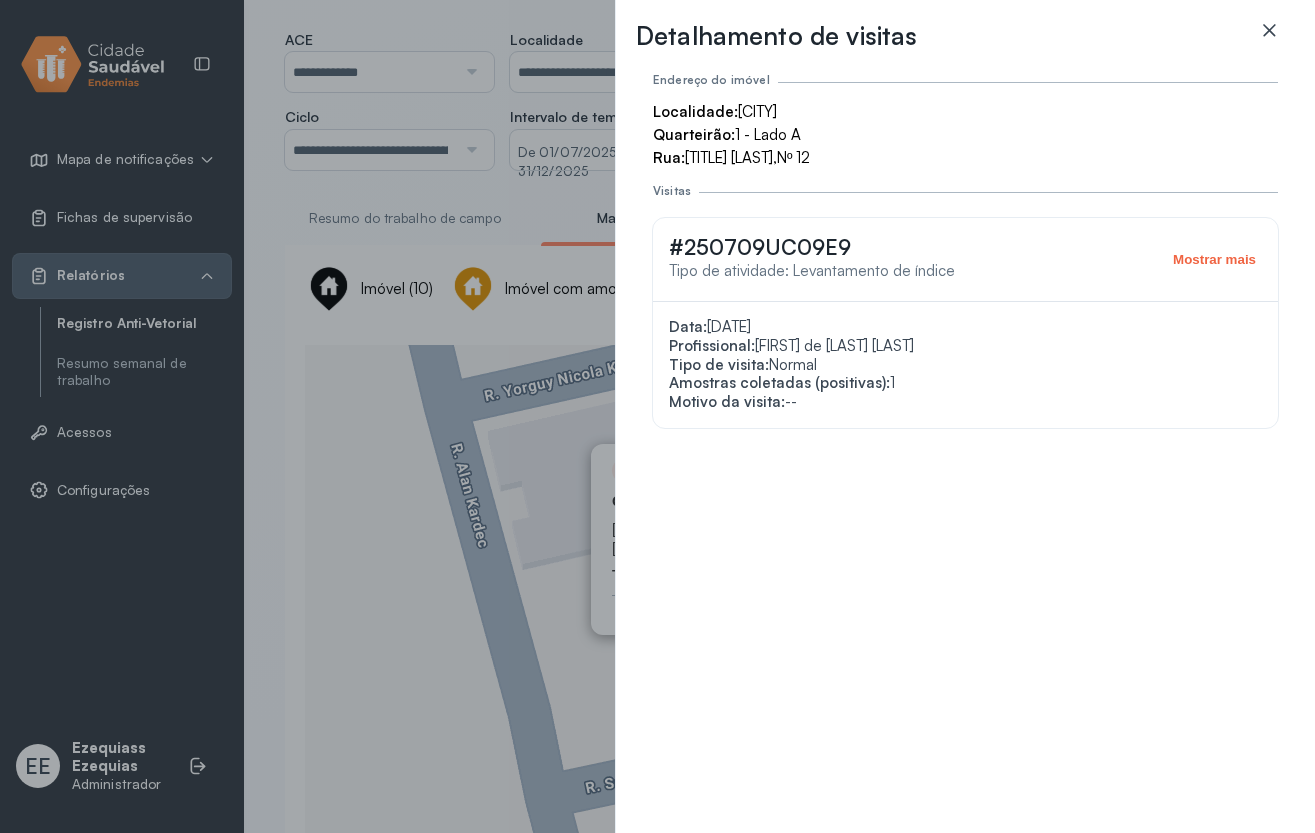 click 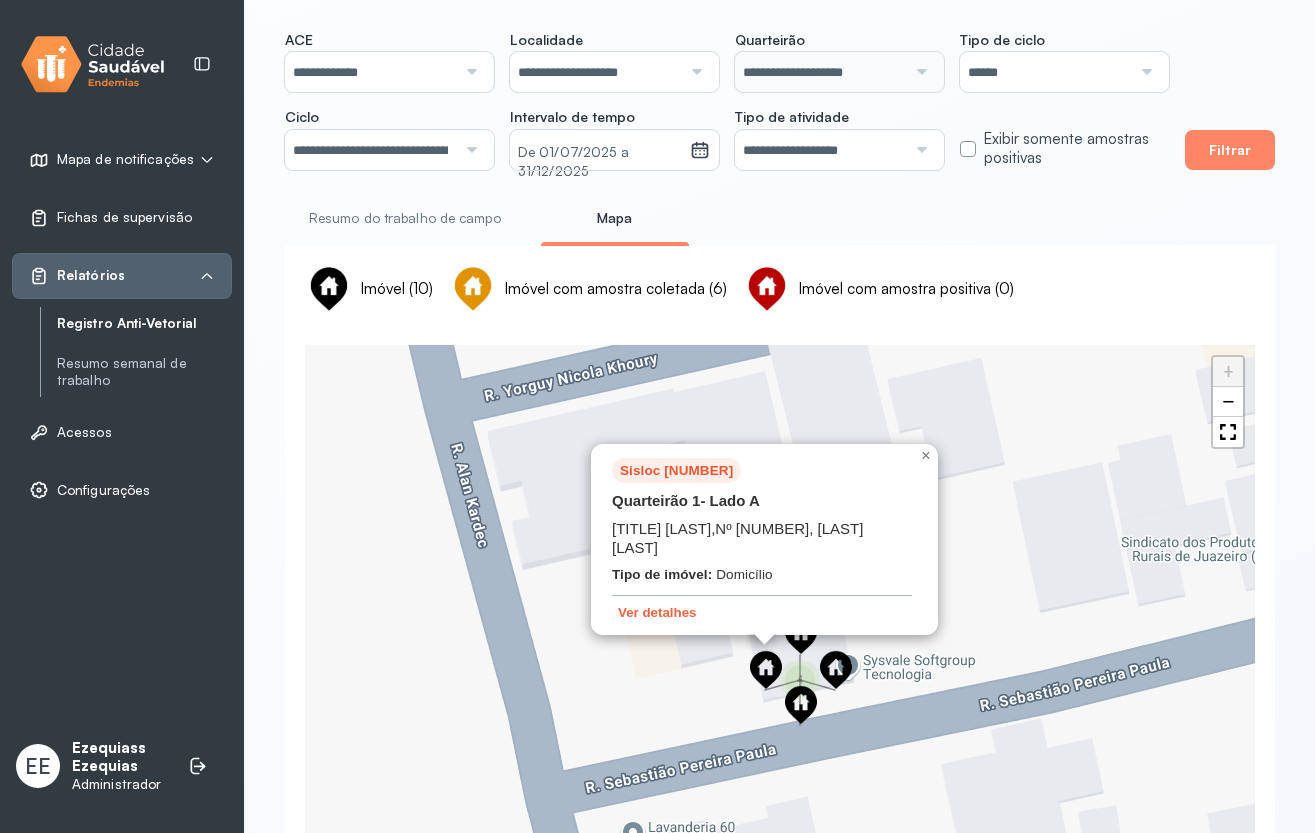 click on "Resumo do trabalho de campo" at bounding box center (405, 218) 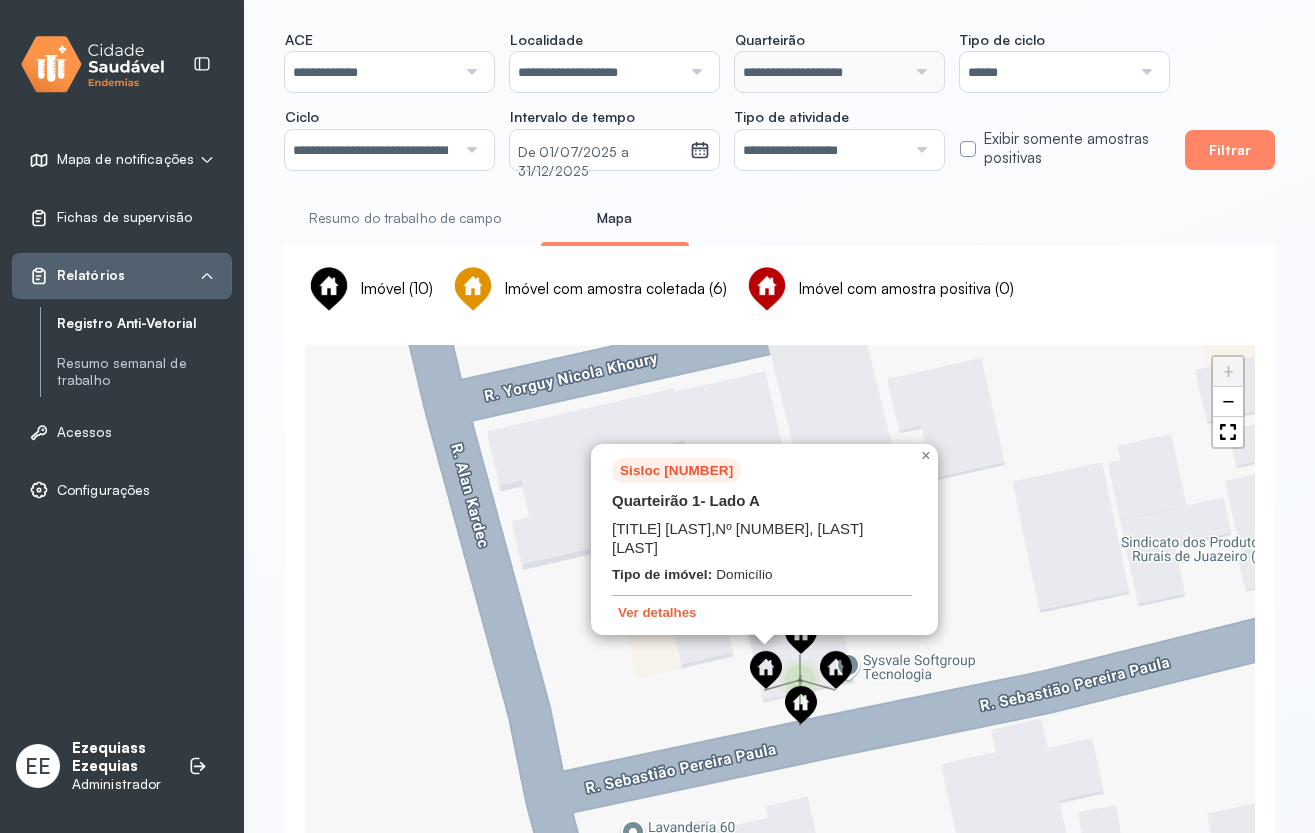 scroll, scrollTop: 0, scrollLeft: 0, axis: both 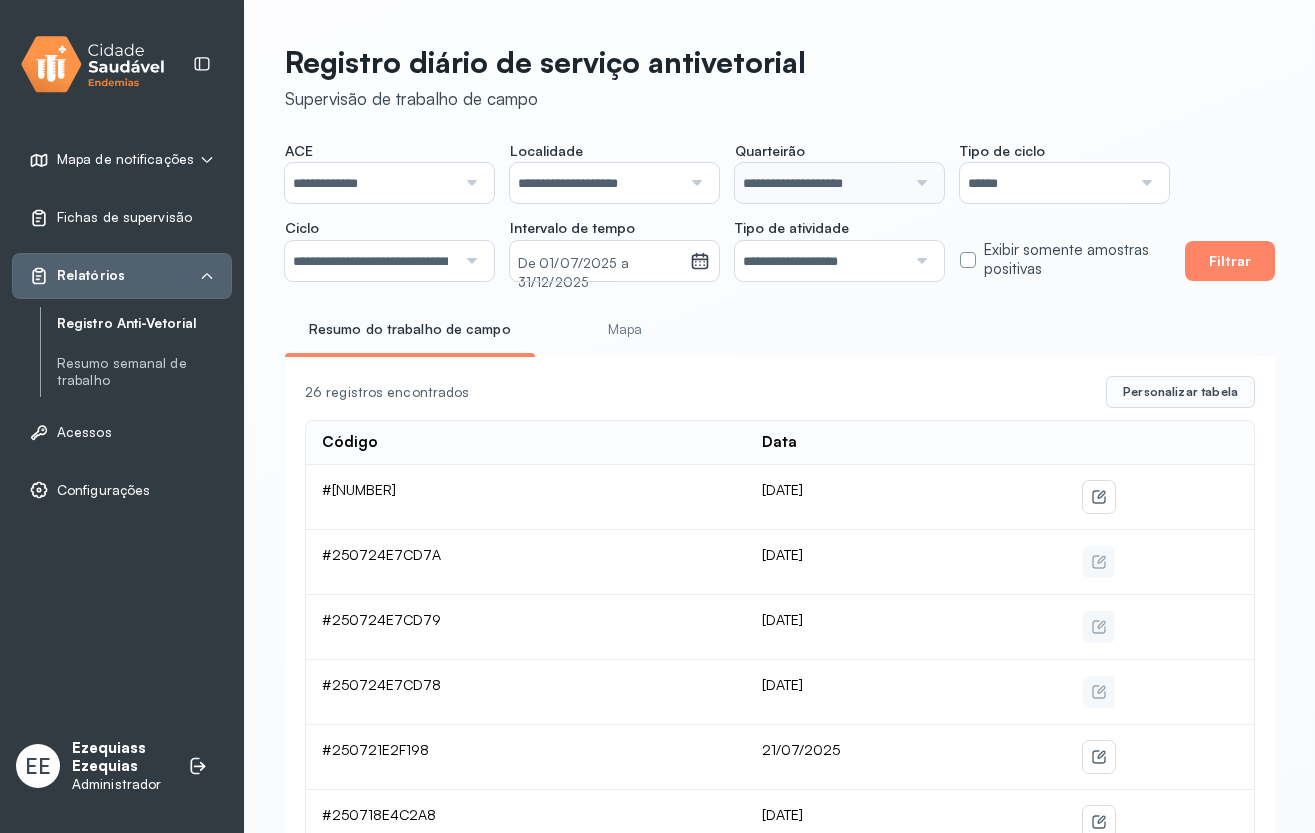 click on "[DATE]" 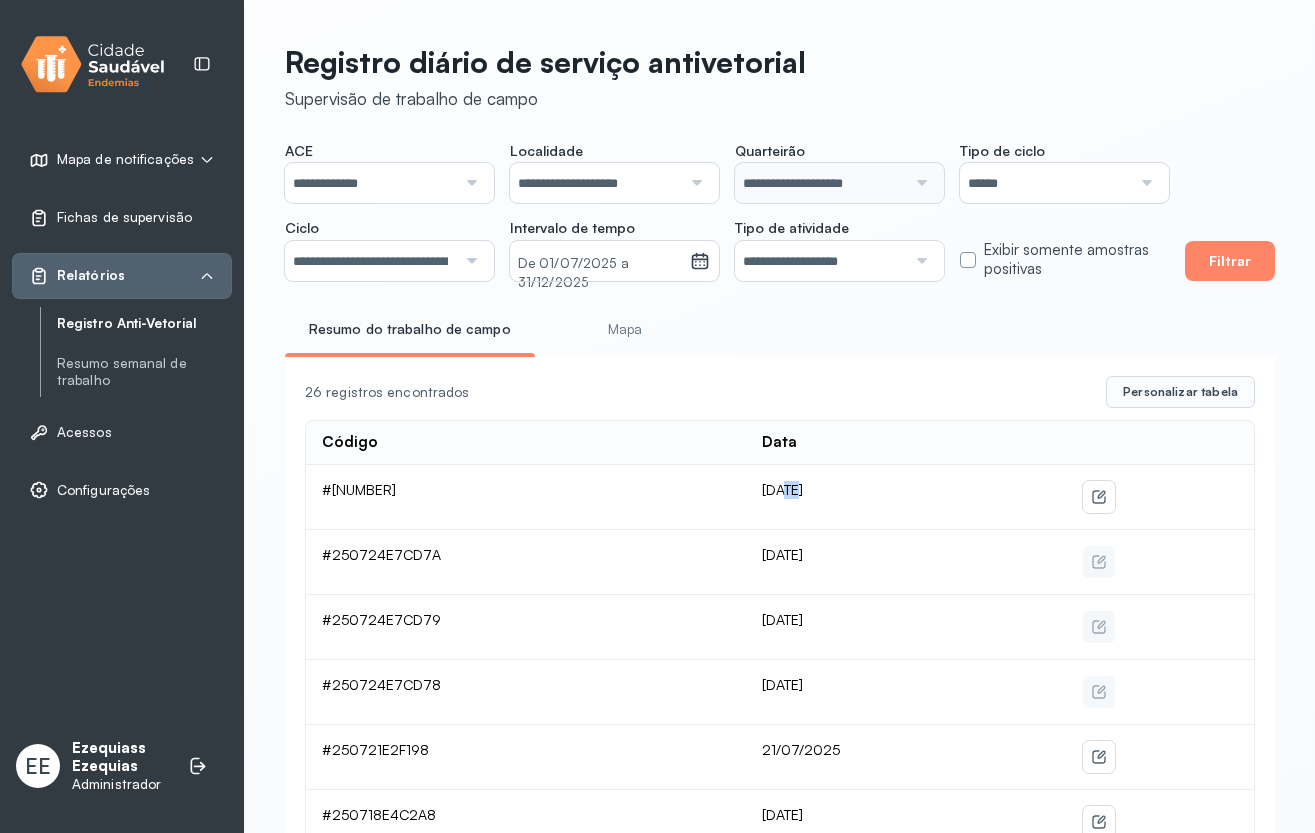 click on "[DATE]" 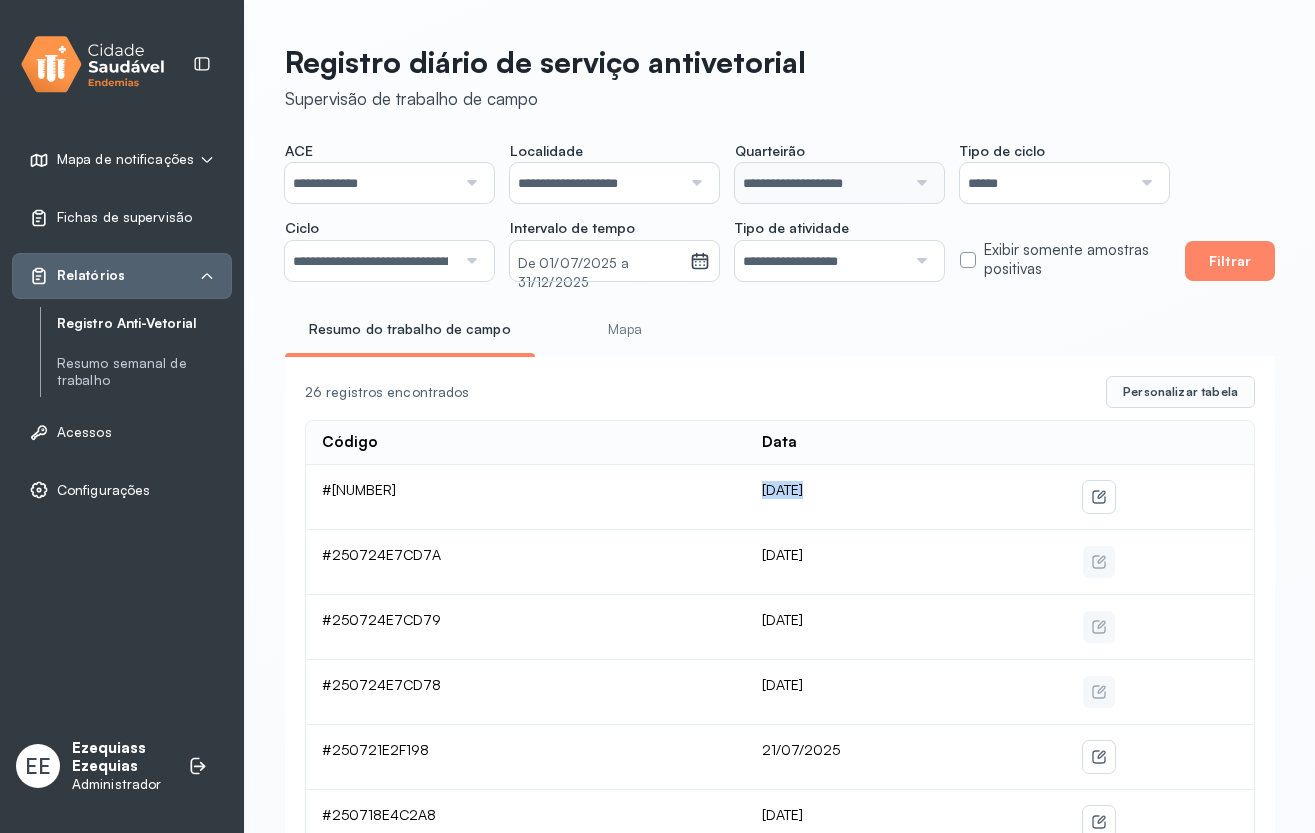 click on "[DATE]" 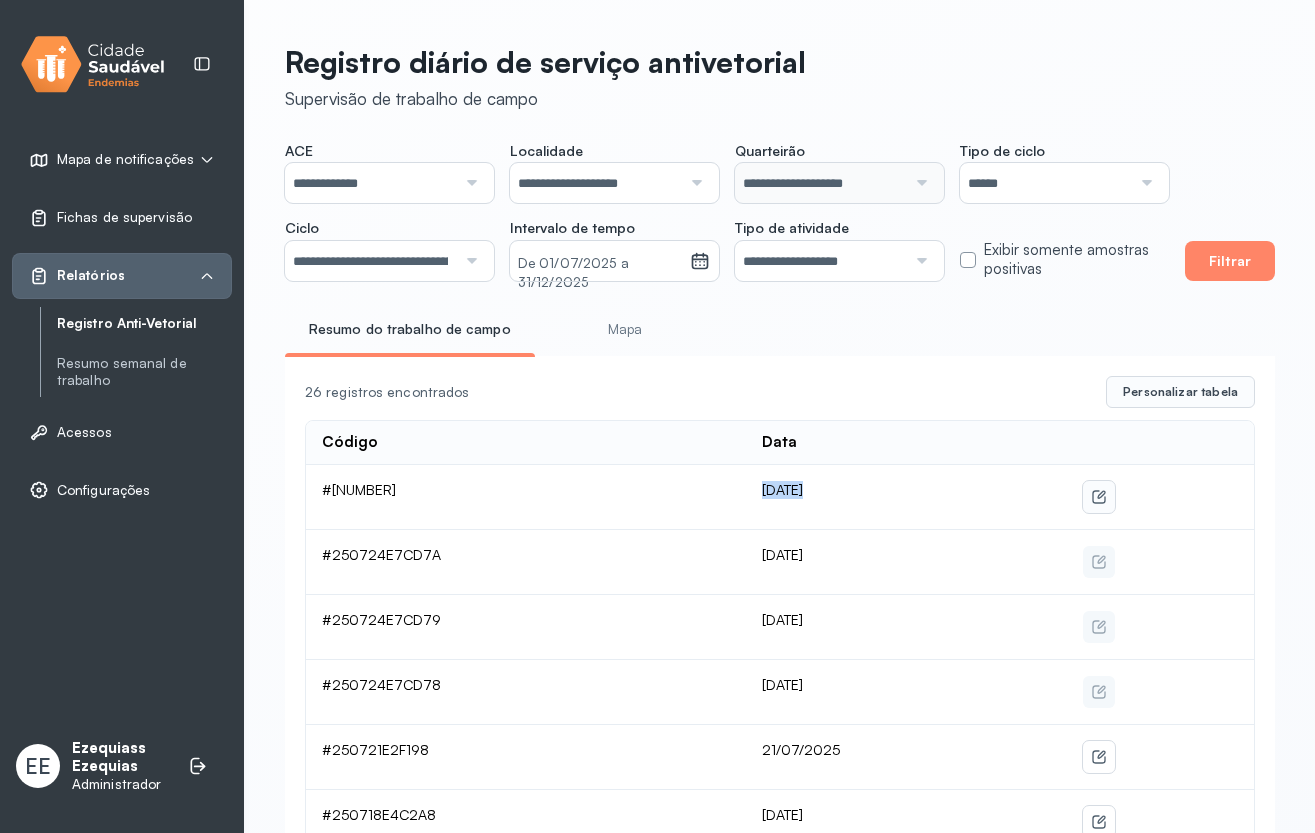 click 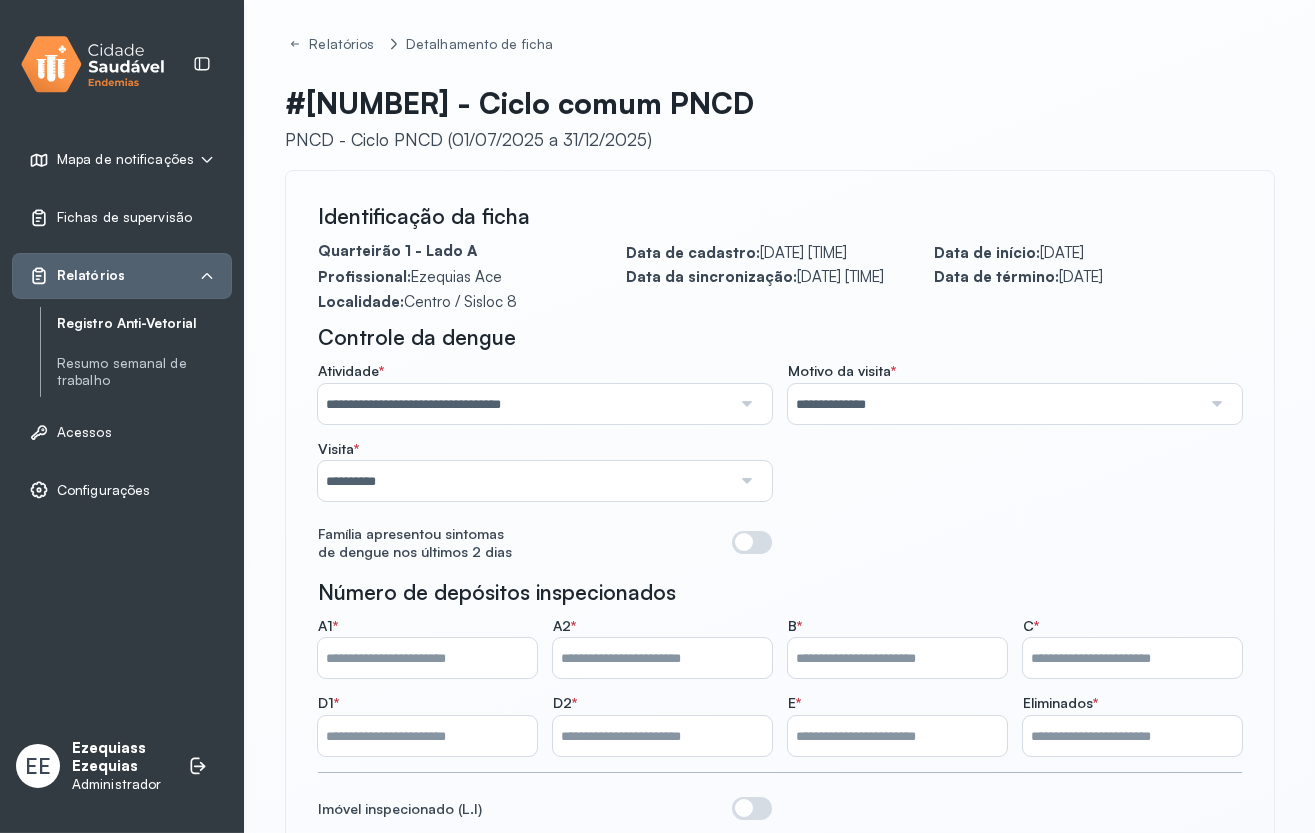 scroll, scrollTop: 0, scrollLeft: 0, axis: both 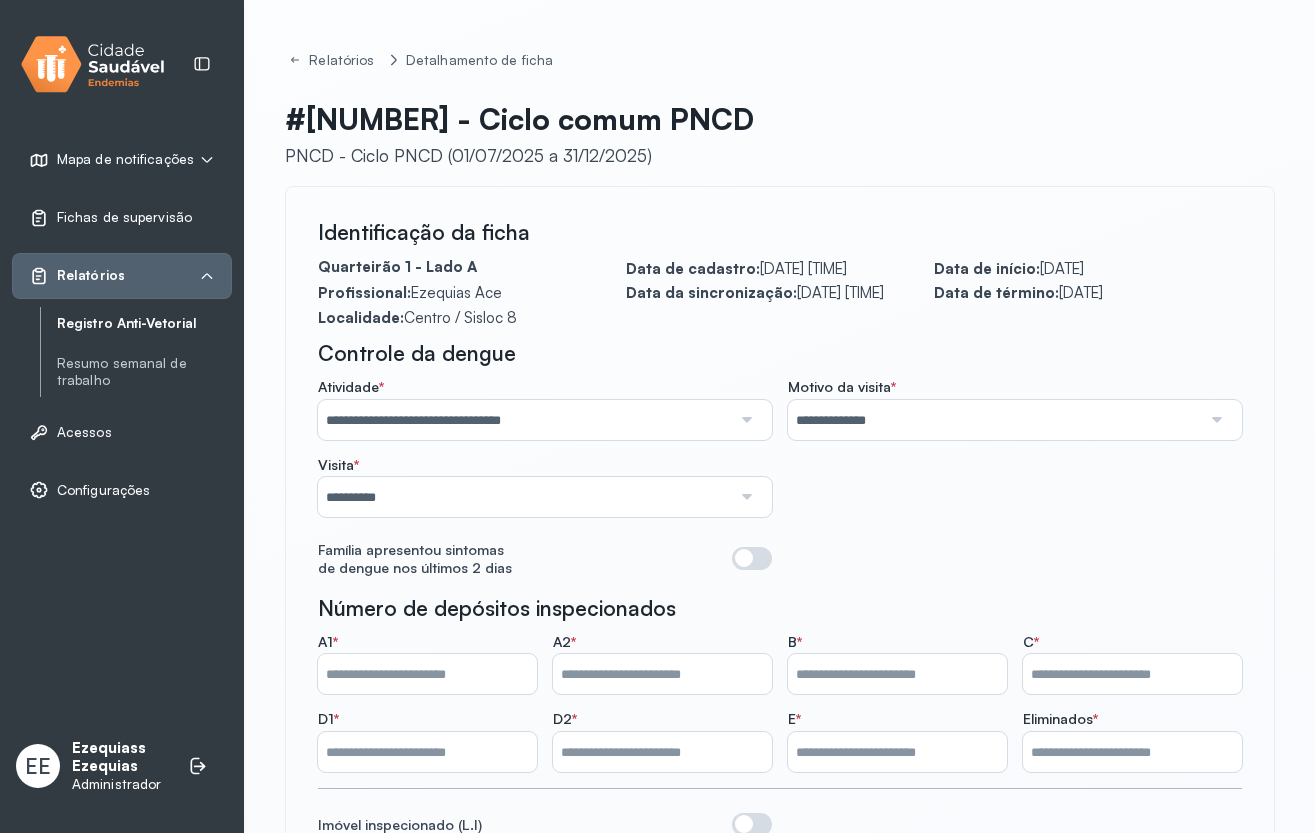 click on "Registro Anti-Vetorial" at bounding box center (144, 323) 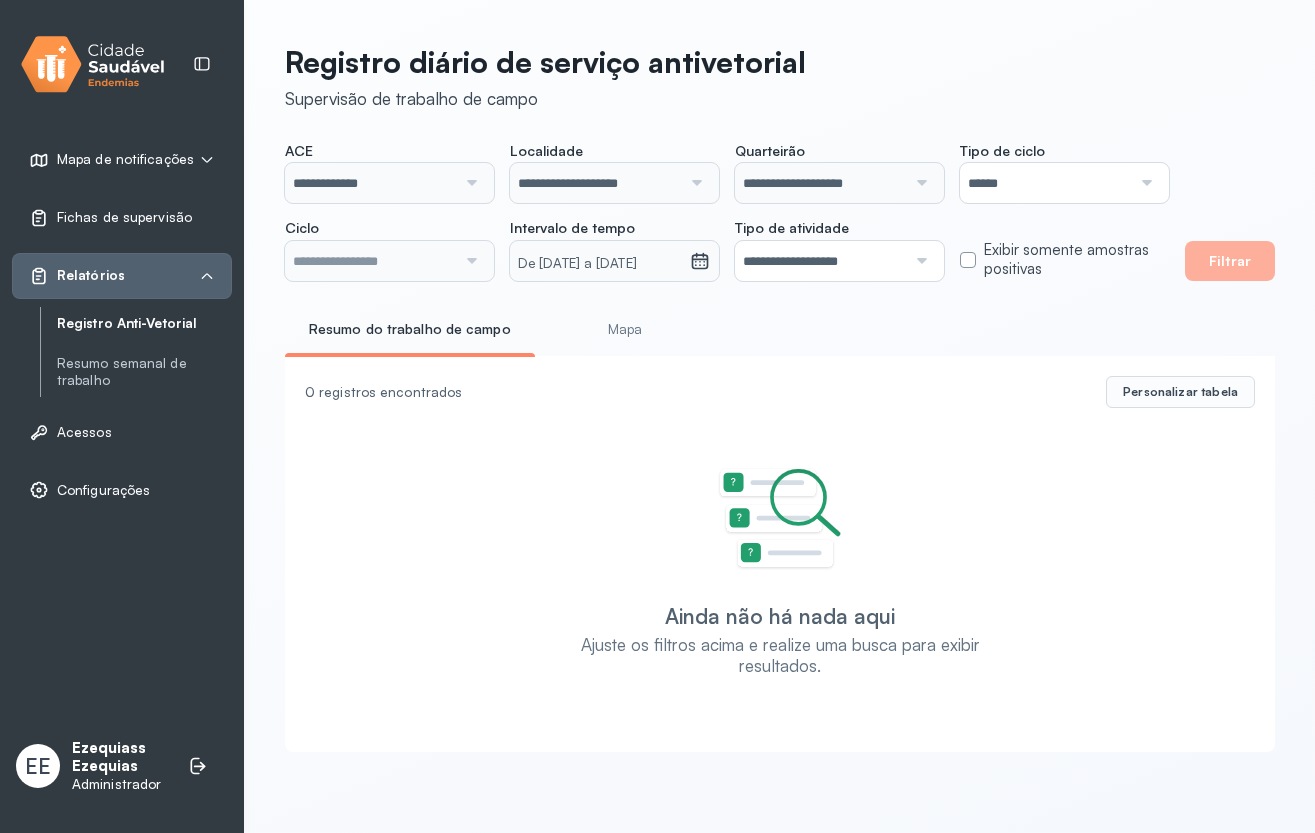type on "**********" 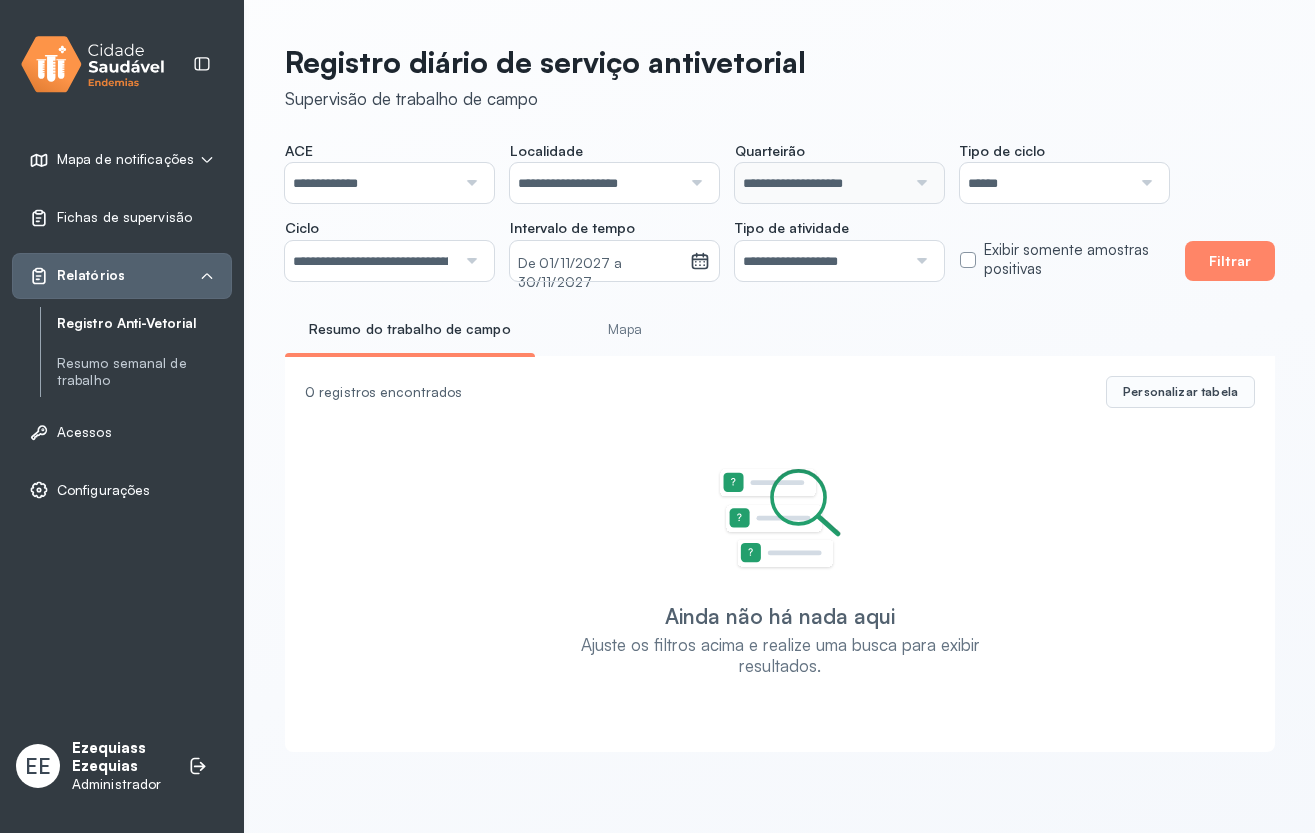 drag, startPoint x: 610, startPoint y: 332, endPoint x: 567, endPoint y: 339, distance: 43.56604 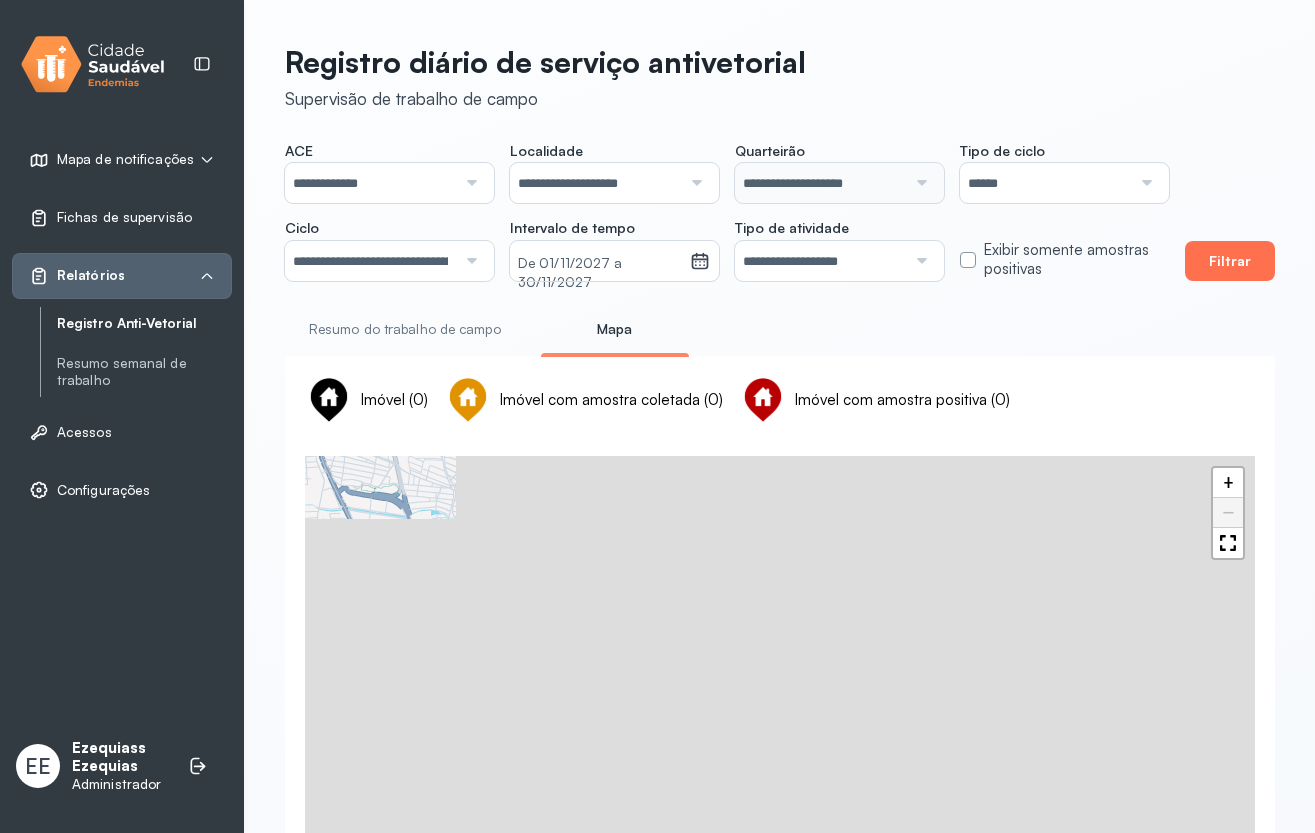 click on "Filtrar" at bounding box center [1230, 261] 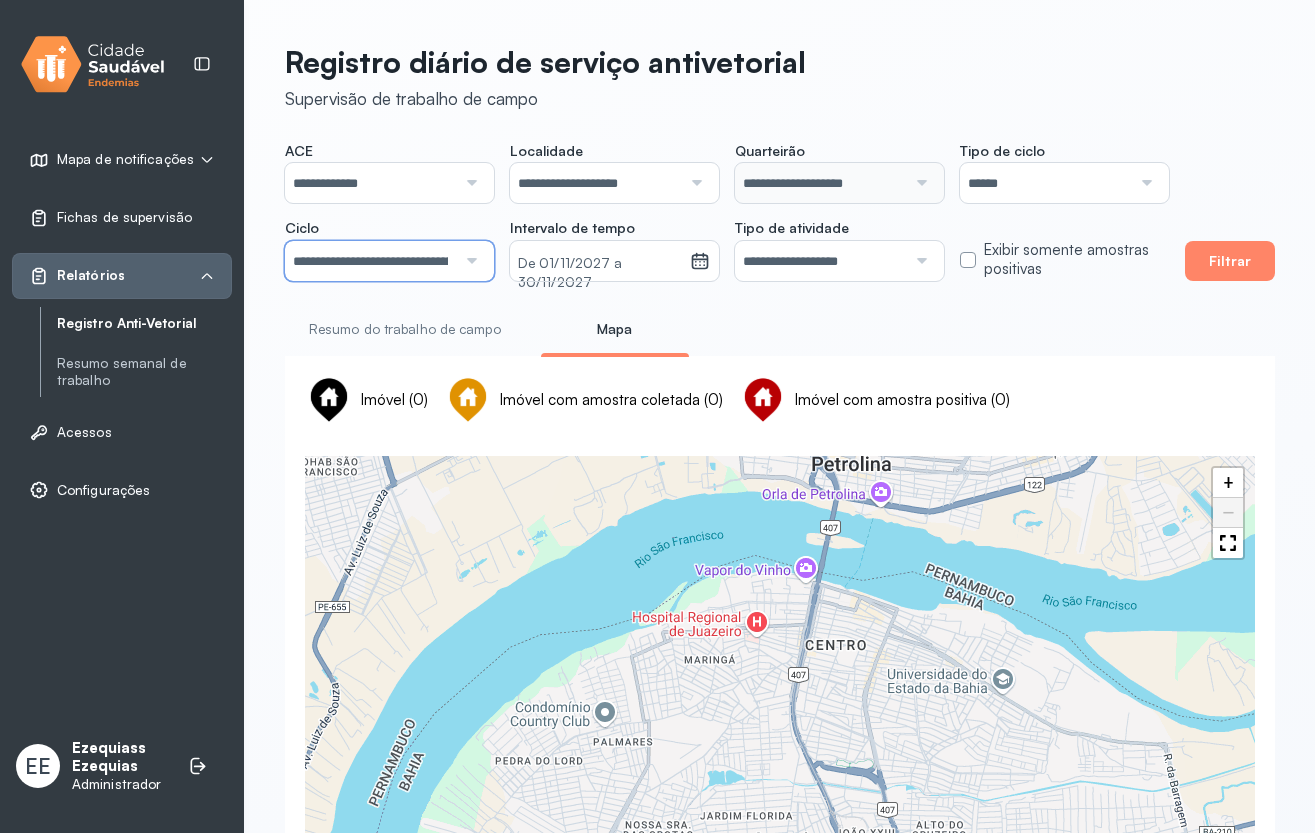 drag, startPoint x: 433, startPoint y: 261, endPoint x: 384, endPoint y: 273, distance: 50.447994 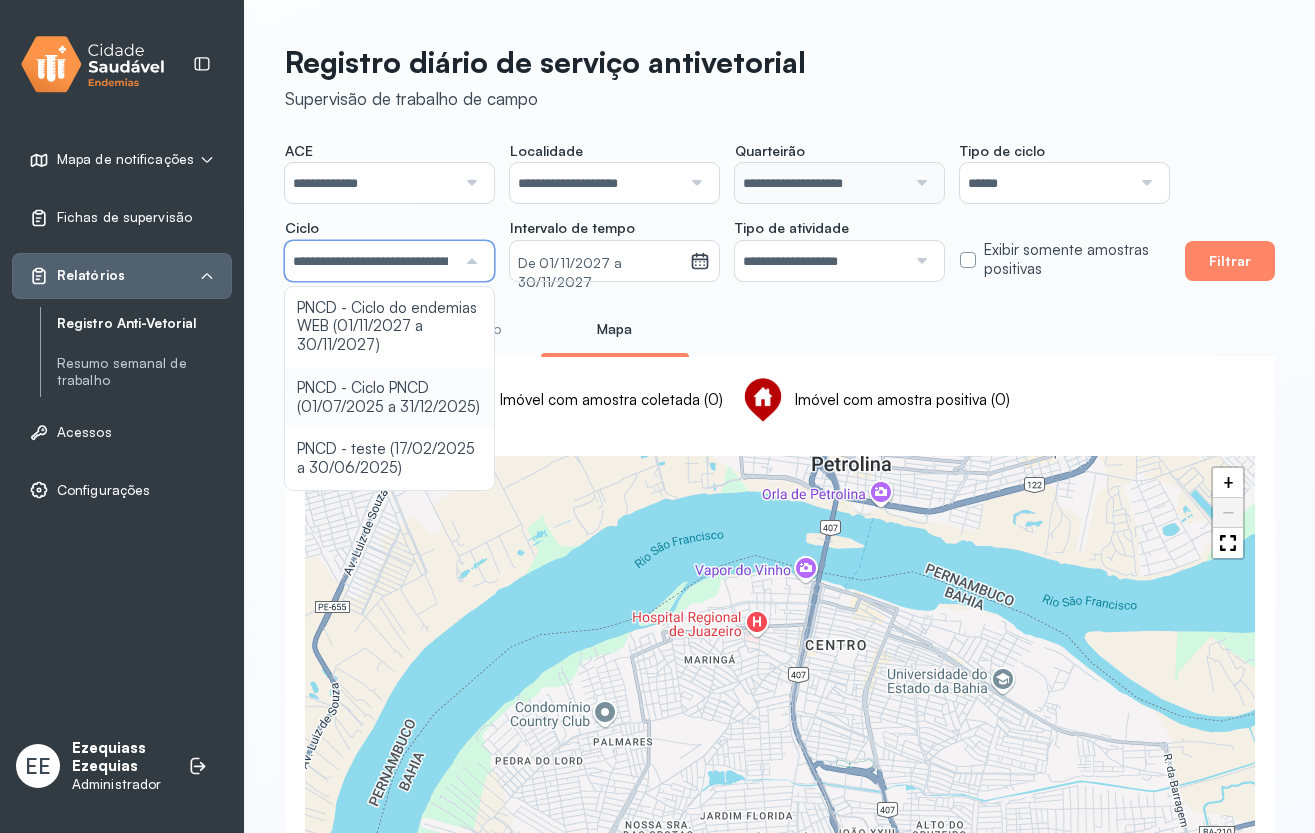 click on "**********" 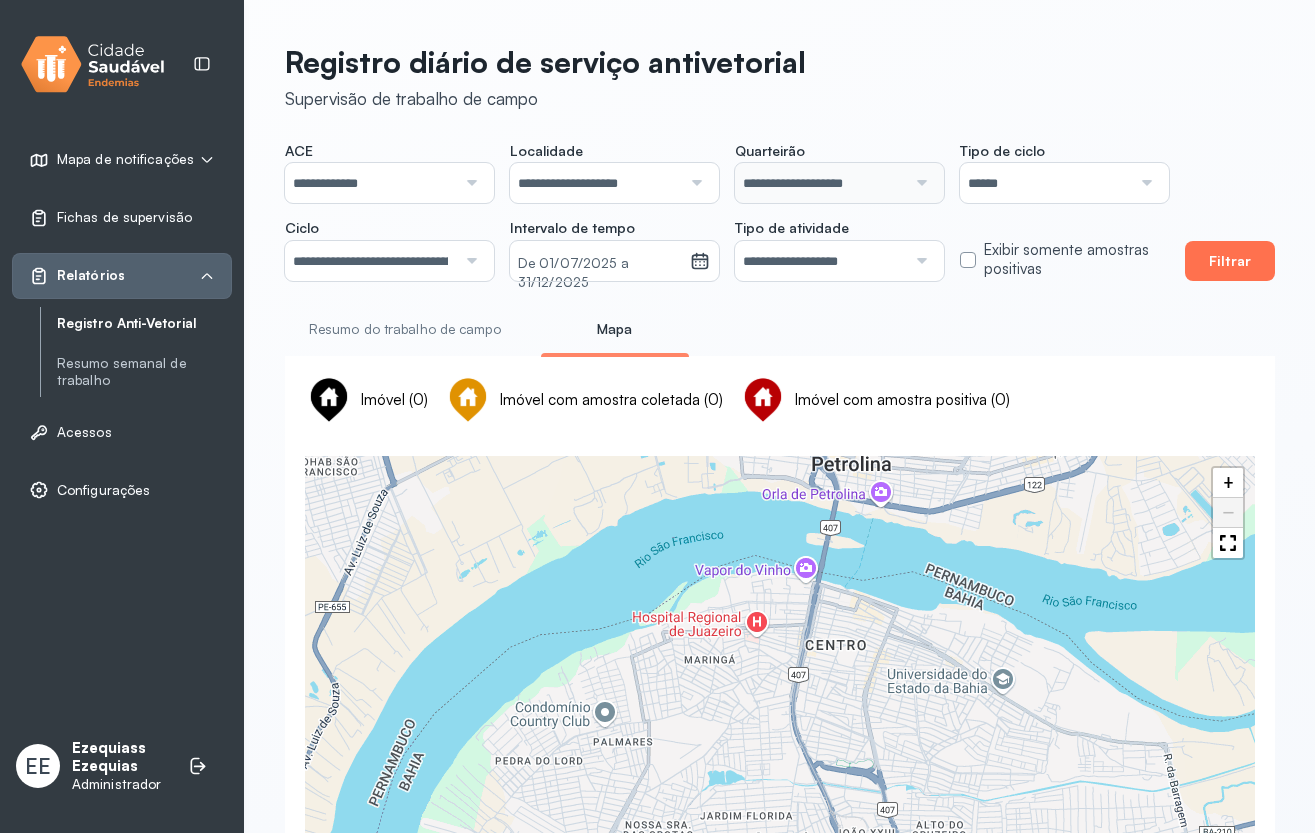 click on "Filtrar" at bounding box center (1230, 261) 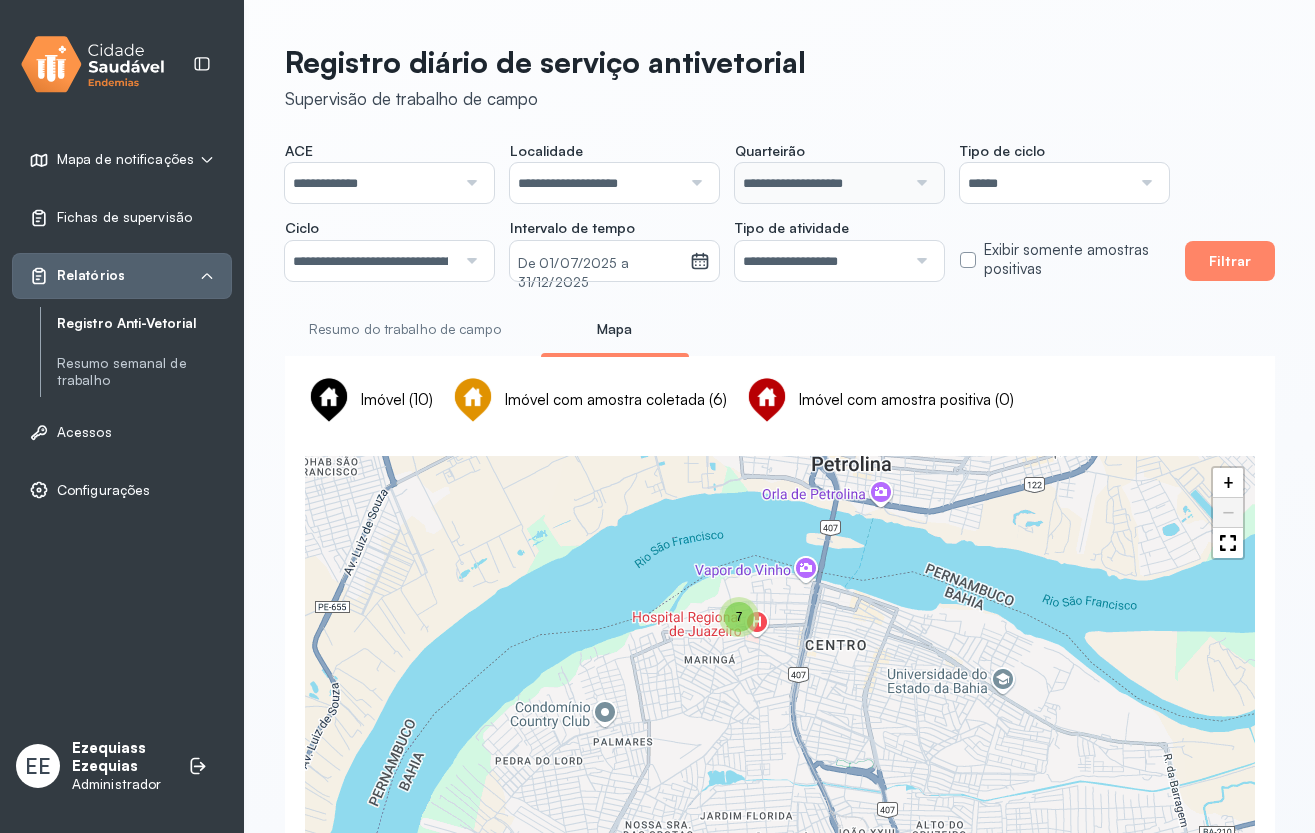 click on "7" at bounding box center [739, 617] 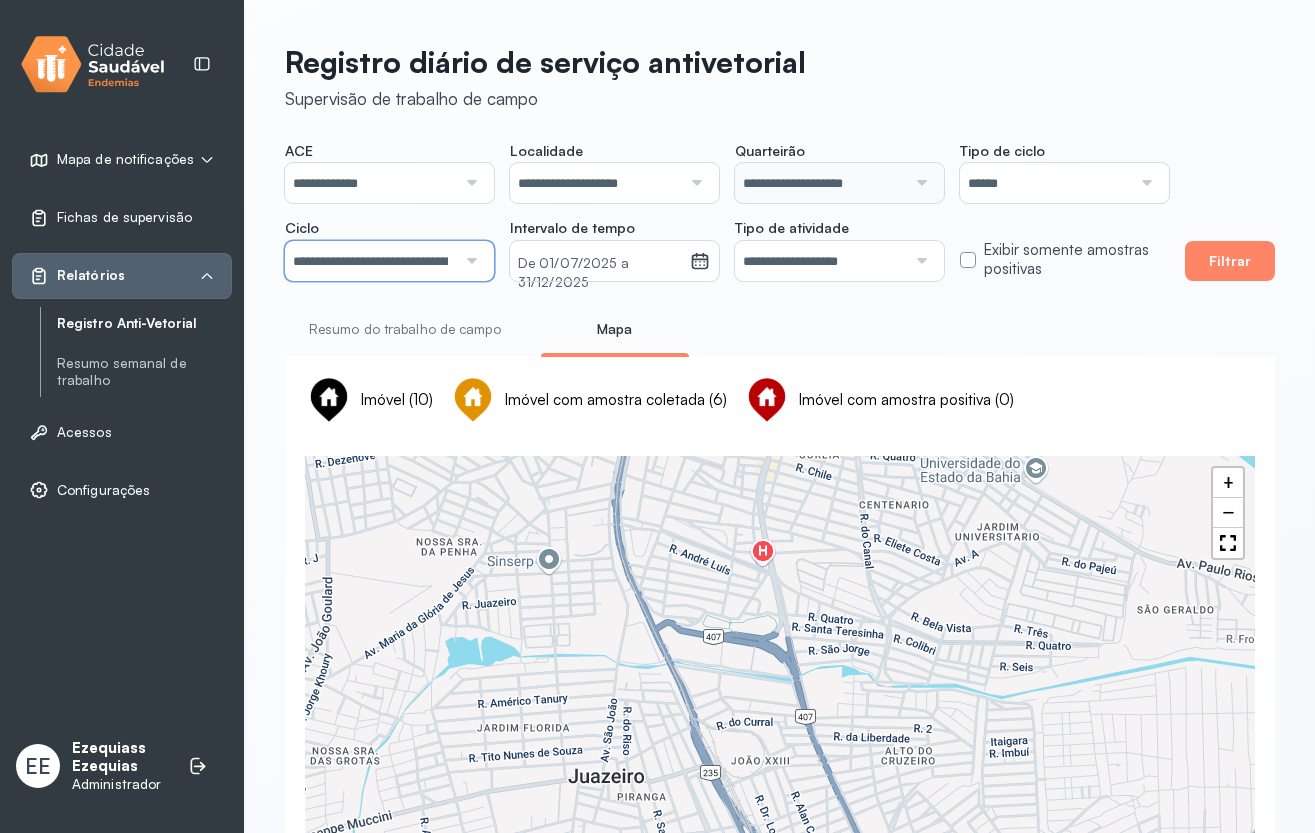 click on "**********" at bounding box center (370, 261) 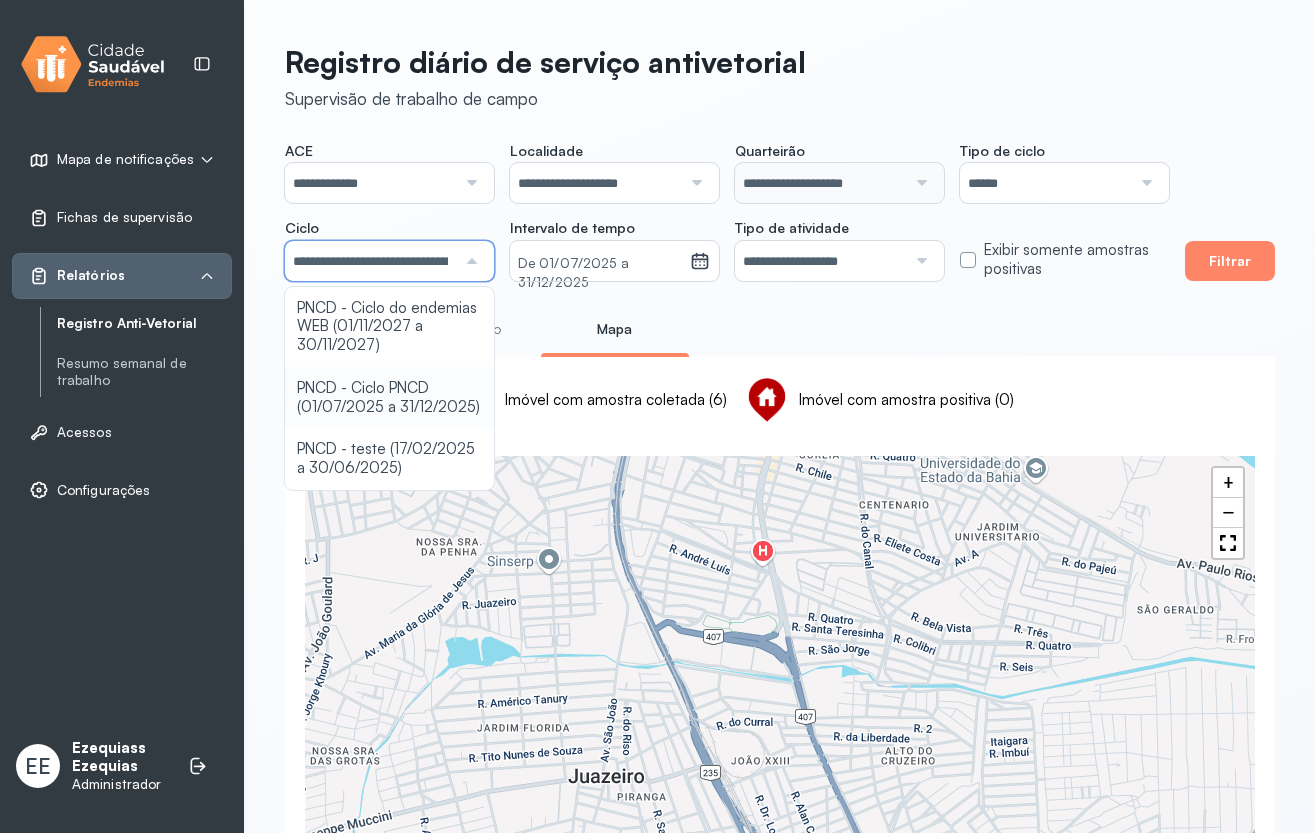 click on "**********" 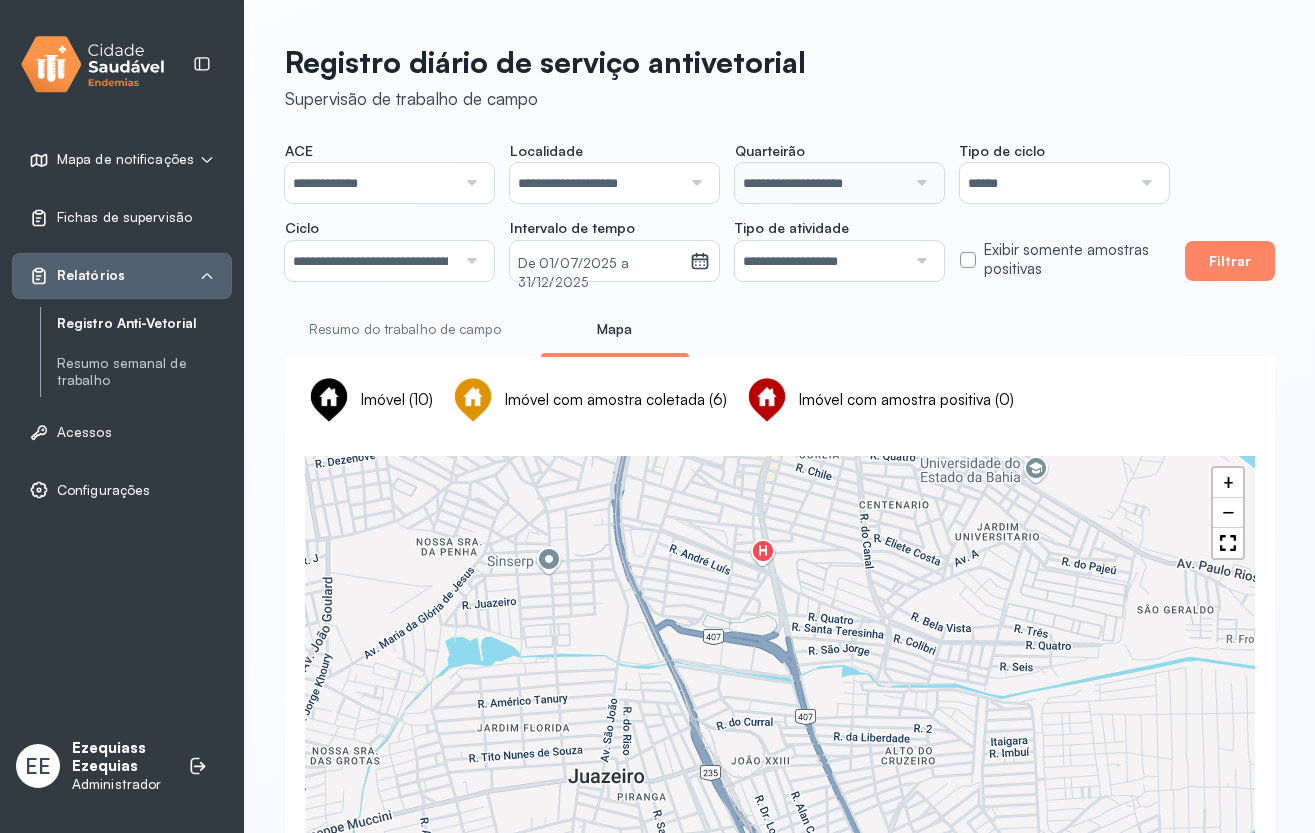 click on "Ciclo" 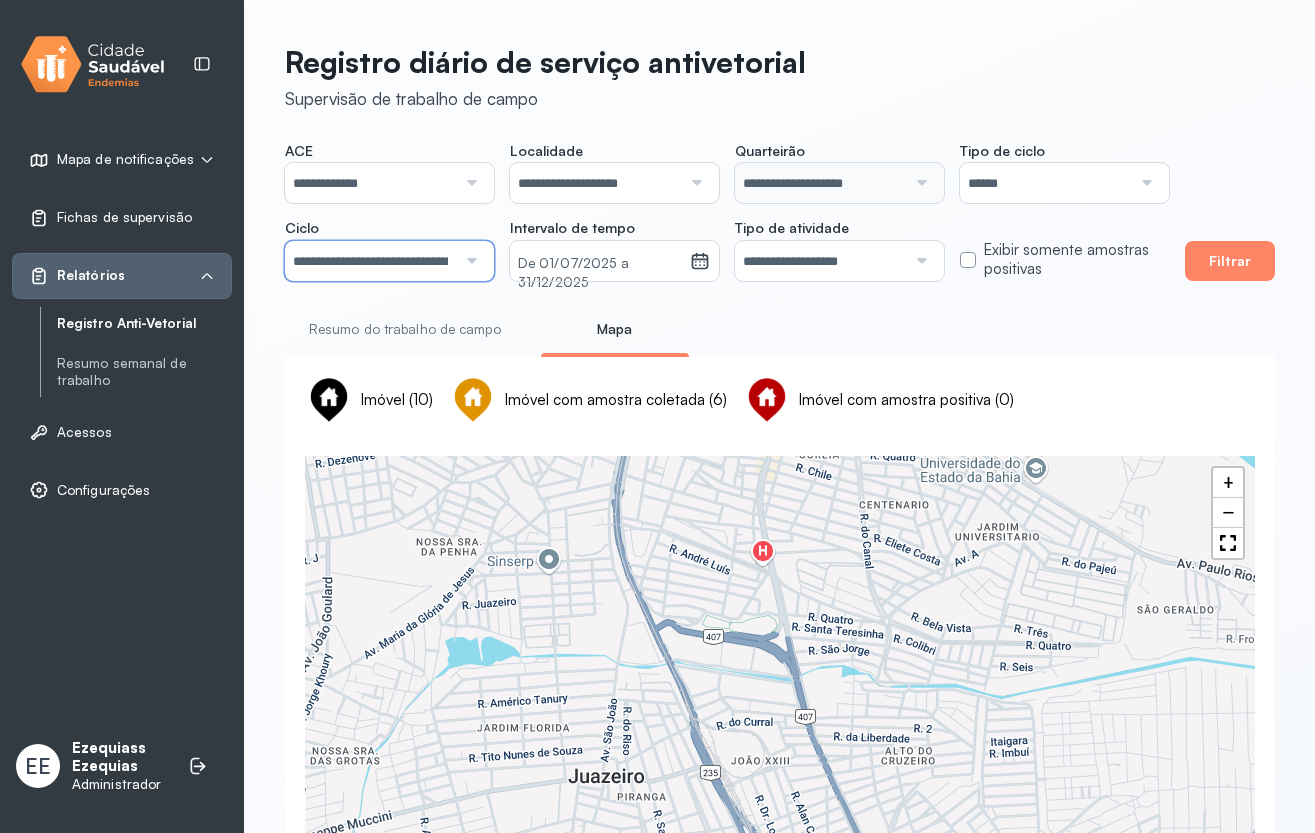 click on "**********" at bounding box center [370, 261] 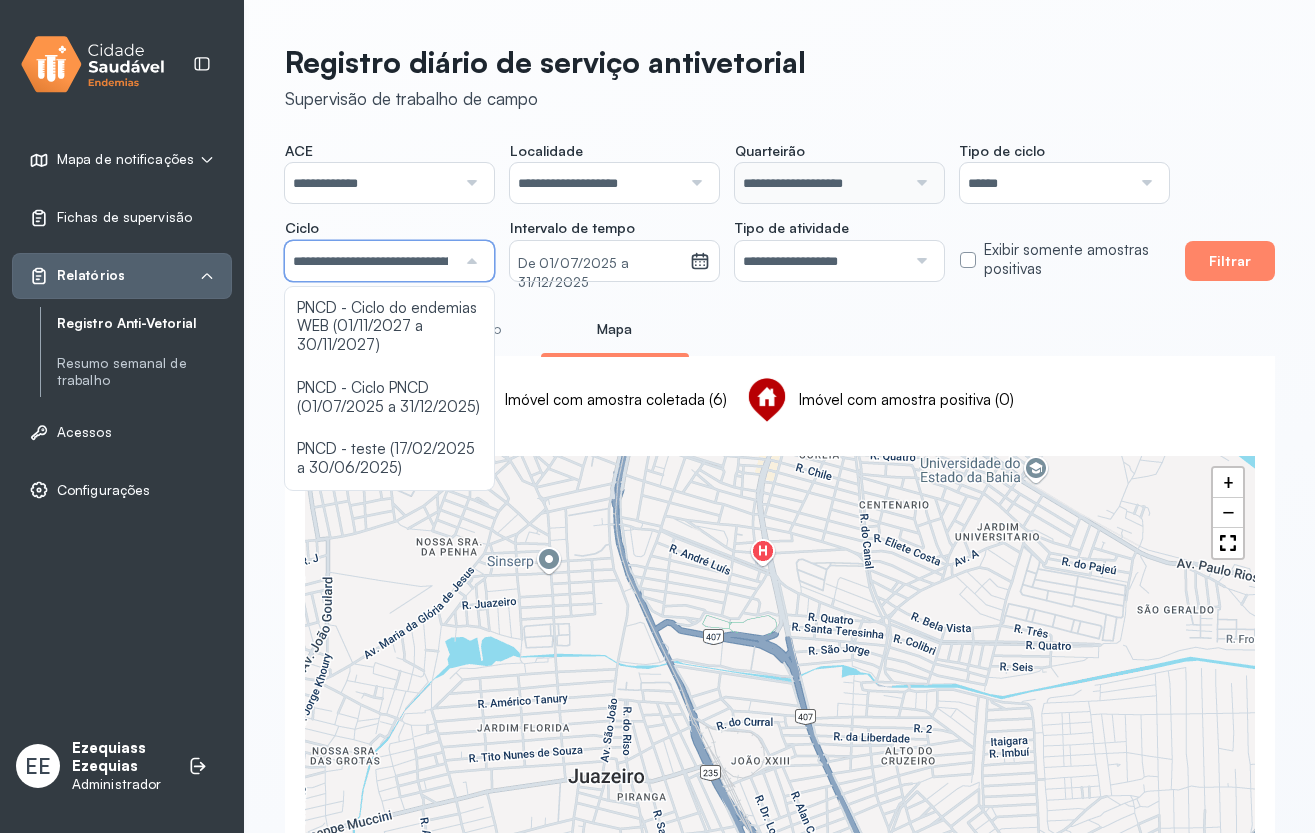 drag, startPoint x: 573, startPoint y: 35, endPoint x: 580, endPoint y: 23, distance: 13.892444 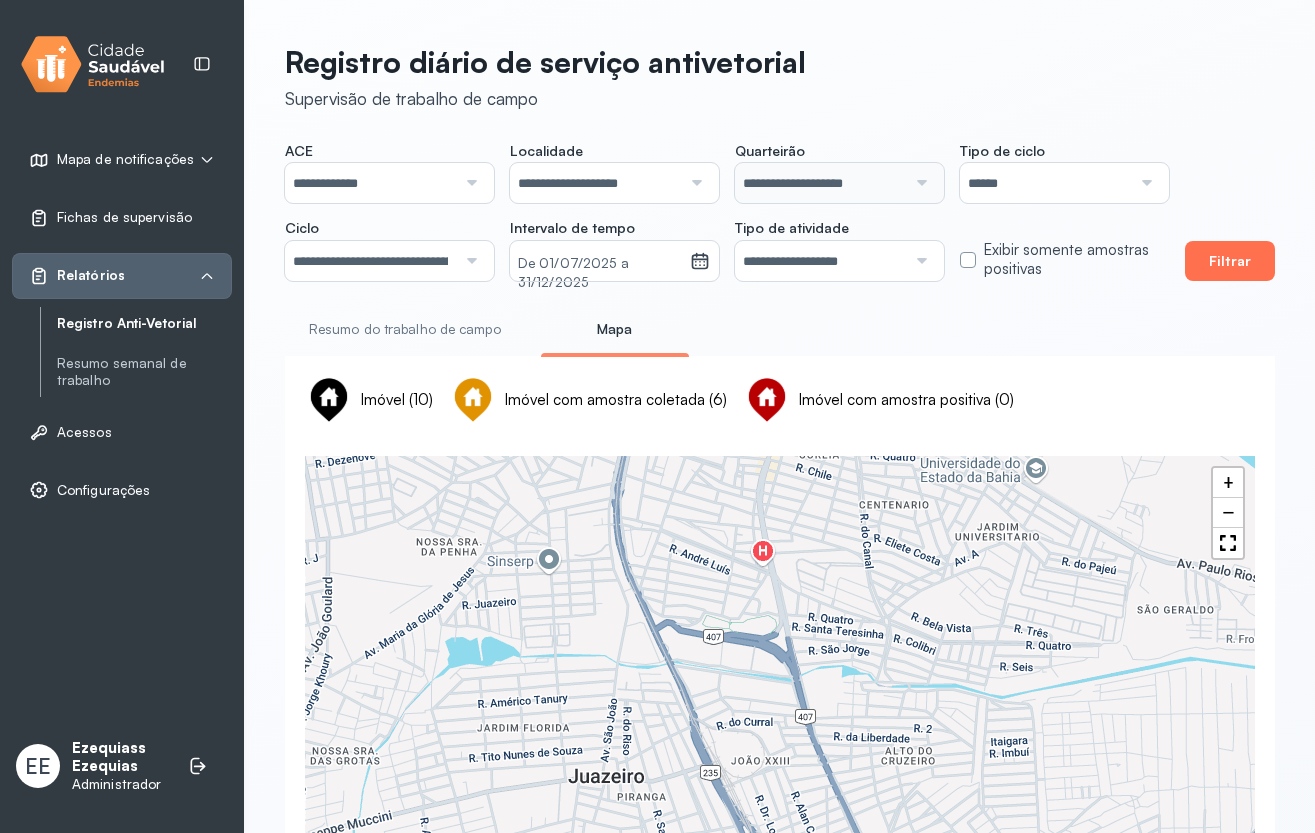 click on "Filtrar" at bounding box center (1230, 261) 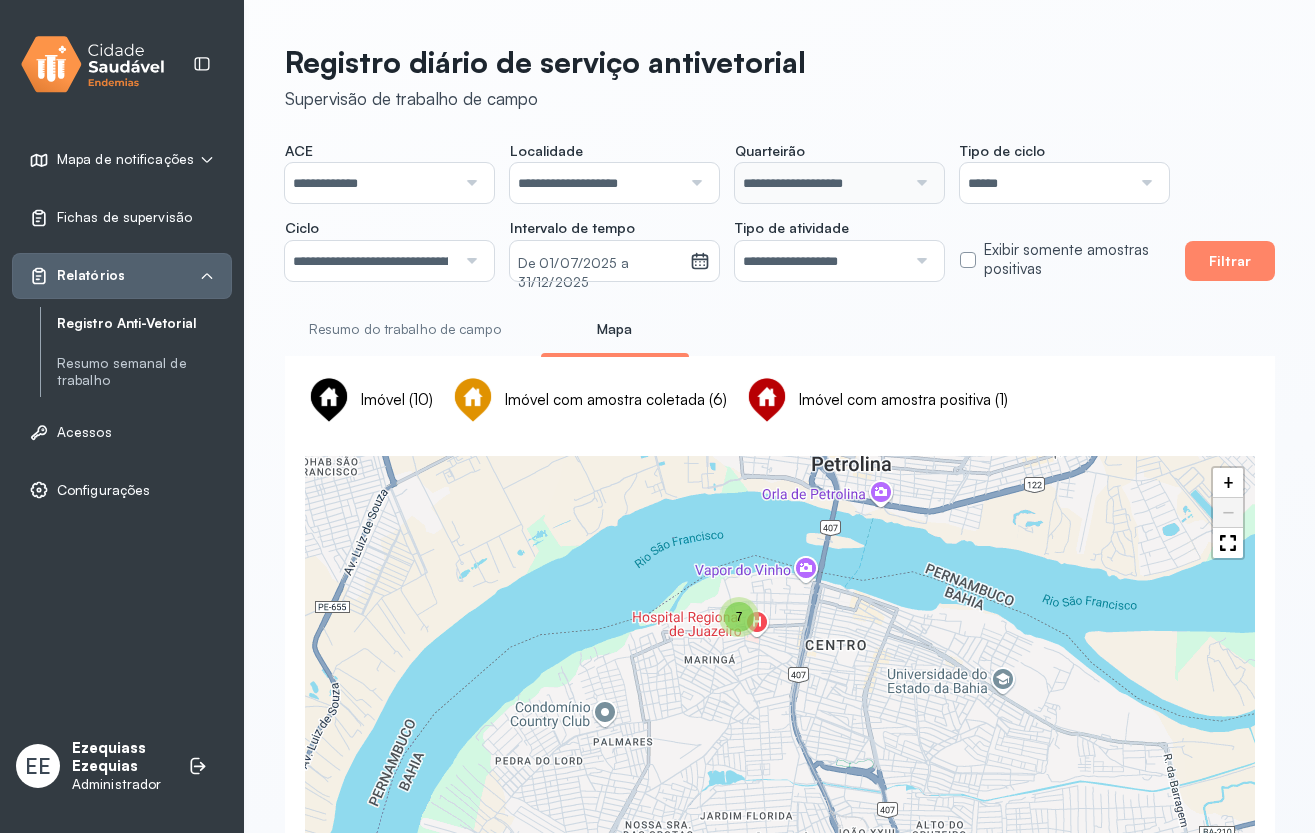 click on "Imóvel com amostra positiva (1)" at bounding box center (903, 400) 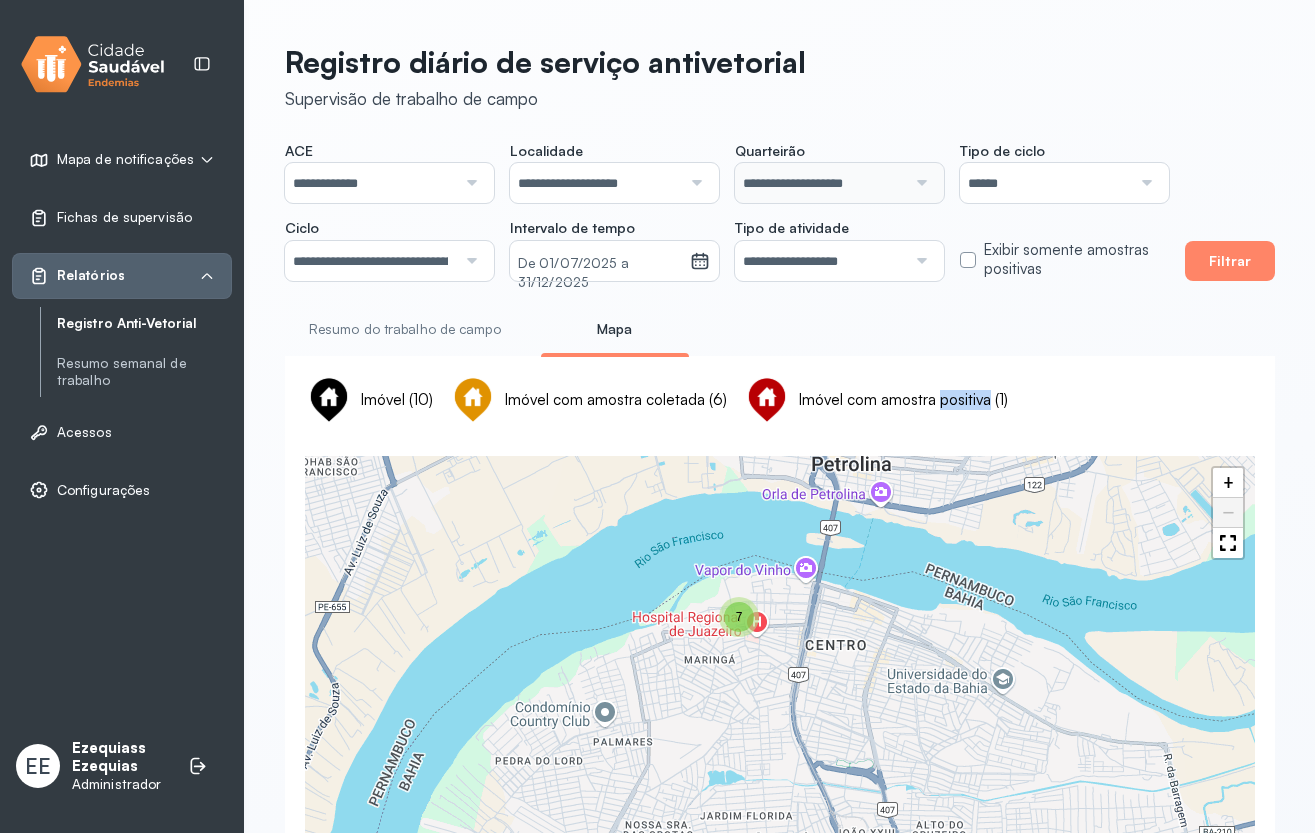 click on "Imóvel com amostra positiva (1)" at bounding box center (903, 400) 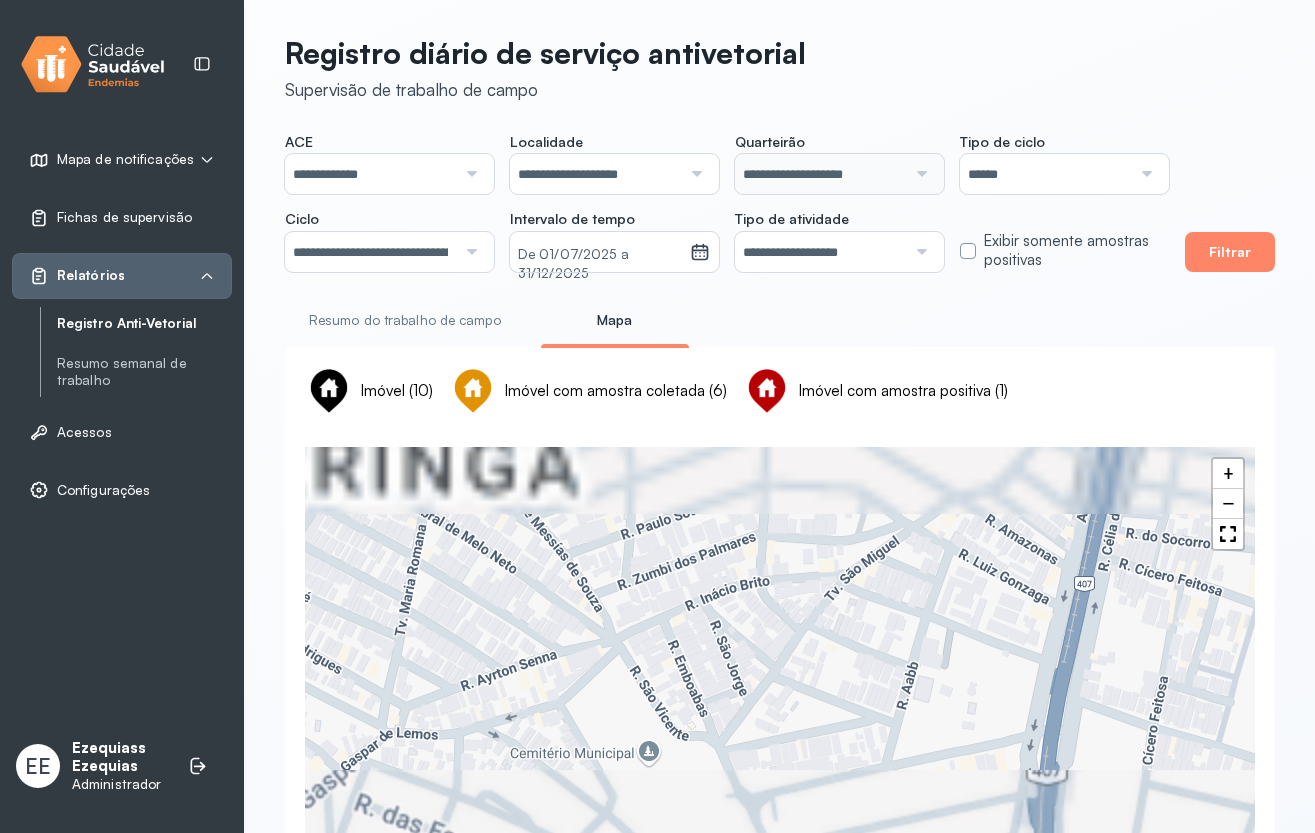 drag, startPoint x: 797, startPoint y: 598, endPoint x: 820, endPoint y: 832, distance: 235.12762 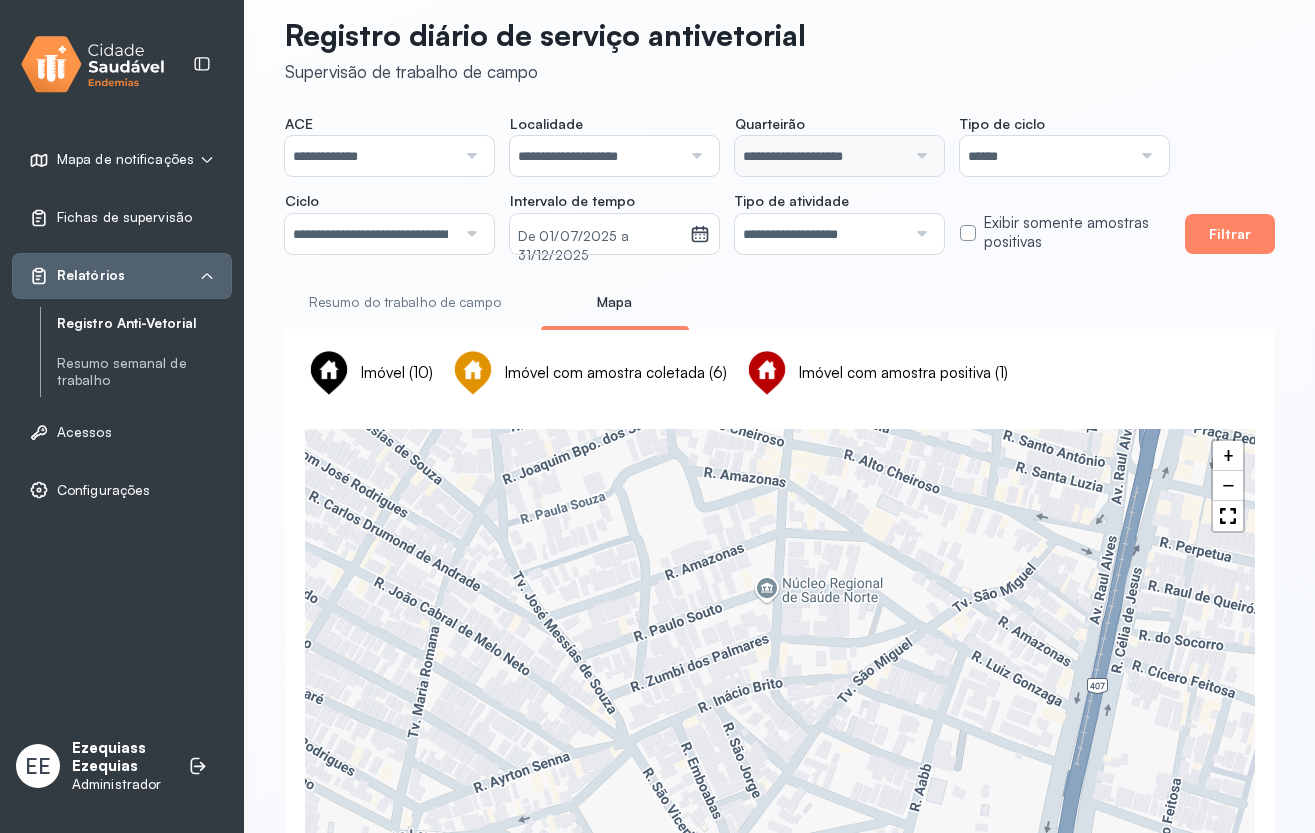 drag, startPoint x: 841, startPoint y: 464, endPoint x: 865, endPoint y: 704, distance: 241.19702 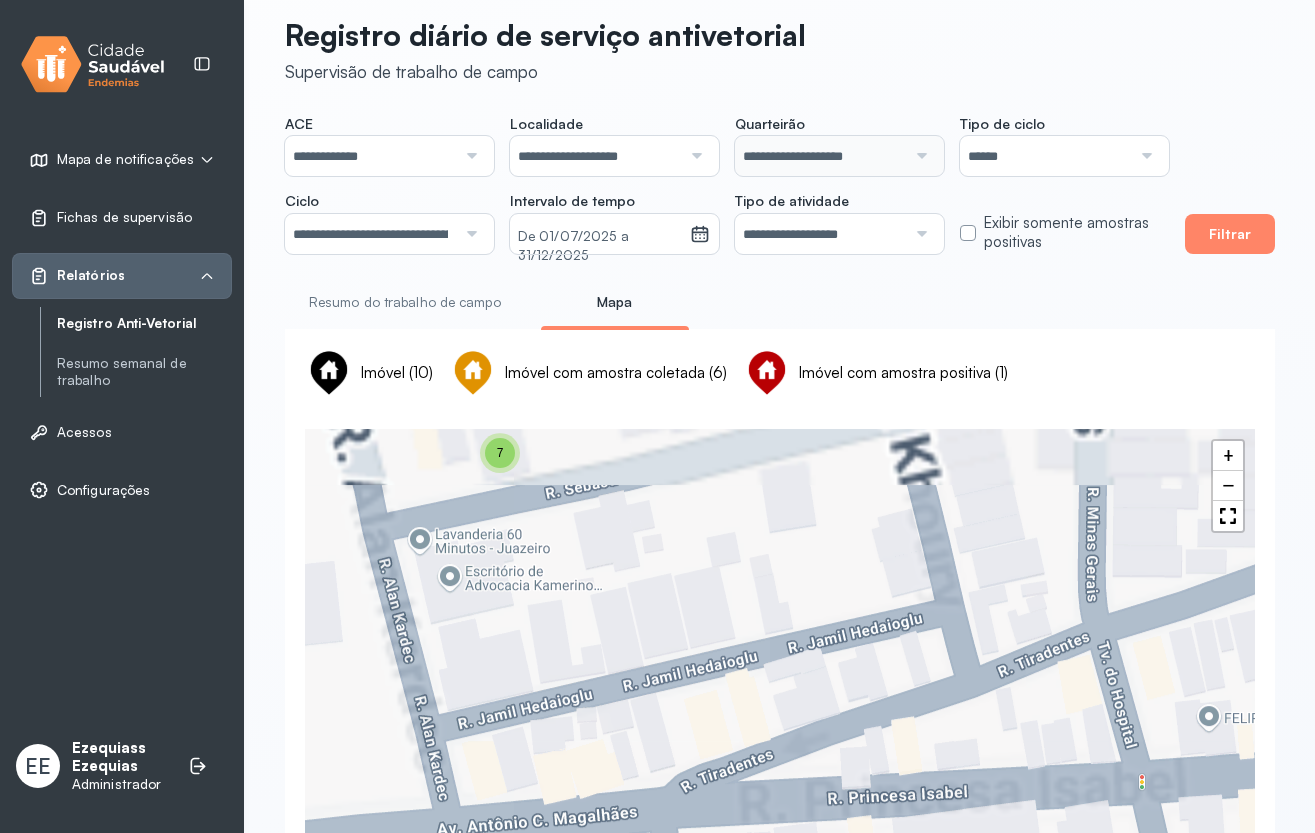 drag, startPoint x: 753, startPoint y: 564, endPoint x: 825, endPoint y: 739, distance: 189.23267 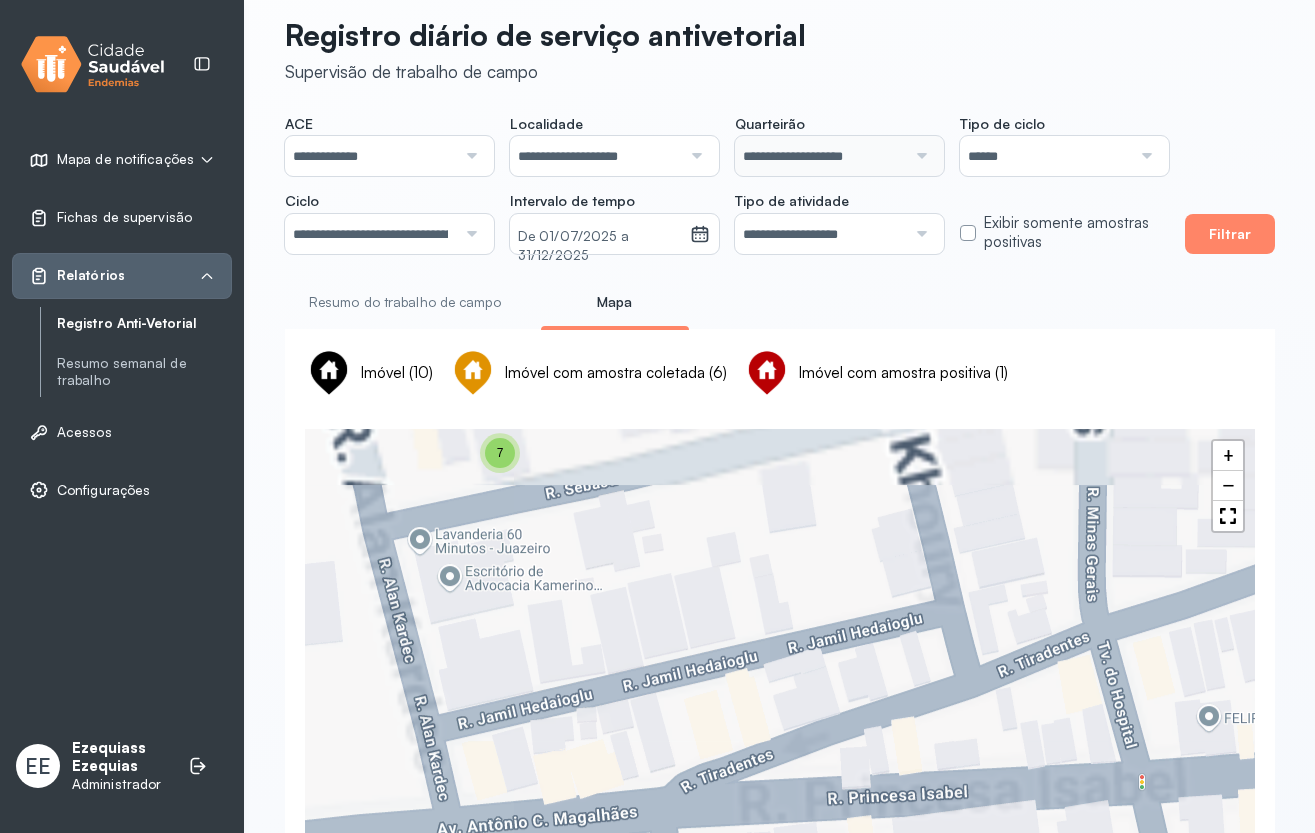 click on "7 7 + −" at bounding box center (780, 704) 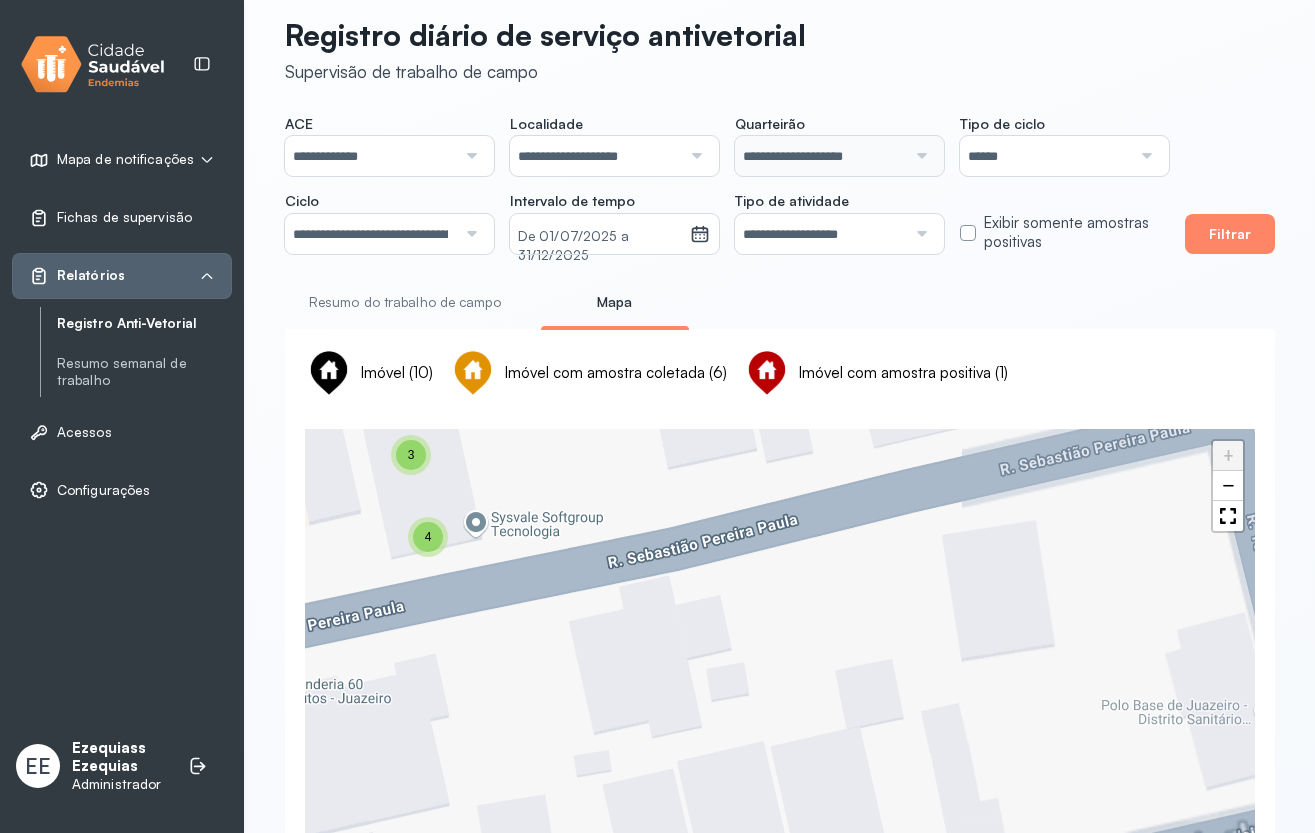 drag, startPoint x: 605, startPoint y: 529, endPoint x: 722, endPoint y: 680, distance: 191.02356 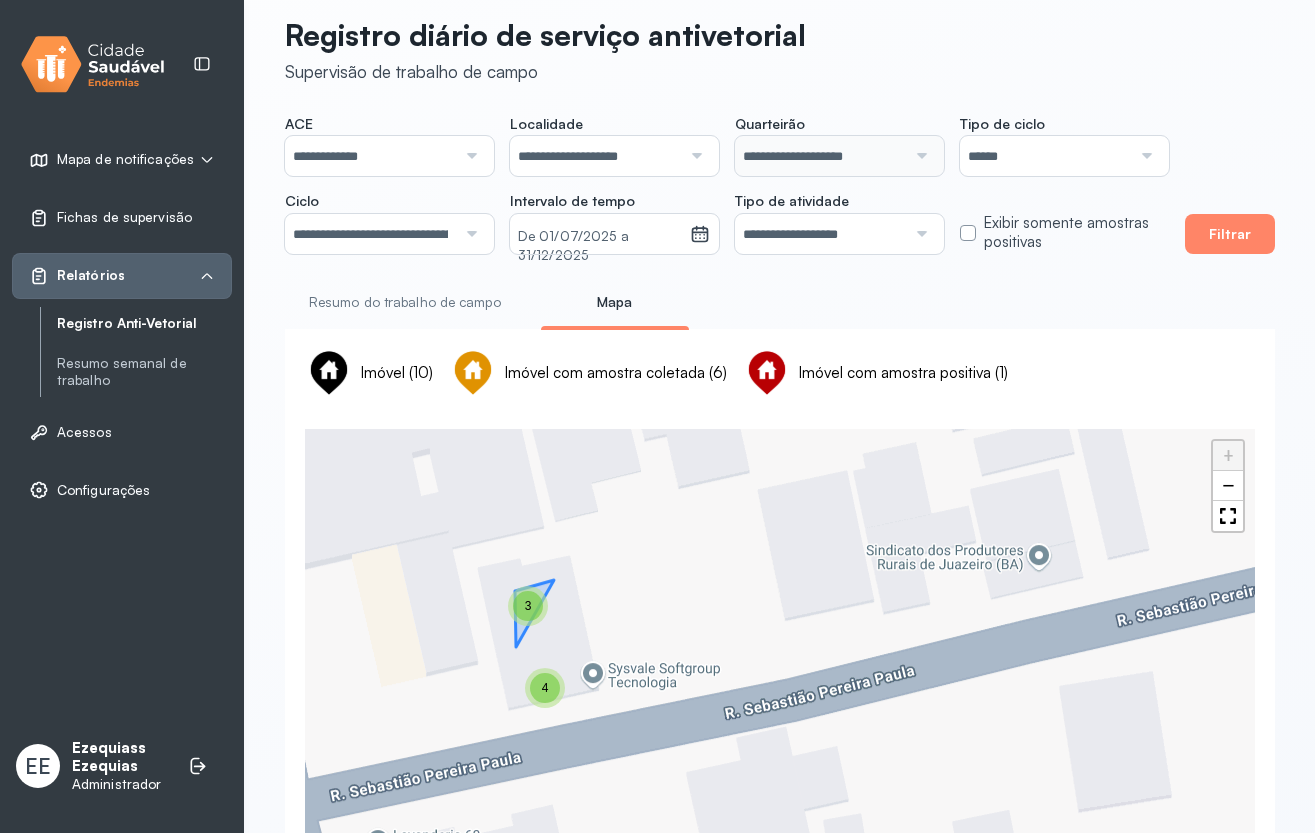 click on "3" at bounding box center (528, 606) 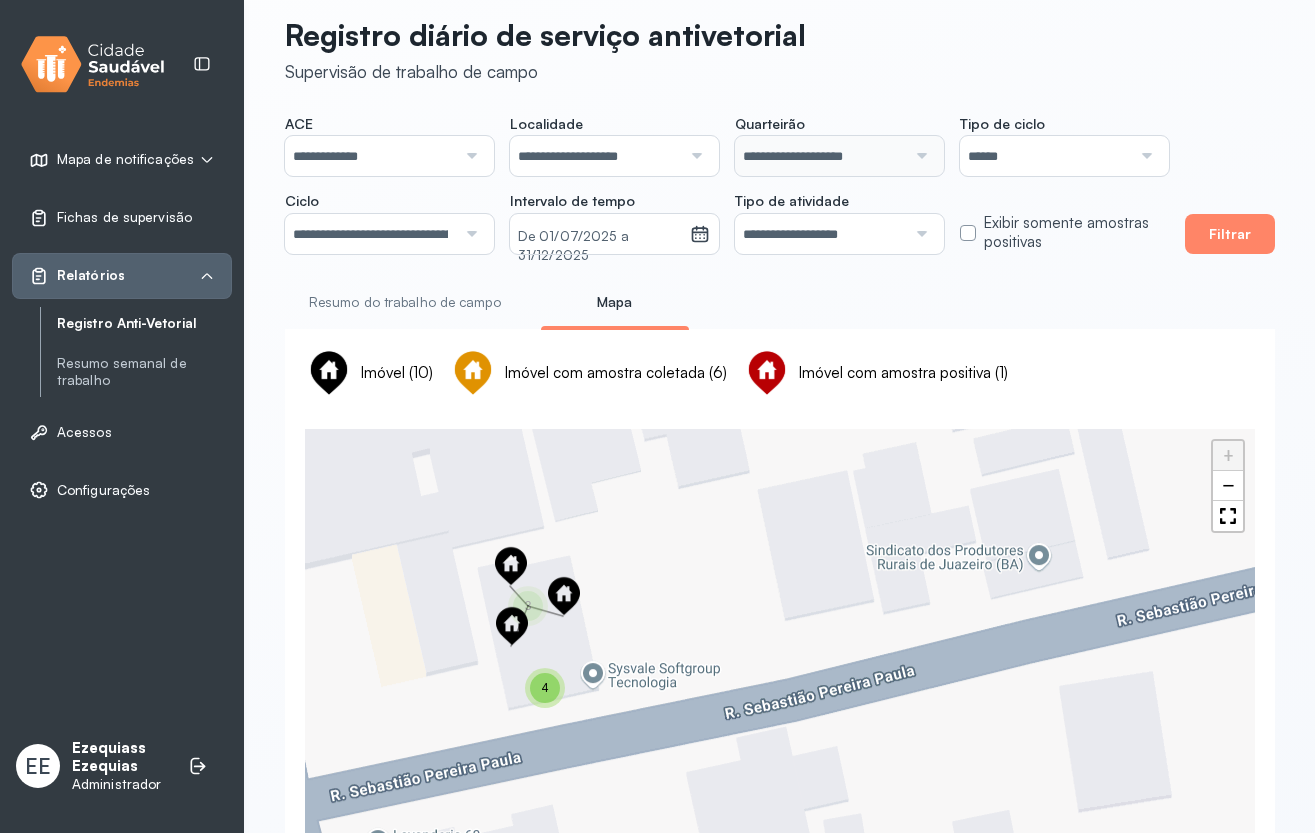 click at bounding box center (511, 566) 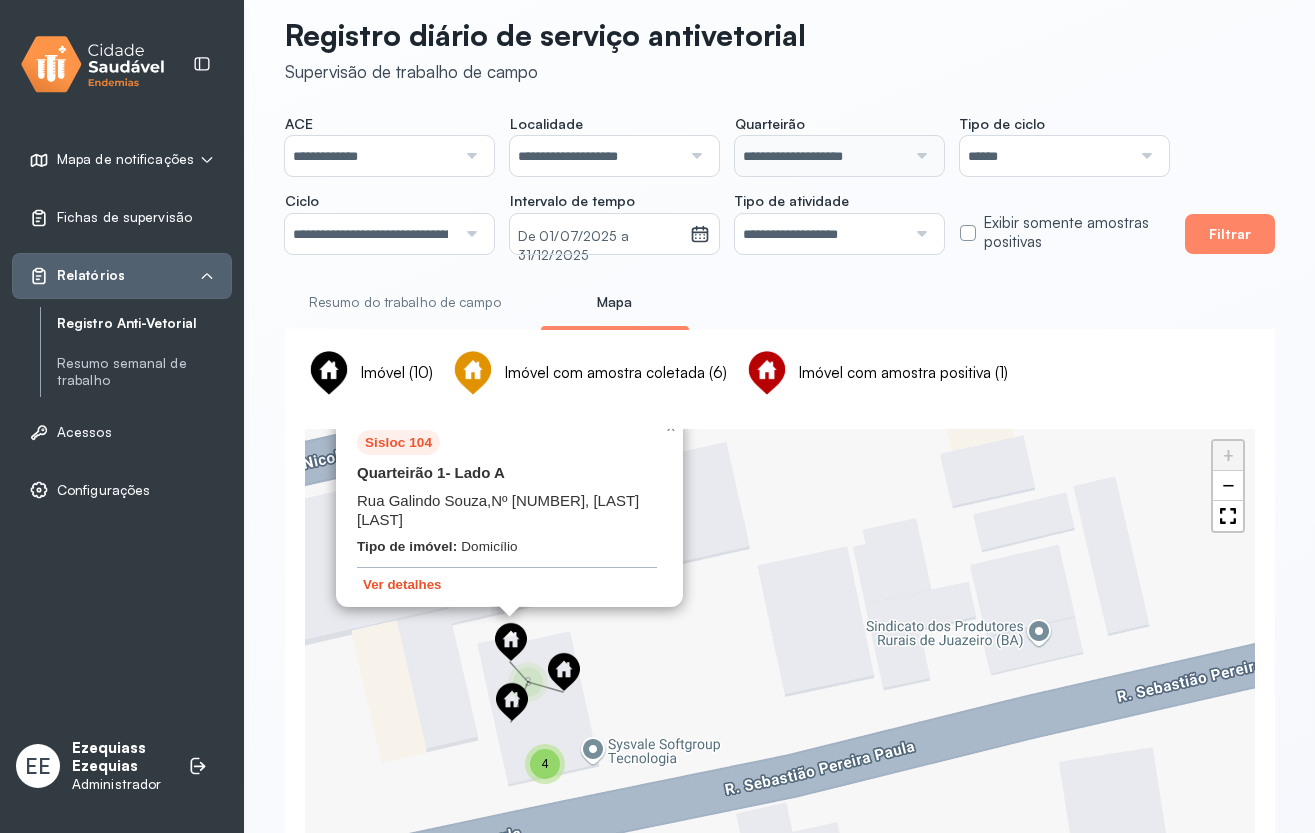 click on "Ver detalhes" at bounding box center [402, 584] 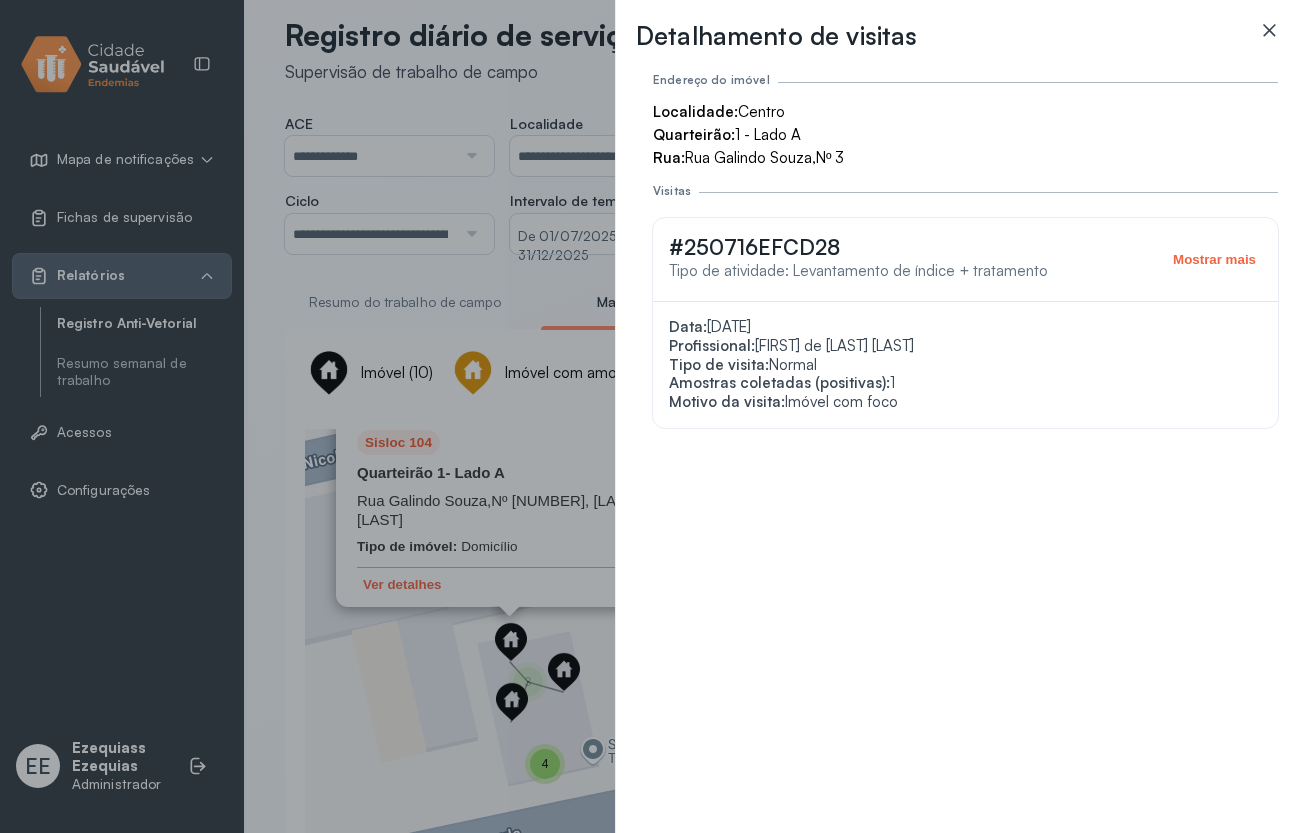 click 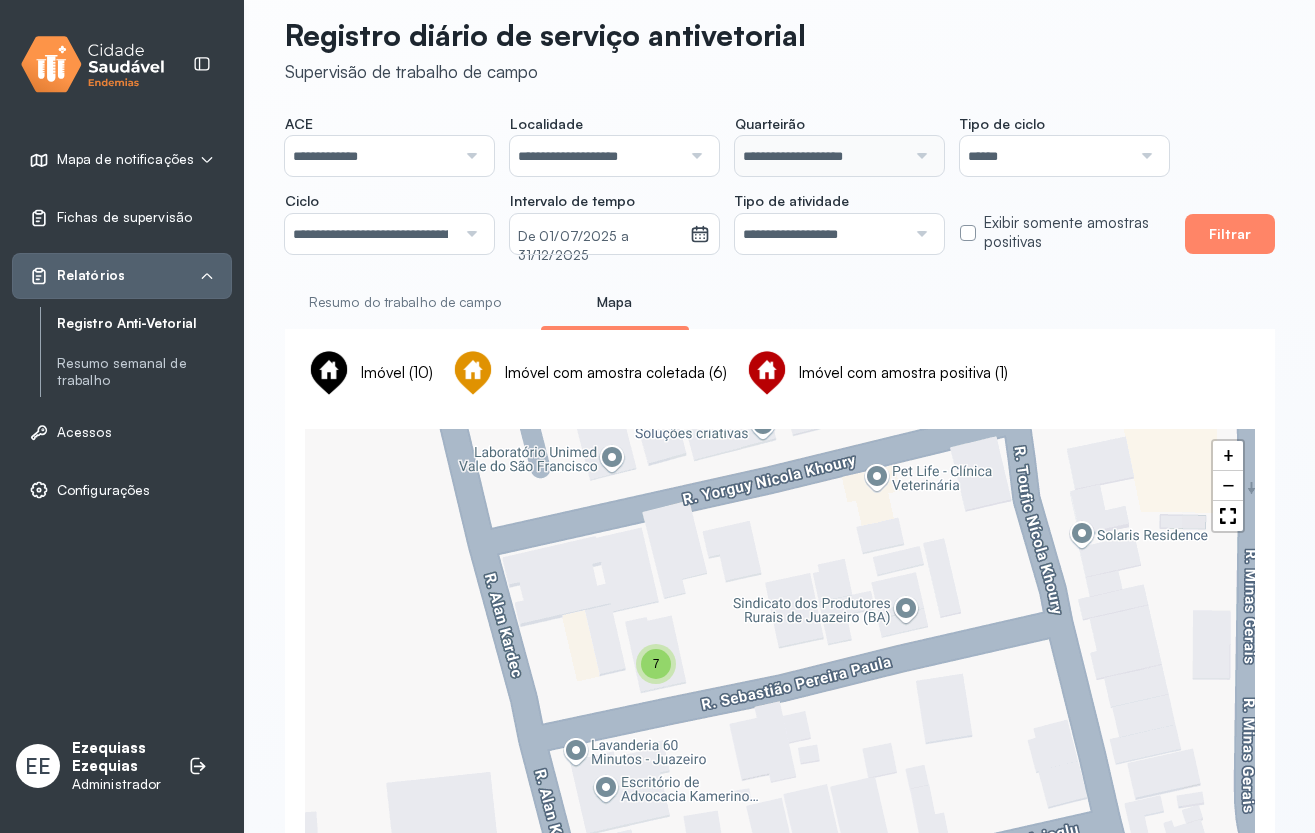 click on "Registro Anti-Vetorial" at bounding box center (144, 323) 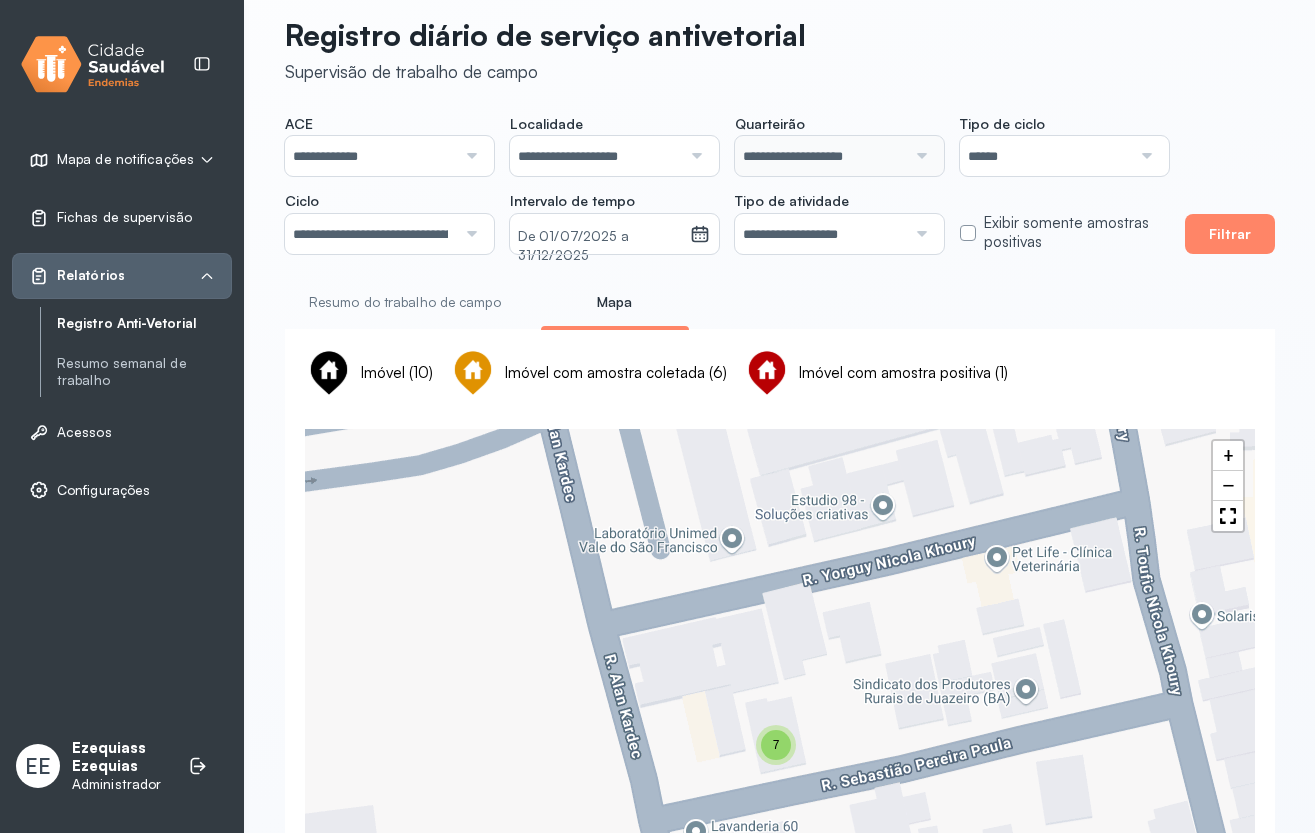 drag, startPoint x: 827, startPoint y: 495, endPoint x: 934, endPoint y: 580, distance: 136.65285 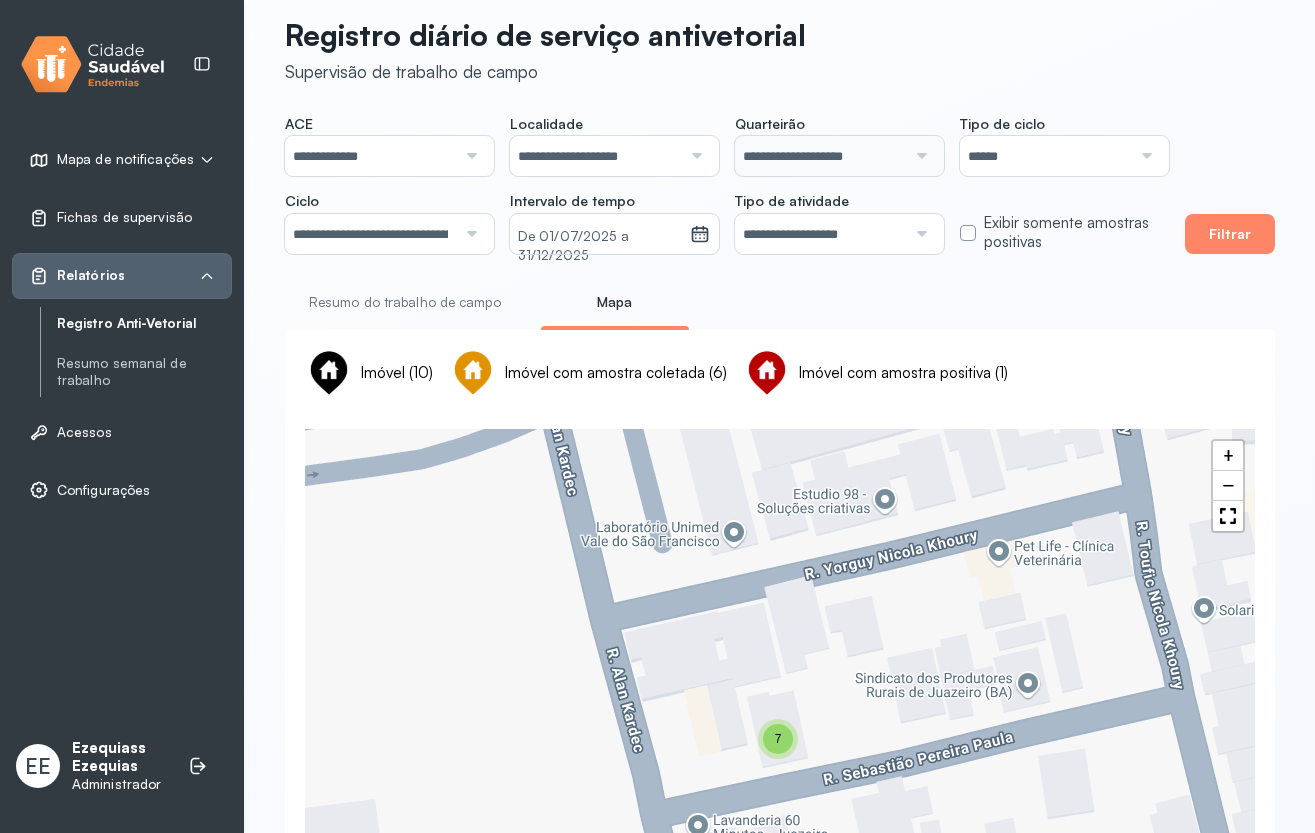 drag, startPoint x: 815, startPoint y: 666, endPoint x: 843, endPoint y: 710, distance: 52.153618 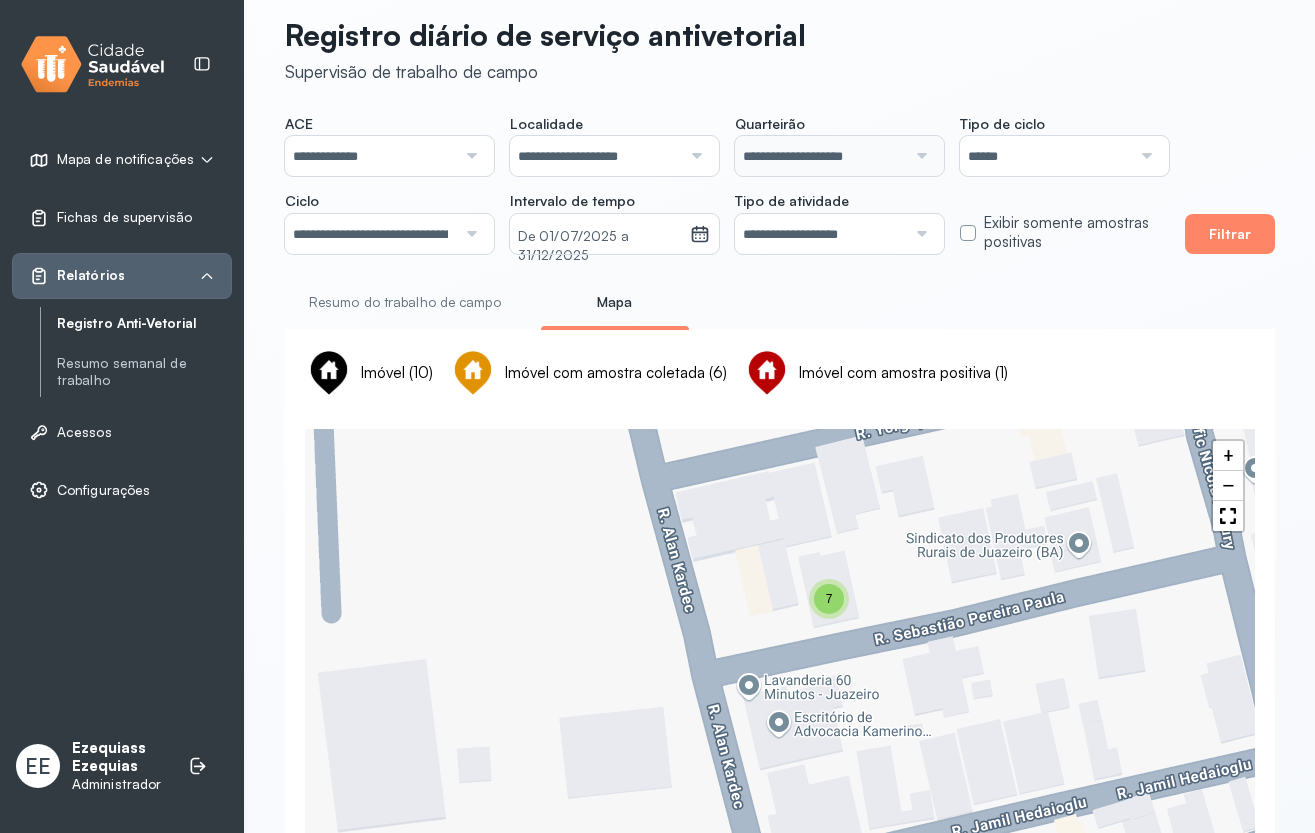 drag, startPoint x: 860, startPoint y: 642, endPoint x: 855, endPoint y: 477, distance: 165.07574 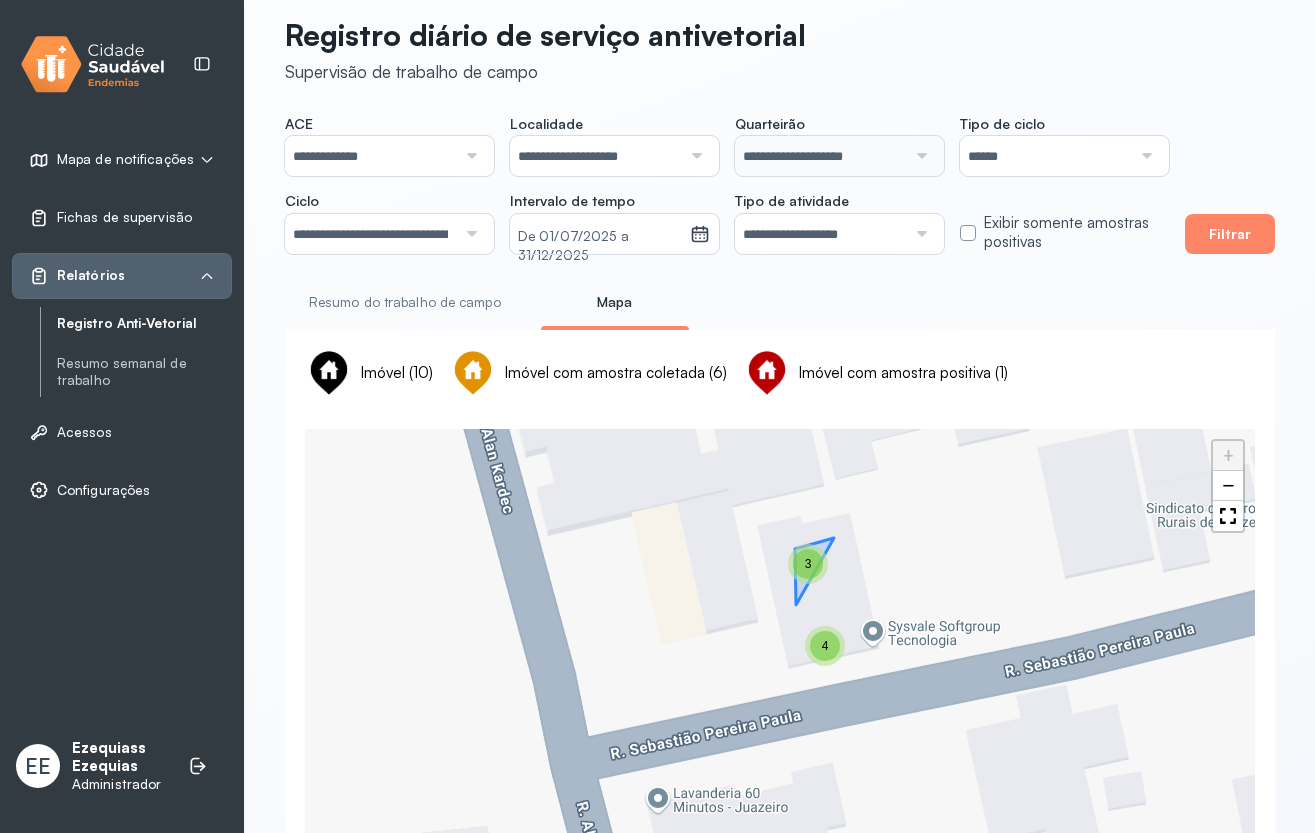 click on "3" at bounding box center (808, 564) 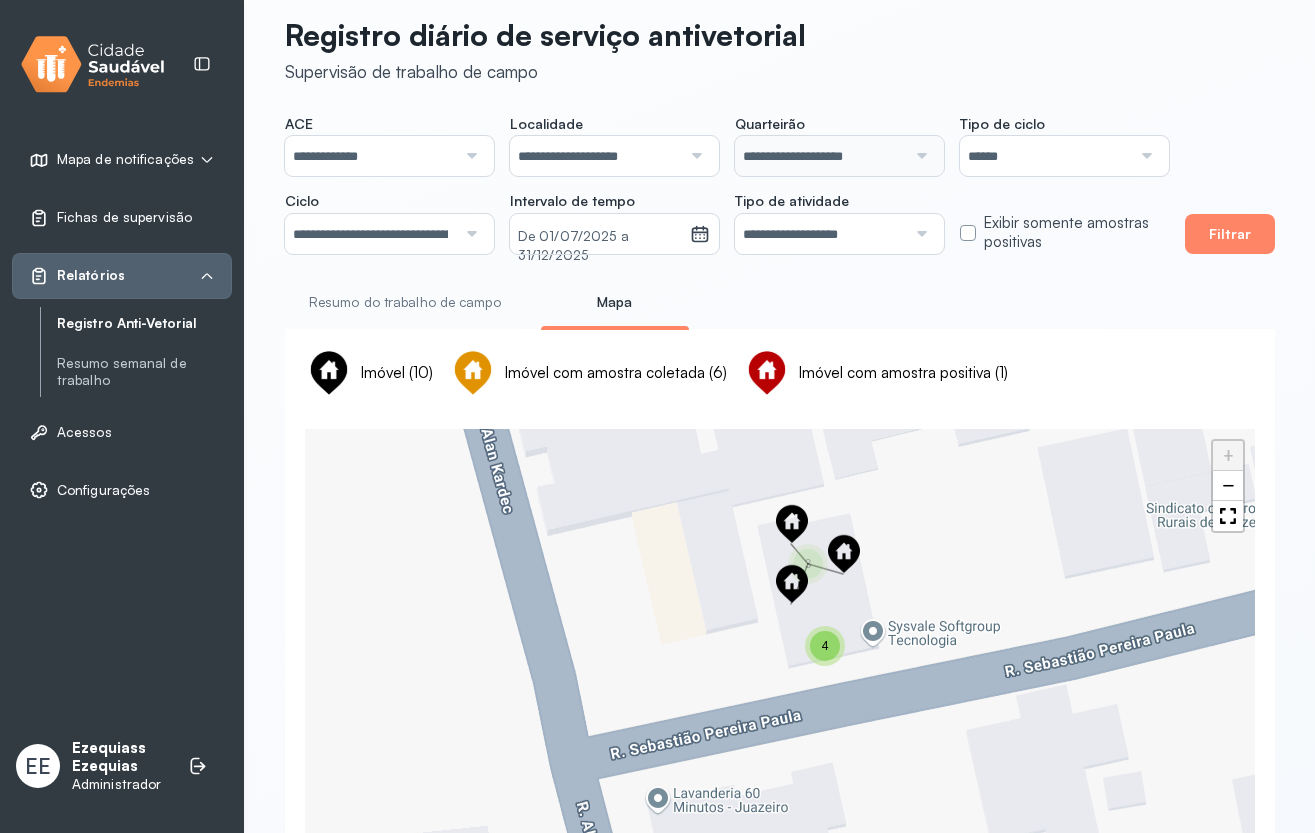 click on "4 3 + −" at bounding box center [780, 704] 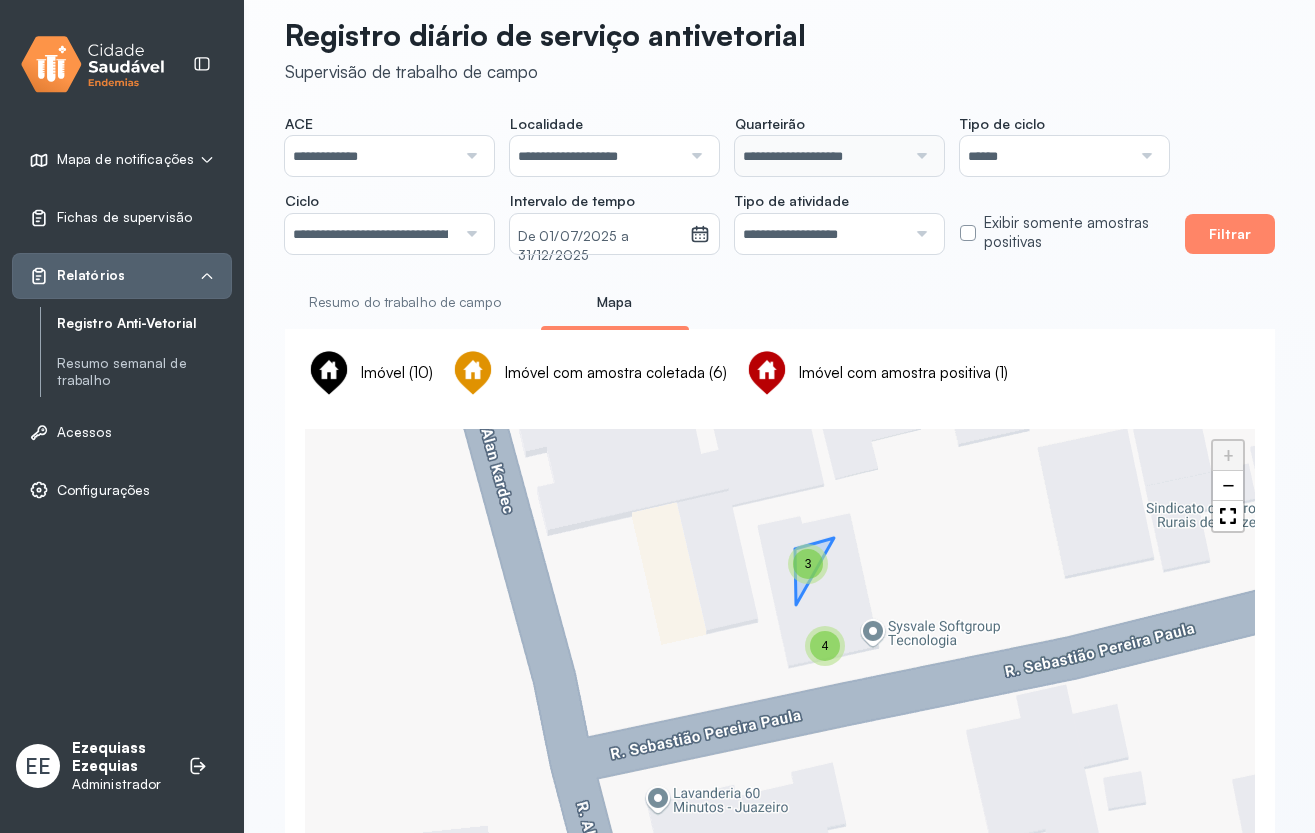 click on "3" at bounding box center (808, 564) 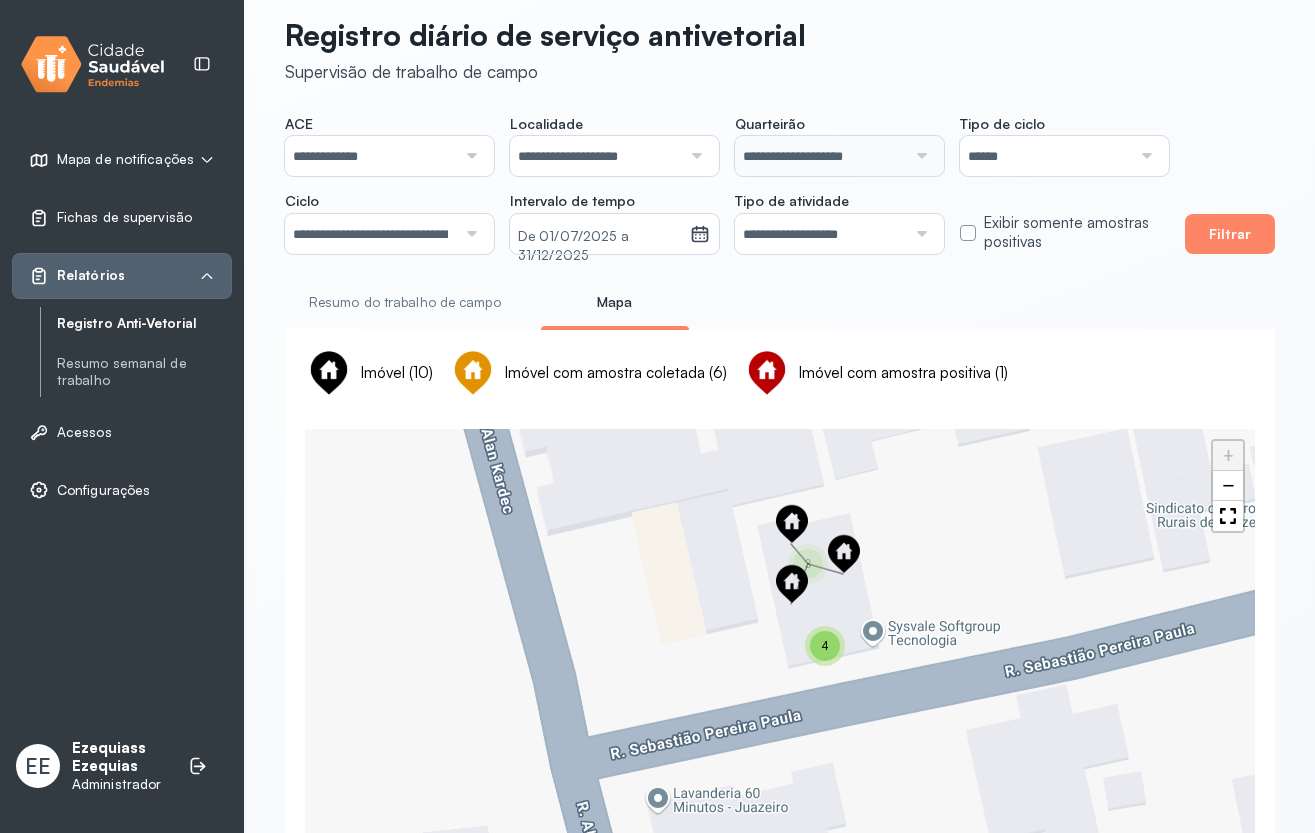 click at bounding box center (792, 524) 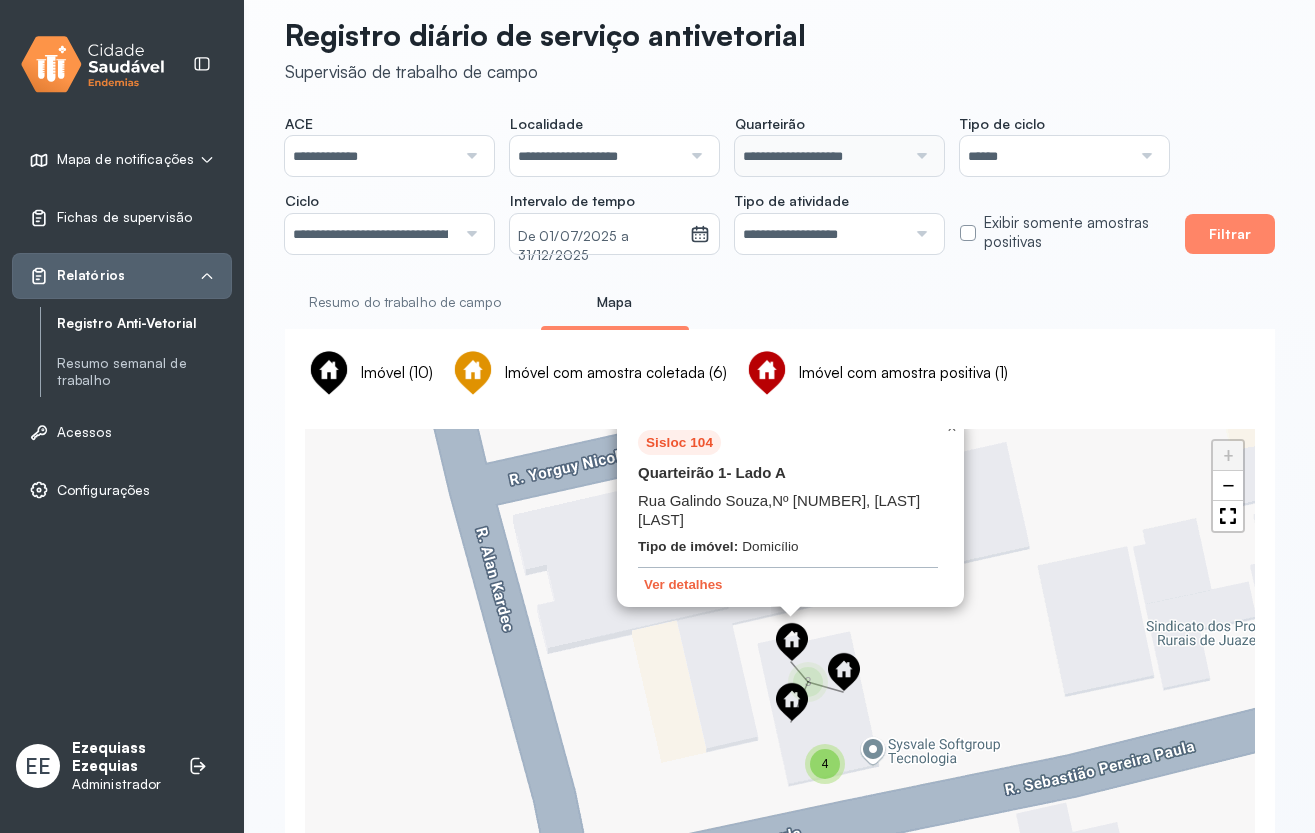 click on "×" at bounding box center [951, 427] 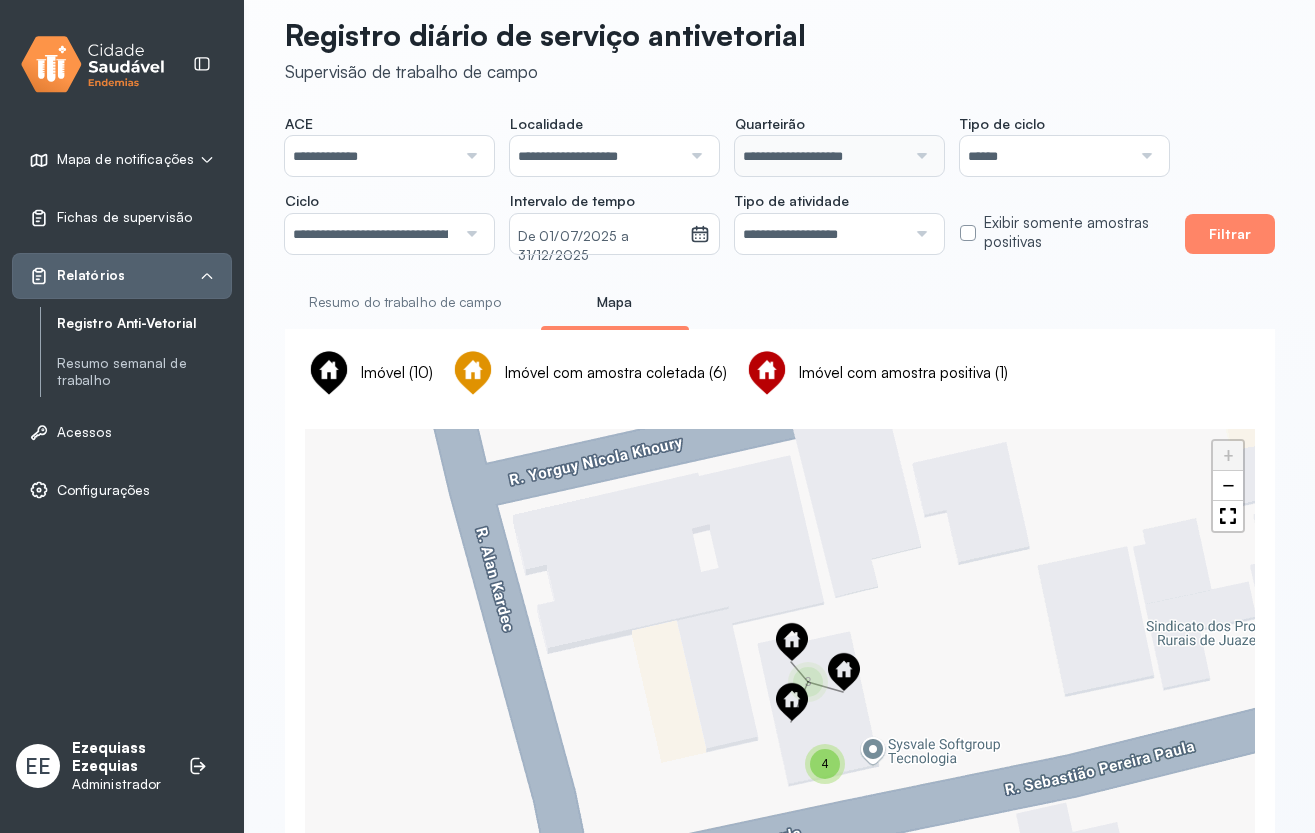 click at bounding box center [792, 642] 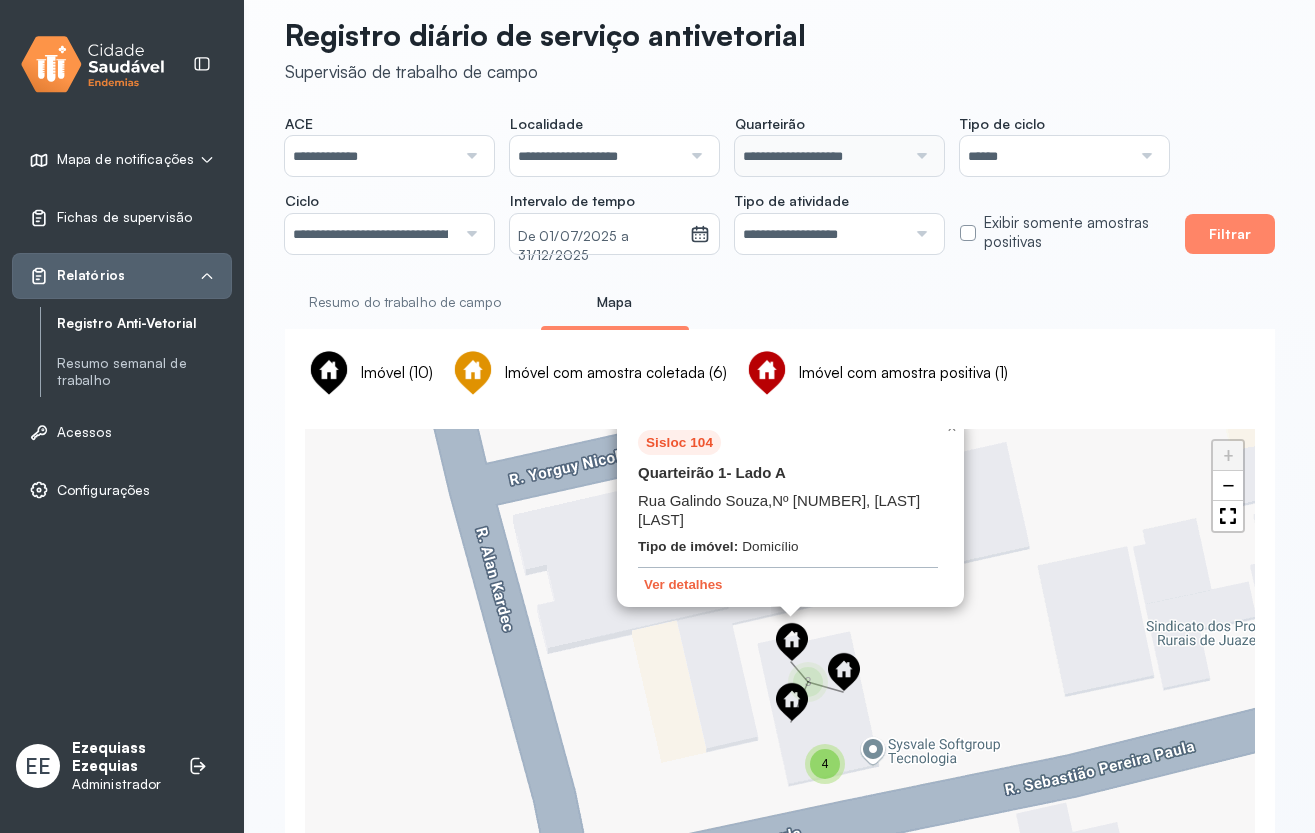 click on "Sisloc [NUMBER] Quarteirão [NUMBER]  - Lado A Rua [LAST],  Nº [NUMBER], [LAST] [LAST] Tipo de imóvel:  Domicílio Ver detalhes" at bounding box center (788, 512) 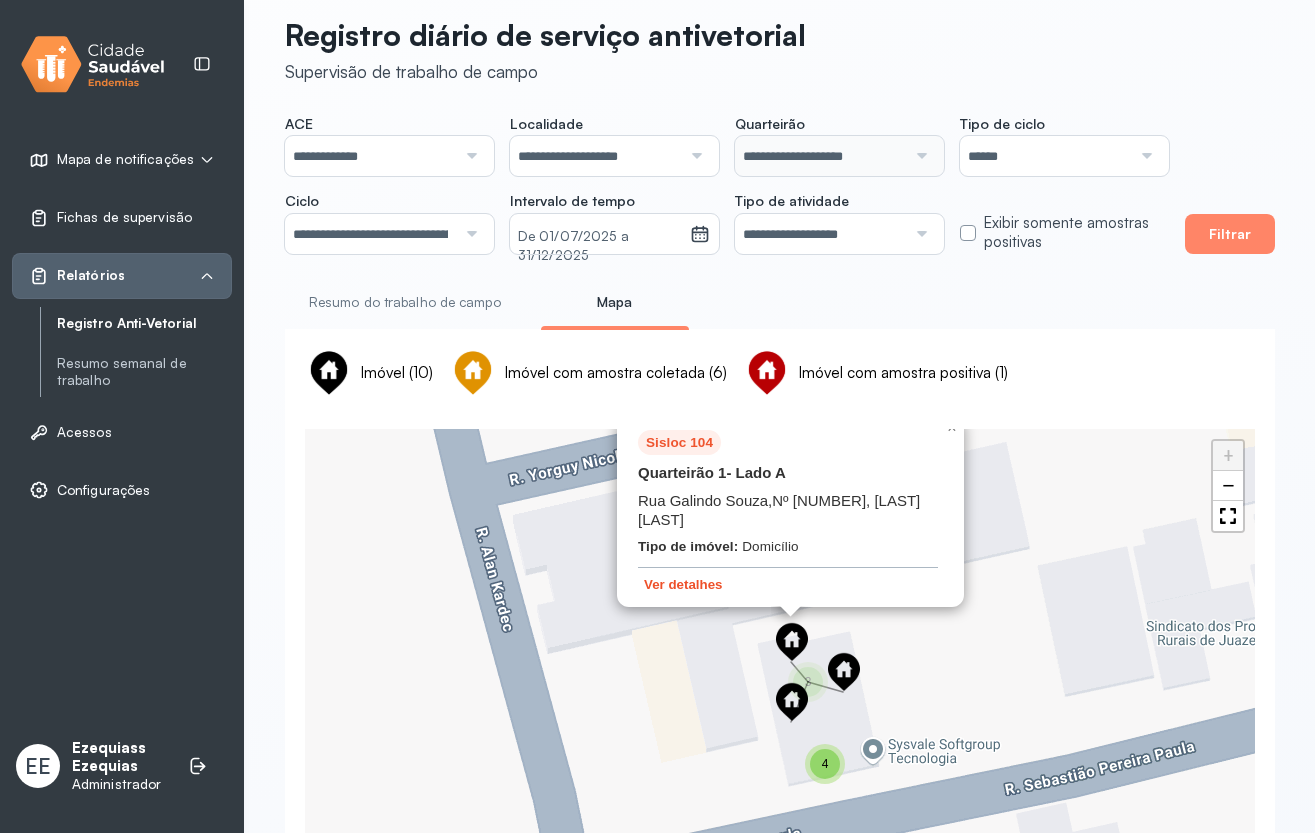 click on "Ver detalhes" at bounding box center (683, 584) 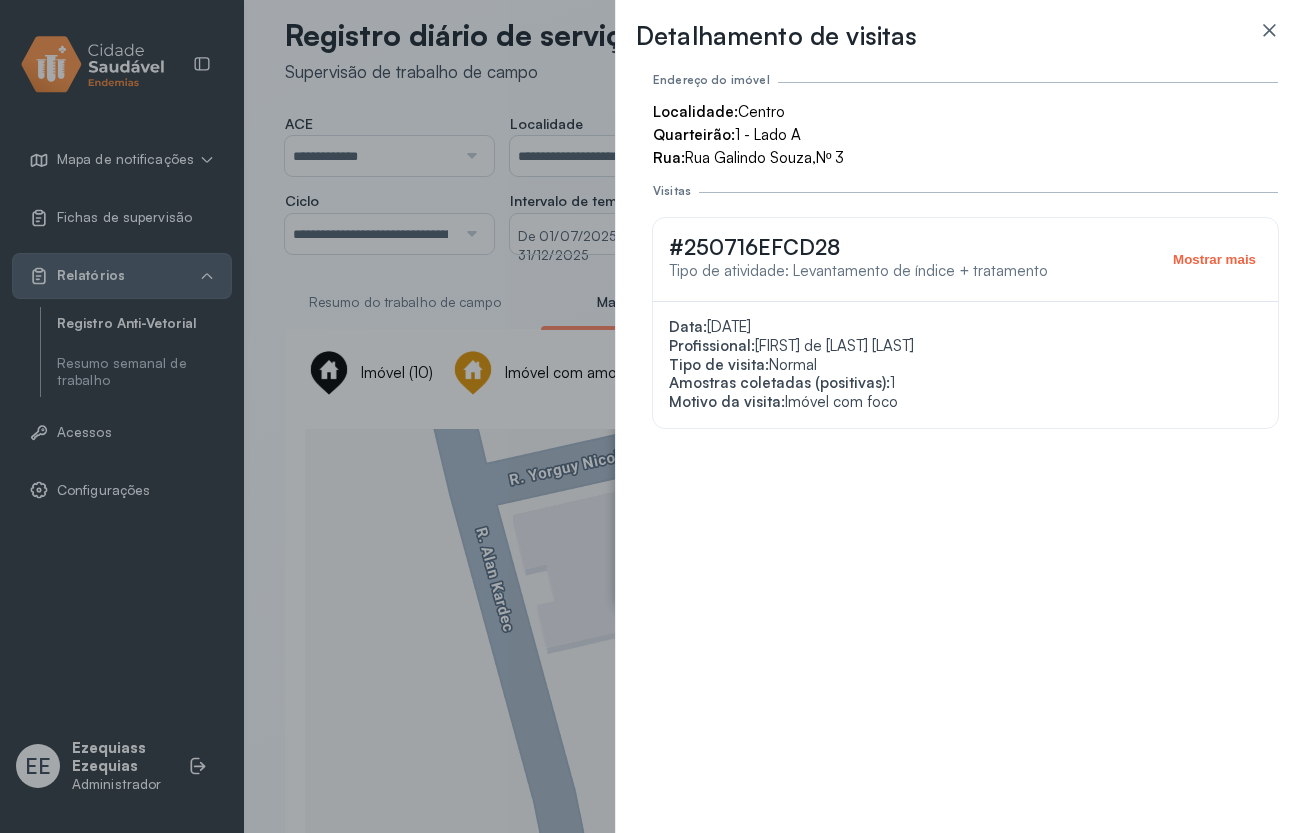 click on "Mostrar mais" at bounding box center (1214, 258) 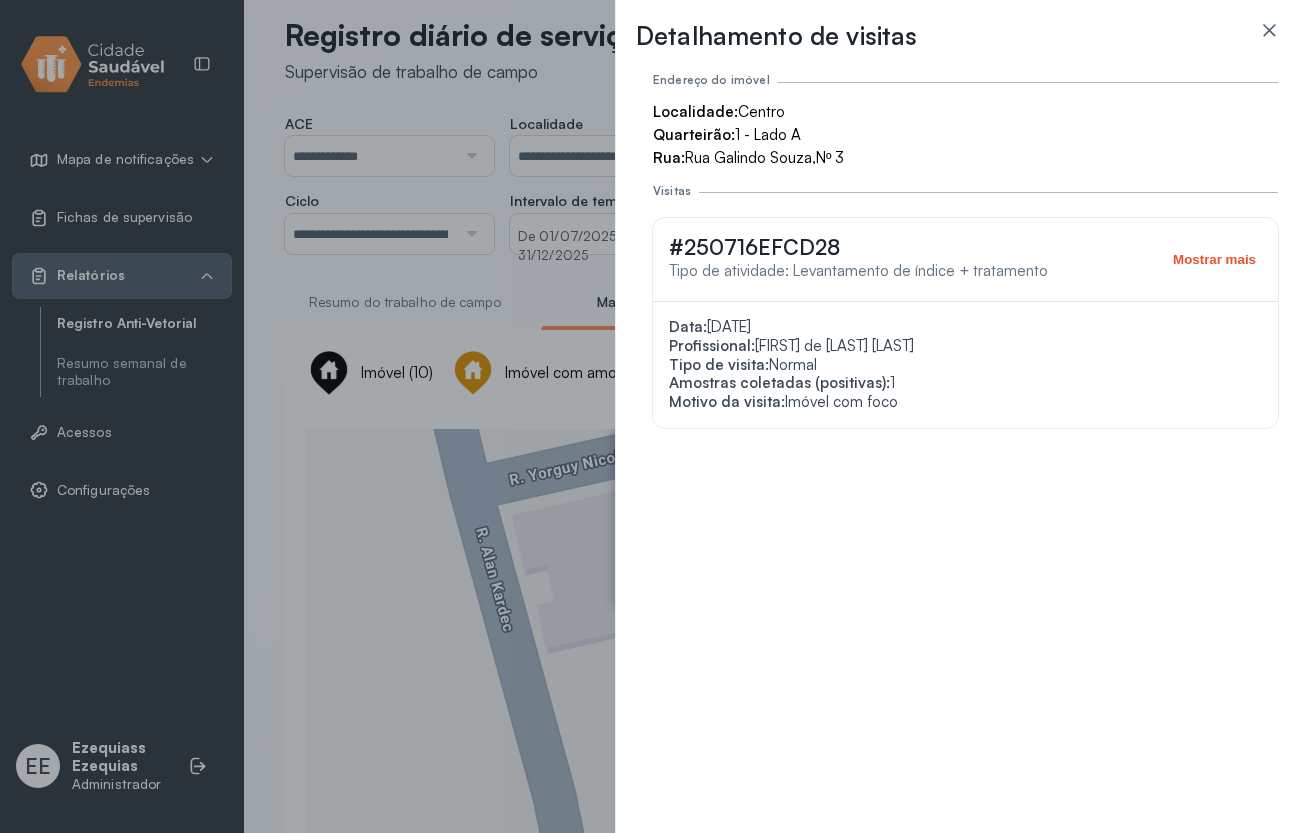 click on "Mostrar mais" 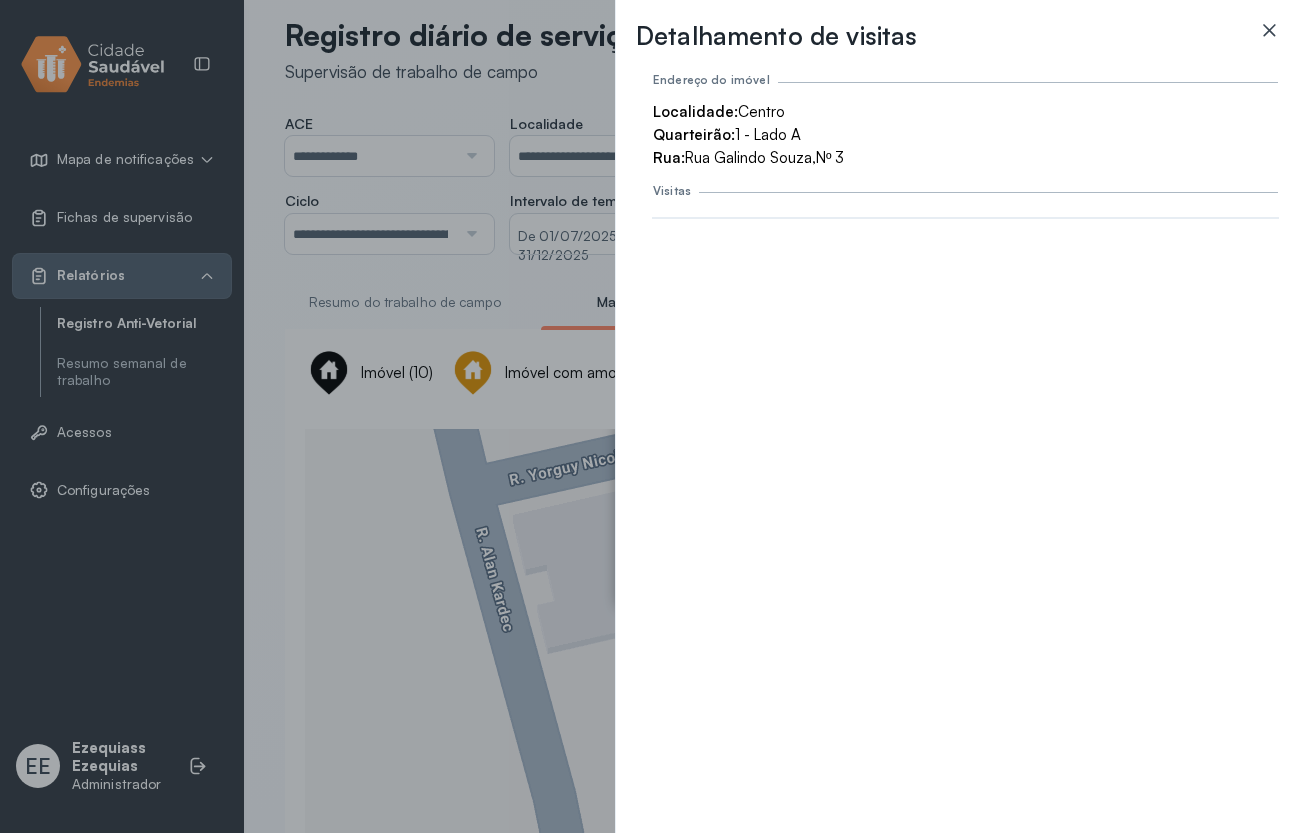 click at bounding box center [1269, 40] 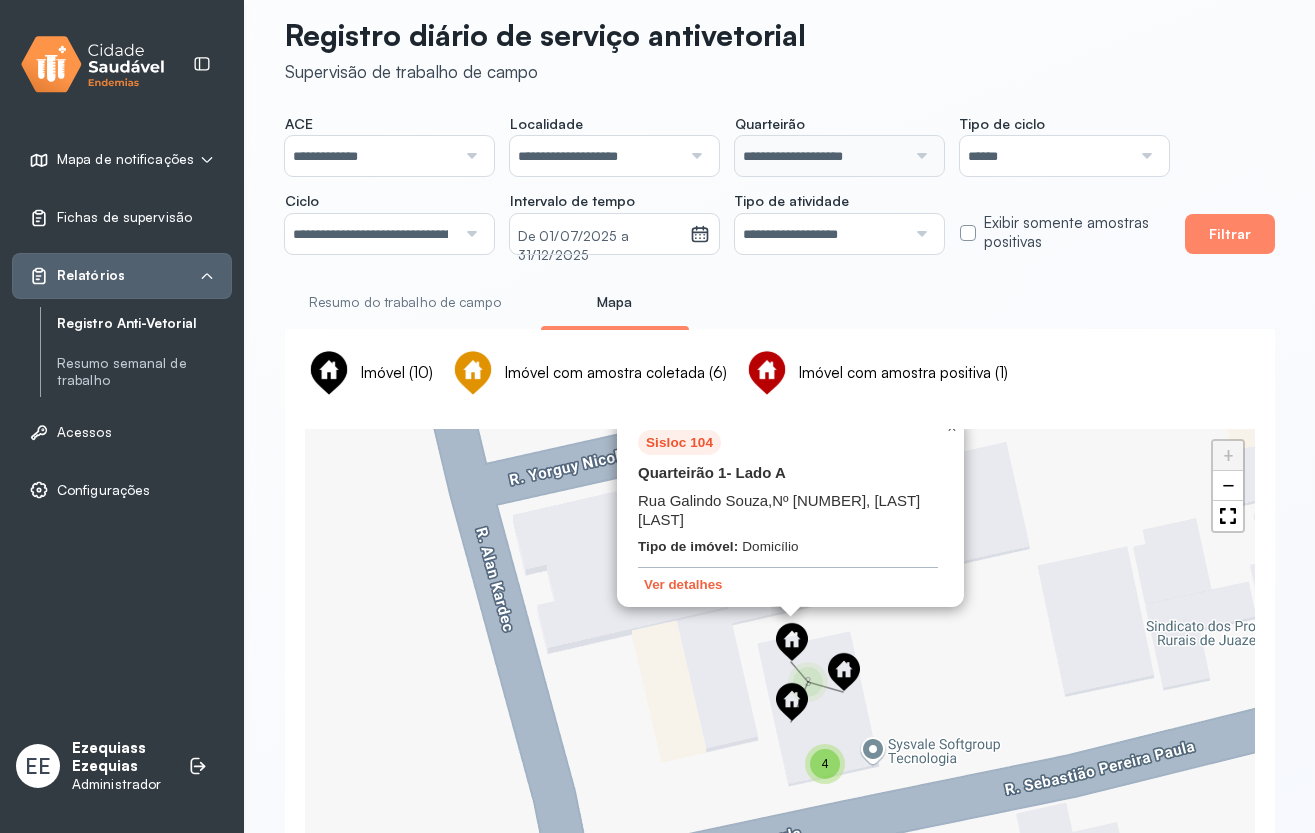 click on "×" at bounding box center (951, 427) 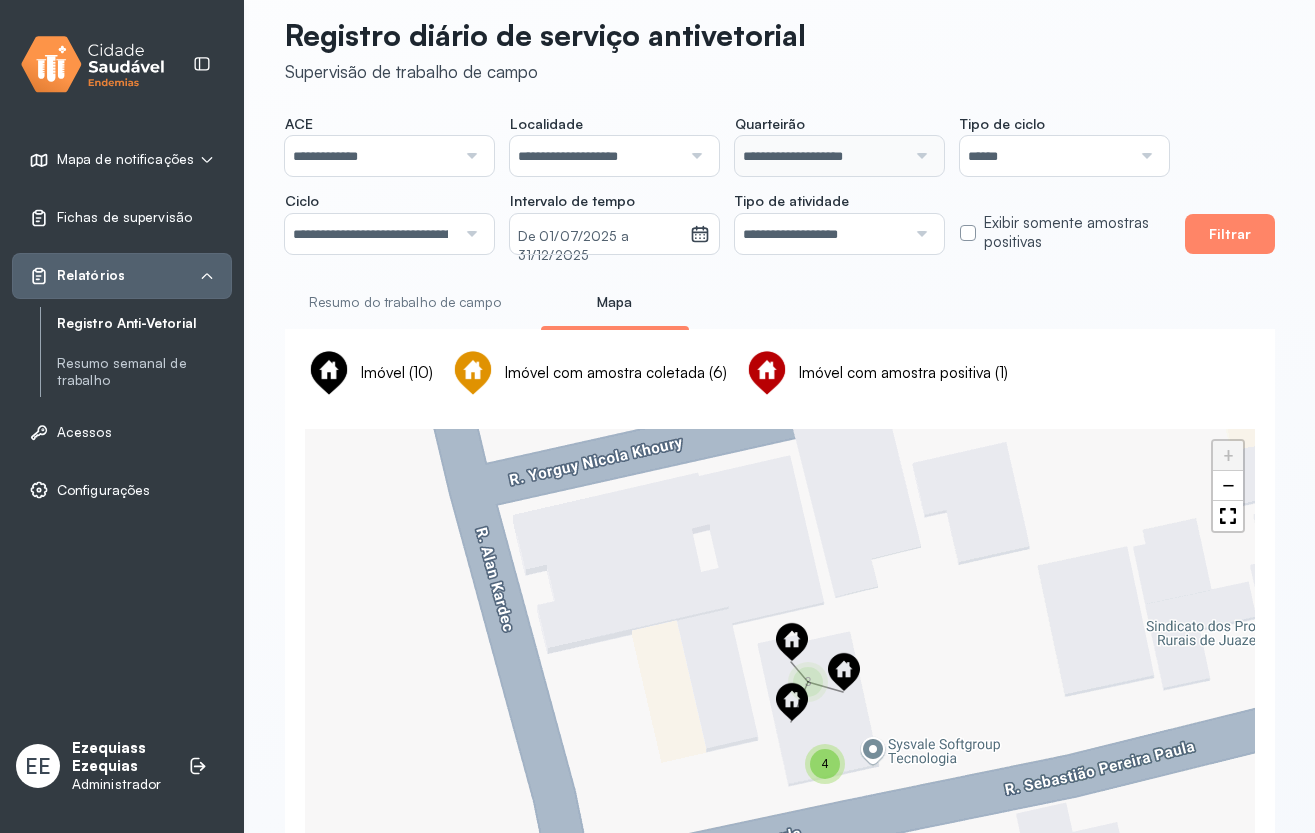 click on "Exibir somente amostras positivas" at bounding box center (1064, 233) 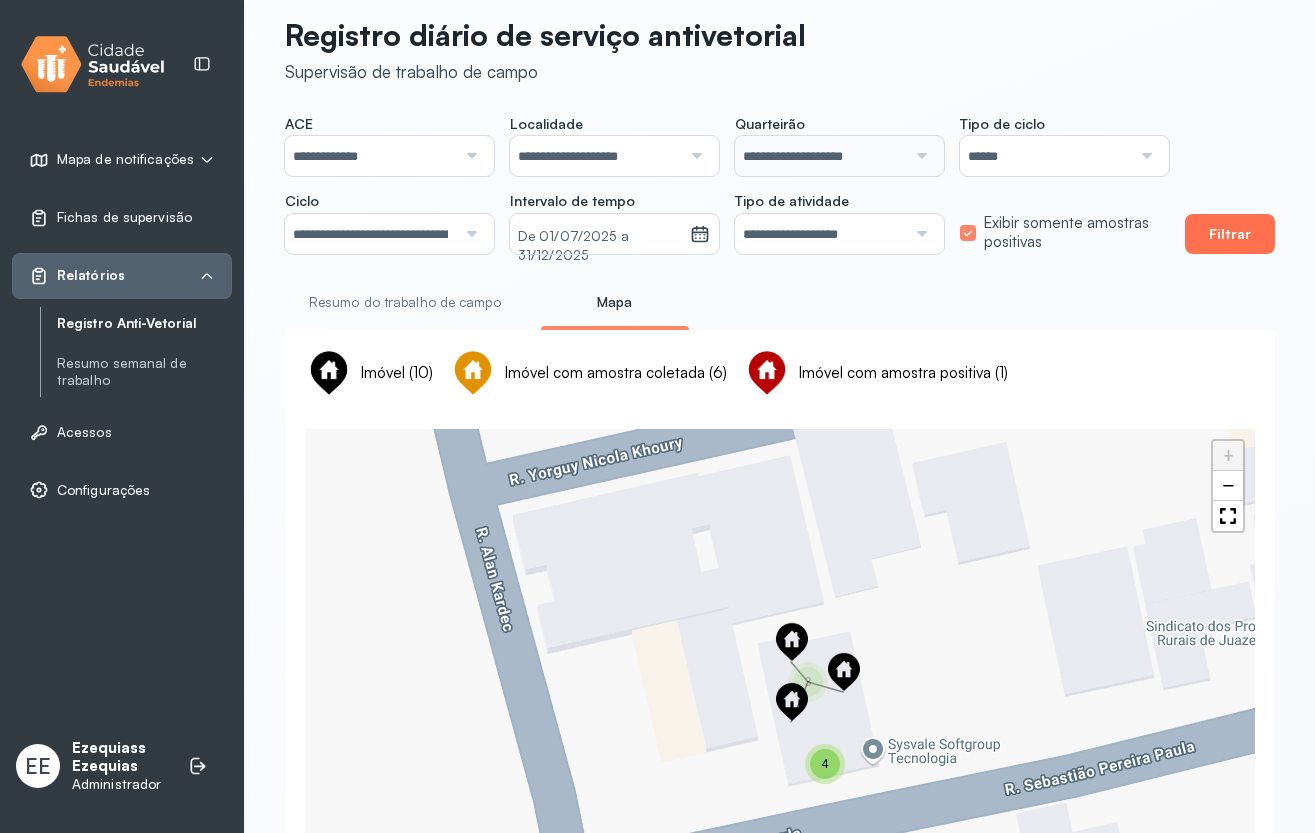 click on "Filtrar" at bounding box center (1230, 234) 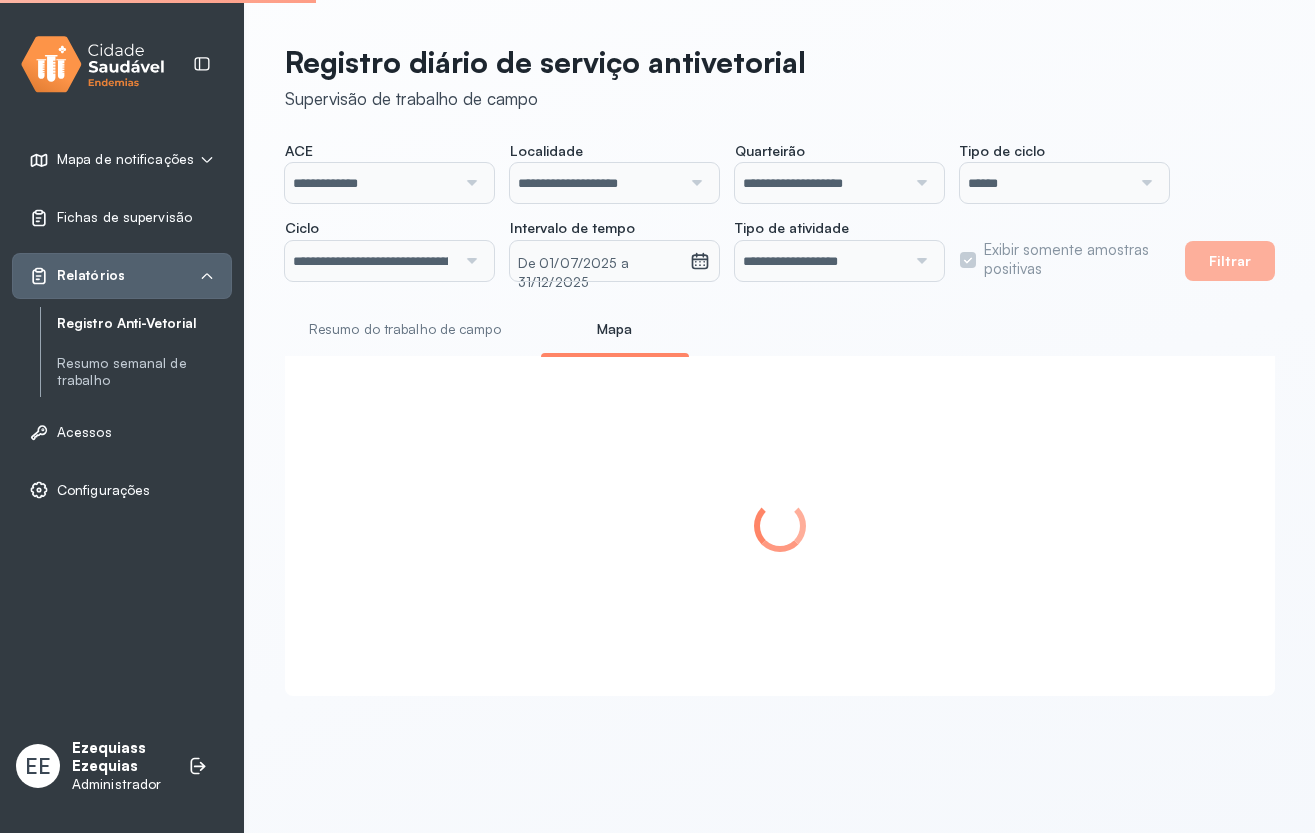scroll, scrollTop: 0, scrollLeft: 0, axis: both 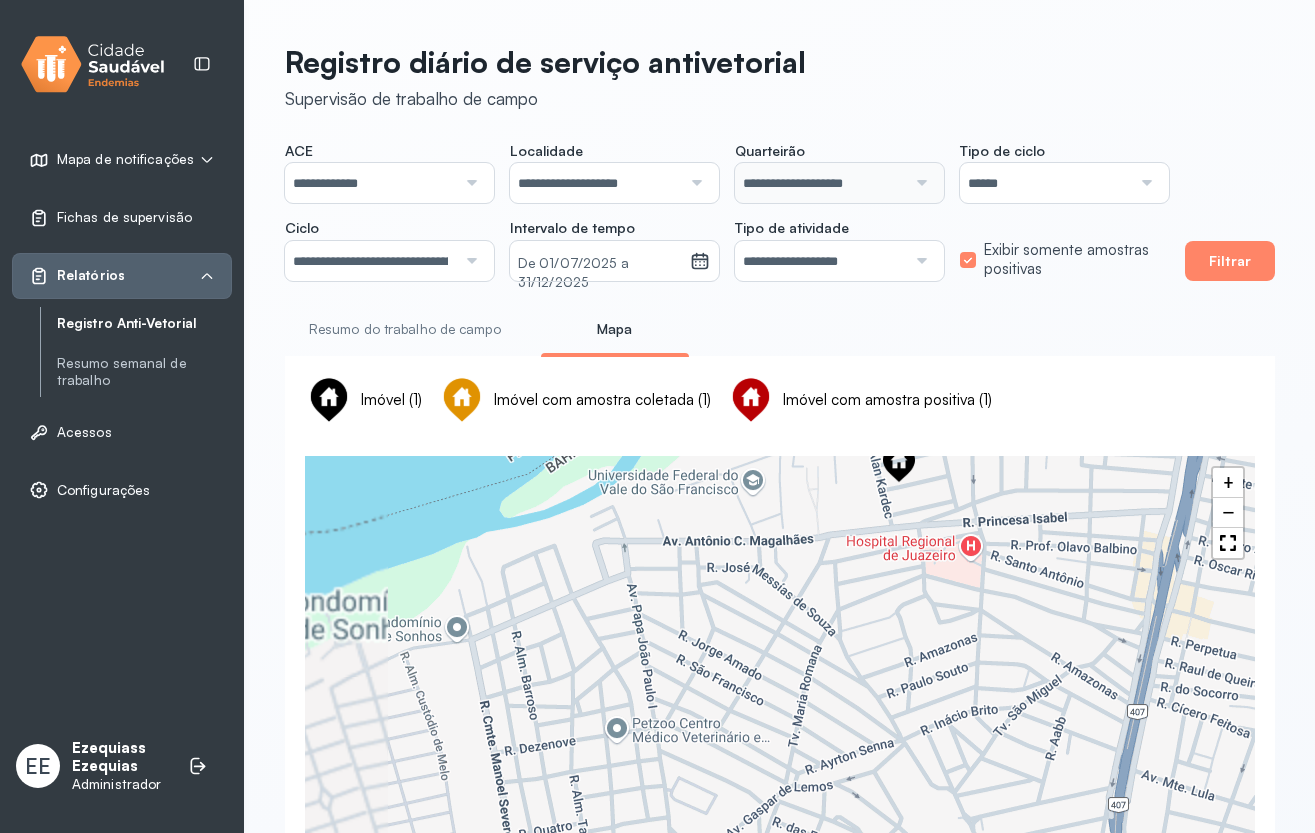 drag, startPoint x: 772, startPoint y: 568, endPoint x: 832, endPoint y: 608, distance: 72.11102 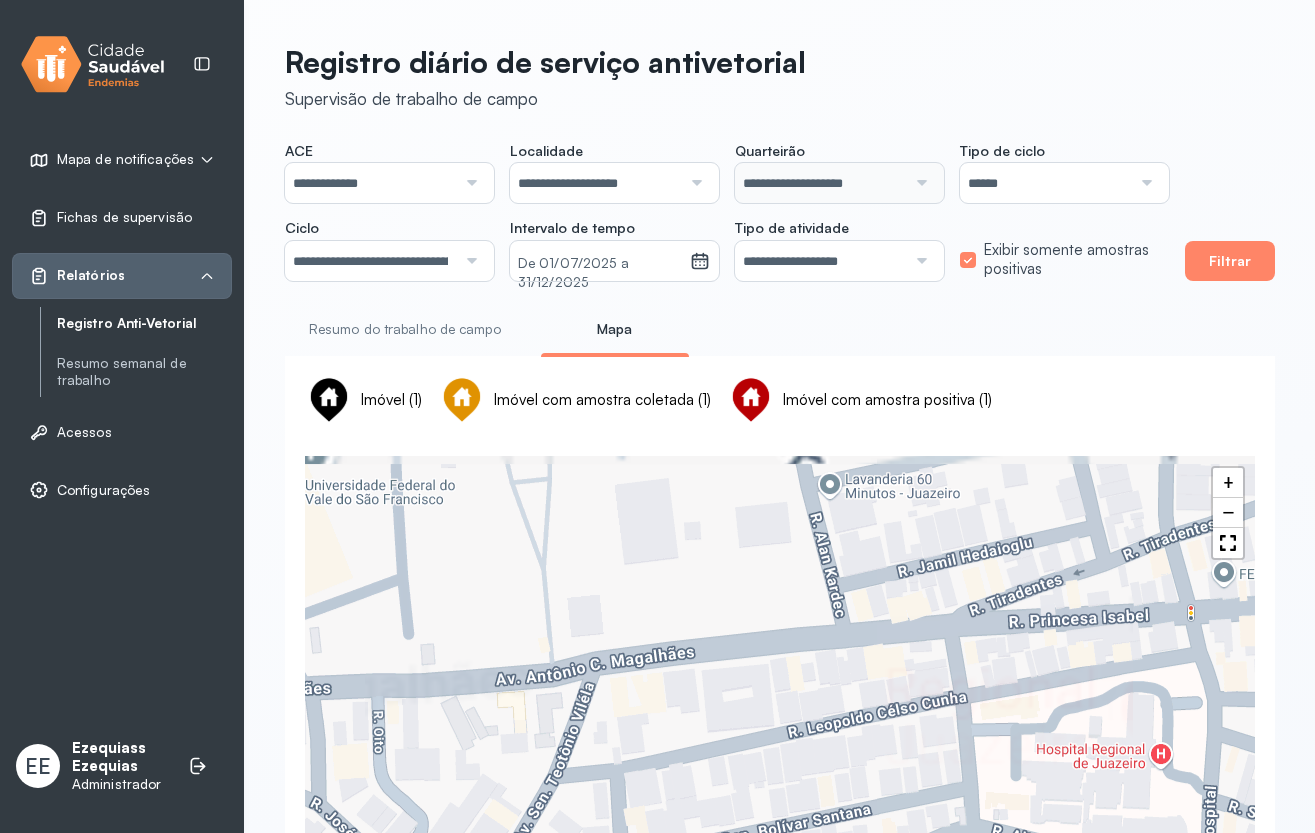 drag, startPoint x: 869, startPoint y: 523, endPoint x: 745, endPoint y: 639, distance: 169.79988 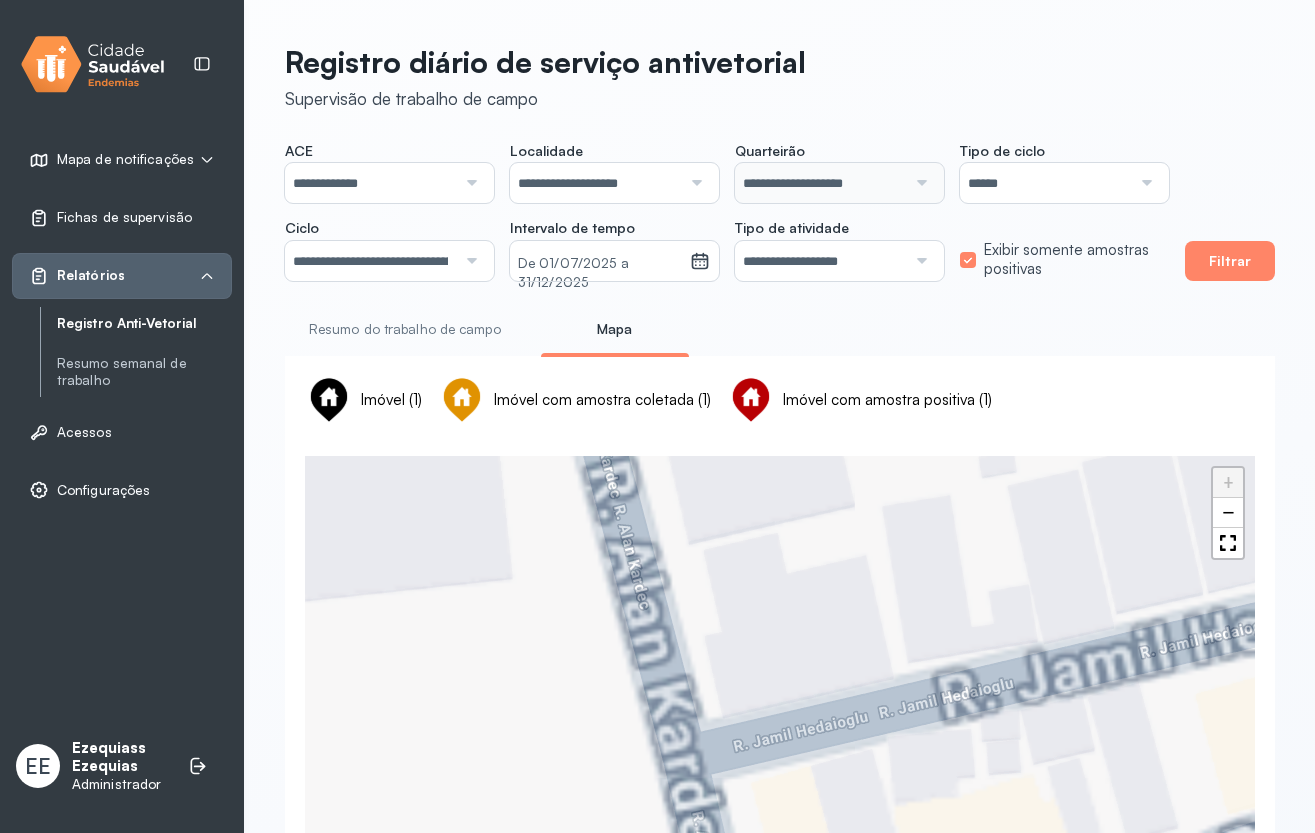 drag, startPoint x: 835, startPoint y: 545, endPoint x: 777, endPoint y: 723, distance: 187.2111 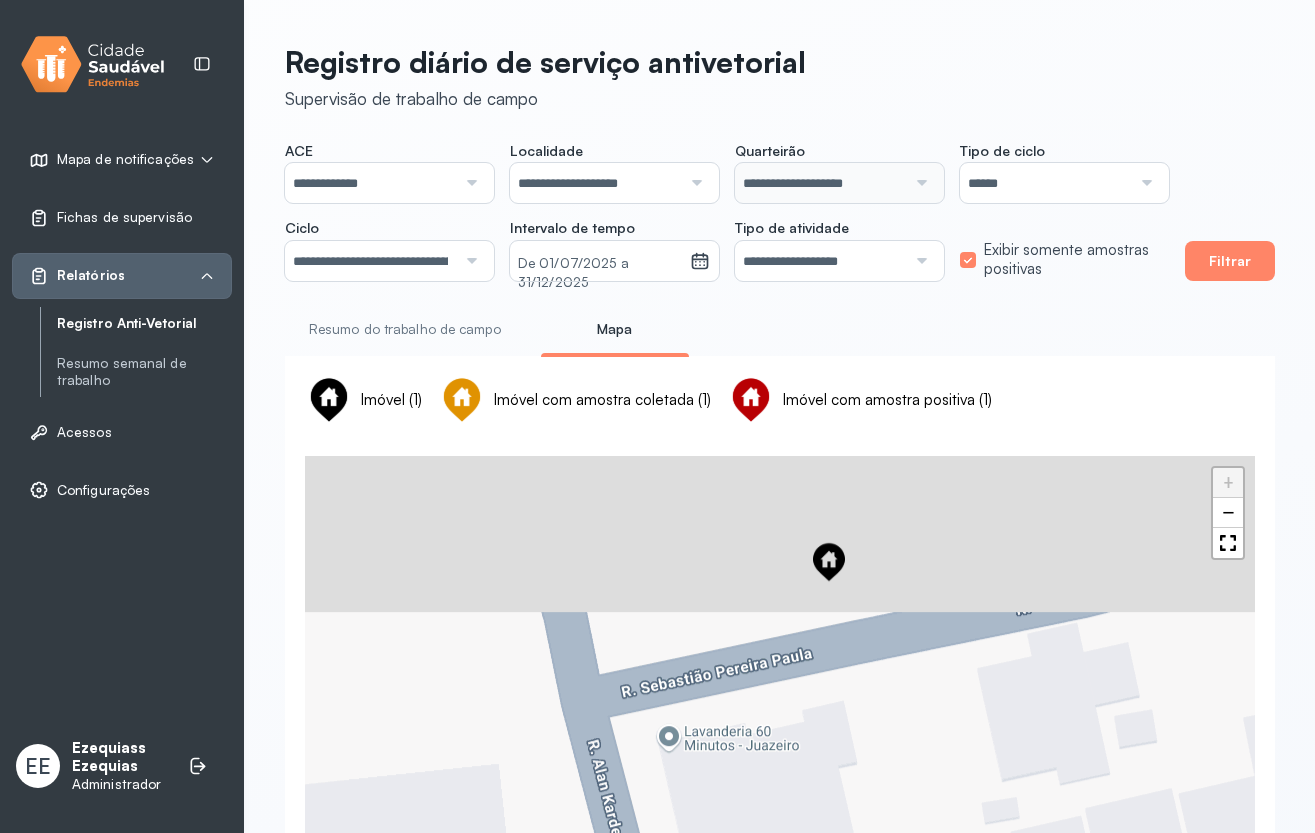 drag, startPoint x: 734, startPoint y: 513, endPoint x: 793, endPoint y: 688, distance: 184.6781 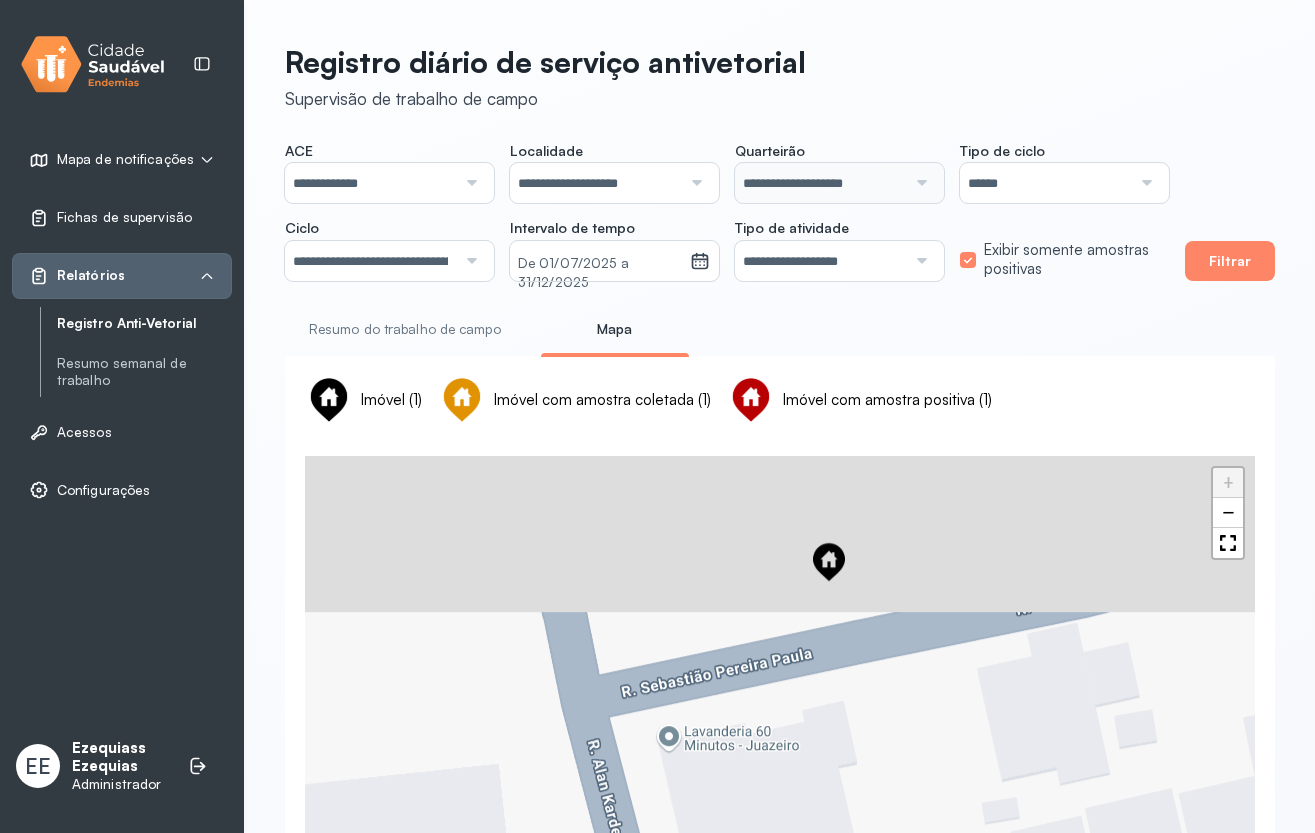 click on "+ −" at bounding box center [780, 731] 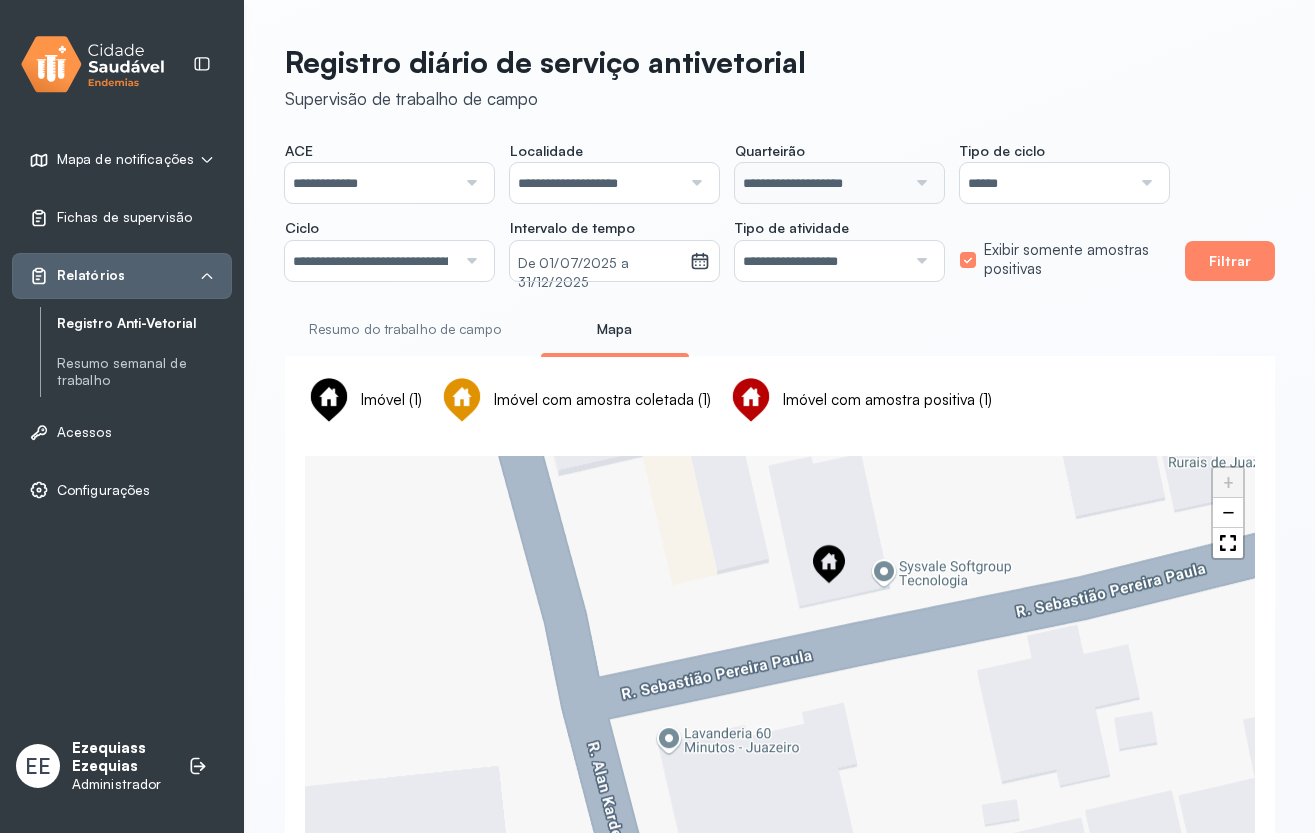 click at bounding box center [829, 565] 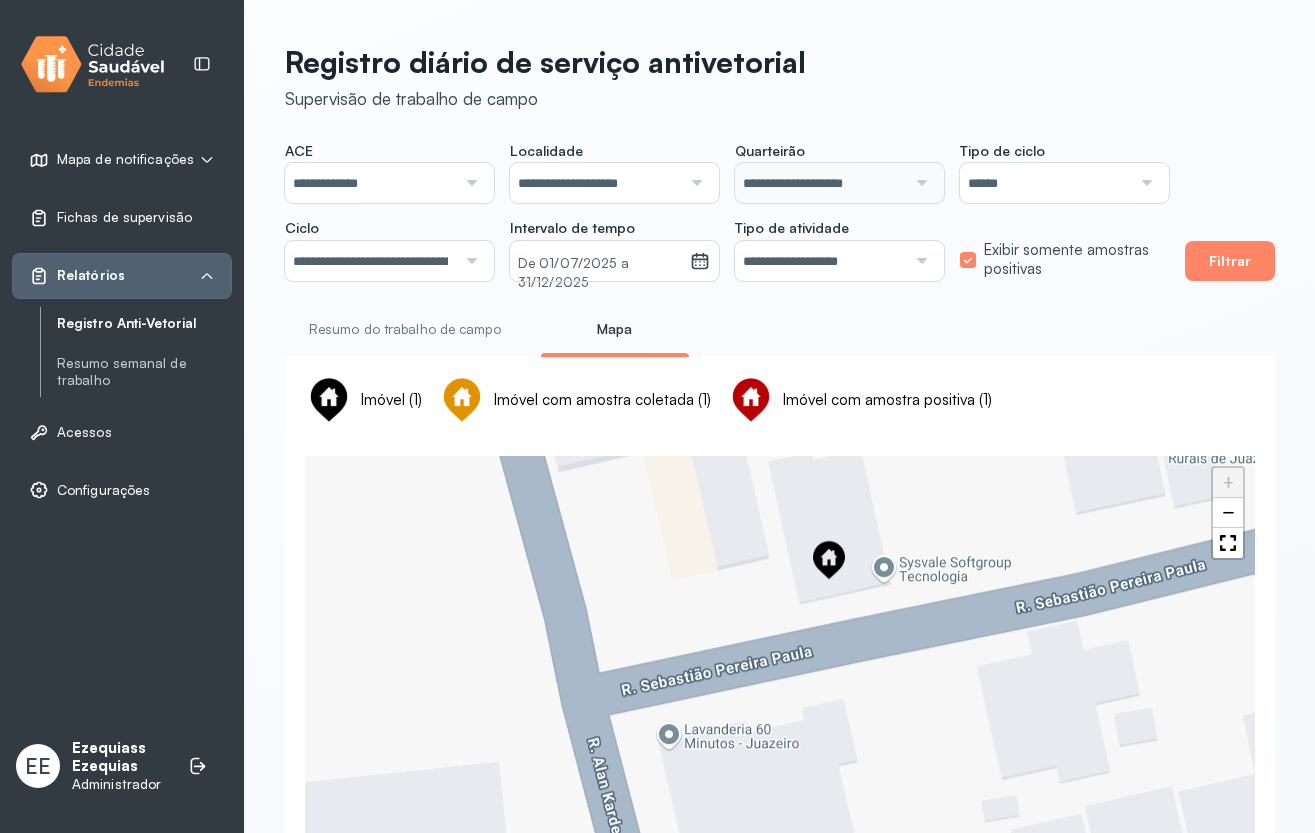 click at bounding box center (829, 561) 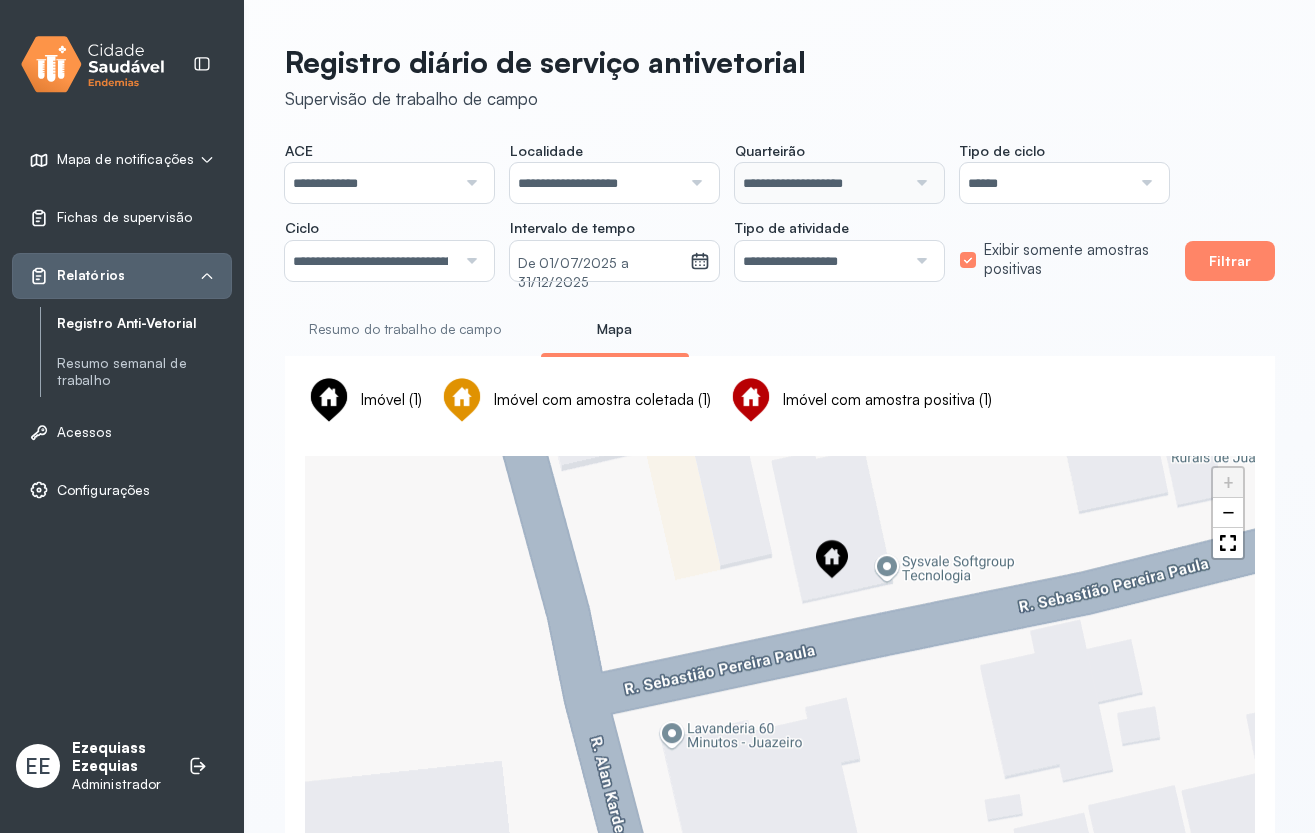 click at bounding box center (832, 560) 